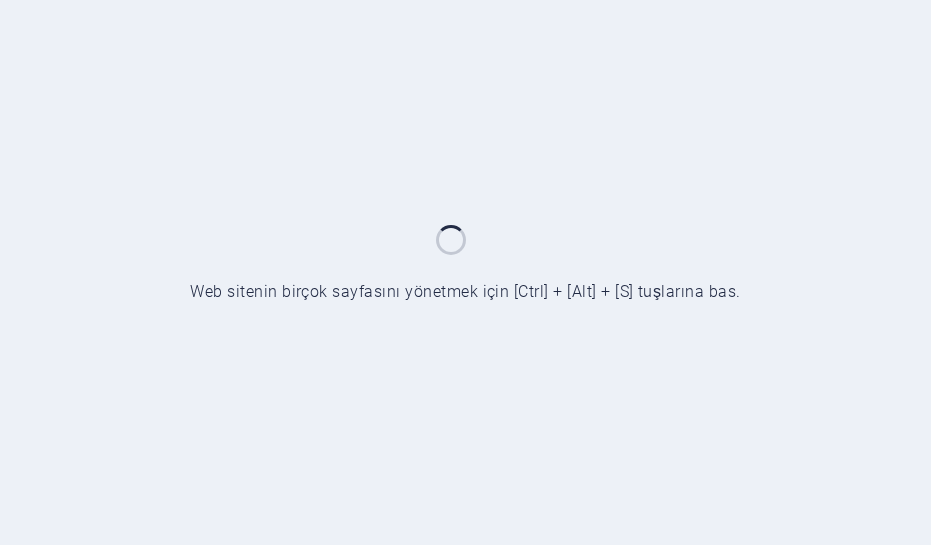 scroll, scrollTop: 0, scrollLeft: 0, axis: both 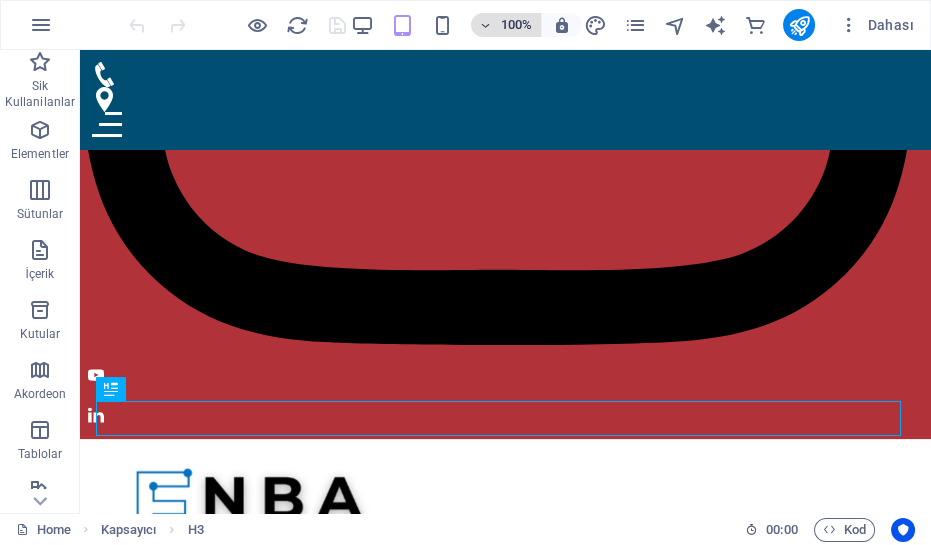 click on "100%" at bounding box center [506, 25] 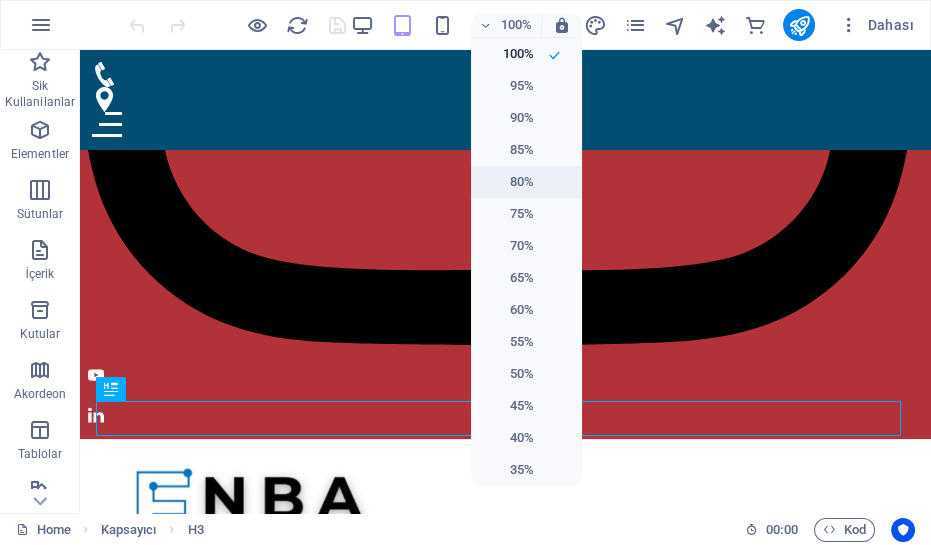 click on "80%" at bounding box center [508, 182] 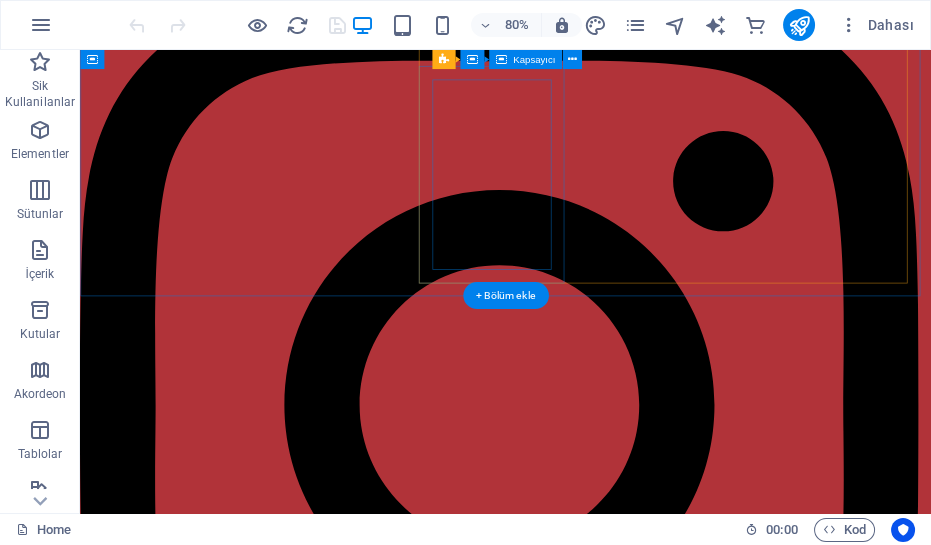 scroll, scrollTop: 0, scrollLeft: 0, axis: both 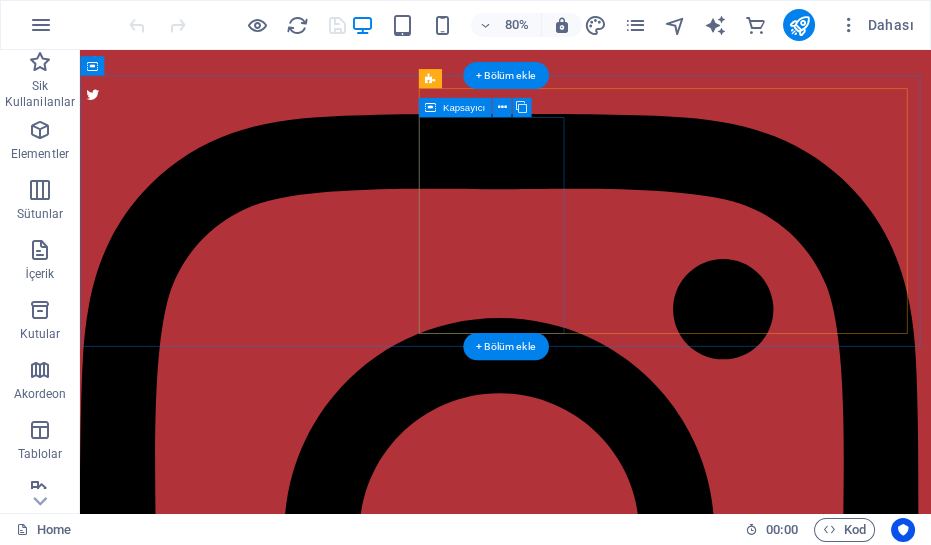 click on "İçeriği buraya bırak veya  Element ekle  Panoyu yapıştır" at bounding box center [268, 1616] 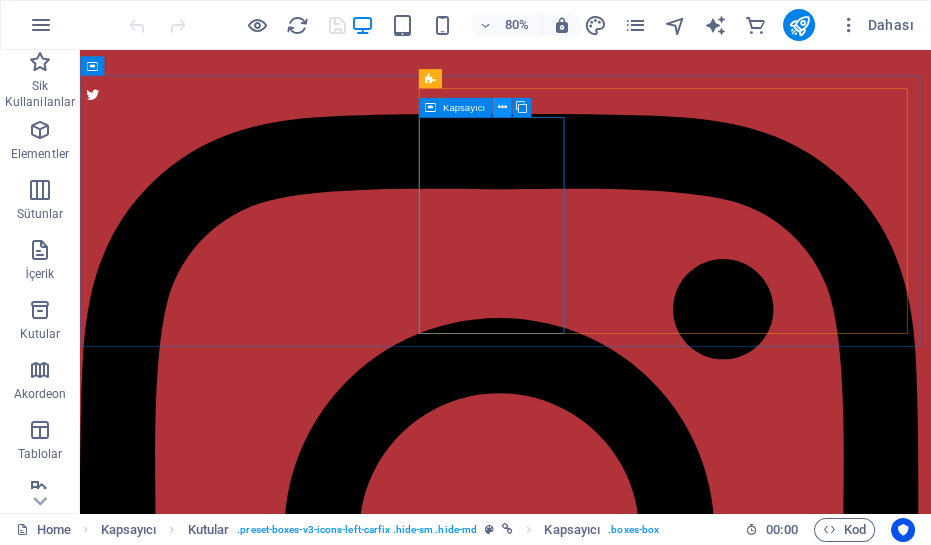 click at bounding box center [501, 107] 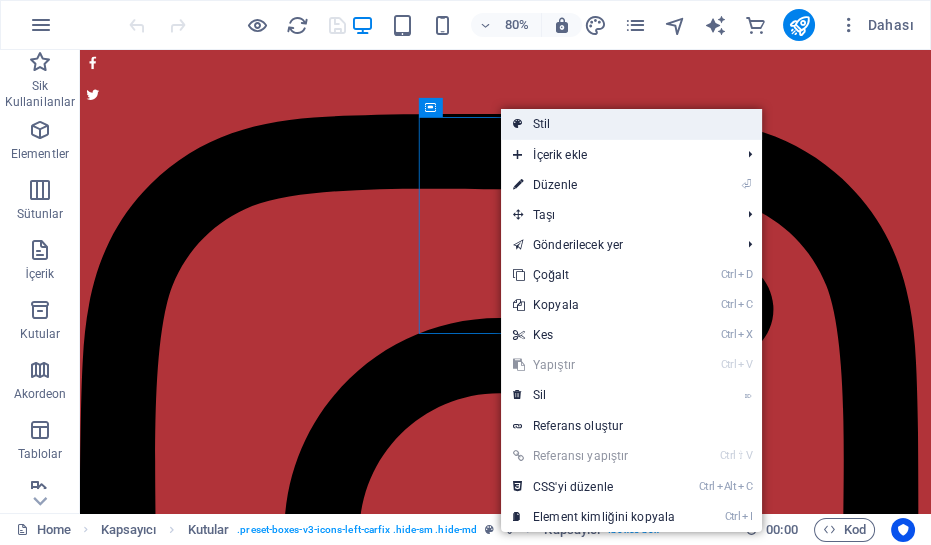 click on "Stil" at bounding box center [631, 124] 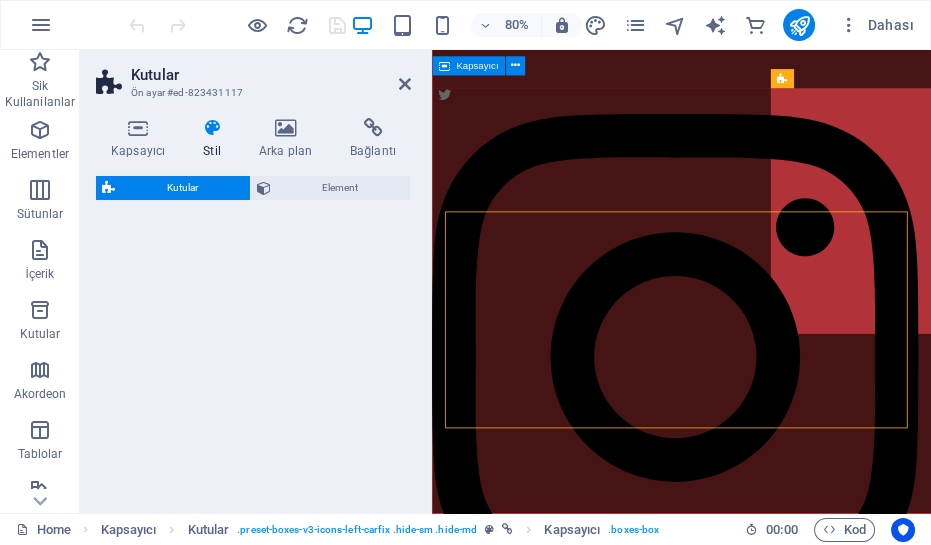 select on "rem" 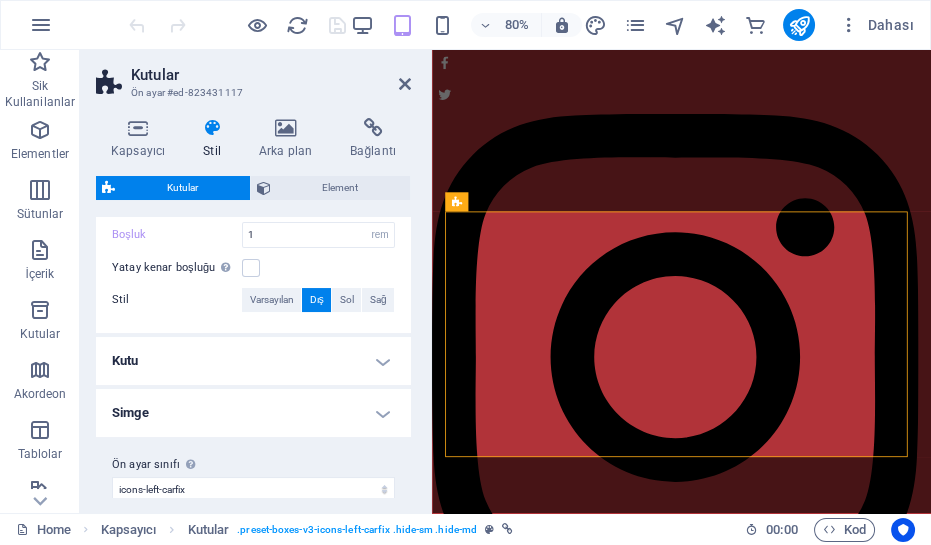 scroll, scrollTop: 480, scrollLeft: 0, axis: vertical 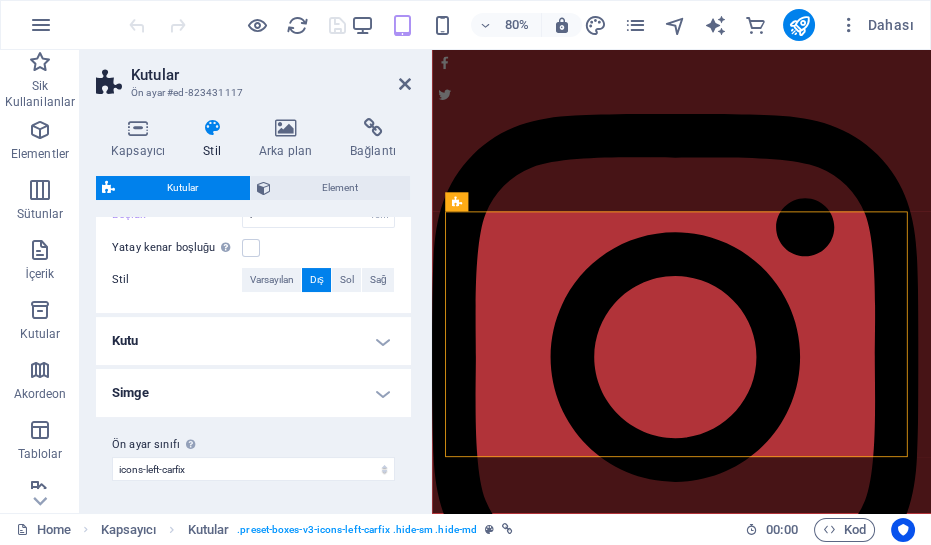 click on "Kutu" at bounding box center (253, 341) 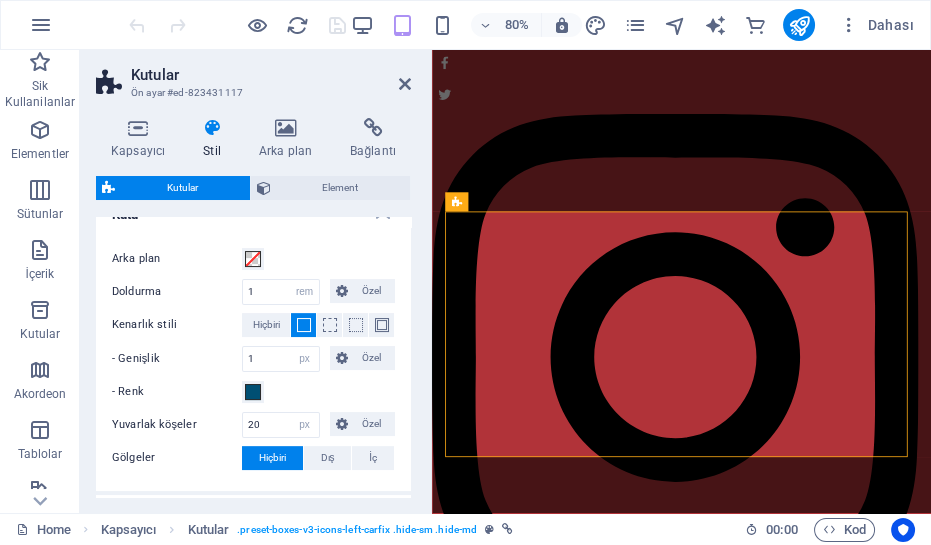 scroll, scrollTop: 661, scrollLeft: 0, axis: vertical 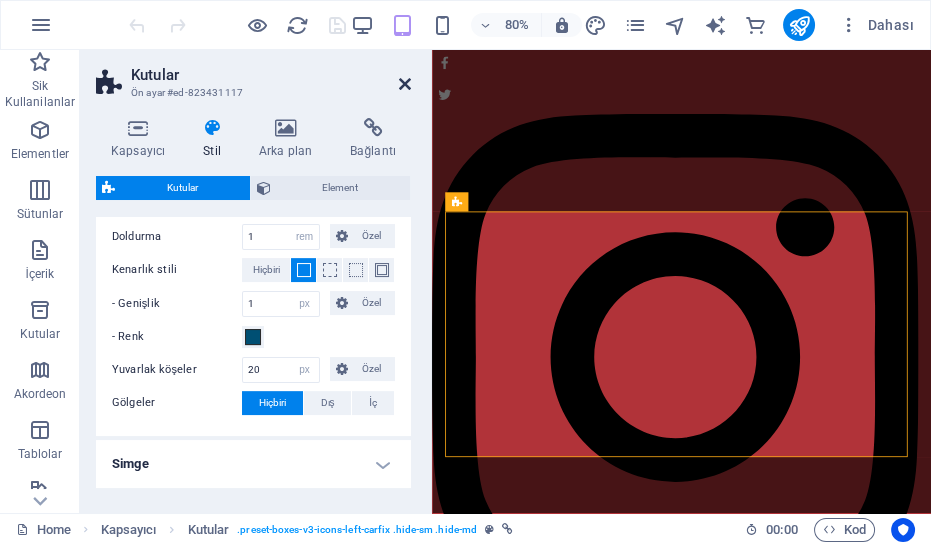 click at bounding box center (405, 84) 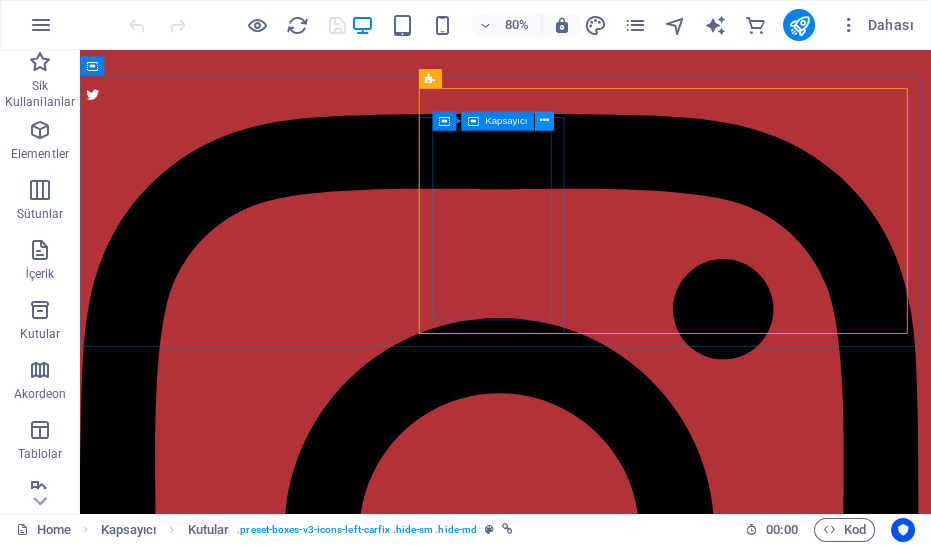 click at bounding box center [543, 121] 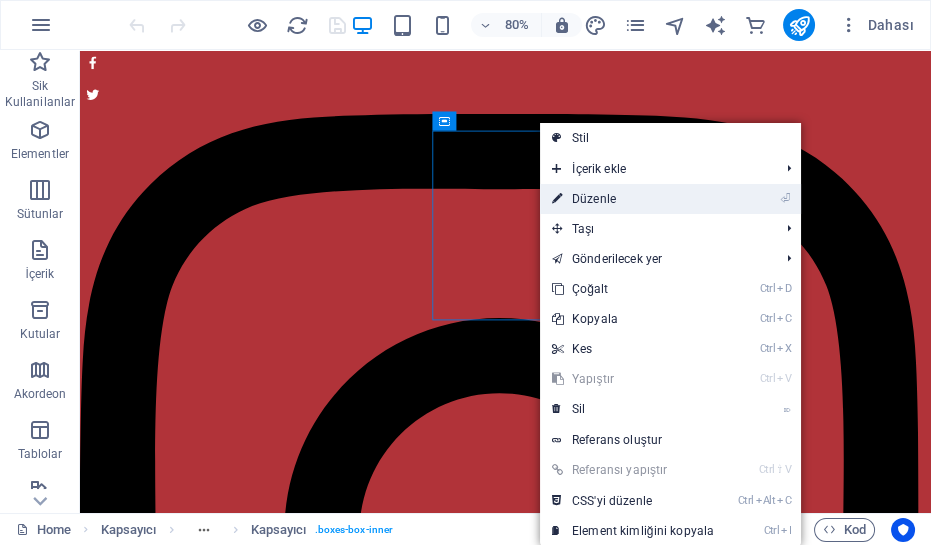 click on "⏎  Düzenle" at bounding box center (633, 199) 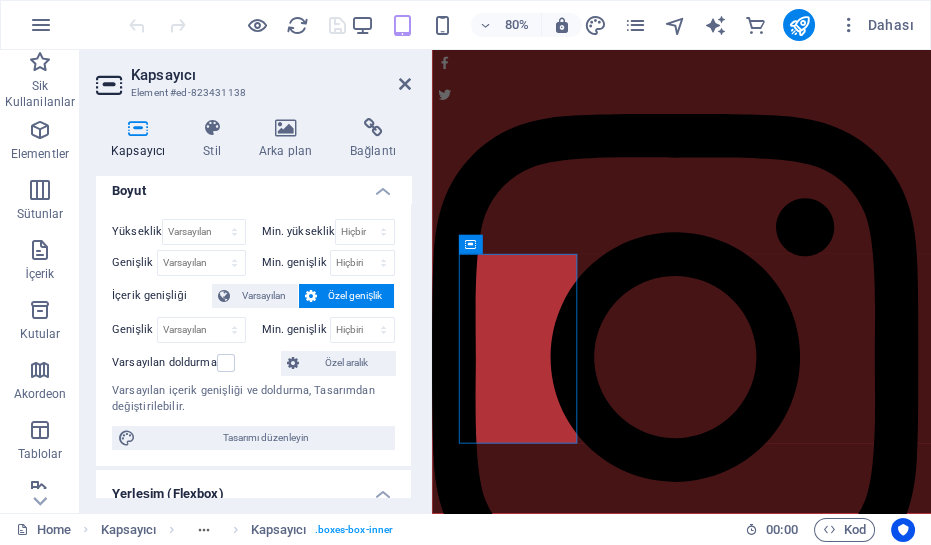 scroll, scrollTop: 0, scrollLeft: 0, axis: both 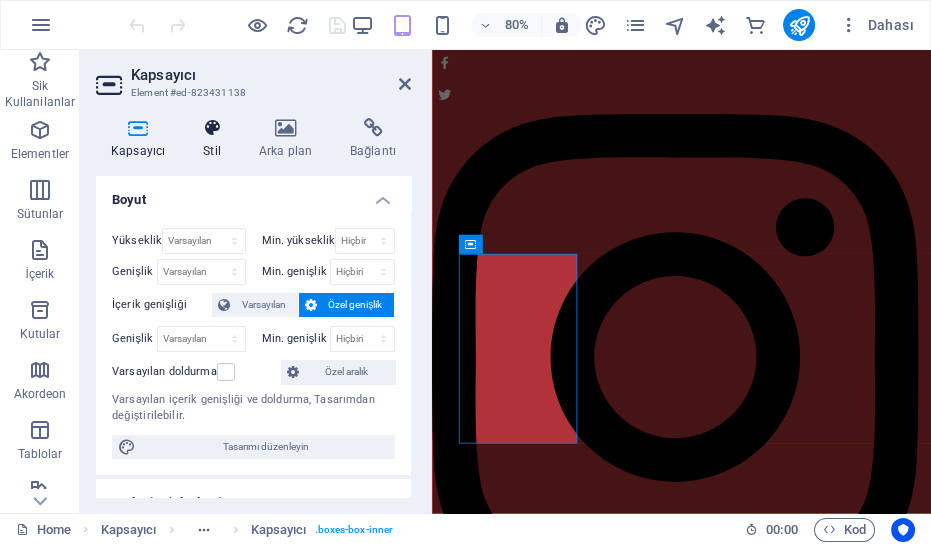 click at bounding box center [212, 128] 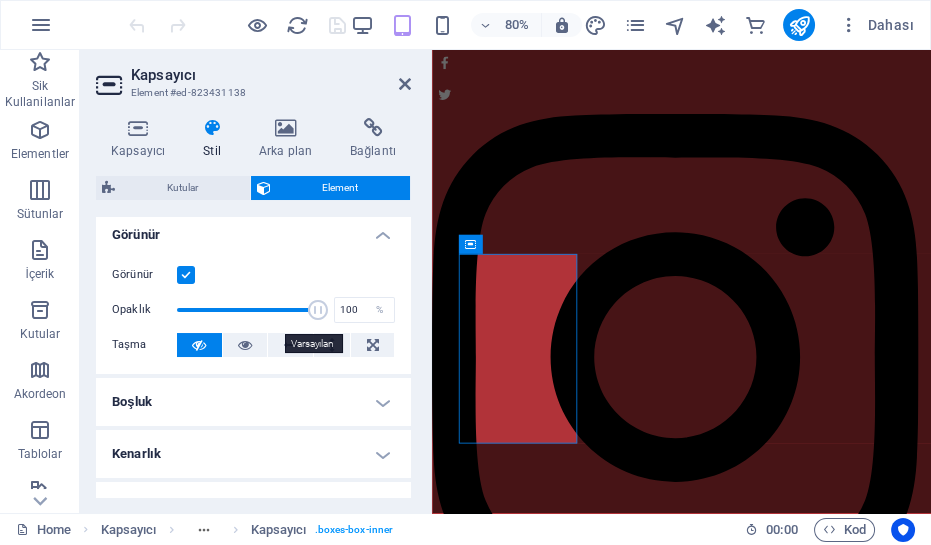 scroll, scrollTop: 272, scrollLeft: 0, axis: vertical 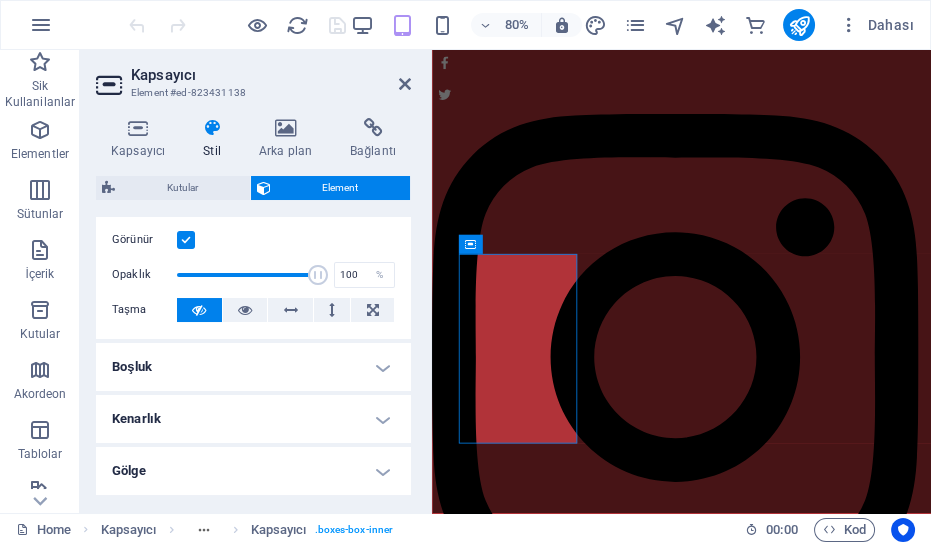 click at bounding box center (186, 240) 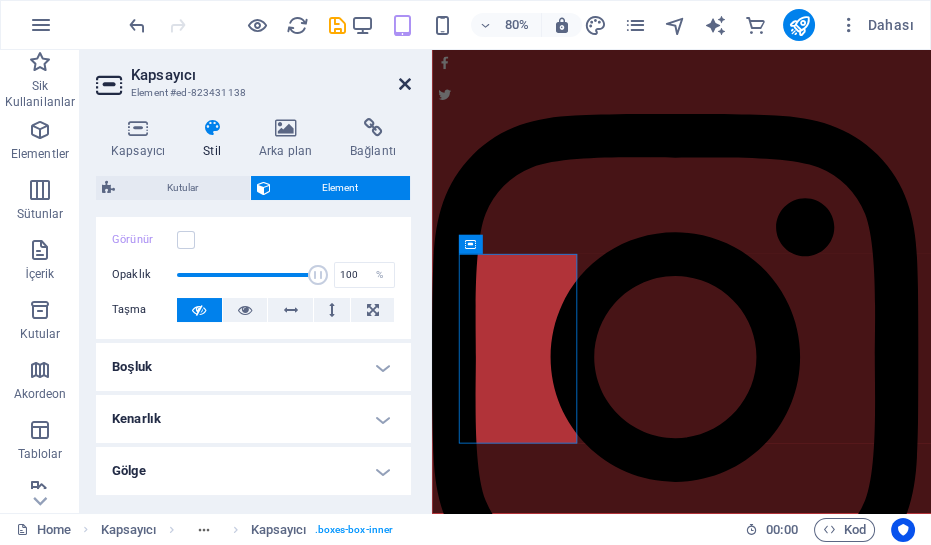click at bounding box center (405, 84) 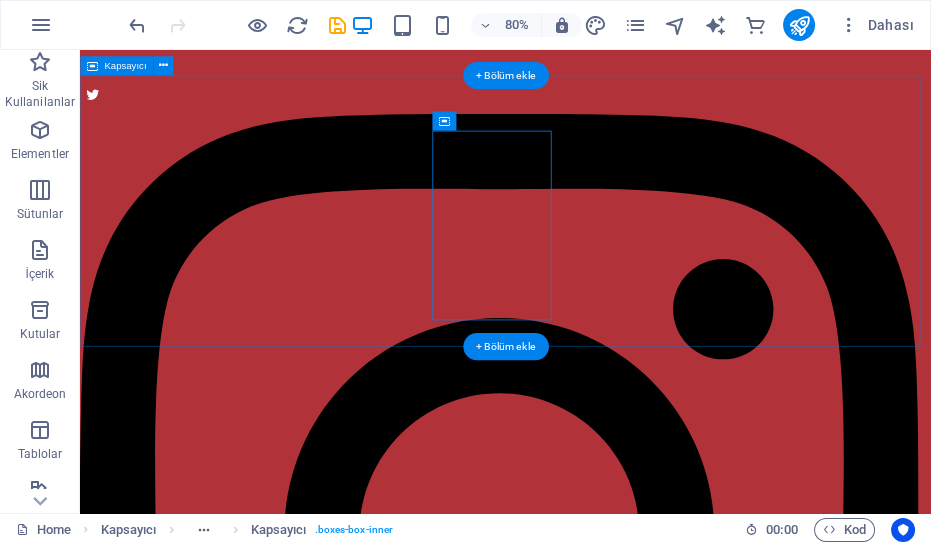 click on "Element ekle Panoyu yapıştır ADRES Fatih Mah. Atatürk Cad. Keskin İş Merkezi No:118/9 Arifiye / SAKARYA TELEFON [PHONE] [PHONE]" at bounding box center (612, 1757) 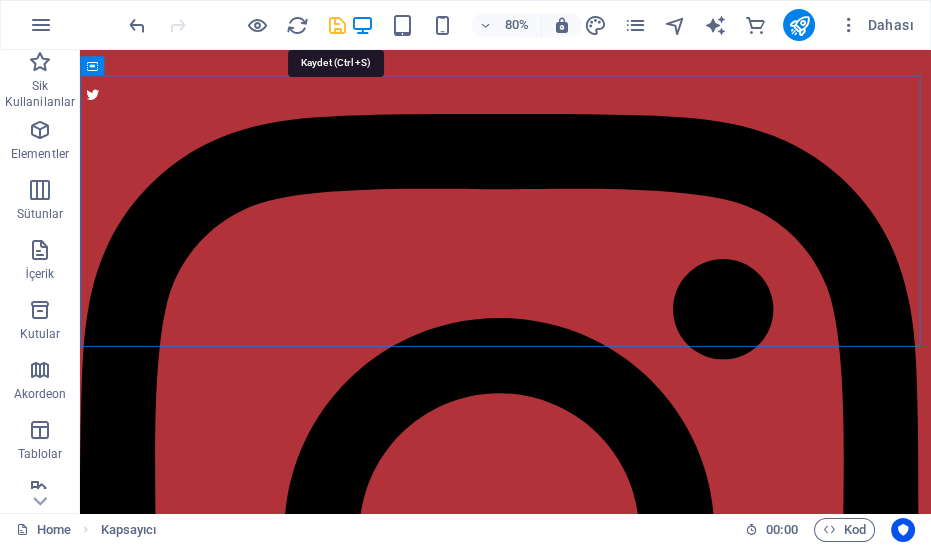 click at bounding box center [337, 25] 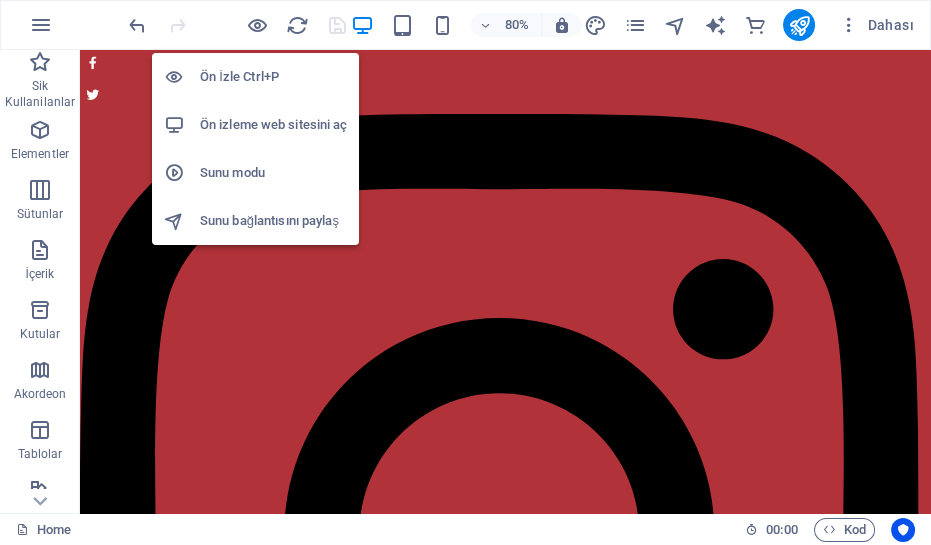 click on "Ön izleme web sitesini aç" at bounding box center (273, 125) 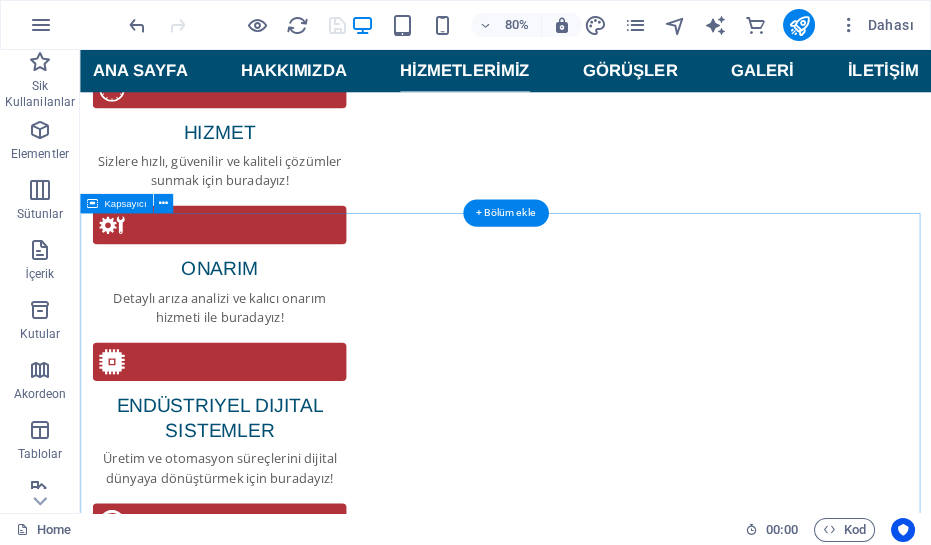 scroll, scrollTop: 3000, scrollLeft: 0, axis: vertical 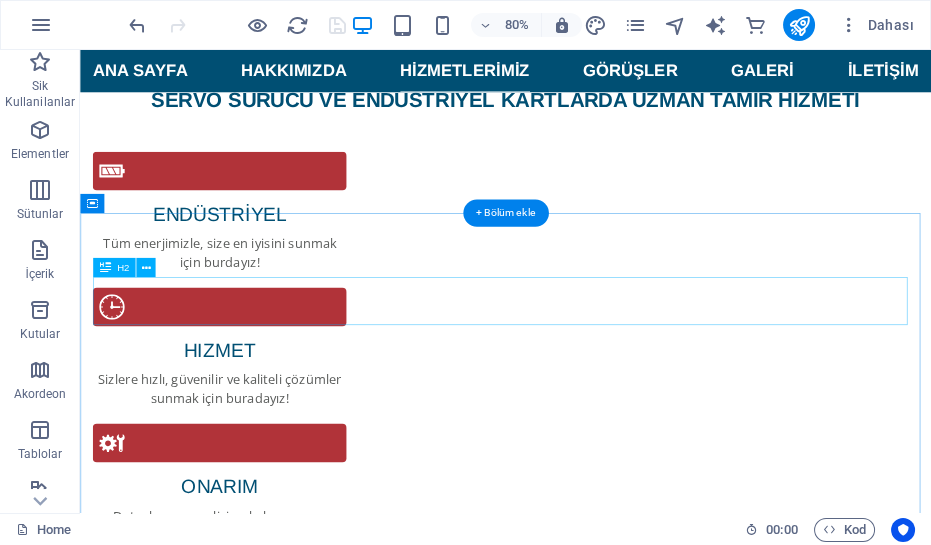 click on "Our Clients" at bounding box center [612, 5361] 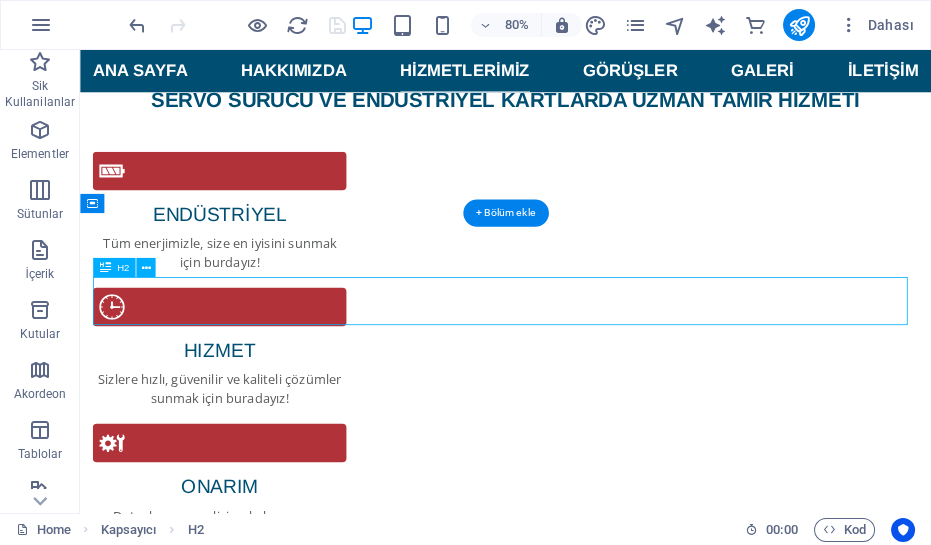 click on "Our Clients" at bounding box center [612, 5361] 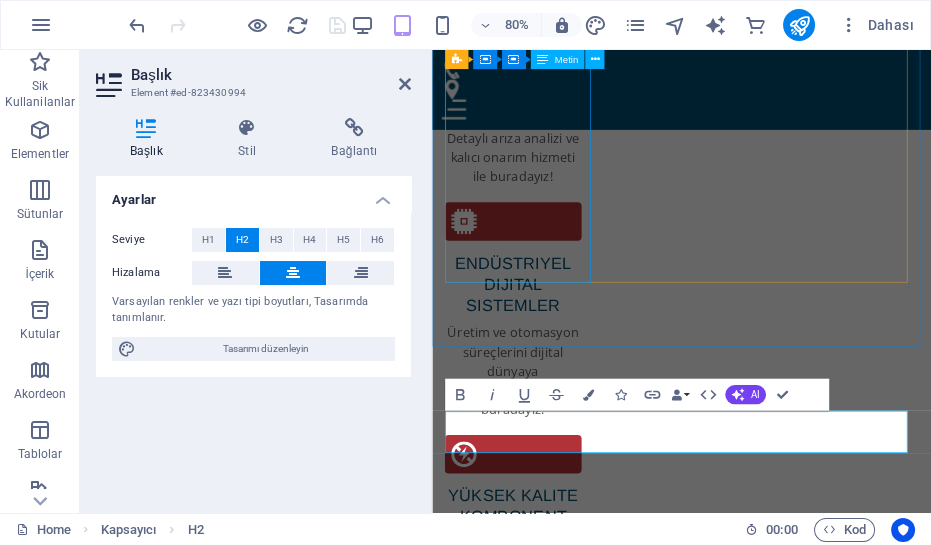 scroll, scrollTop: 3361, scrollLeft: 0, axis: vertical 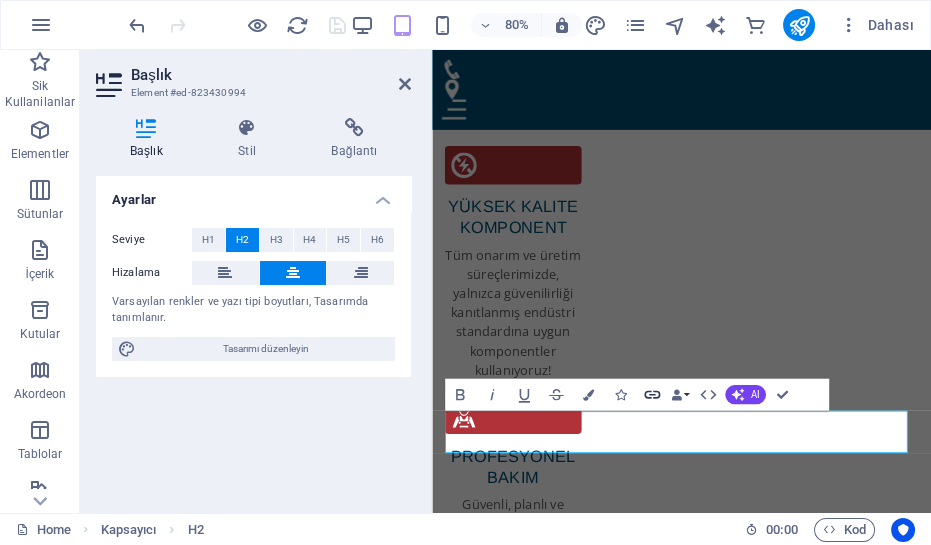 type 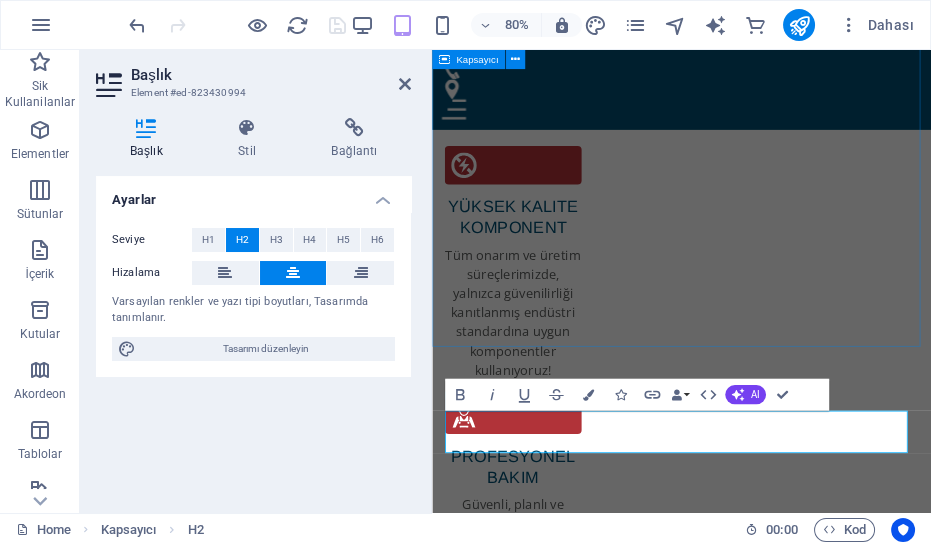 click on "PROFESYONEL DESTEK ALANLARIMIZ GÜÇ BESLEME ÜNİTELERİ SPS devreleri, DC gerilimi yüksek frekansta anahtarlayarak transformatör üzerinden dönüştürür, ardından doğrultma ve filtreleyip sabit DC çıkış sağlar. ASENKRON SÜRÜCÜ Asenkron Sürücü, üç fazlı asenkron motorların hız ve tork kontrollerini sağlayan, gerilim ve frekansını değiştirerek motorun performansını optimize eden frekans konvektörüdür. SERVO SÜRÜCÜ Servo sürücü; bir servo motorun doğru ve kararalı çalışmasını sağlamak amacıyla, motorun hareketini komut sinyallerine göre yöneten, geri besleme sistemleriyle pozisyon, hız ve tork kontrolü yapar. plc tamiri PLC'ler giriş-çıkış modülleri, işlemci bellek ve güç kaynağından oluşur. Giriş birimleri sensörlerden bilgi alır, CPU bu bilgileri işleyerek çıkış birimleri üzerinden çıkış ekipmanlarına yol verir. CAR WASH Lorem ipsum dolor sit amet, consectetur adipisicing elit. Veritatis, dolorem! BRAKE REPAIR" at bounding box center (744, 3067) 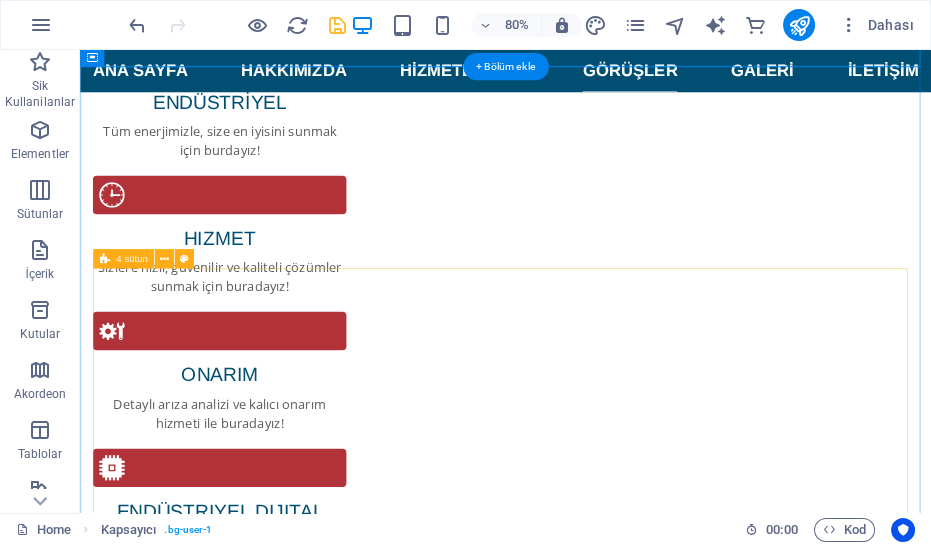 scroll, scrollTop: 3182, scrollLeft: 0, axis: vertical 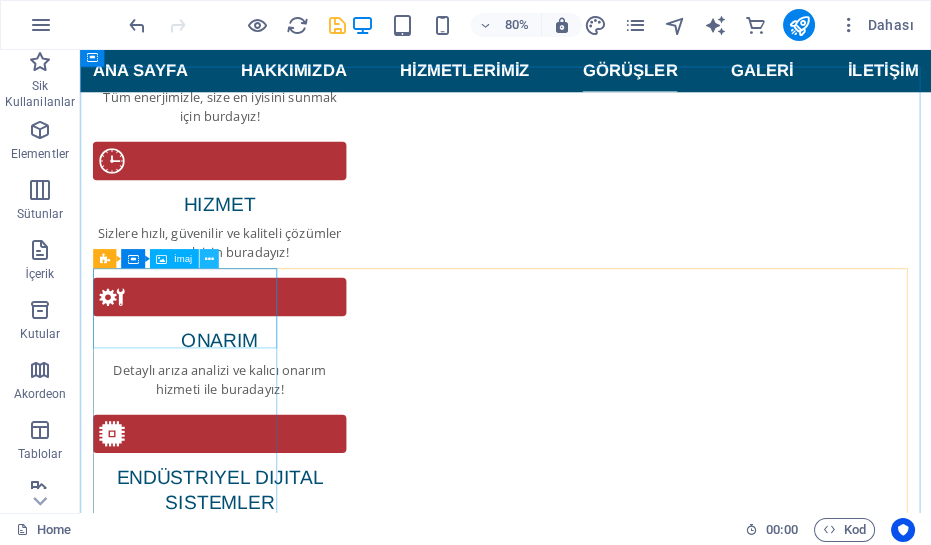 click at bounding box center (208, 258) 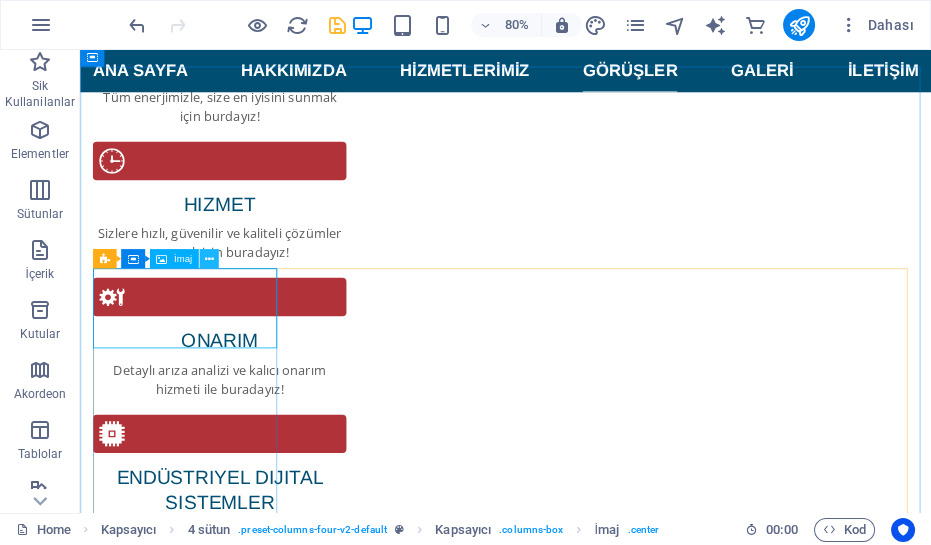 click at bounding box center (208, 258) 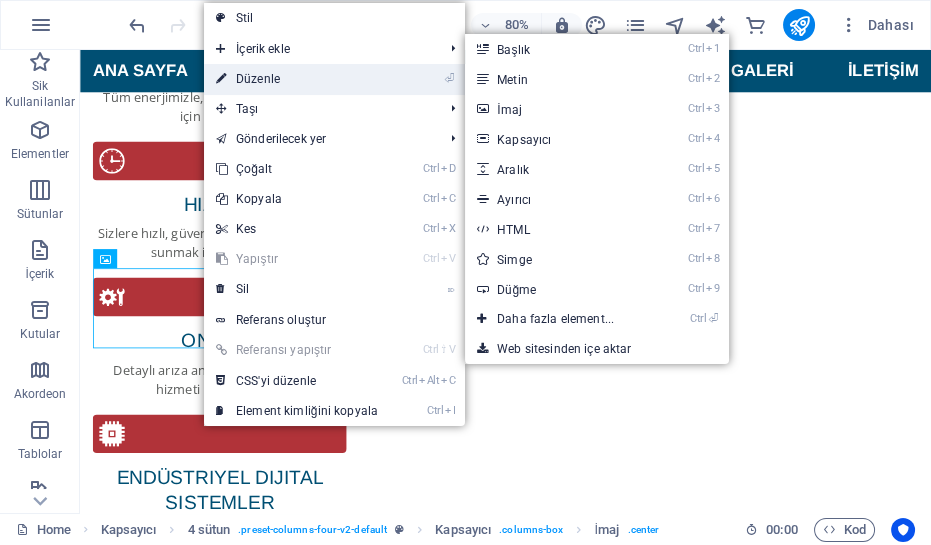 click on "⏎  Düzenle" at bounding box center [297, 79] 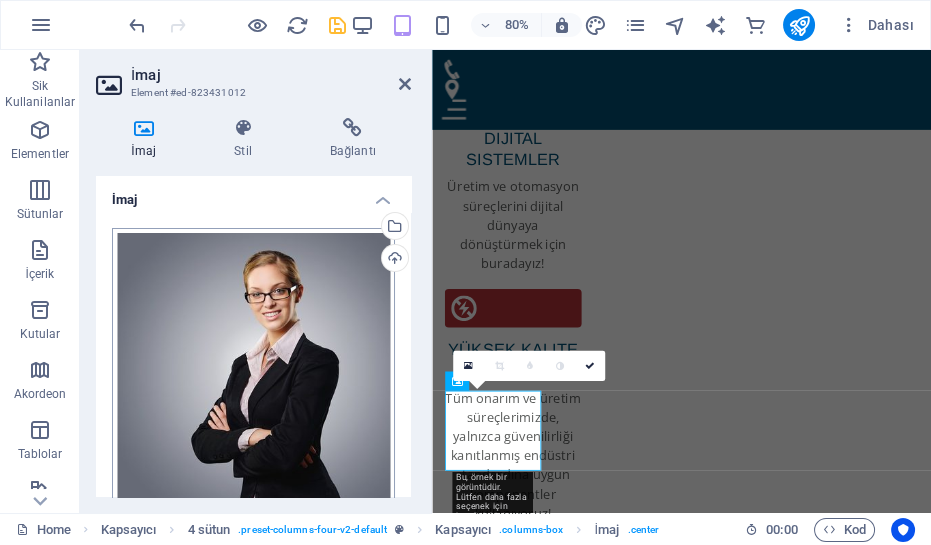 scroll, scrollTop: 3569, scrollLeft: 0, axis: vertical 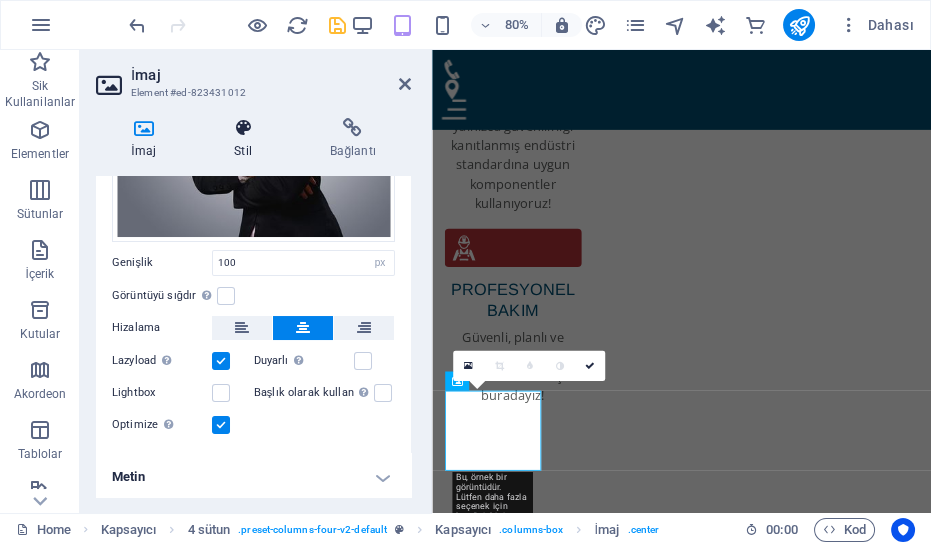 click at bounding box center (243, 128) 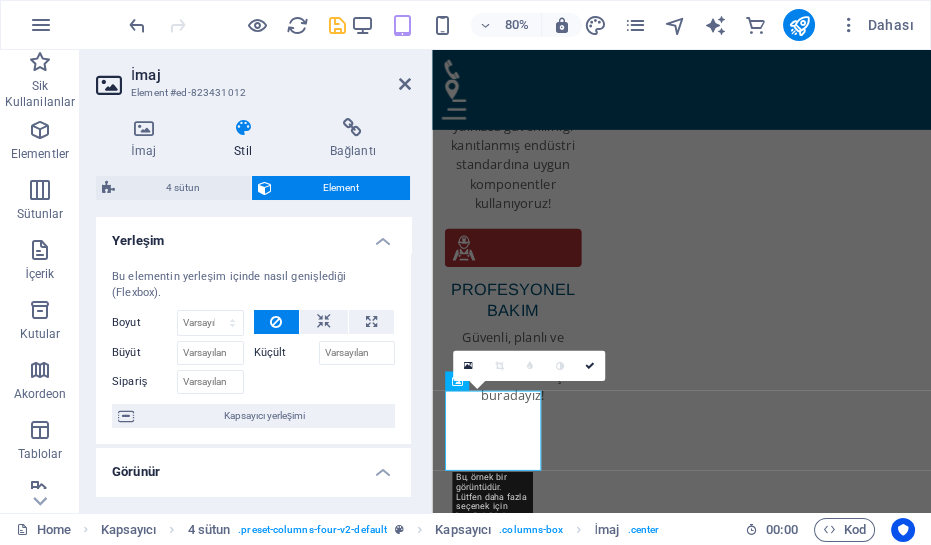 click on "Element" at bounding box center [341, 188] 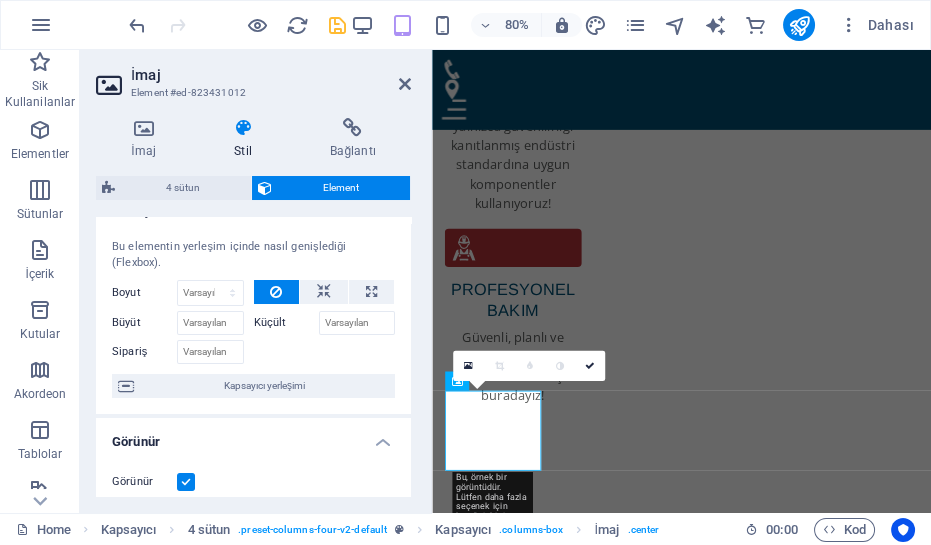 scroll, scrollTop: 0, scrollLeft: 0, axis: both 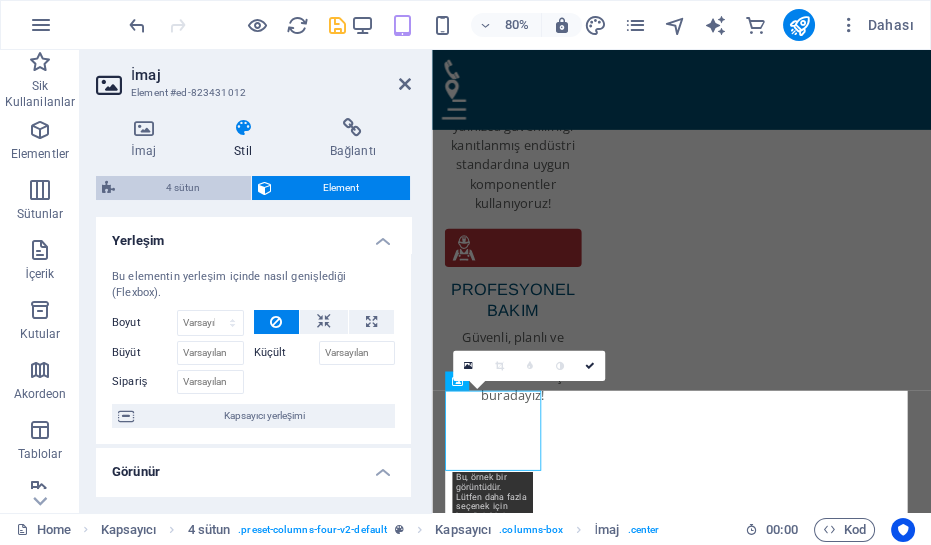 click on "4 sütun" at bounding box center (183, 188) 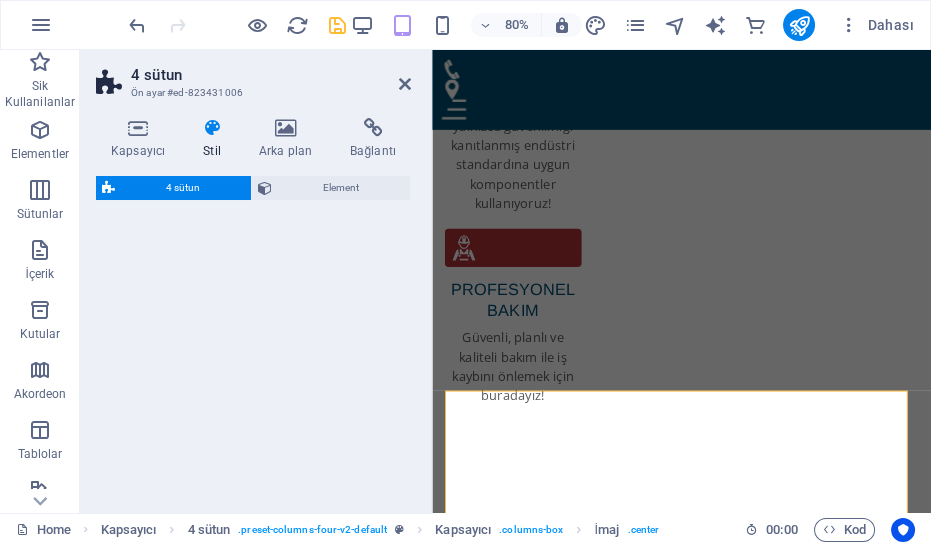select on "rem" 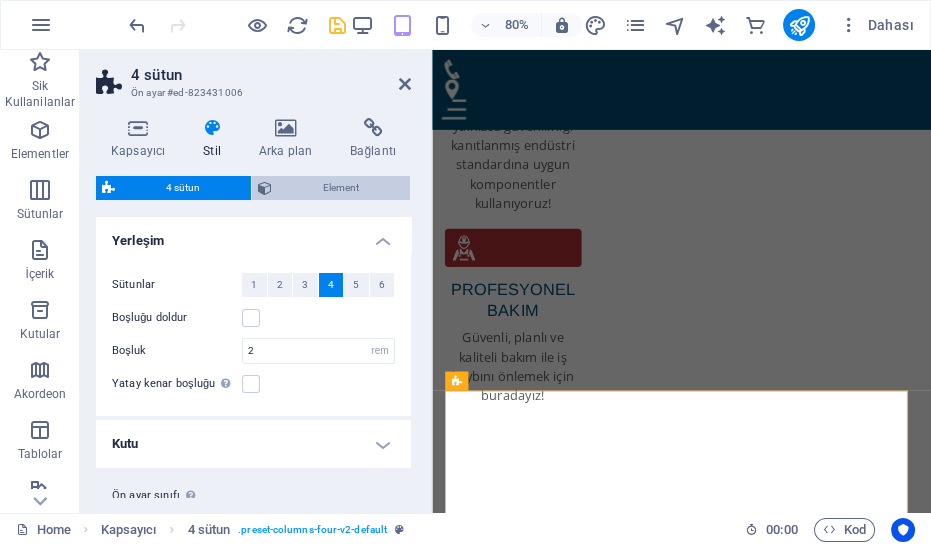 click on "Element" at bounding box center (341, 188) 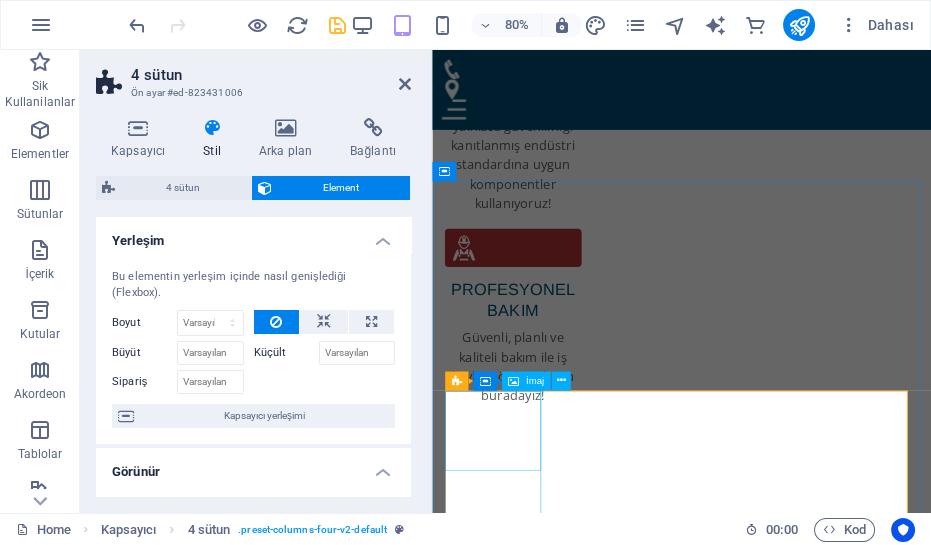 click at bounding box center [510, 4597] 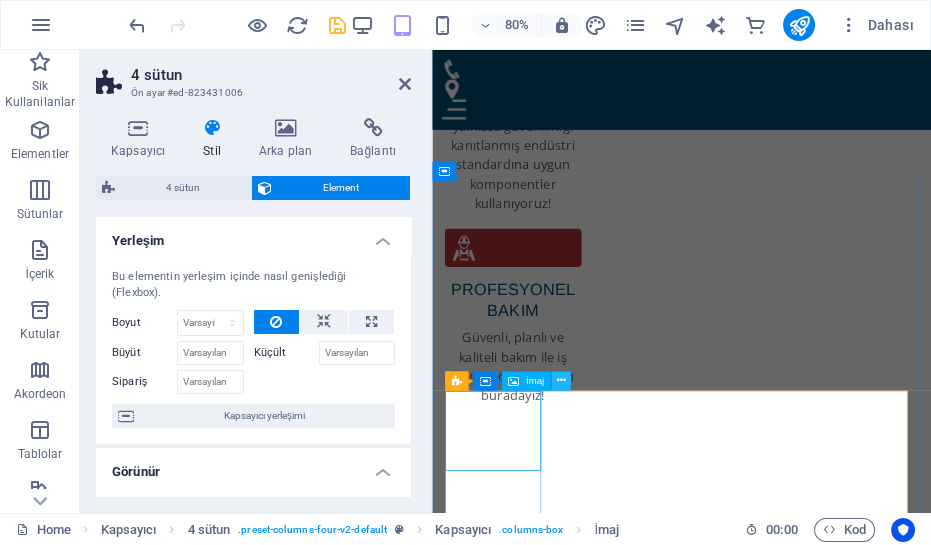 click at bounding box center (560, 381) 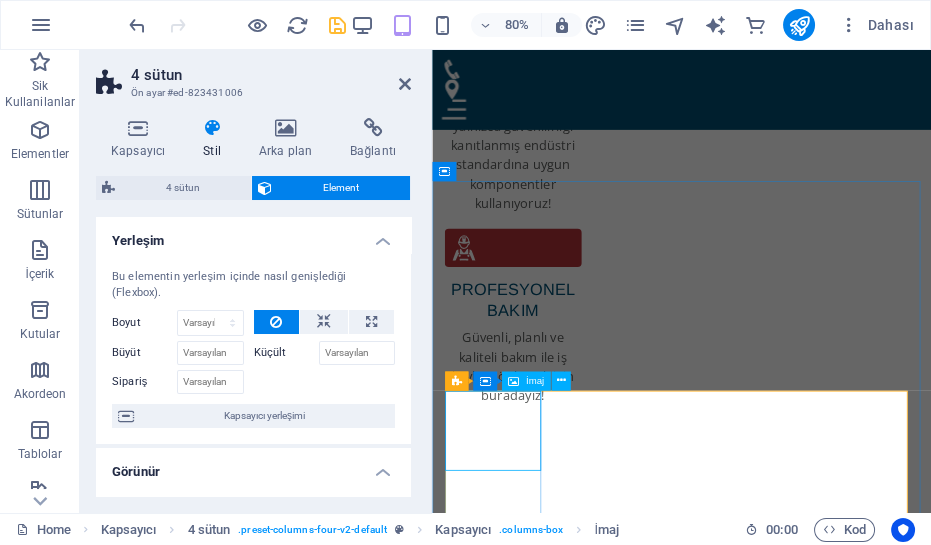 click on "İmaj" at bounding box center (535, 381) 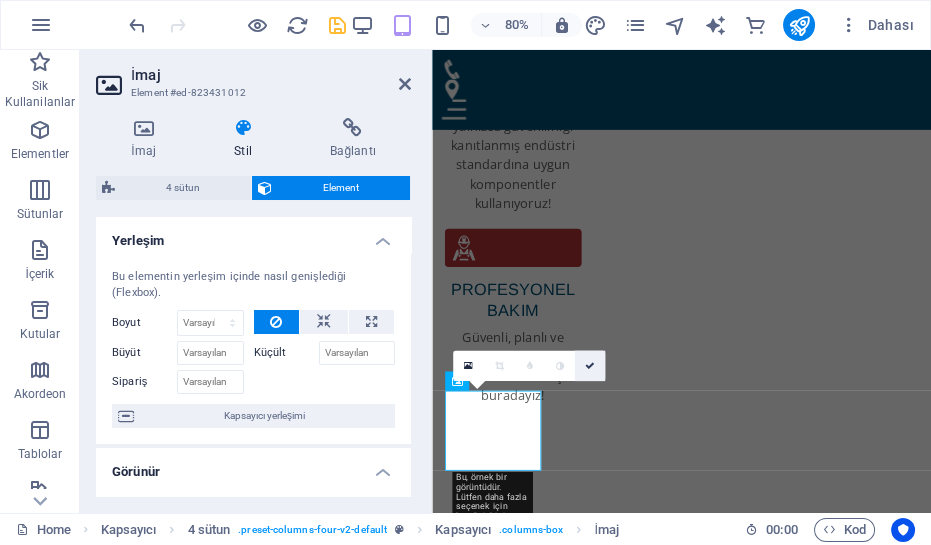 click at bounding box center [590, 366] 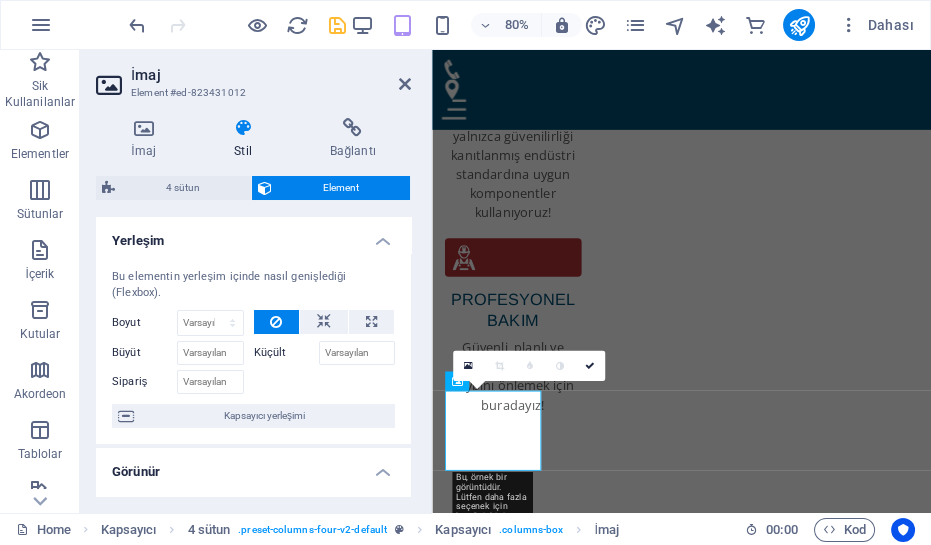 scroll, scrollTop: 3182, scrollLeft: 0, axis: vertical 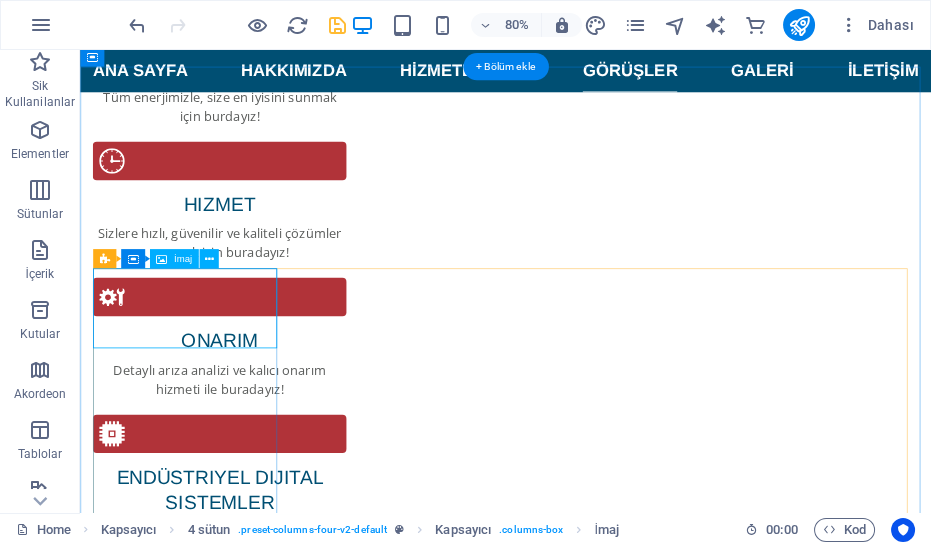 click at bounding box center (213, 5375) 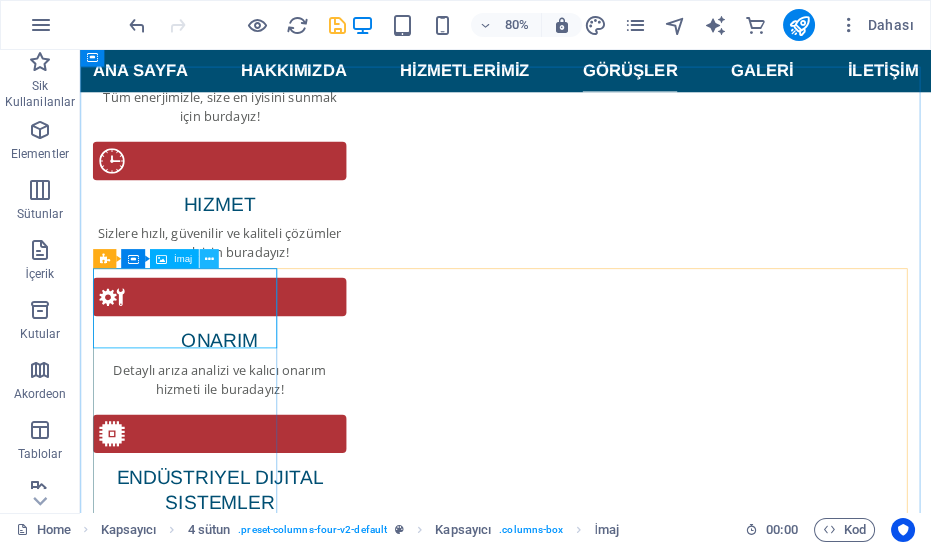 click at bounding box center [208, 259] 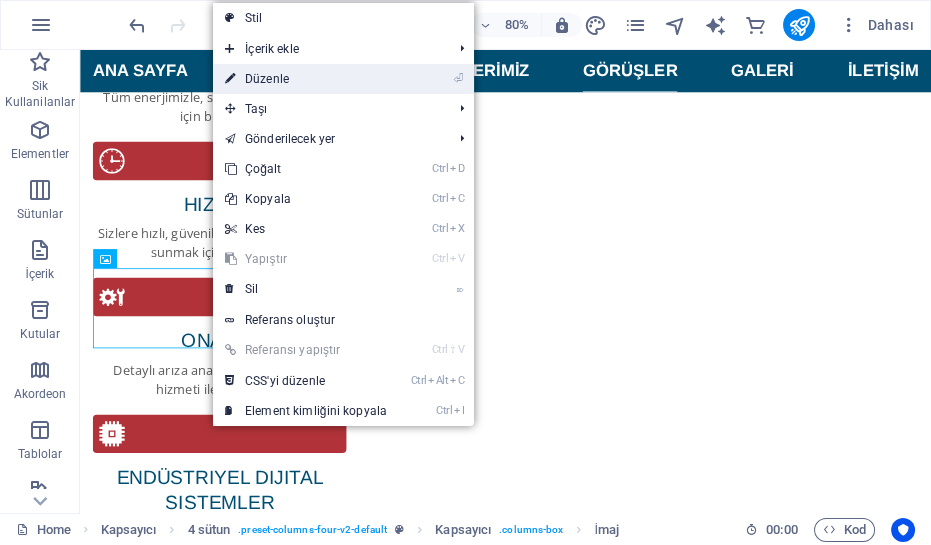 click on "⏎  Düzenle" at bounding box center (306, 79) 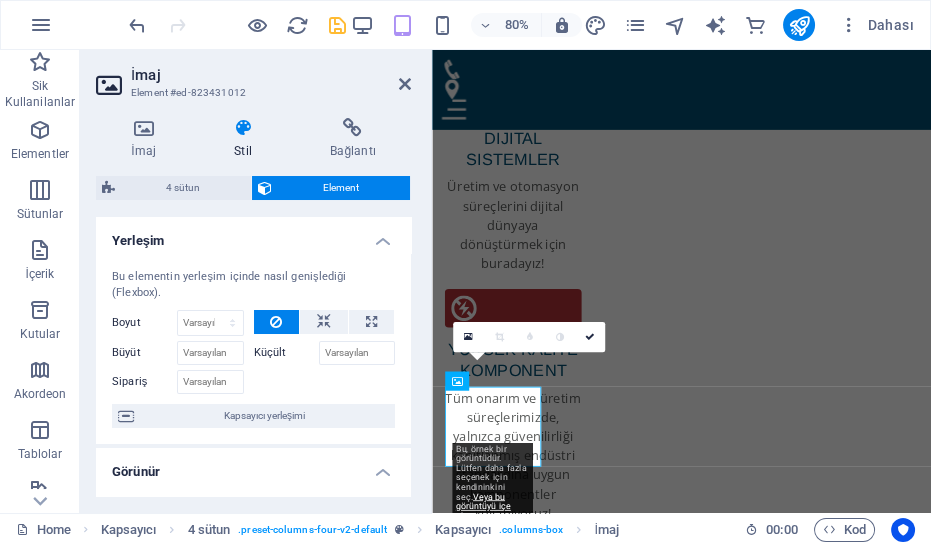 scroll, scrollTop: 3569, scrollLeft: 0, axis: vertical 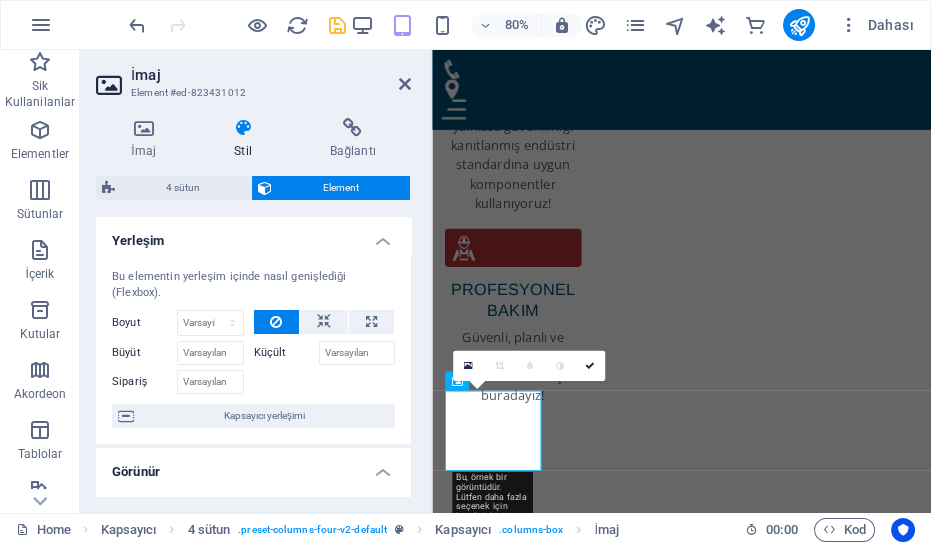 click on "Stil" at bounding box center (247, 139) 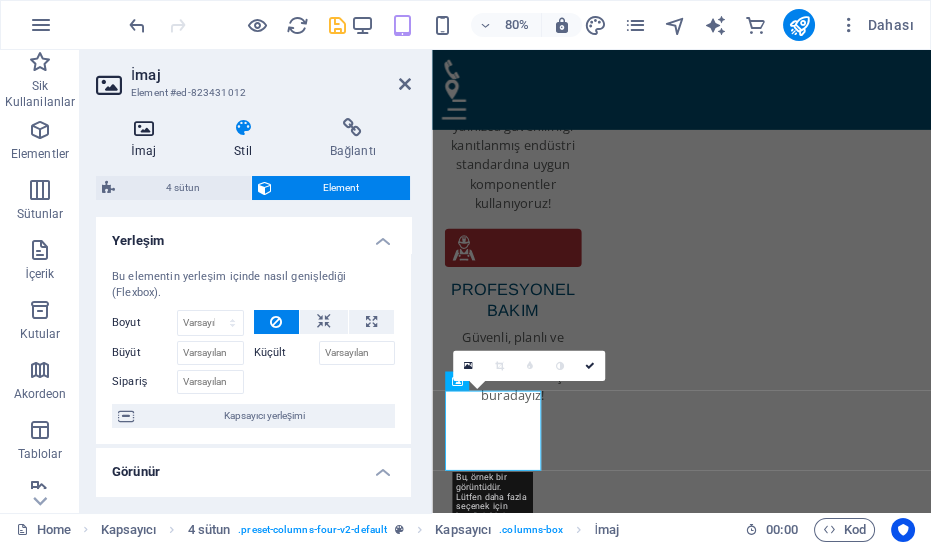 click on "İmaj" at bounding box center [147, 139] 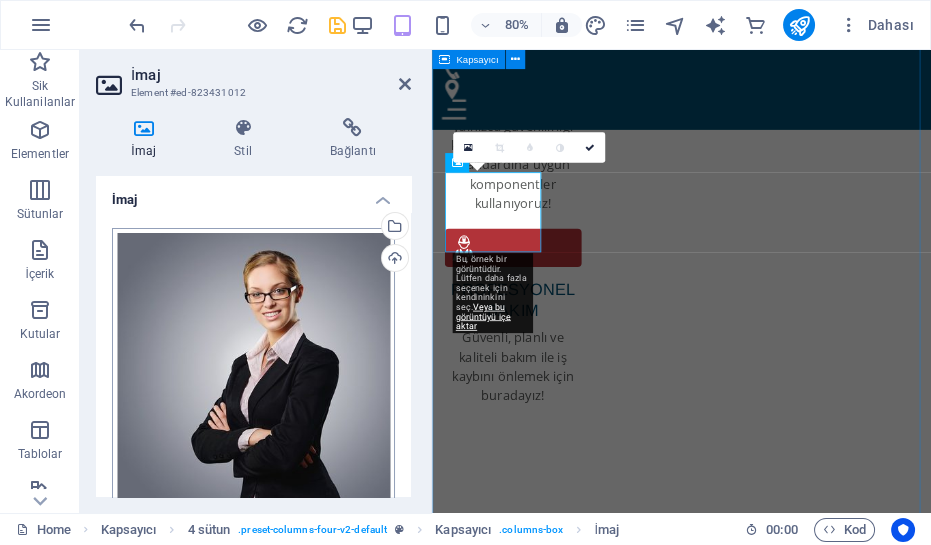 scroll, scrollTop: 3841, scrollLeft: 0, axis: vertical 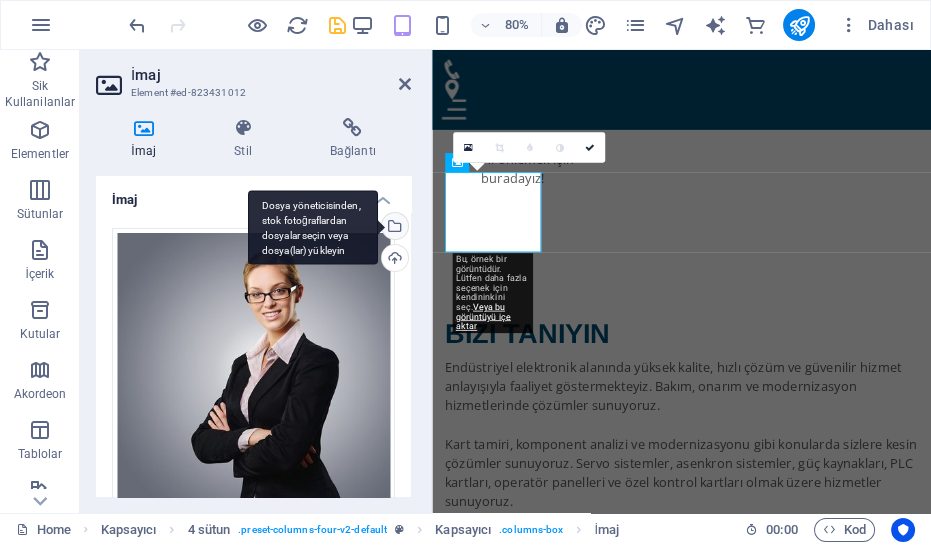 click on "Dosya yöneticisinden, stok fotoğraflardan dosyalar seçin veya dosya(lar) yükleyin" at bounding box center (393, 228) 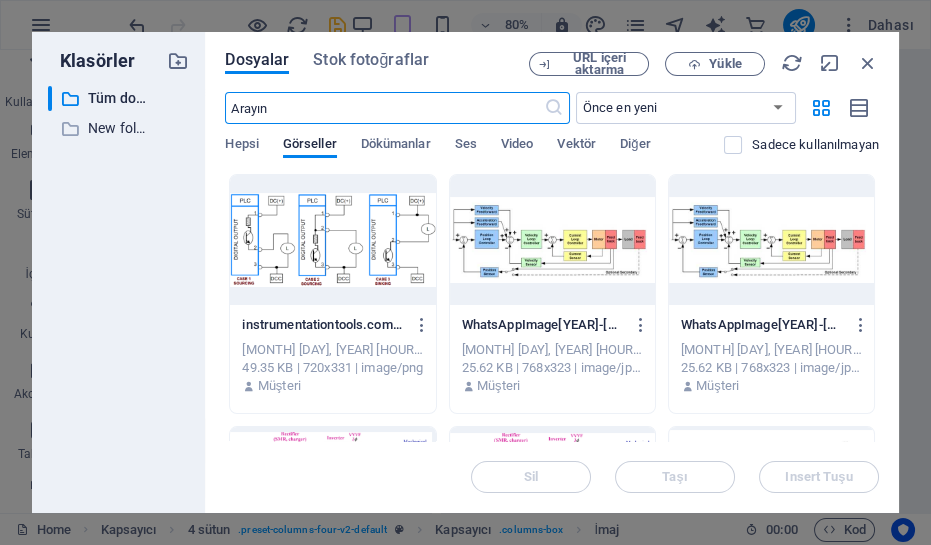 scroll, scrollTop: 9737, scrollLeft: 0, axis: vertical 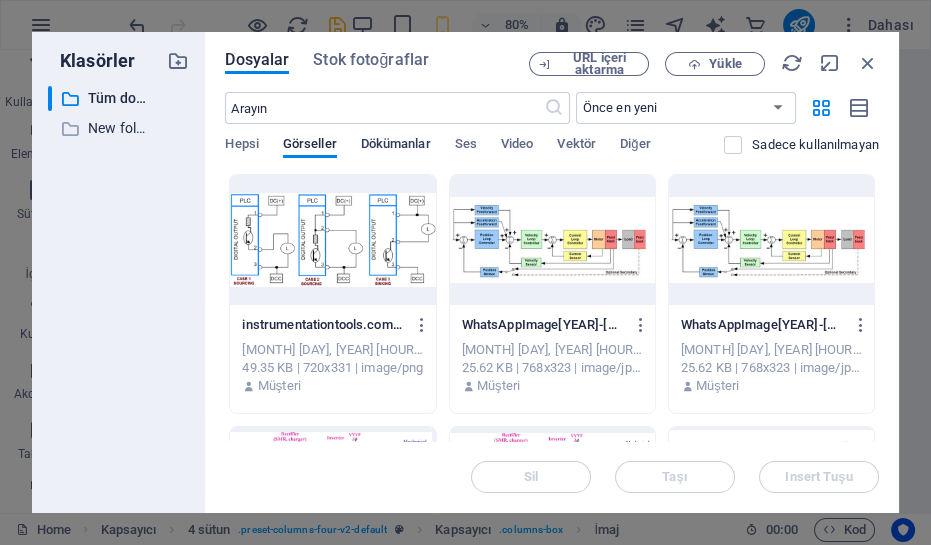 click on "Dökümanlar" at bounding box center (396, 146) 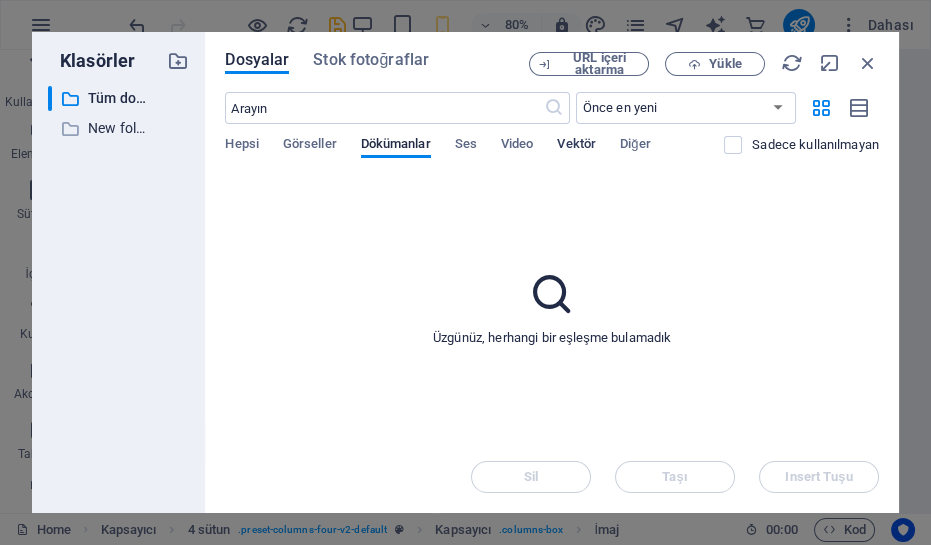 click on "Vektör" at bounding box center [576, 146] 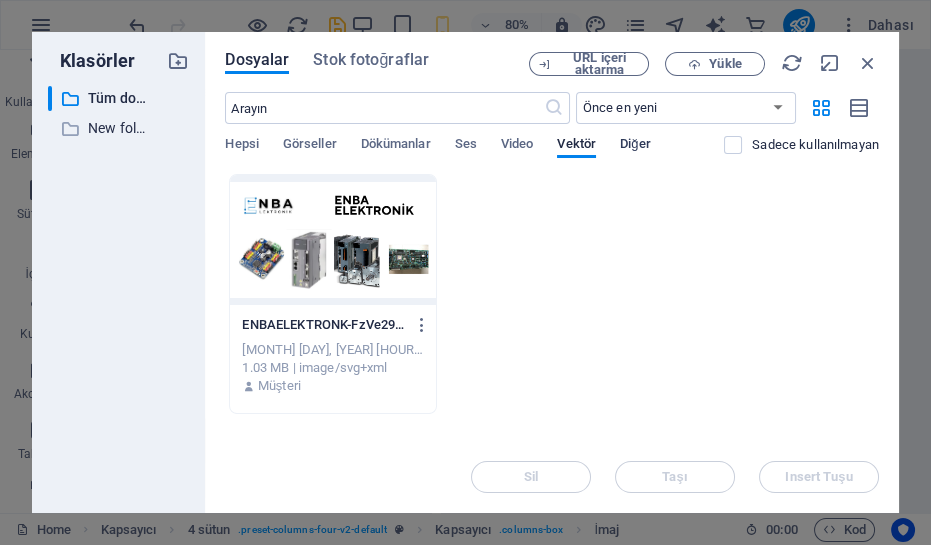 click on "Diğer" at bounding box center [635, 146] 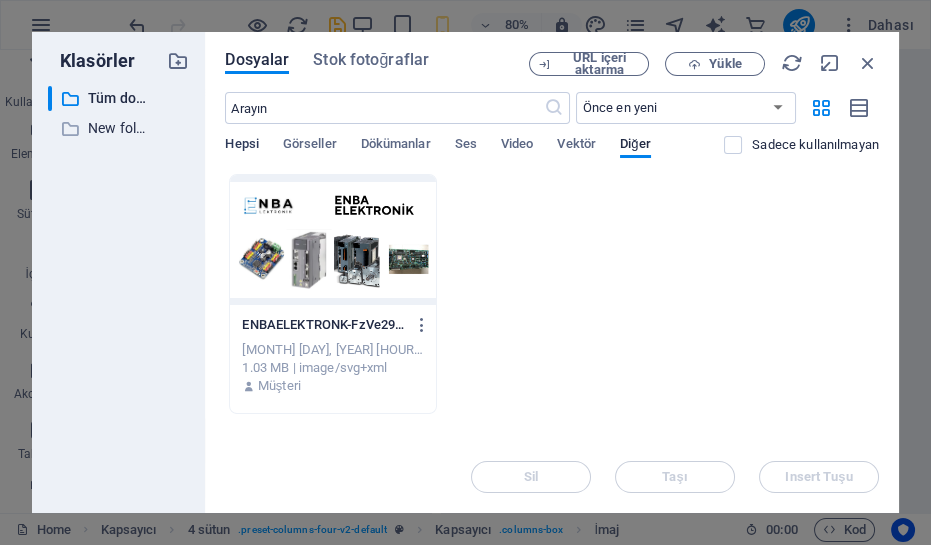 click on "Hepsi" at bounding box center [241, 146] 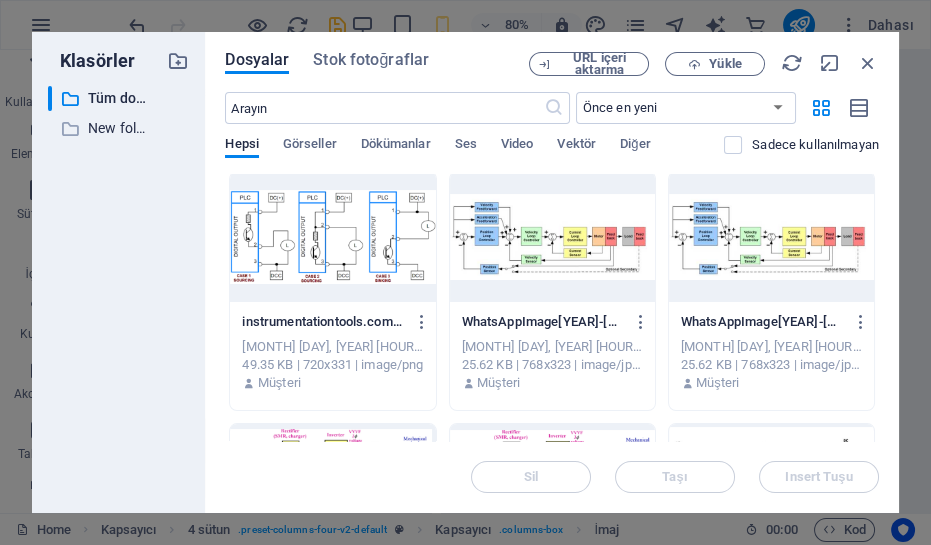 scroll, scrollTop: 0, scrollLeft: 0, axis: both 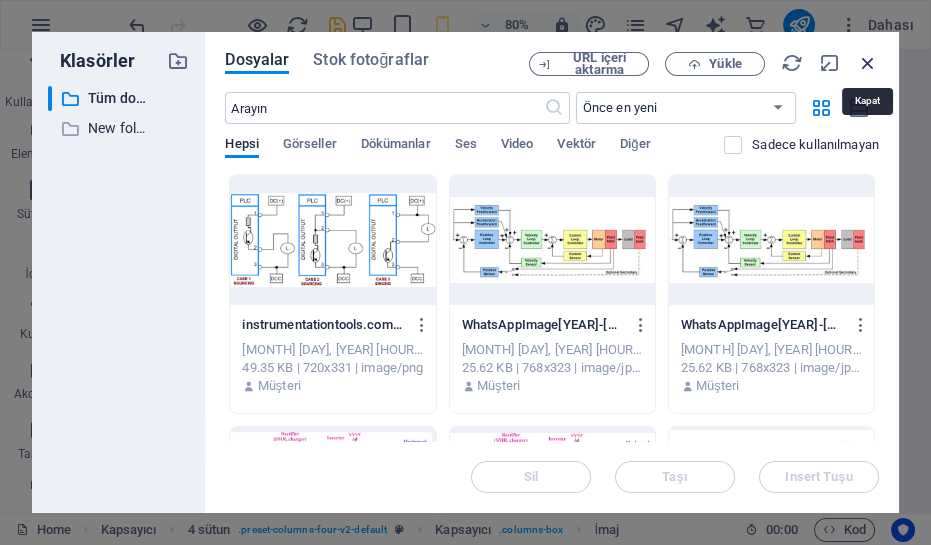 click at bounding box center [868, 63] 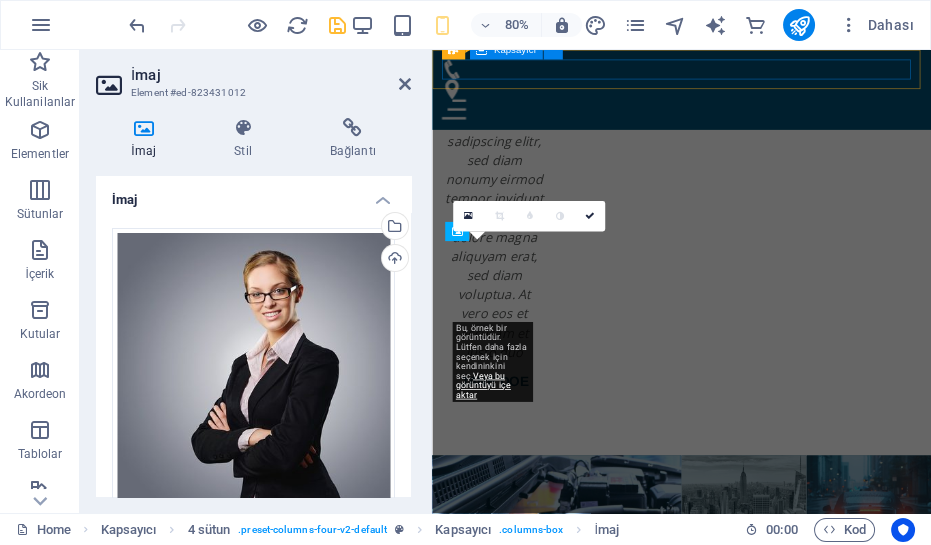 scroll, scrollTop: 3756, scrollLeft: 0, axis: vertical 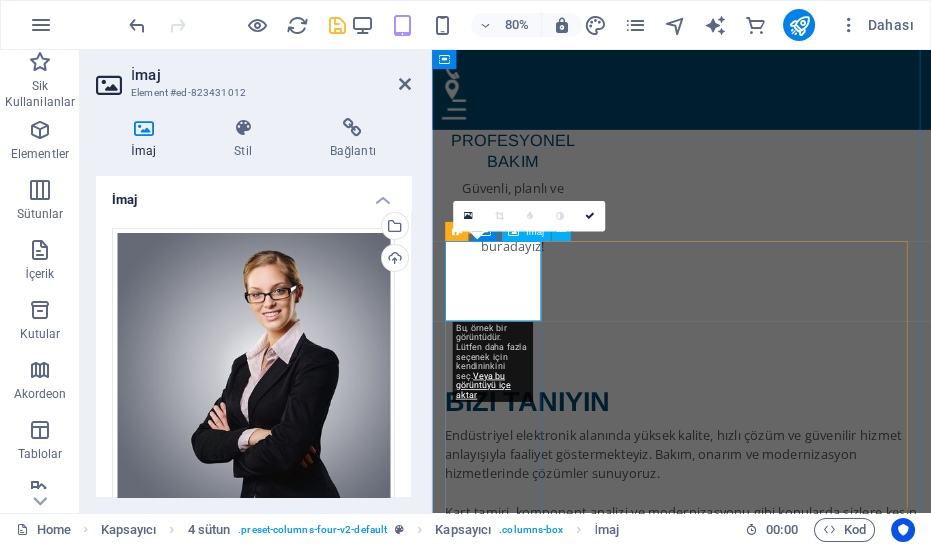 click at bounding box center (510, 4410) 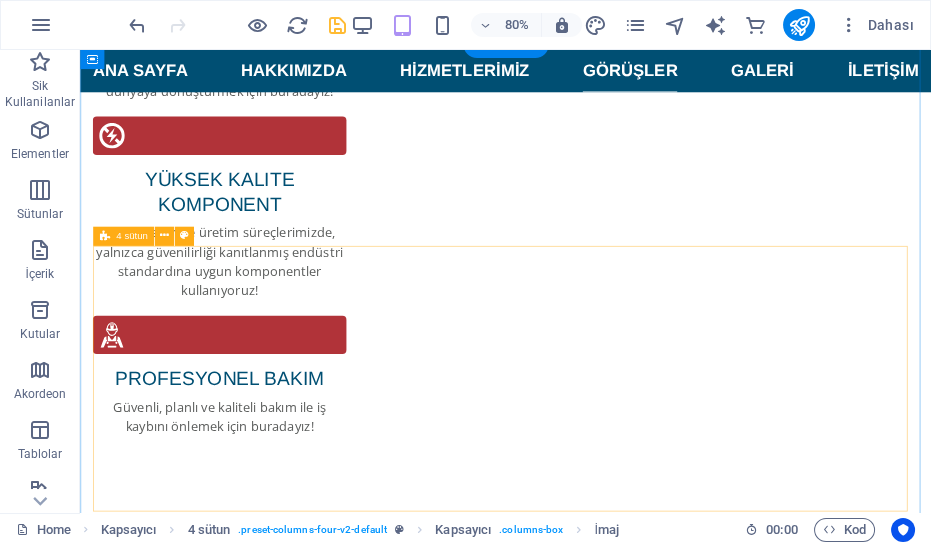scroll, scrollTop: 3226, scrollLeft: 0, axis: vertical 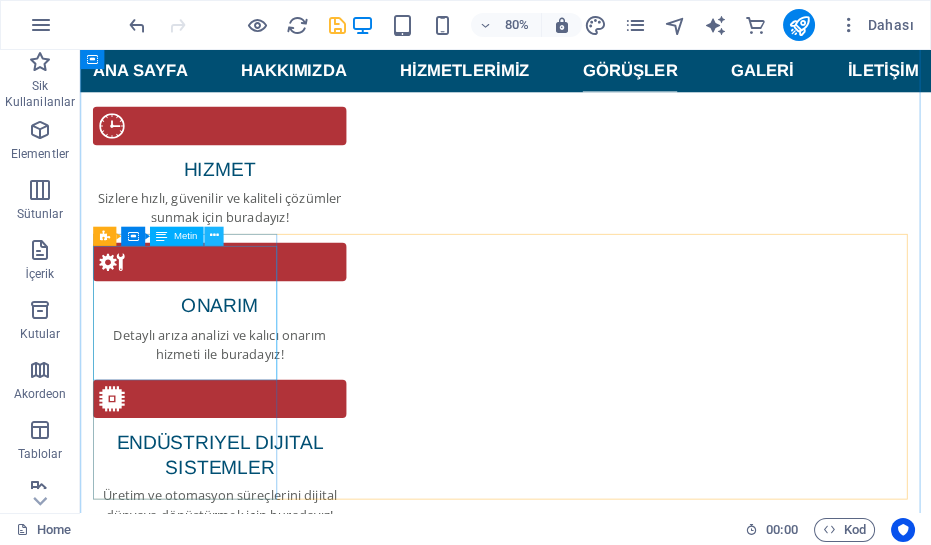 click at bounding box center (213, 235) 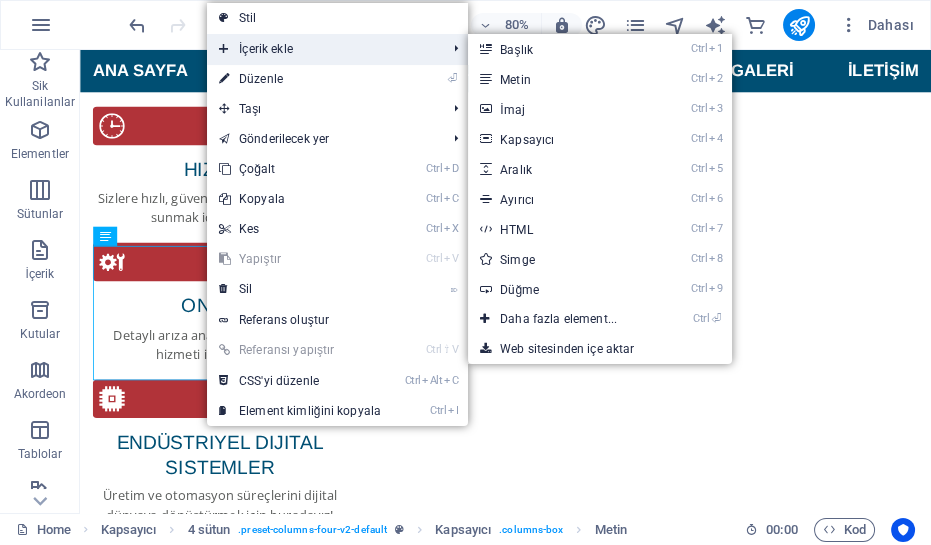 click on "İçerik ekle" at bounding box center [322, 49] 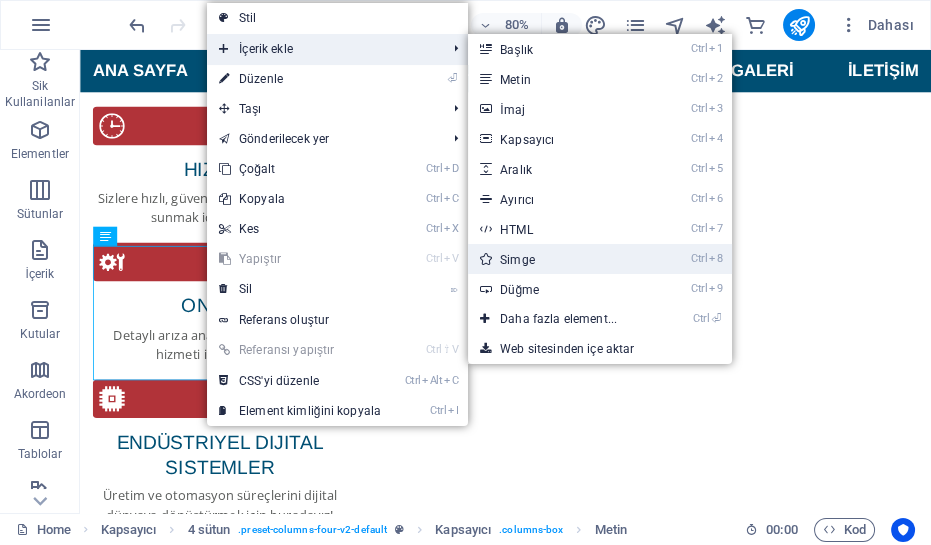 click on "Ctrl 8  Simge" at bounding box center (562, 259) 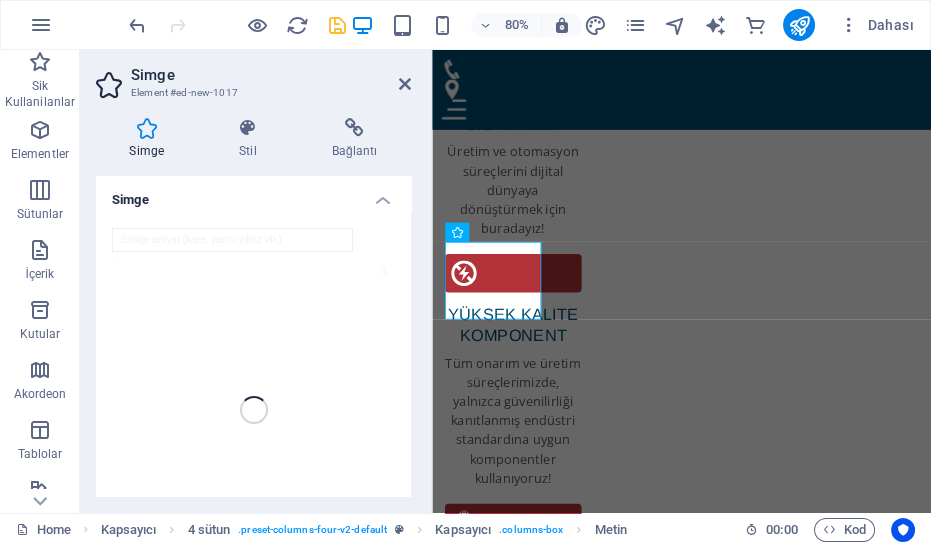scroll, scrollTop: 4153, scrollLeft: 0, axis: vertical 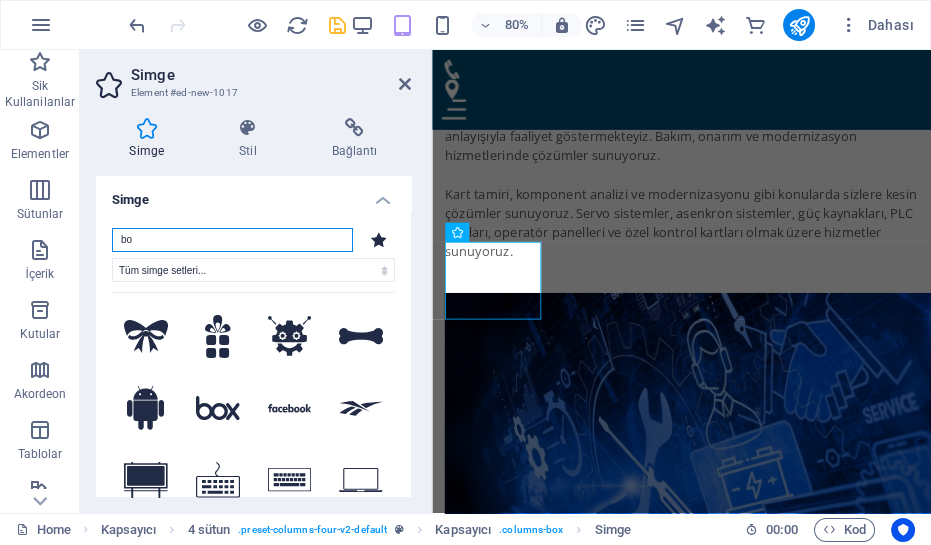 type on "b" 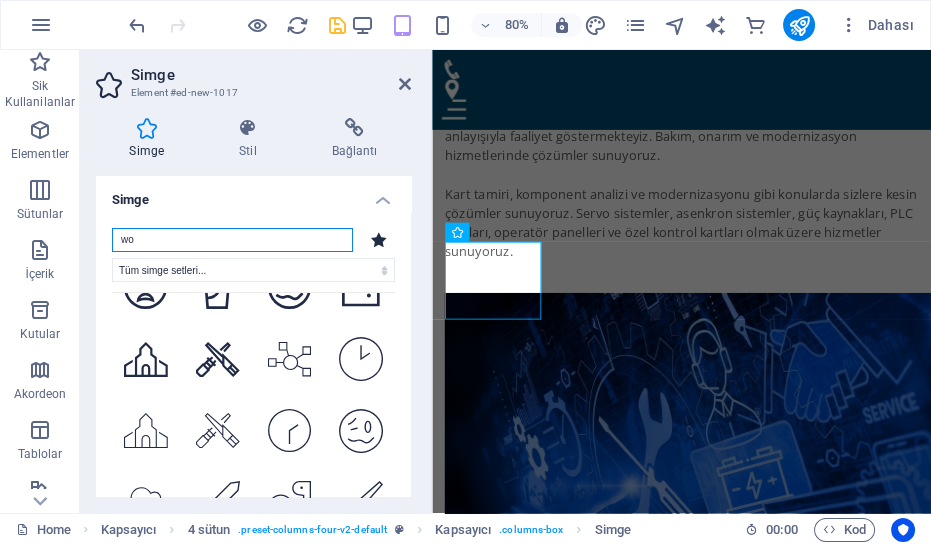scroll, scrollTop: 3214, scrollLeft: 0, axis: vertical 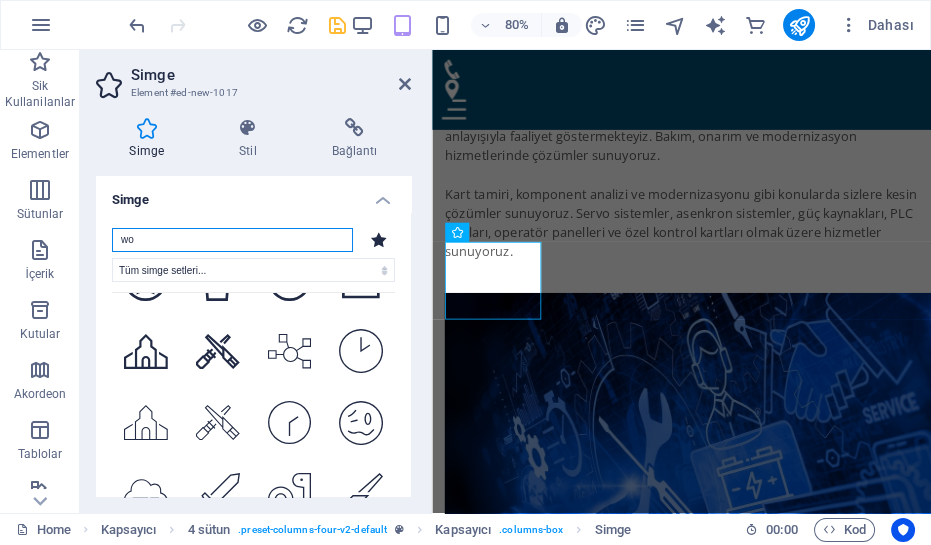 drag, startPoint x: 140, startPoint y: 232, endPoint x: 87, endPoint y: 239, distance: 53.460266 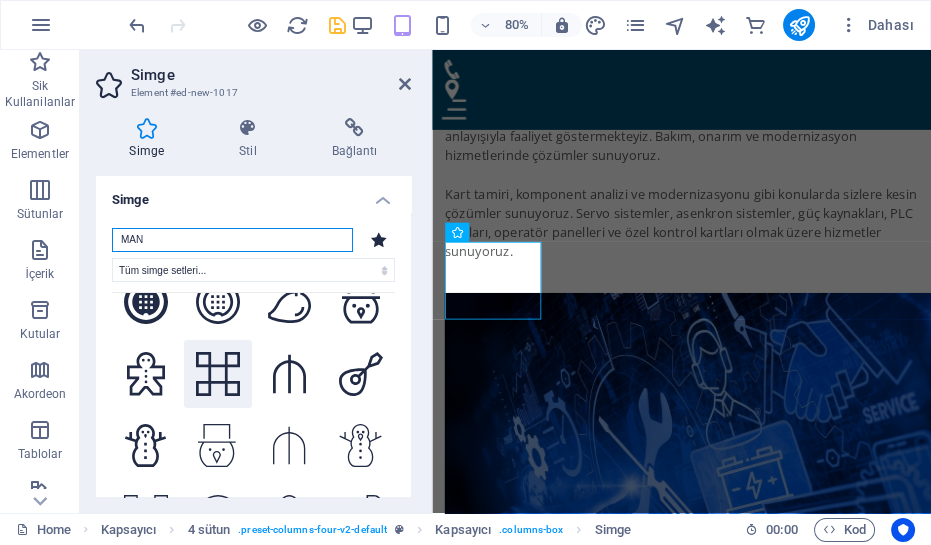 scroll, scrollTop: 1325, scrollLeft: 0, axis: vertical 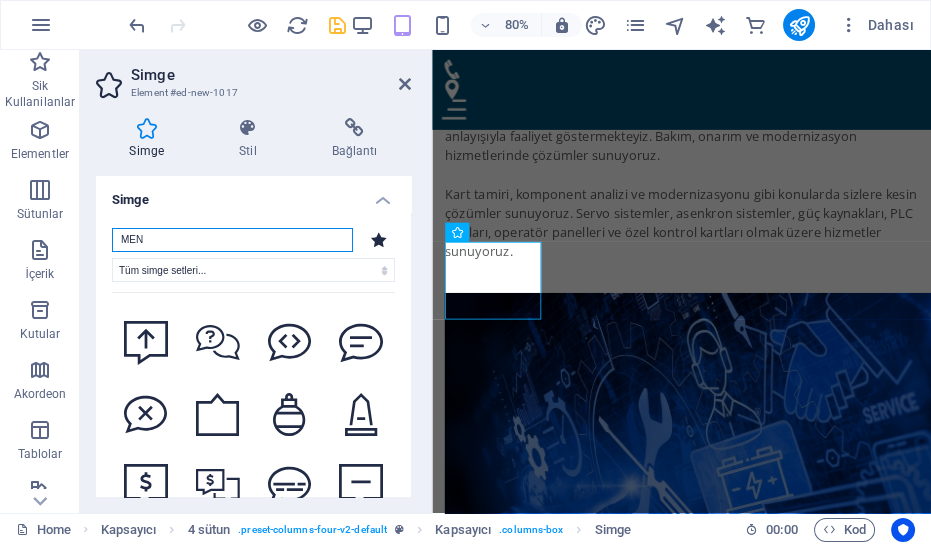 type on "MEN" 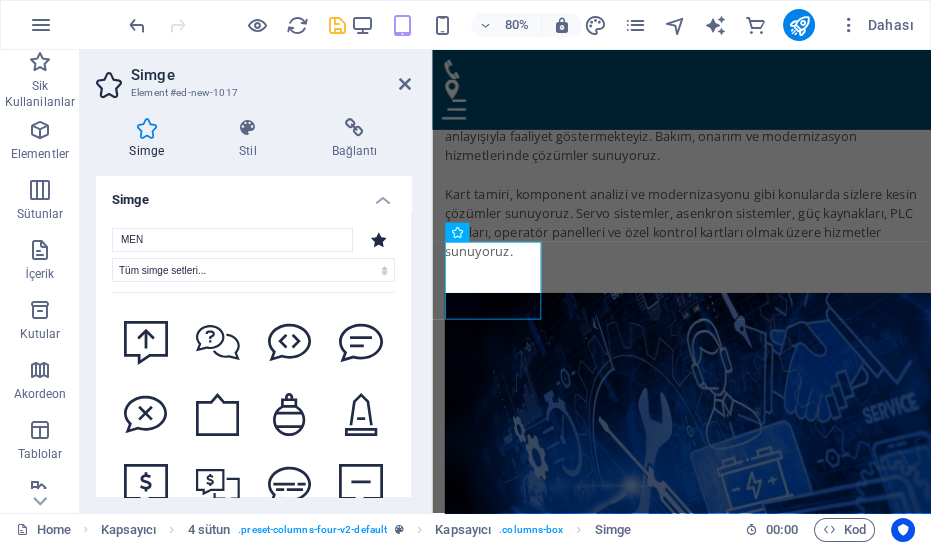 click 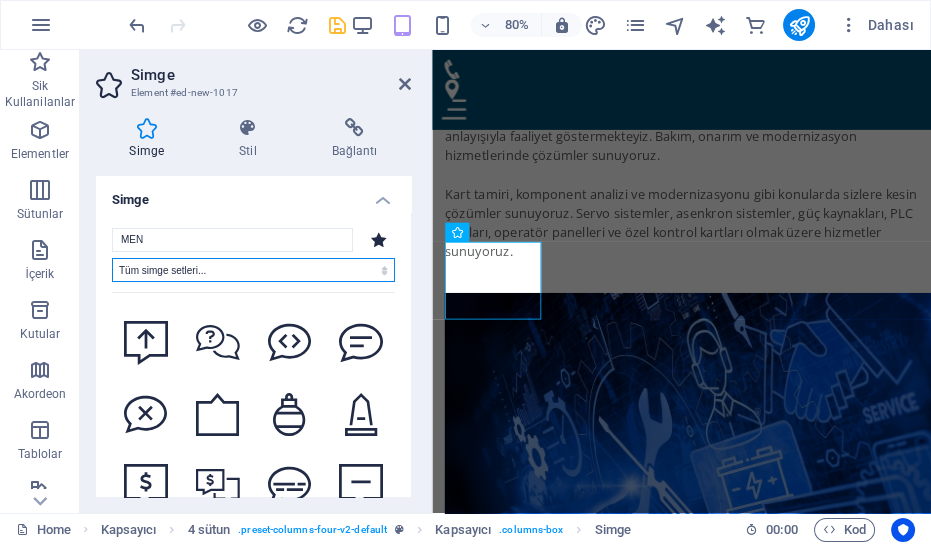 click on "Tüm simge setleri... IcoFont Ionicons FontAwesome Brands FontAwesome Duotone FontAwesome Solid FontAwesome Regular FontAwesome Light FontAwesome Thin FontAwesome Sharp Solid FontAwesome Sharp Regular FontAwesome Sharp Light FontAwesome Sharp Thin" at bounding box center (253, 270) 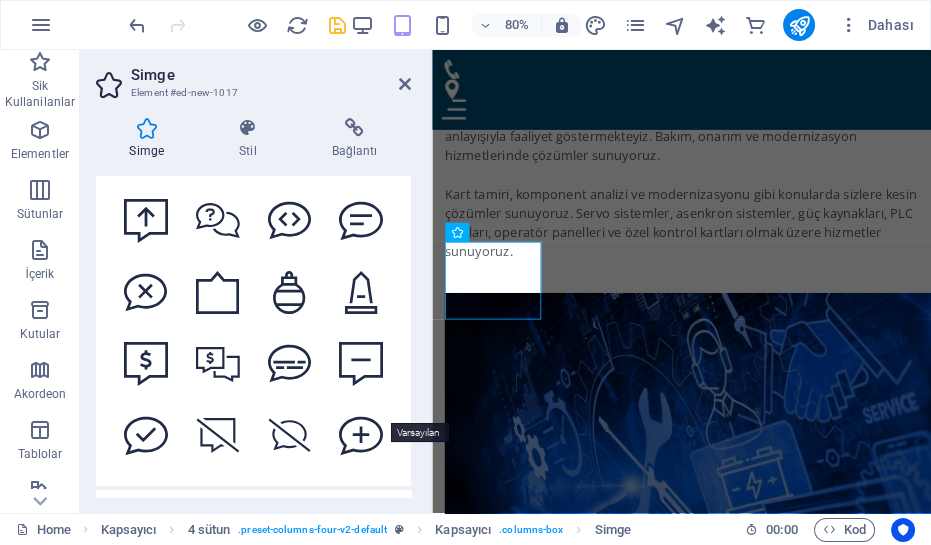 scroll, scrollTop: 0, scrollLeft: 0, axis: both 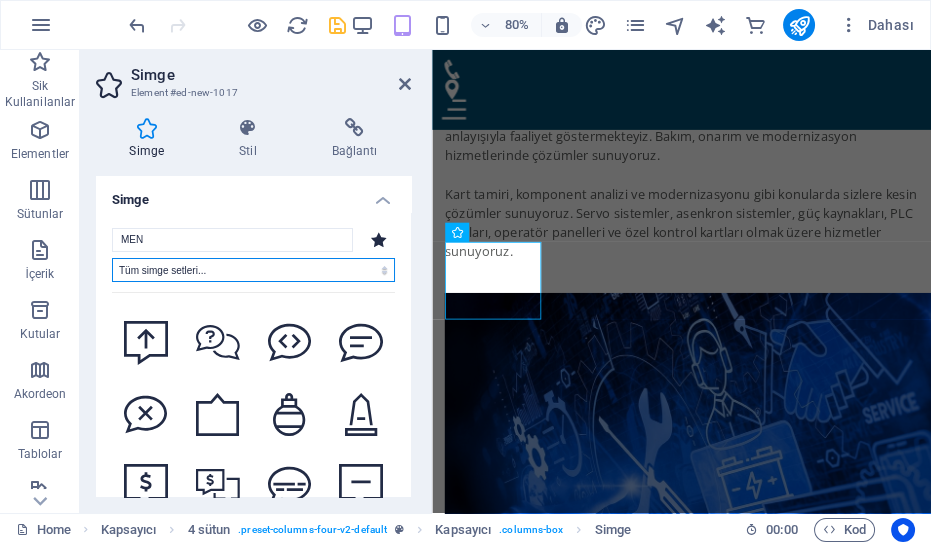 click on "Tüm simge setleri... IcoFont Ionicons FontAwesome Brands FontAwesome Duotone FontAwesome Solid FontAwesome Regular FontAwesome Light FontAwesome Thin FontAwesome Sharp Solid FontAwesome Sharp Regular FontAwesome Sharp Light FontAwesome Sharp Thin" at bounding box center [253, 270] 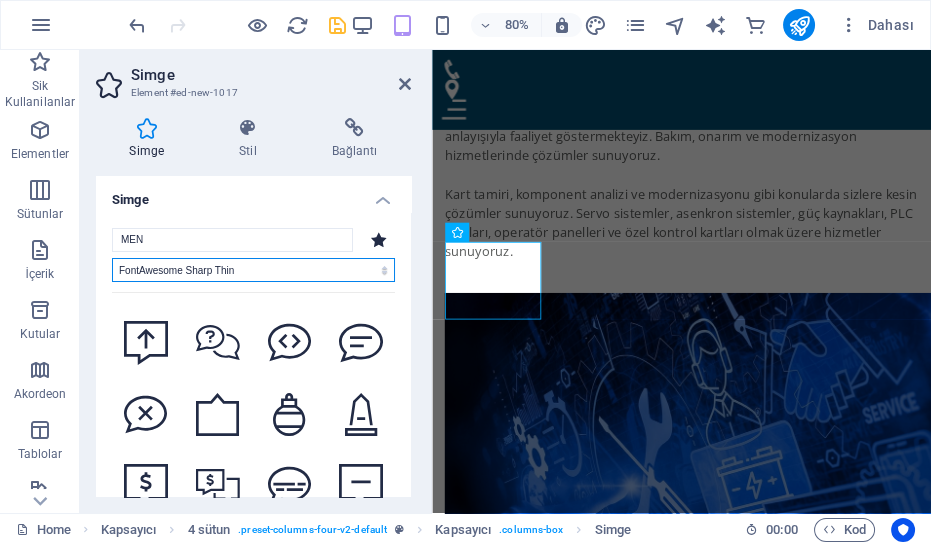 click on "Tüm simge setleri... IcoFont Ionicons FontAwesome Brands FontAwesome Duotone FontAwesome Solid FontAwesome Regular FontAwesome Light FontAwesome Thin FontAwesome Sharp Solid FontAwesome Sharp Regular FontAwesome Sharp Light FontAwesome Sharp Thin" at bounding box center (253, 270) 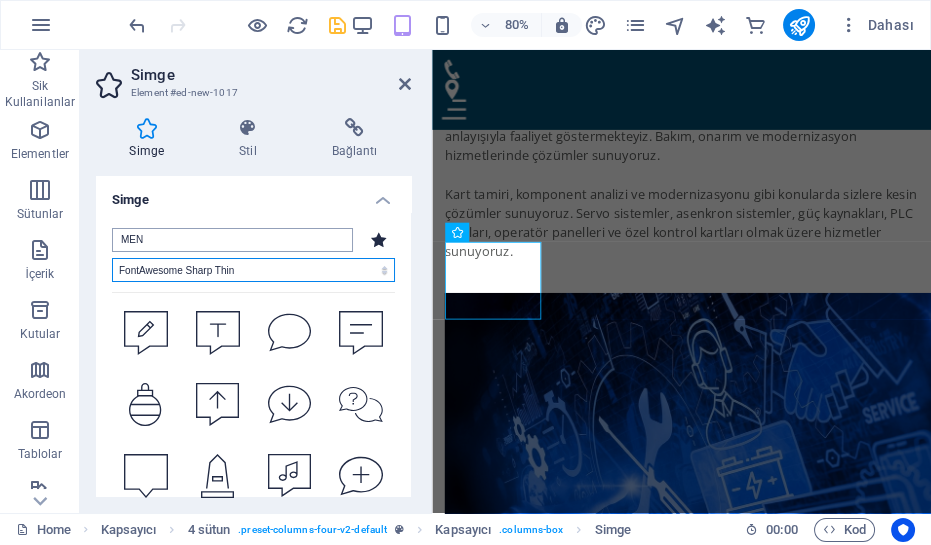 scroll, scrollTop: 766, scrollLeft: 0, axis: vertical 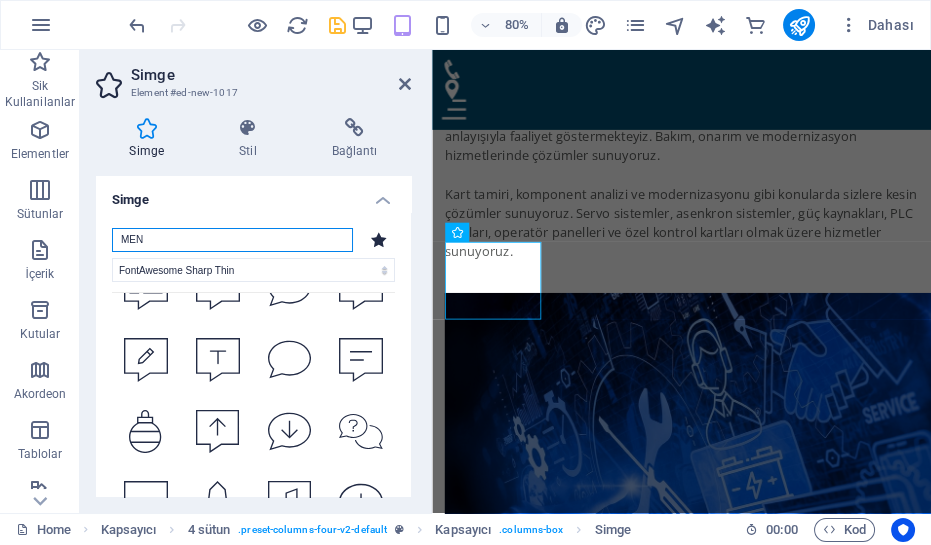 click on "MEN" at bounding box center [232, 240] 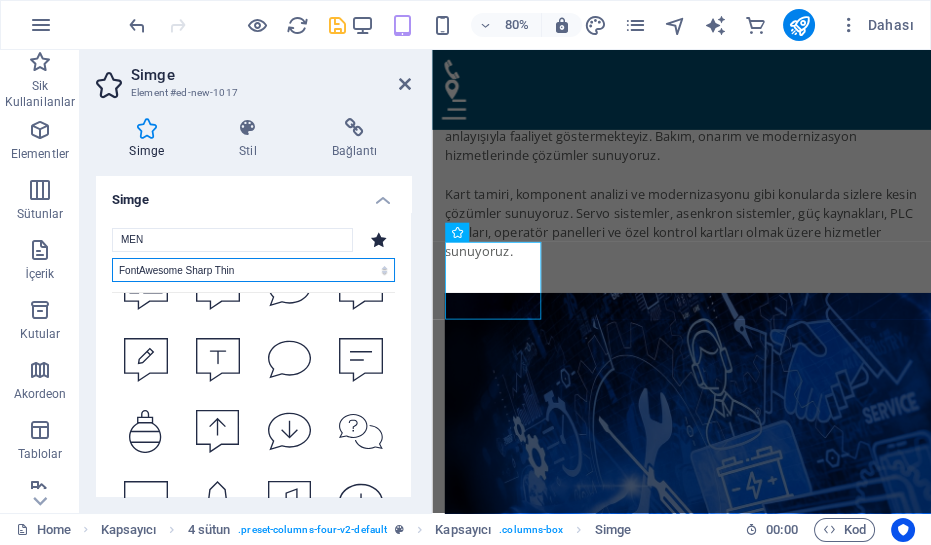 click on "Tüm simge setleri... IcoFont Ionicons FontAwesome Brands FontAwesome Duotone FontAwesome Solid FontAwesome Regular FontAwesome Light FontAwesome Thin FontAwesome Sharp Solid FontAwesome Sharp Regular FontAwesome Sharp Light FontAwesome Sharp Thin" at bounding box center [253, 270] 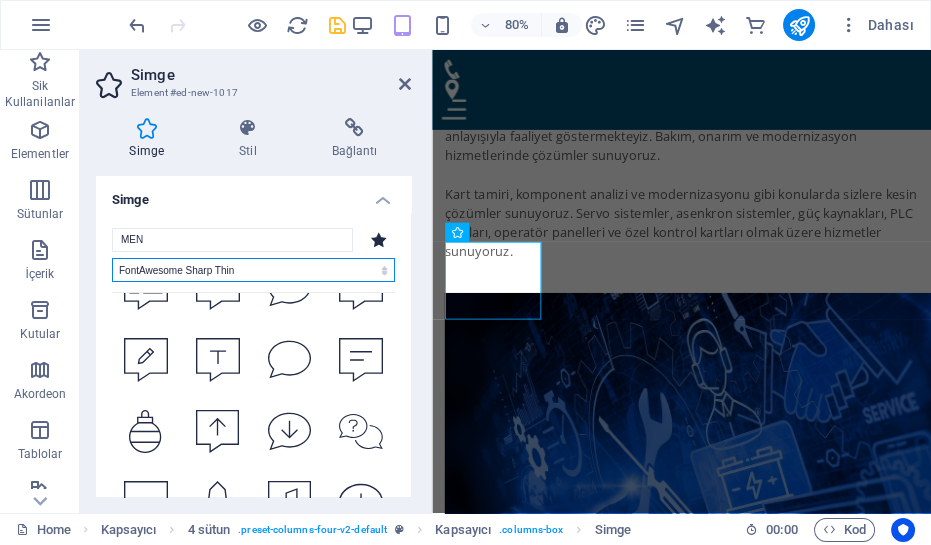 select 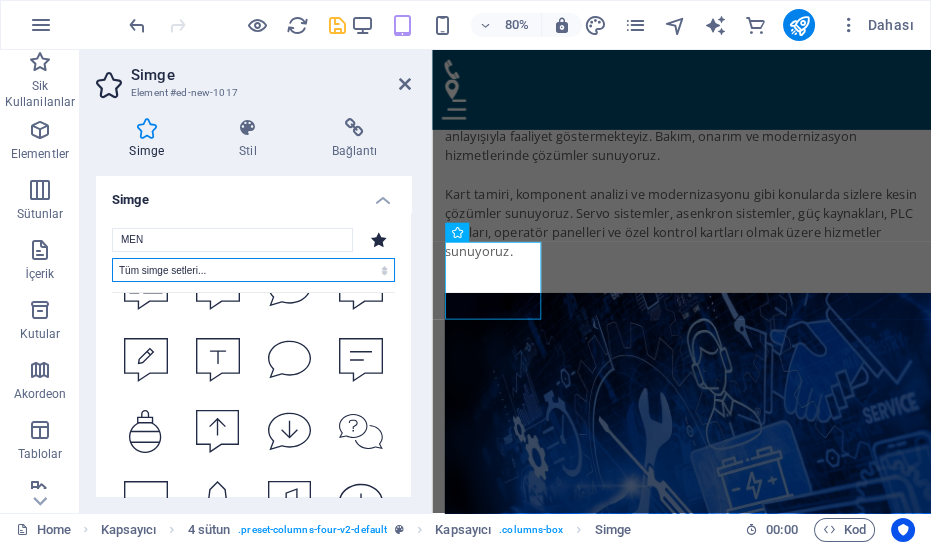 click on "Tüm simge setleri... IcoFont Ionicons FontAwesome Brands FontAwesome Duotone FontAwesome Solid FontAwesome Regular FontAwesome Light FontAwesome Thin FontAwesome Sharp Solid FontAwesome Sharp Regular FontAwesome Sharp Light FontAwesome Sharp Thin" at bounding box center [253, 270] 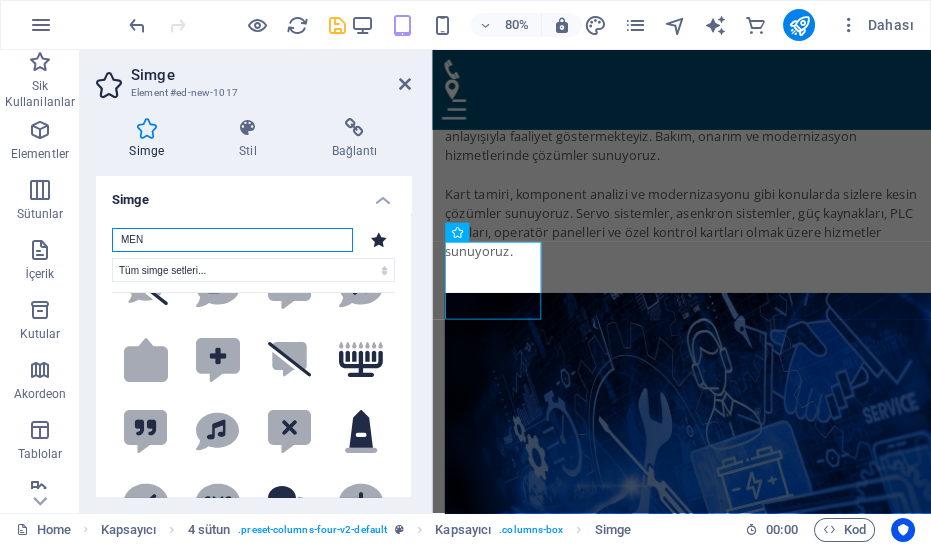 click on "MEN" at bounding box center [232, 240] 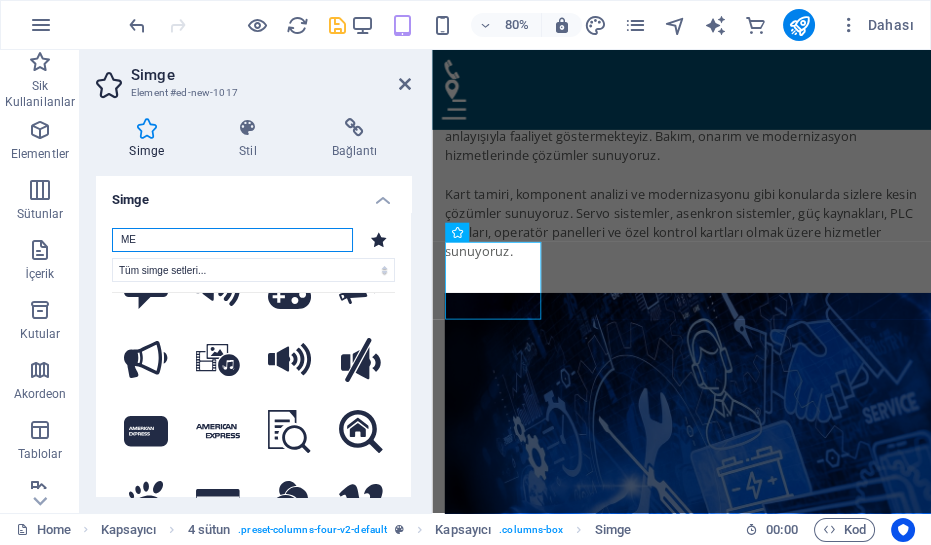 type on "M" 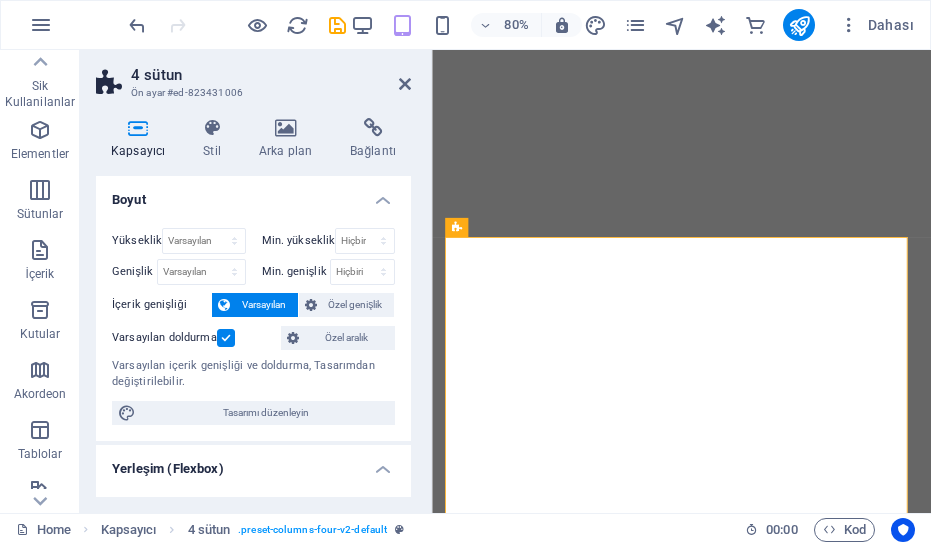 scroll, scrollTop: 0, scrollLeft: 0, axis: both 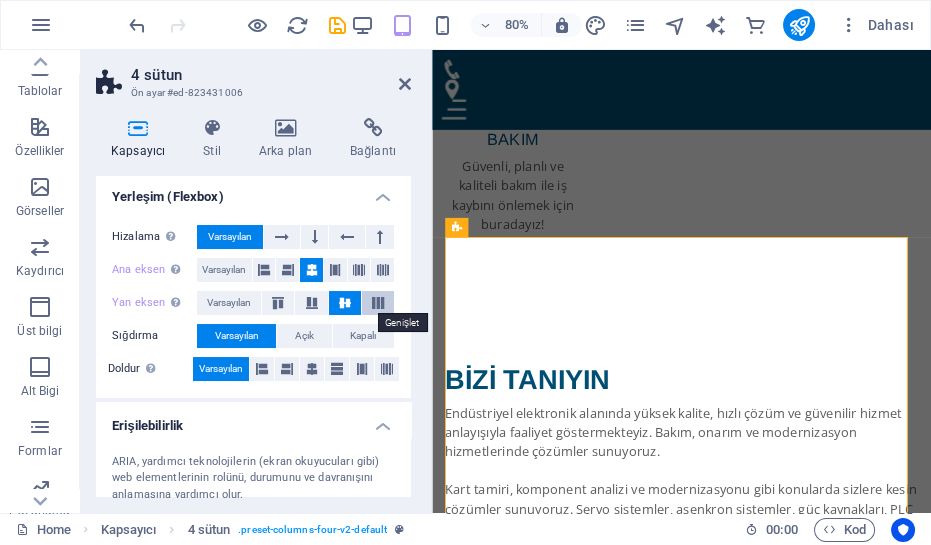 click at bounding box center [378, 303] 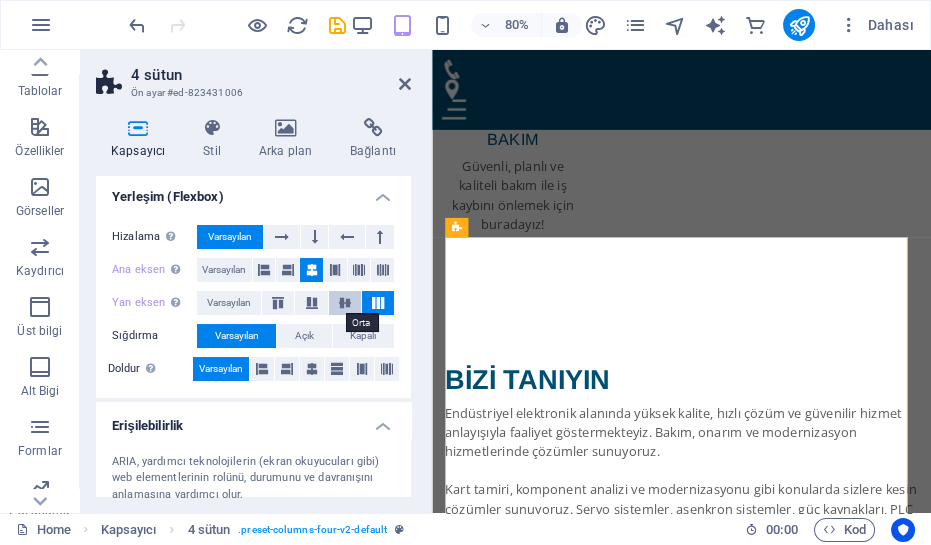 click at bounding box center [345, 303] 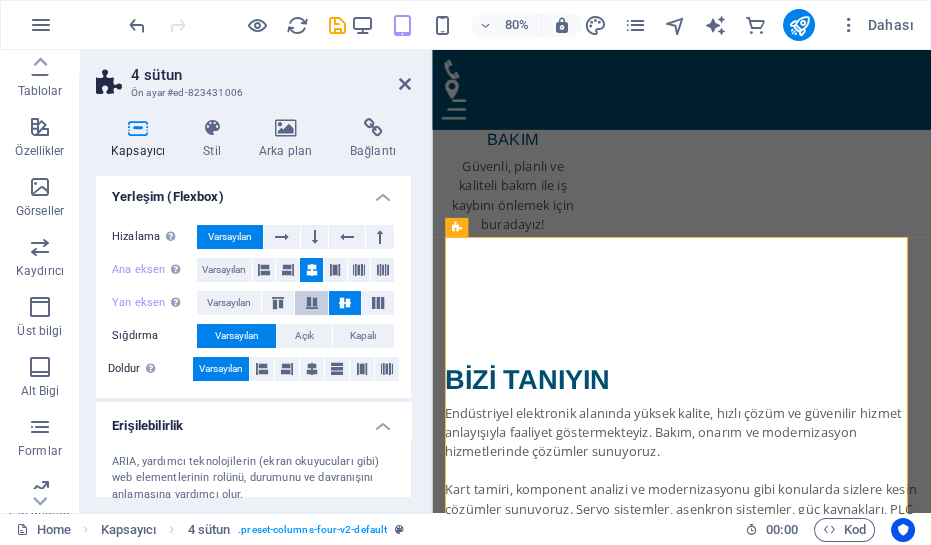 click at bounding box center (312, 303) 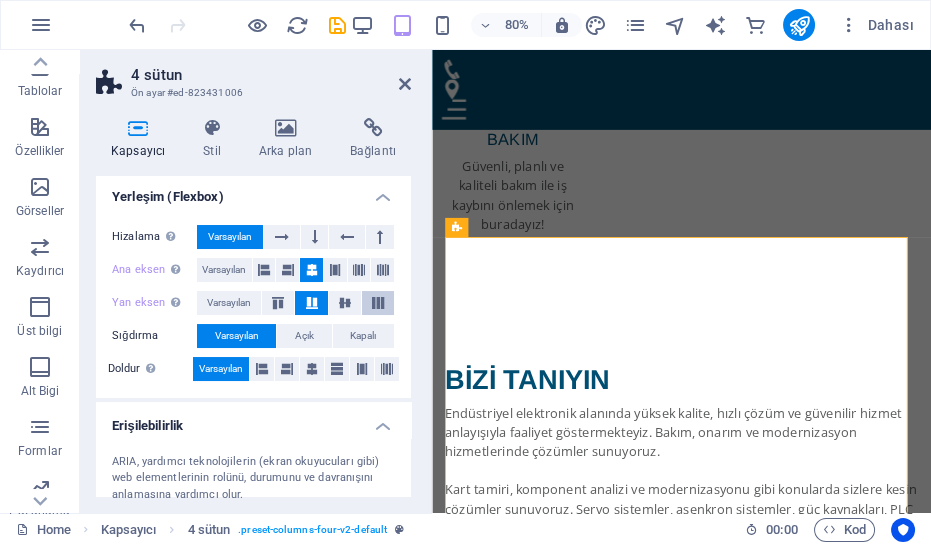 click at bounding box center [378, 303] 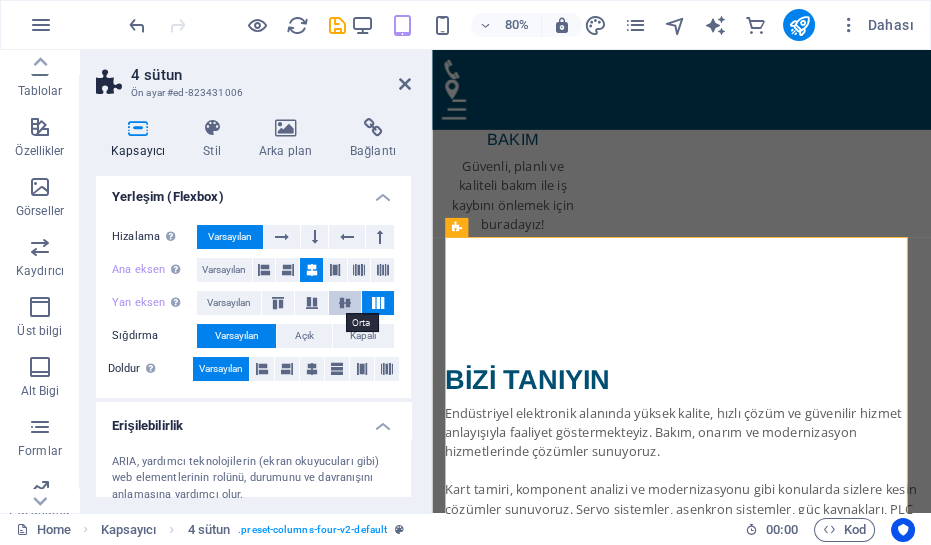click at bounding box center [345, 303] 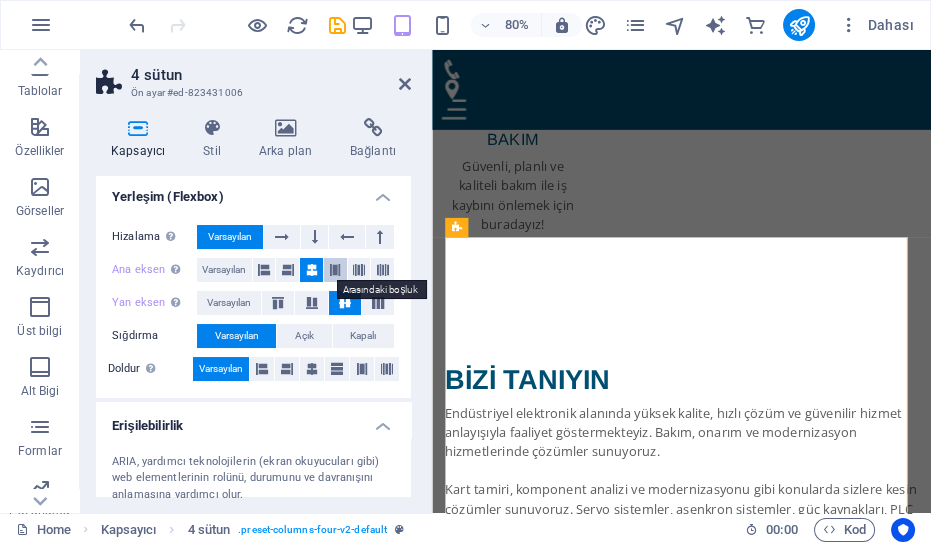 click at bounding box center (335, 270) 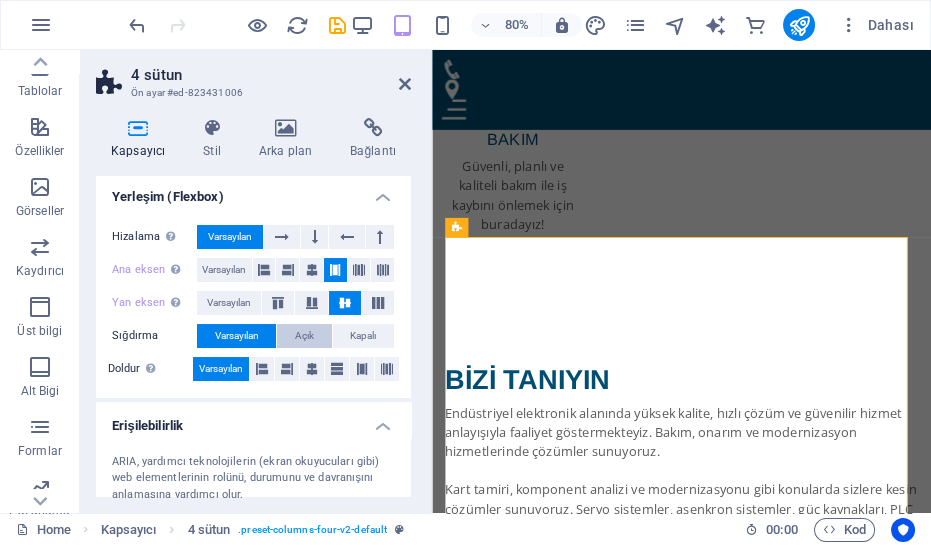 click on "Açık" at bounding box center [304, 336] 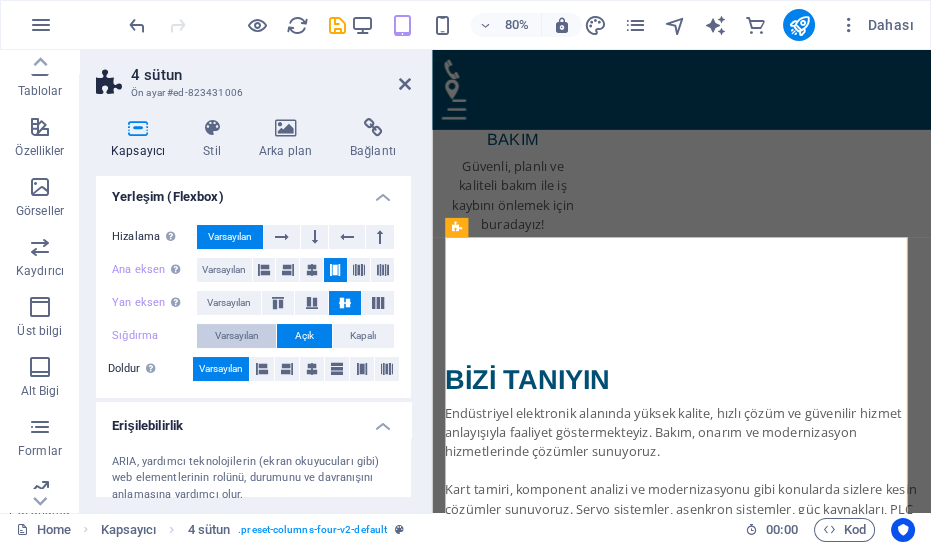 click on "Varsayılan" at bounding box center (237, 336) 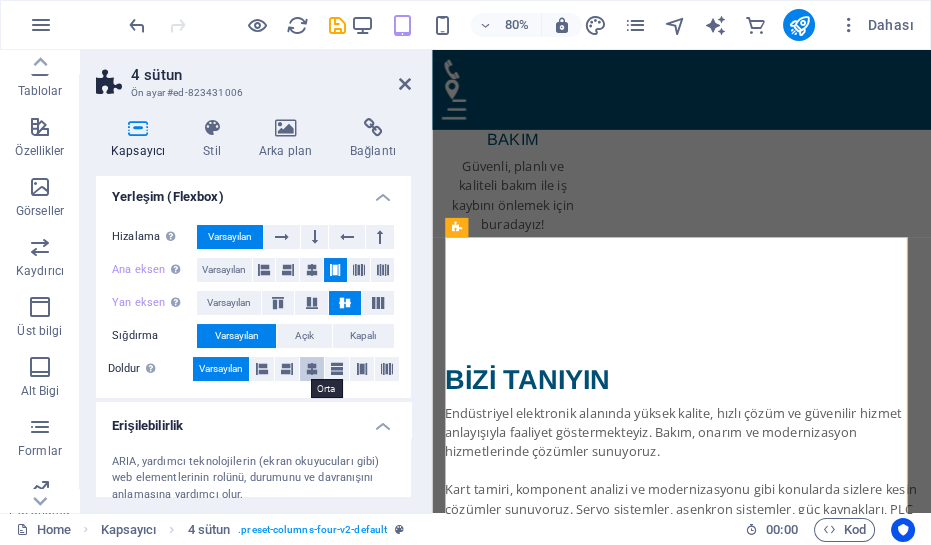 click at bounding box center (312, 369) 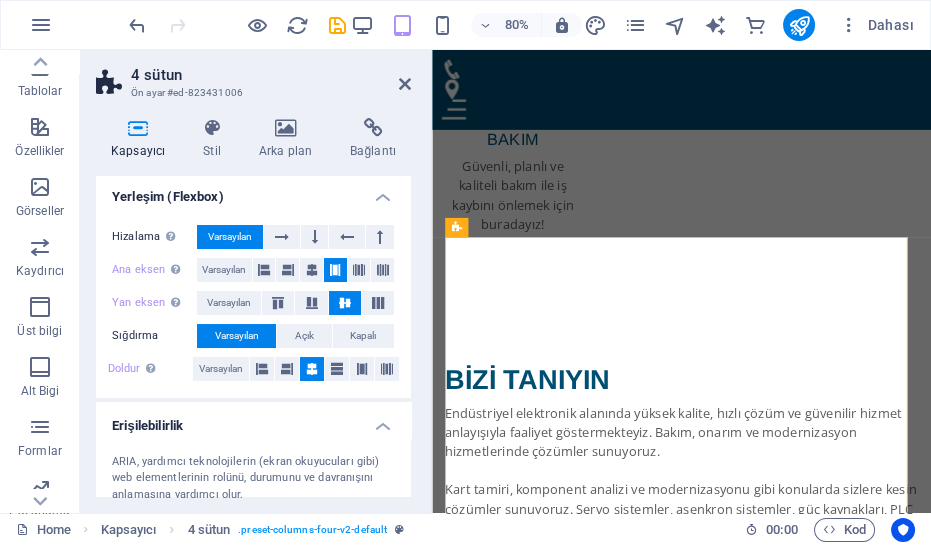 scroll, scrollTop: 453, scrollLeft: 0, axis: vertical 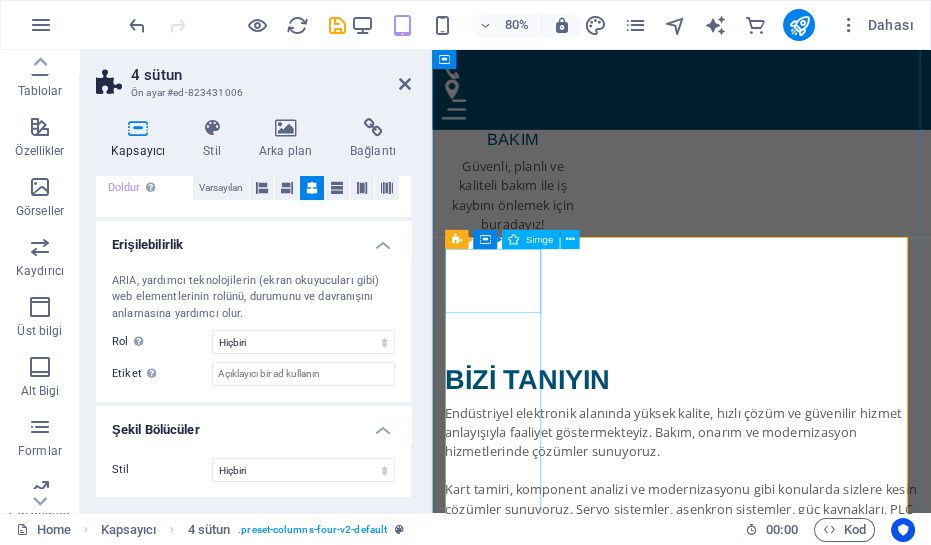 click at bounding box center (510, 4366) 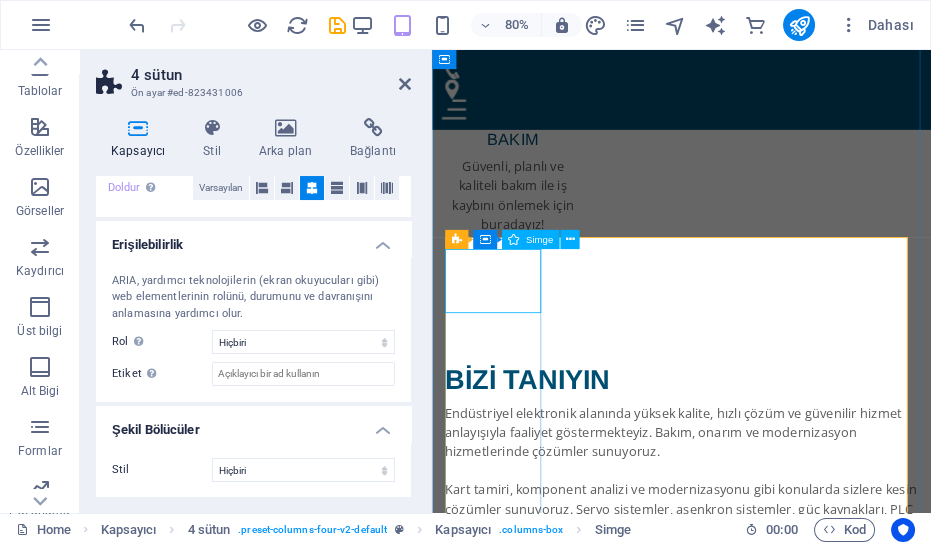 click at bounding box center (510, 4366) 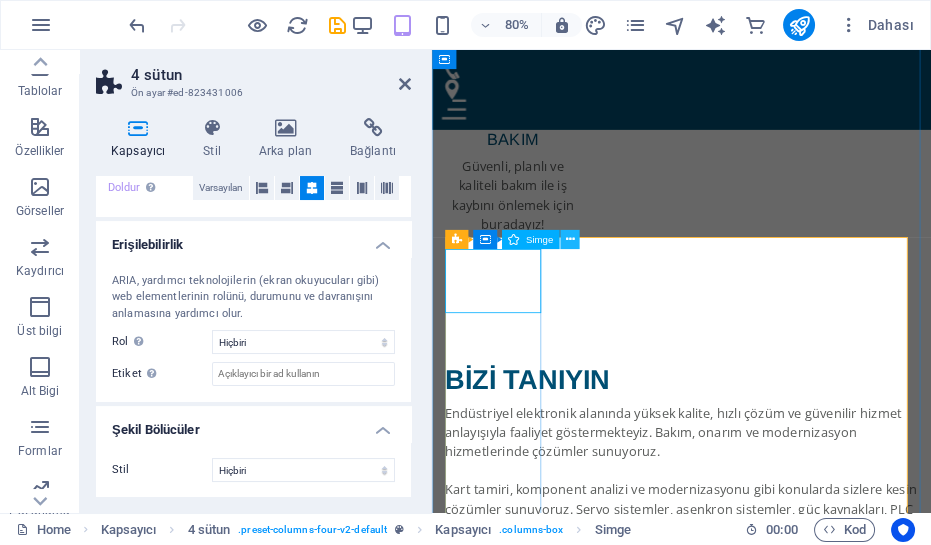 click at bounding box center (569, 239) 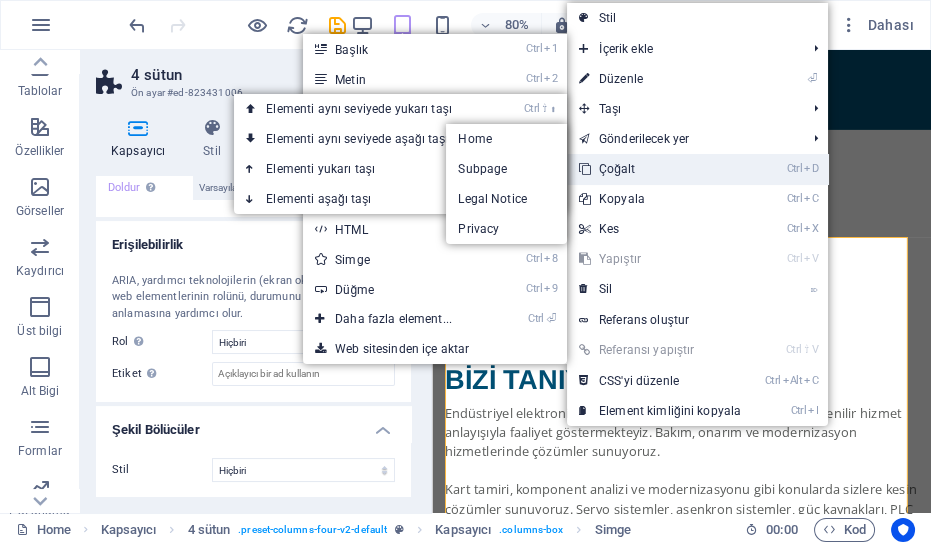 click on "Ctrl D  Çoğalt" at bounding box center (660, 169) 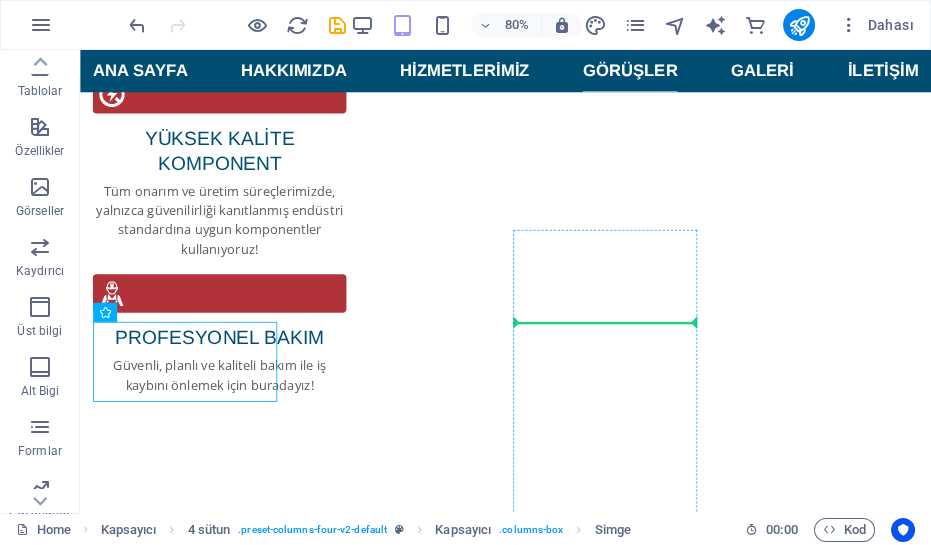scroll, scrollTop: 3230, scrollLeft: 0, axis: vertical 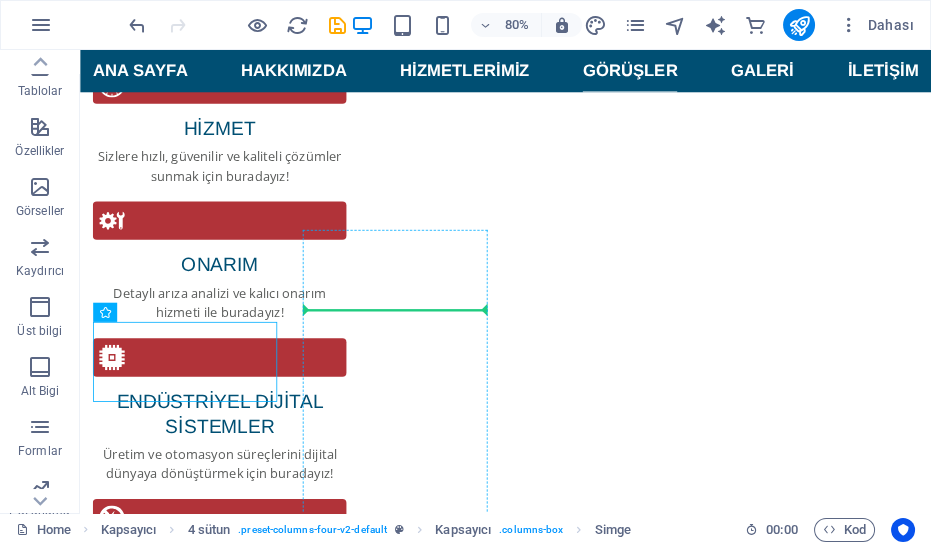drag, startPoint x: 147, startPoint y: 415, endPoint x: 512, endPoint y: 348, distance: 371.09836 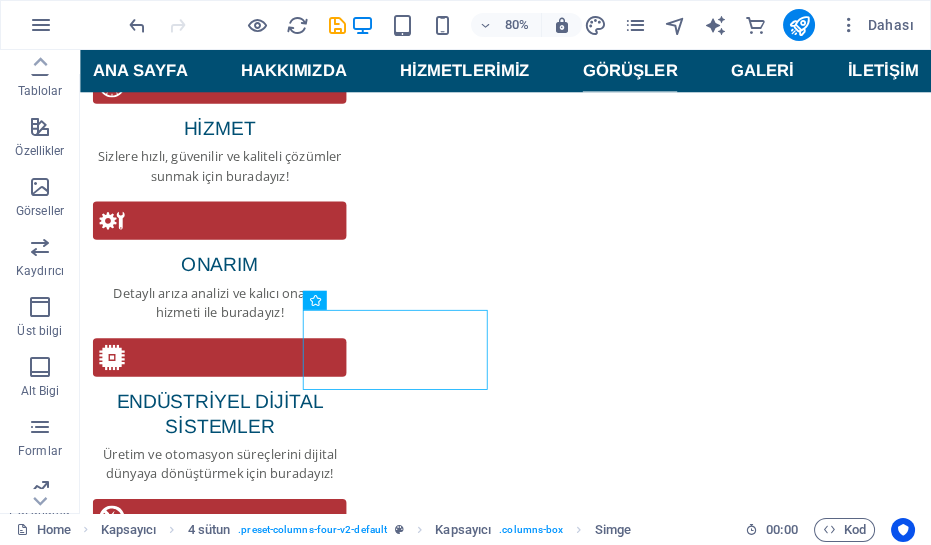 click at bounding box center (213, 5625) 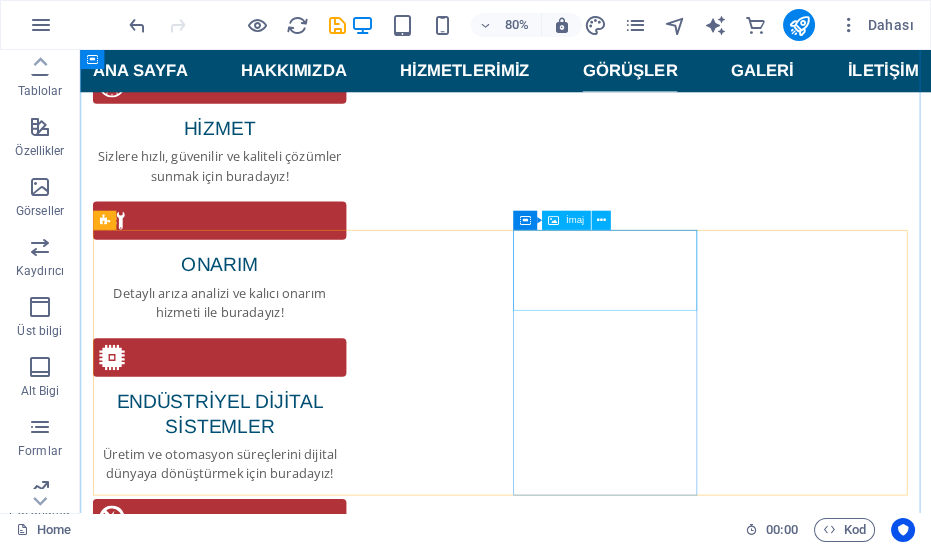 click at bounding box center [213, 5971] 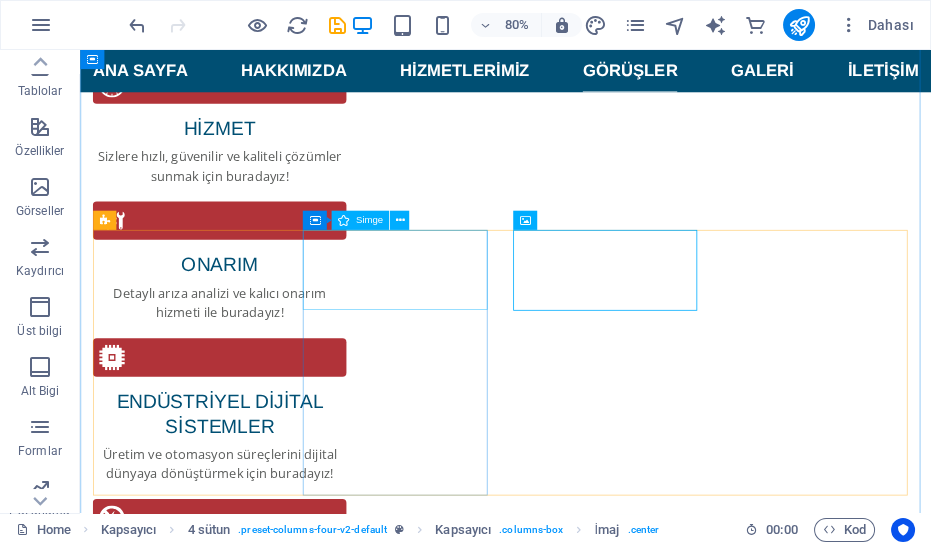 click at bounding box center [213, 5628] 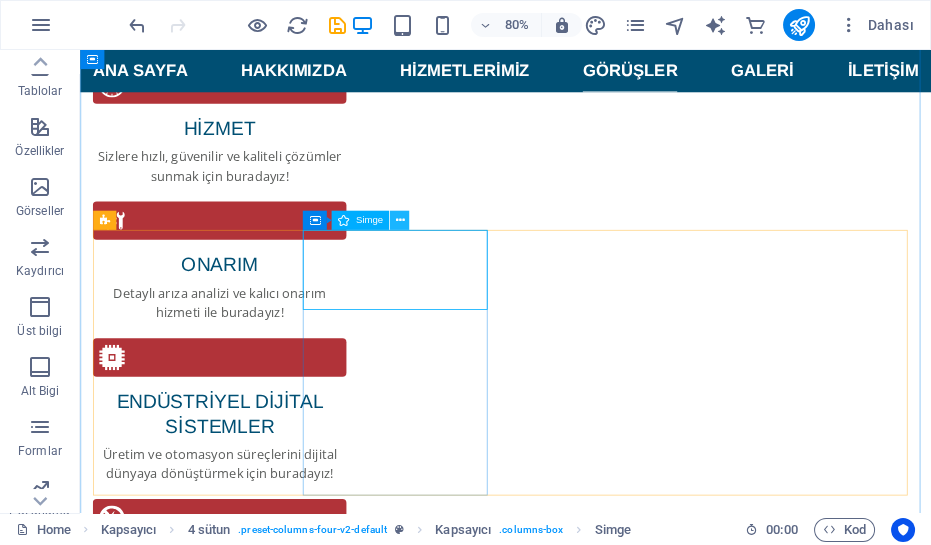 click at bounding box center [399, 220] 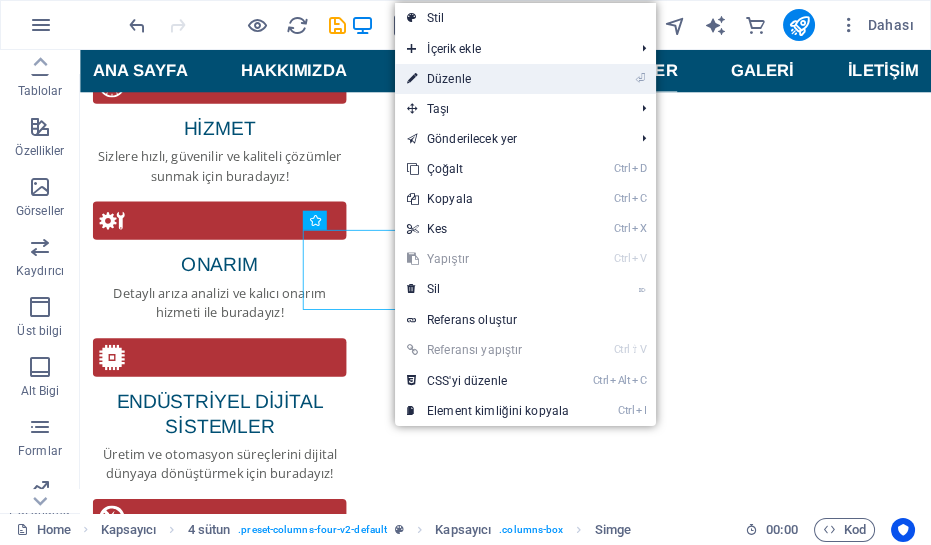 click on "⏎  Düzenle" at bounding box center (488, 79) 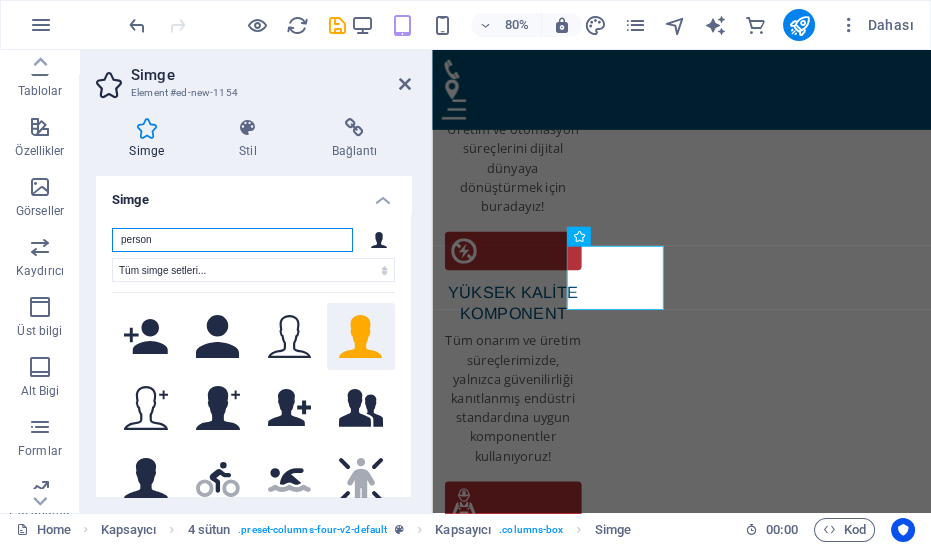 scroll, scrollTop: 3760, scrollLeft: 0, axis: vertical 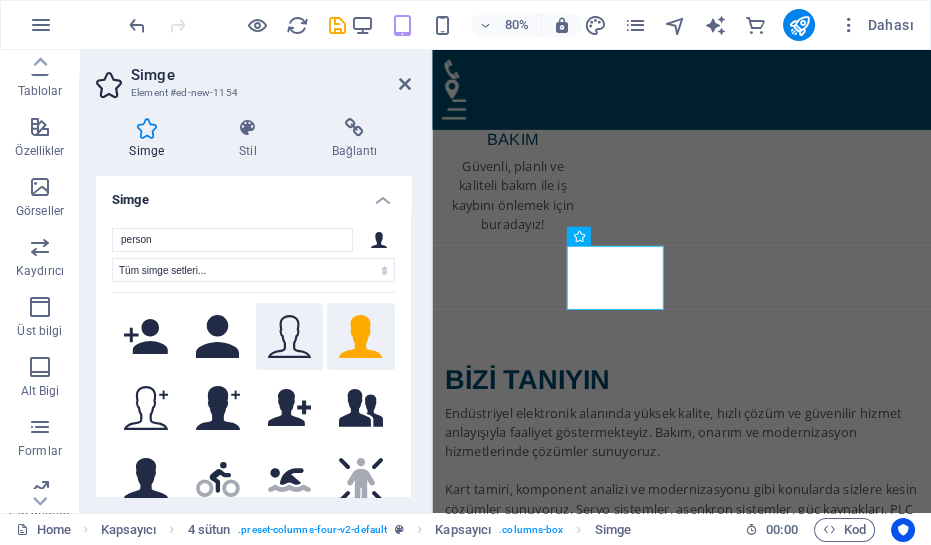 click 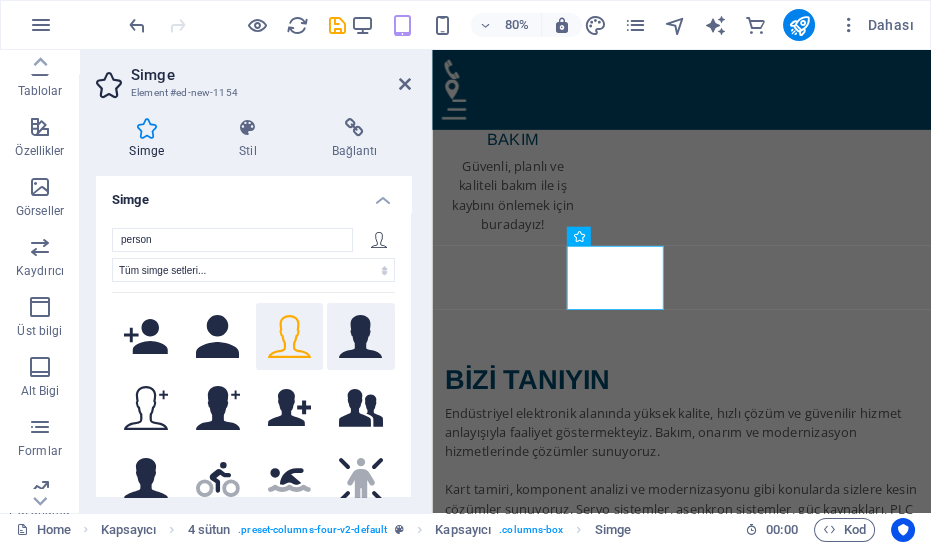 click at bounding box center [361, 337] 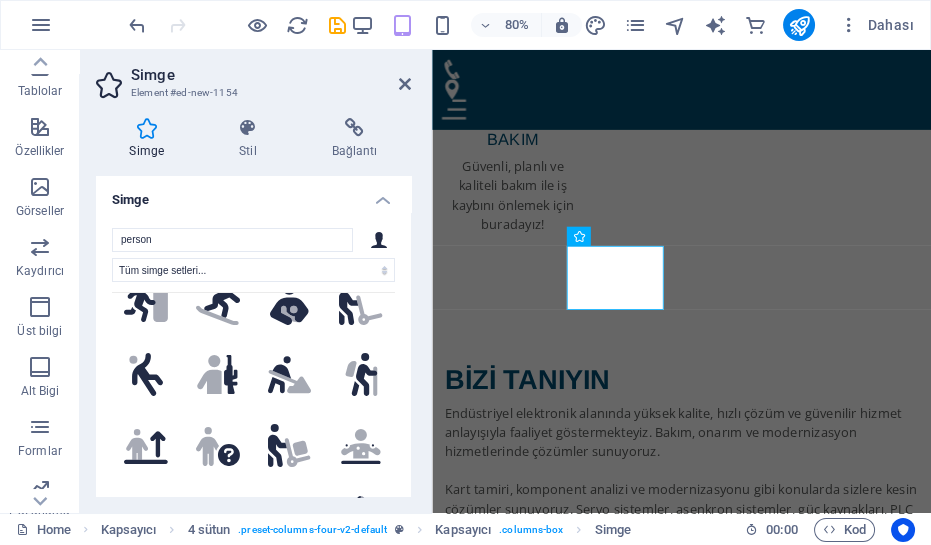 scroll, scrollTop: 545, scrollLeft: 0, axis: vertical 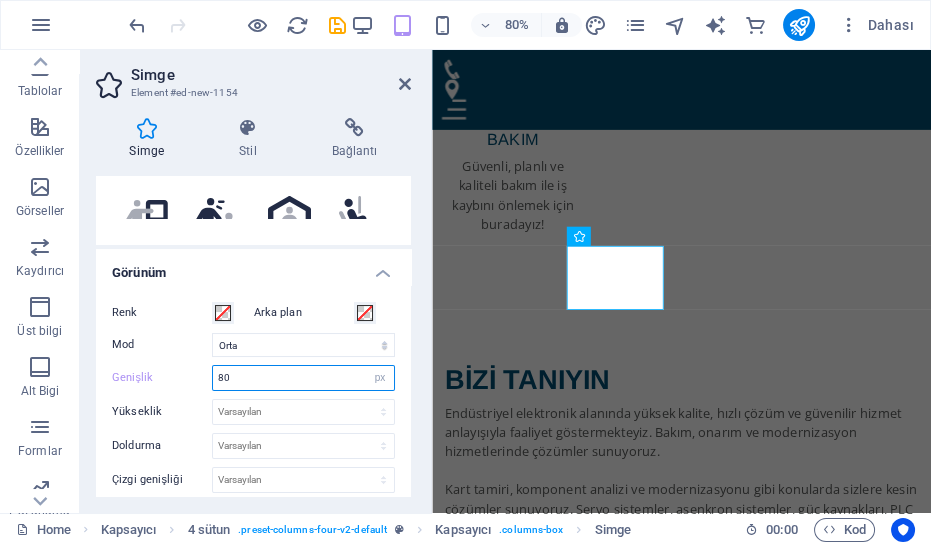 click on "80" at bounding box center [303, 378] 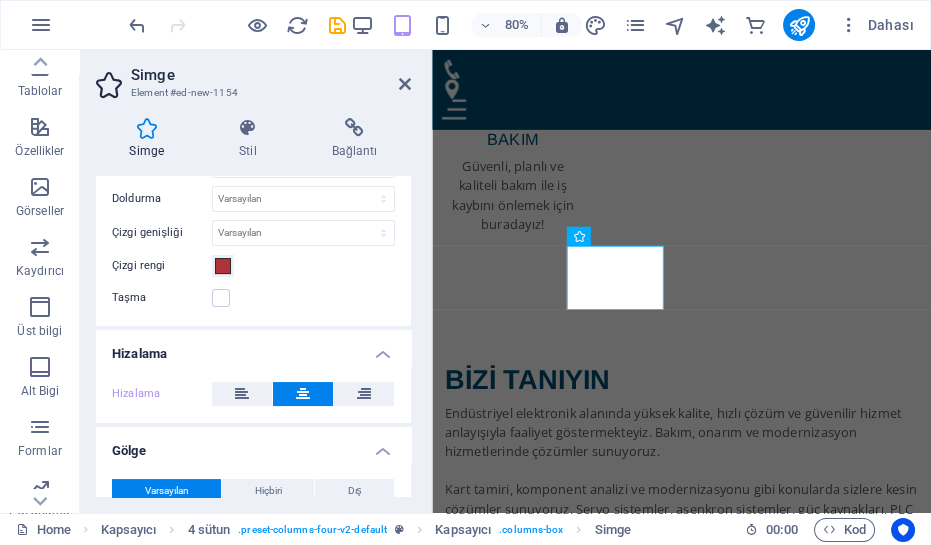 scroll, scrollTop: 636, scrollLeft: 0, axis: vertical 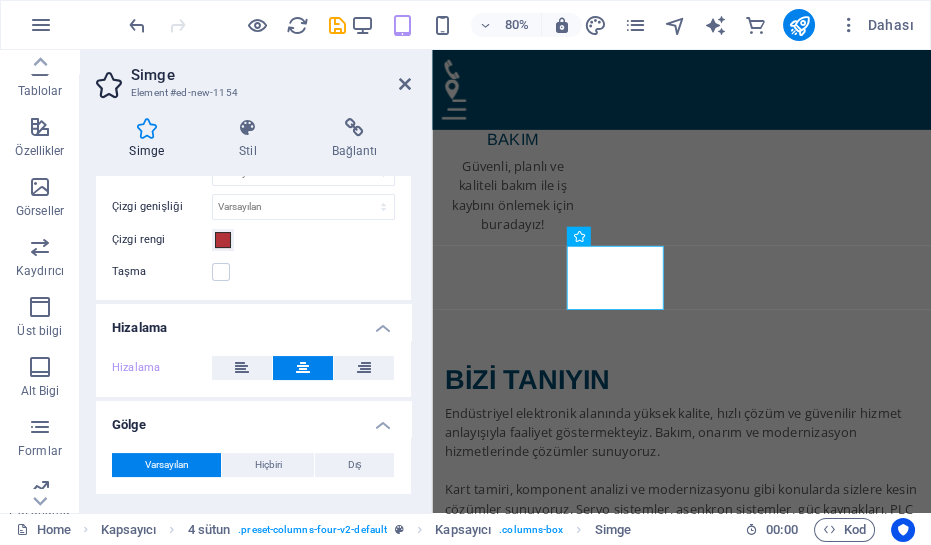 click at bounding box center [303, 368] 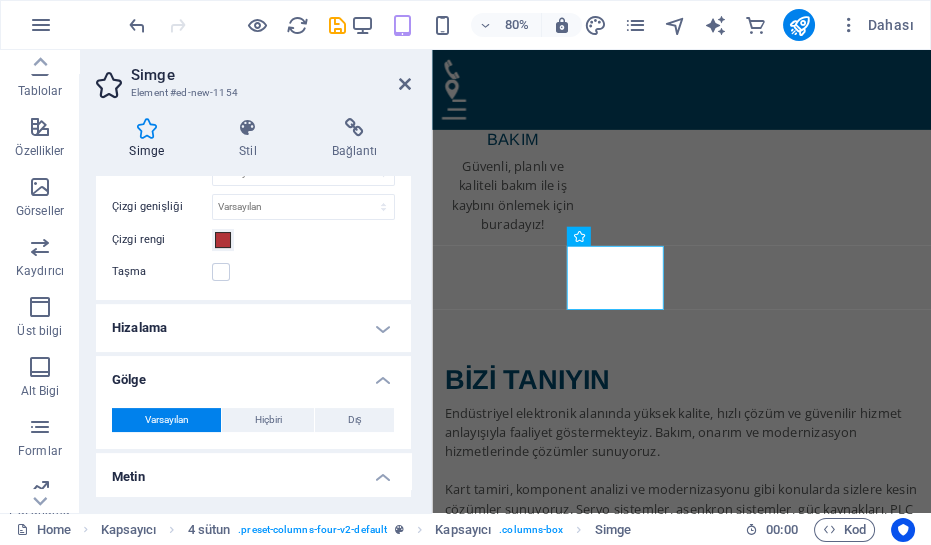 click on "Hizalama" at bounding box center (253, 328) 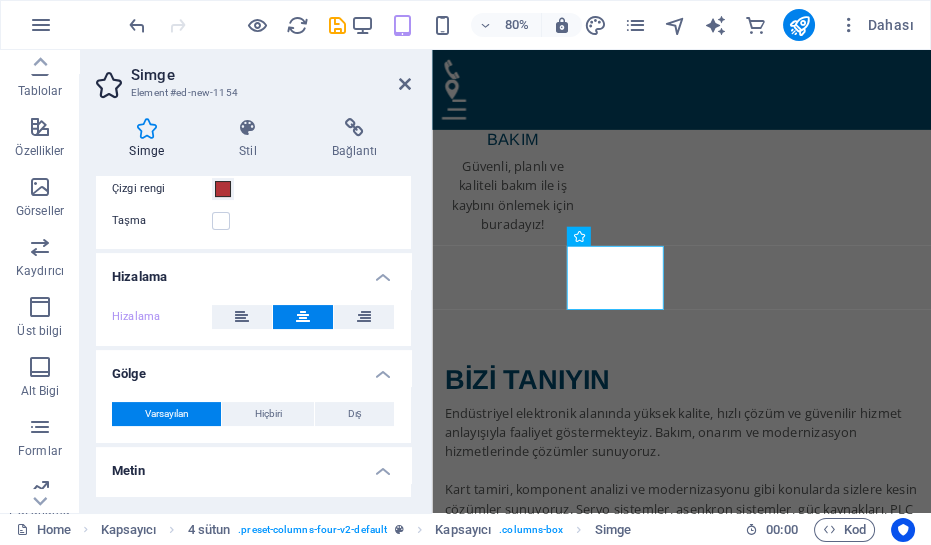 scroll, scrollTop: 728, scrollLeft: 0, axis: vertical 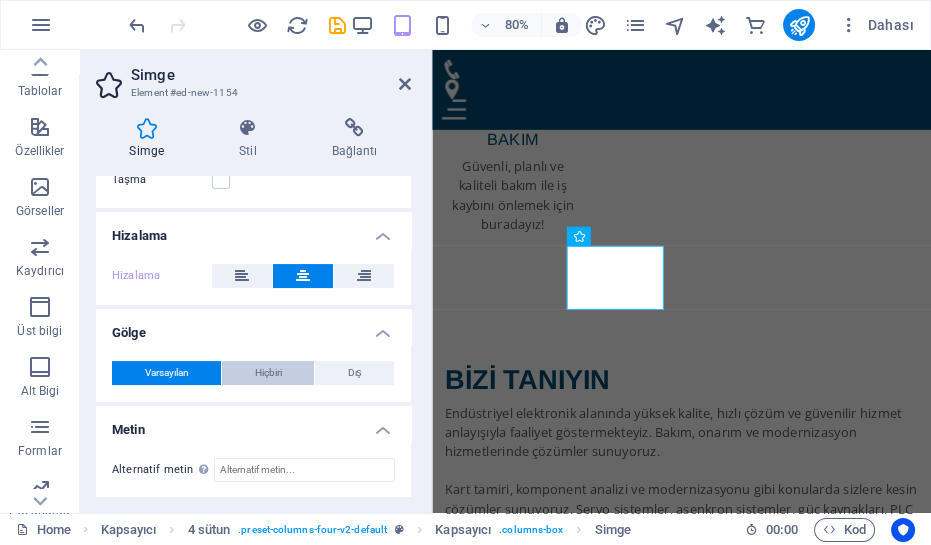 click on "Hiçbiri" at bounding box center [268, 373] 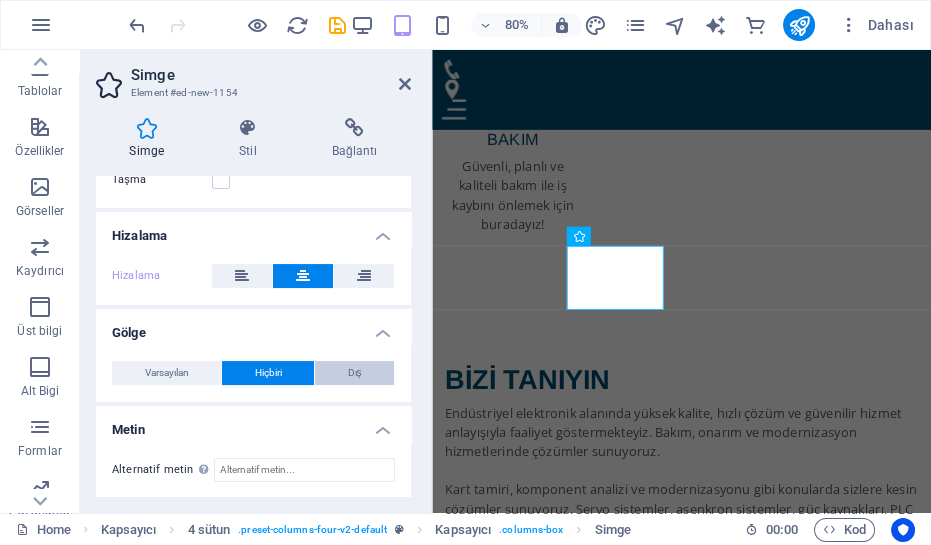 click on "Dış" at bounding box center (354, 373) 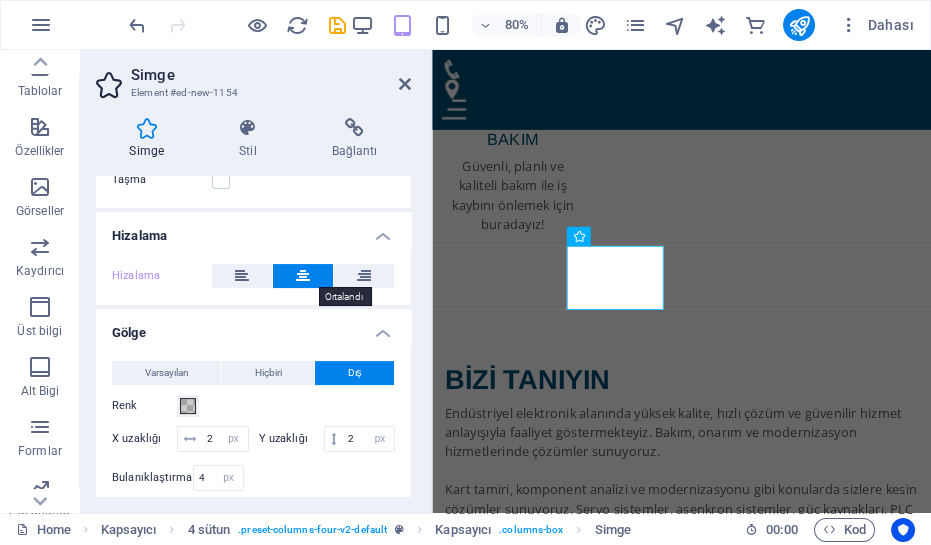 click at bounding box center [303, 276] 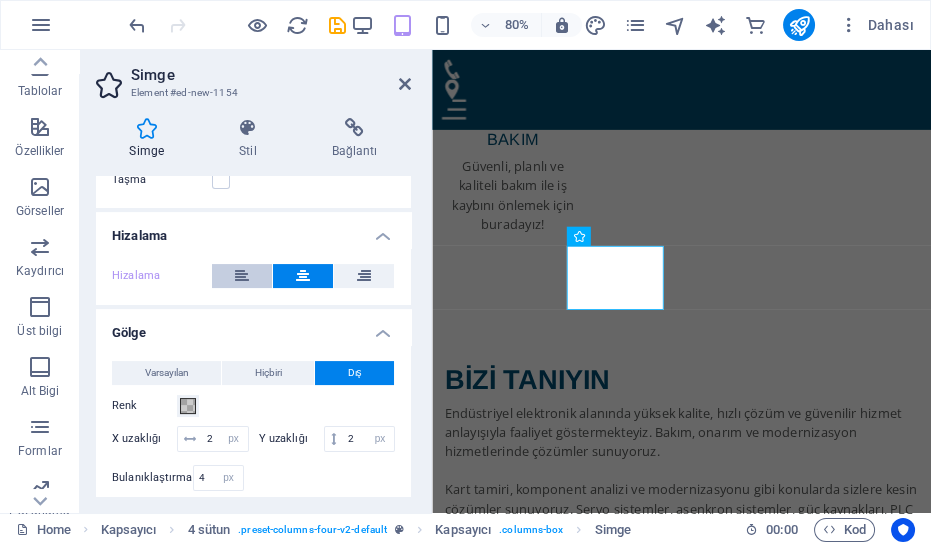click at bounding box center (242, 276) 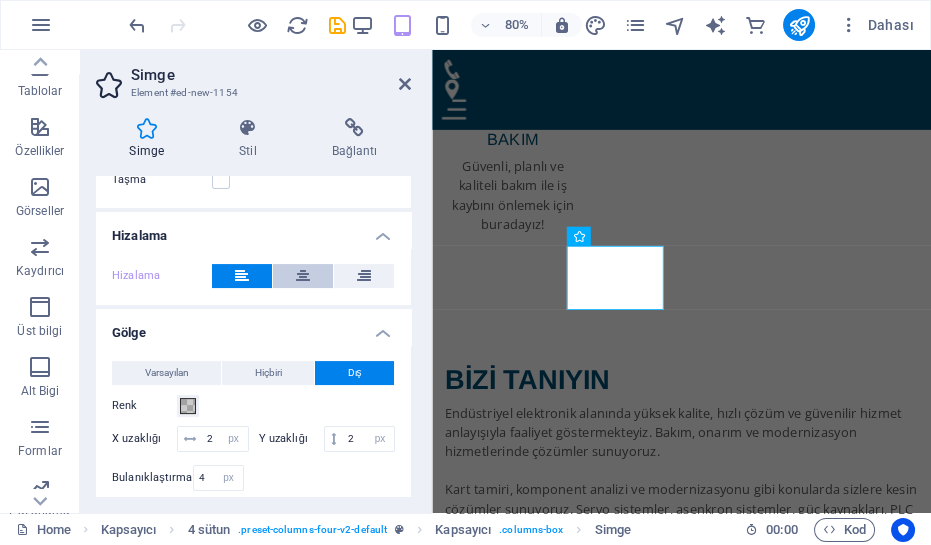 click at bounding box center [303, 276] 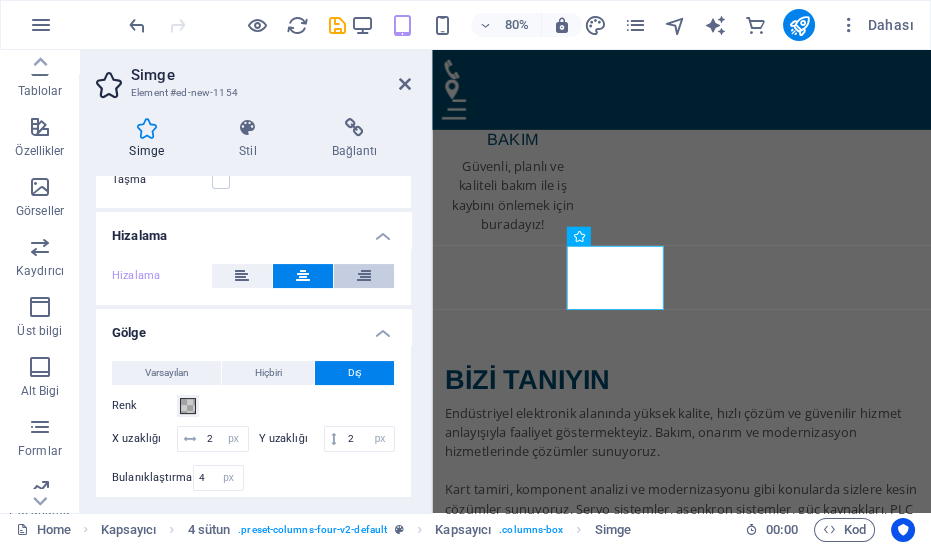 click at bounding box center [364, 276] 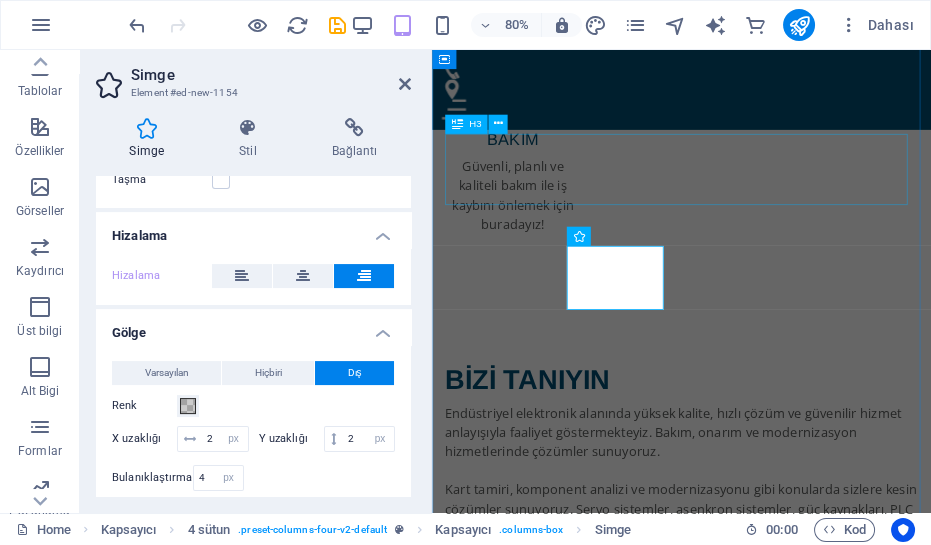 click on "Lorem ipsum dolor sit amet, consetetur sadipscing elitr, sed diam nonumy eirmod tempor invidunt ut labore" at bounding box center [744, 4219] 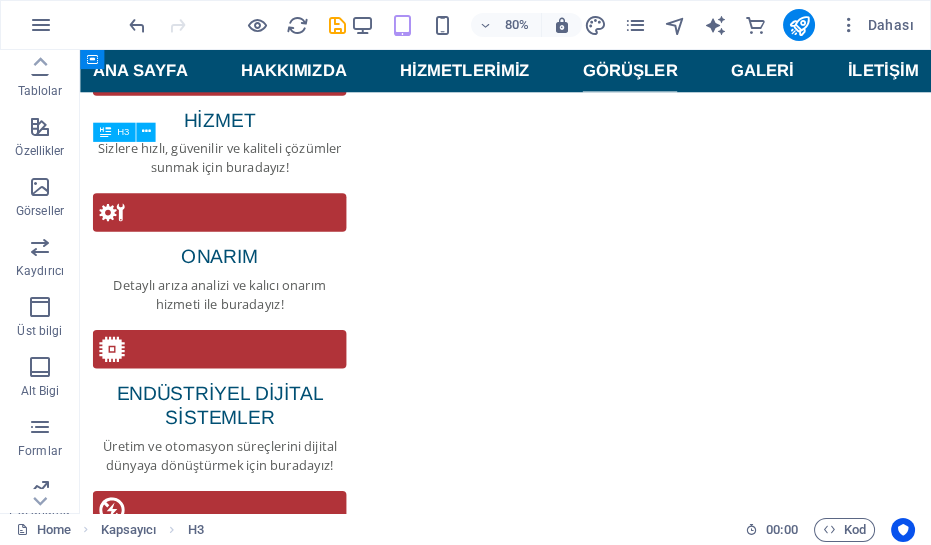 scroll, scrollTop: 3230, scrollLeft: 0, axis: vertical 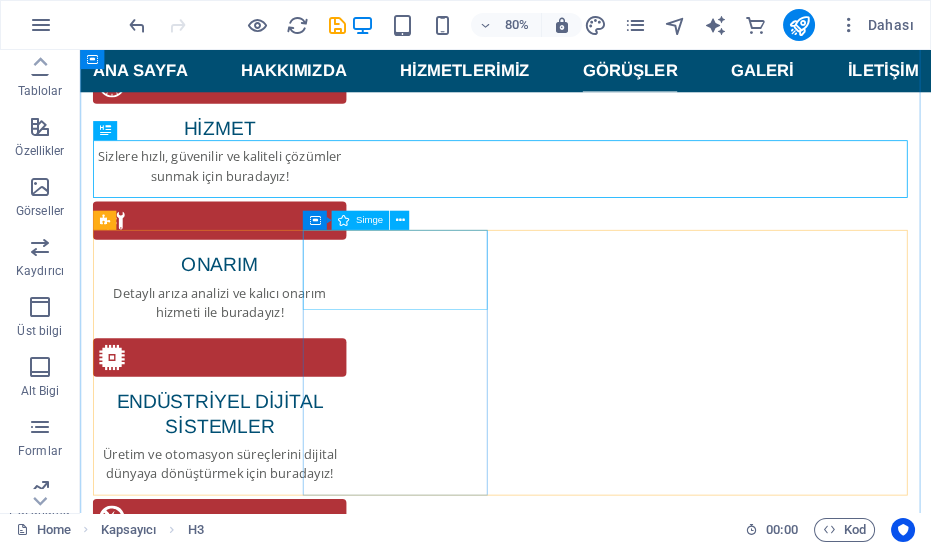 click at bounding box center (213, 5628) 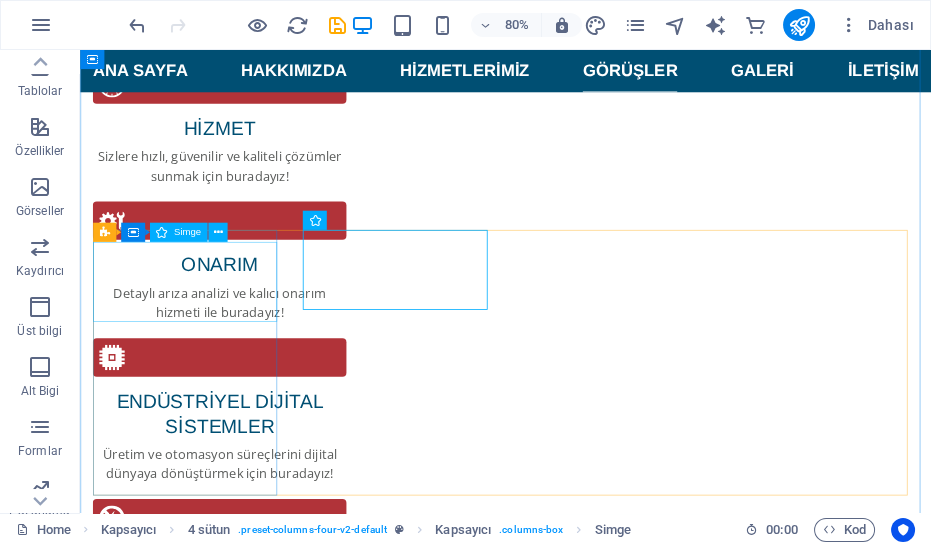 click at bounding box center (213, 5297) 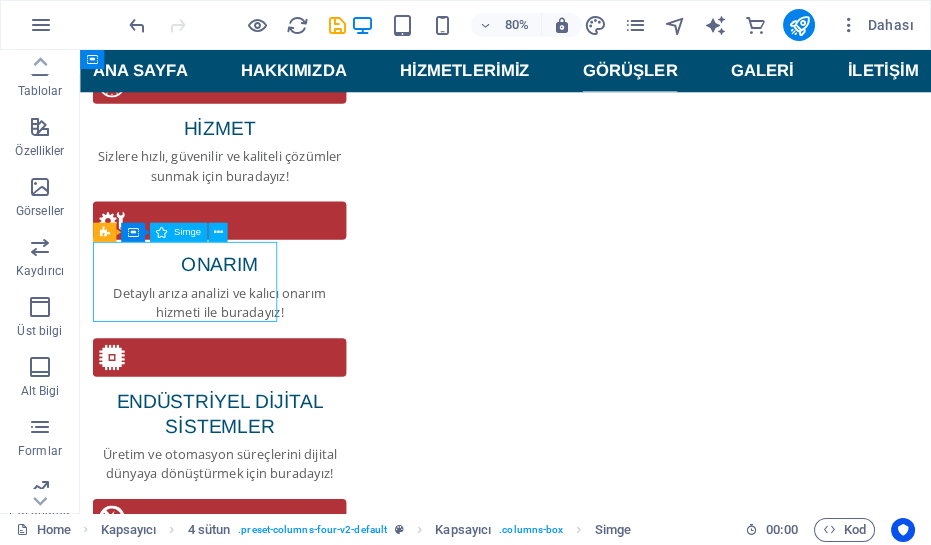 click at bounding box center (213, 5297) 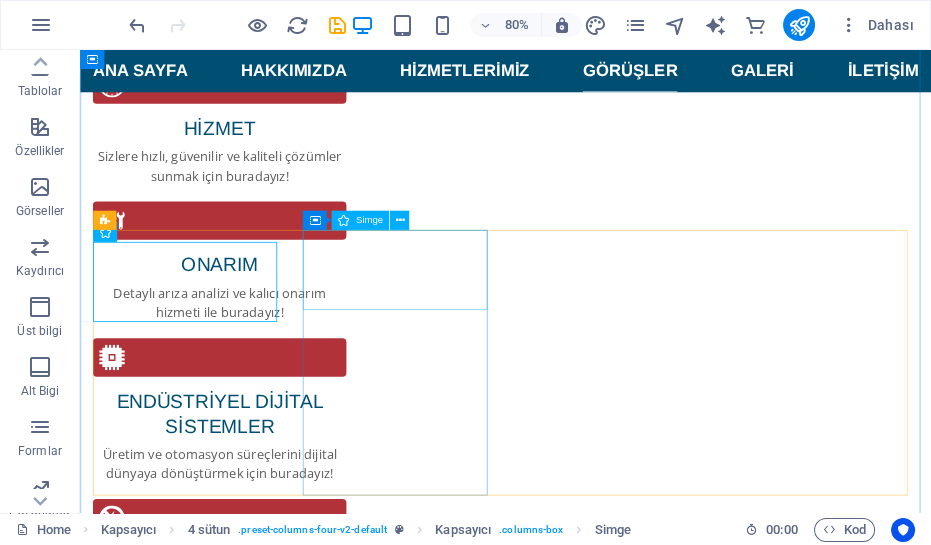 click at bounding box center (213, 5628) 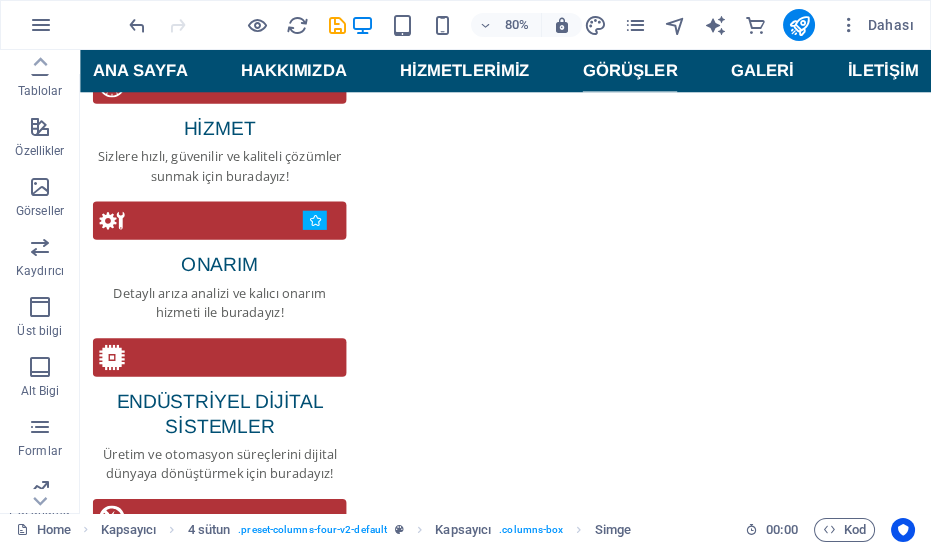 drag, startPoint x: 497, startPoint y: 356, endPoint x: 499, endPoint y: 387, distance: 31.06445 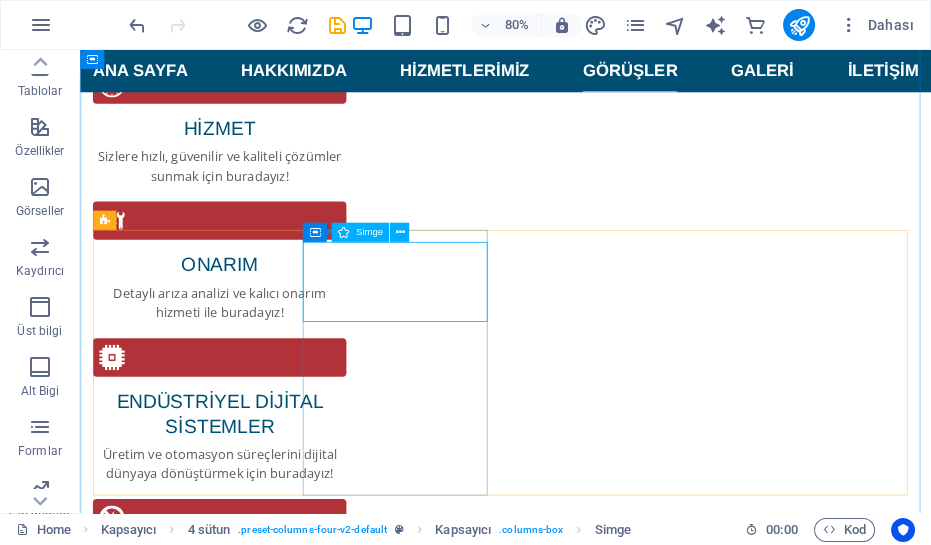 click at bounding box center [213, 5643] 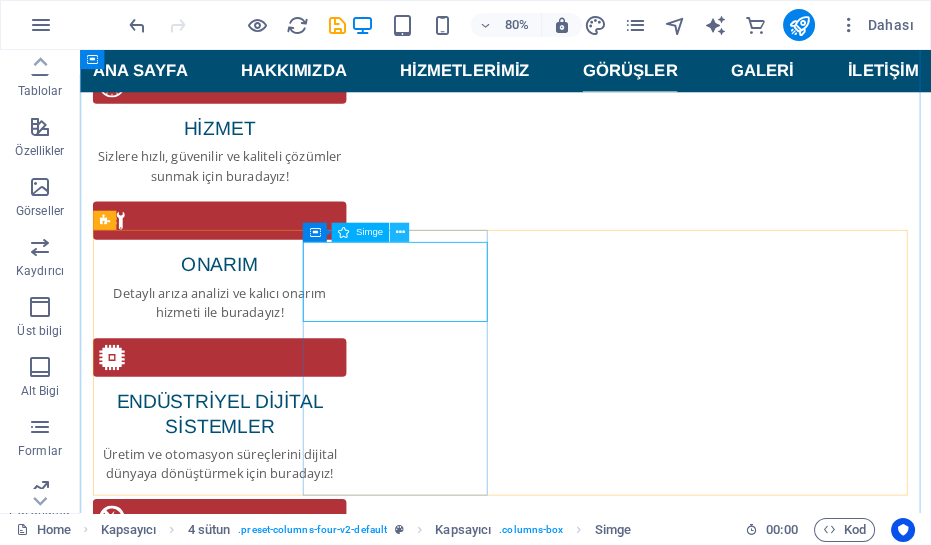 click at bounding box center (399, 232) 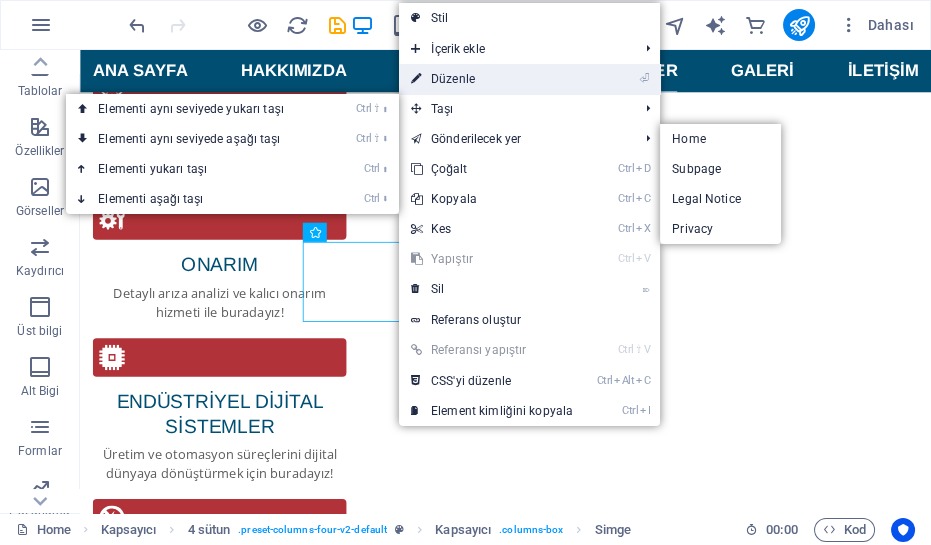 click on "⏎  Düzenle" at bounding box center (492, 79) 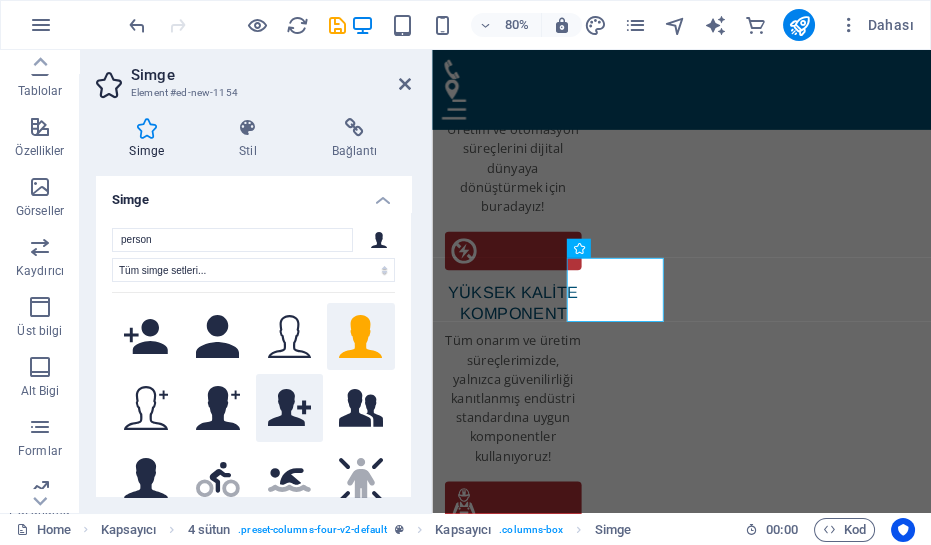 scroll, scrollTop: 3760, scrollLeft: 0, axis: vertical 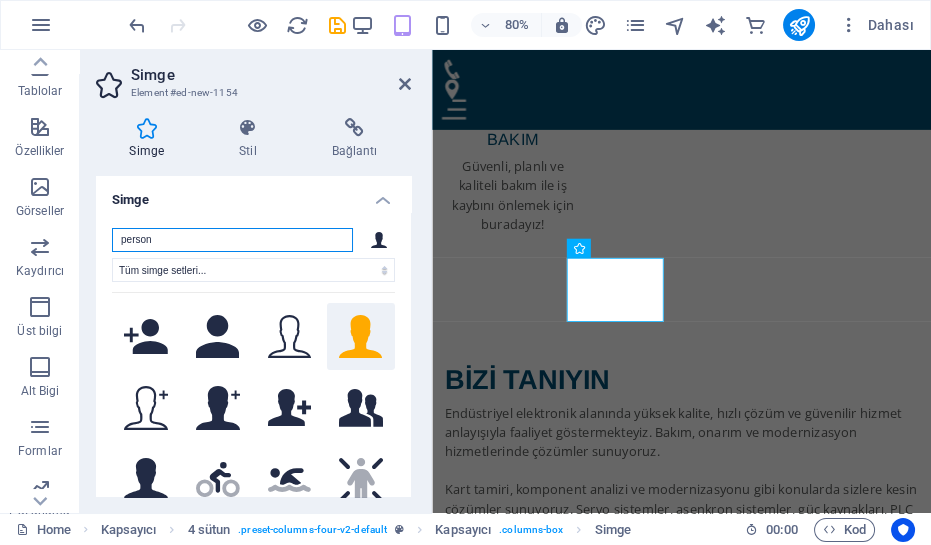 drag, startPoint x: 164, startPoint y: 239, endPoint x: 125, endPoint y: 239, distance: 39 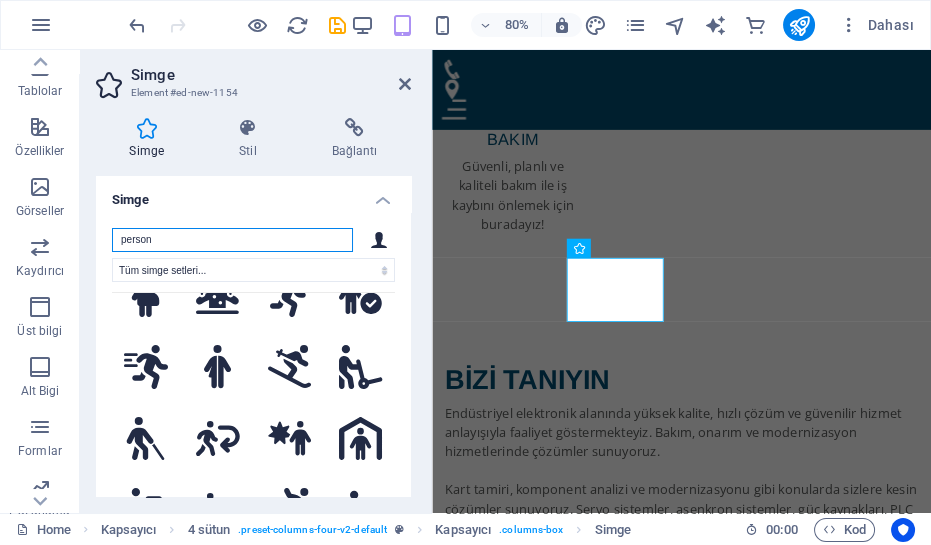 scroll, scrollTop: 1909, scrollLeft: 0, axis: vertical 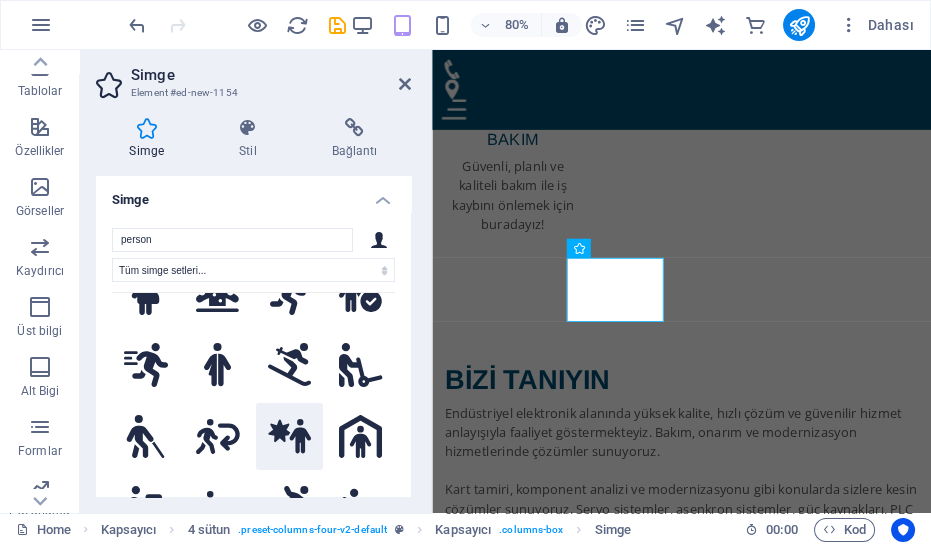 click 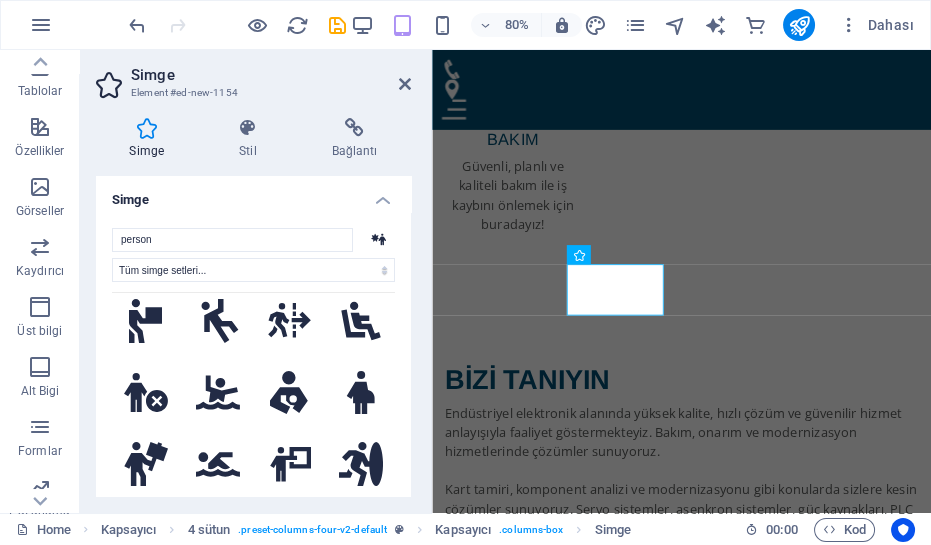 scroll, scrollTop: 6454, scrollLeft: 0, axis: vertical 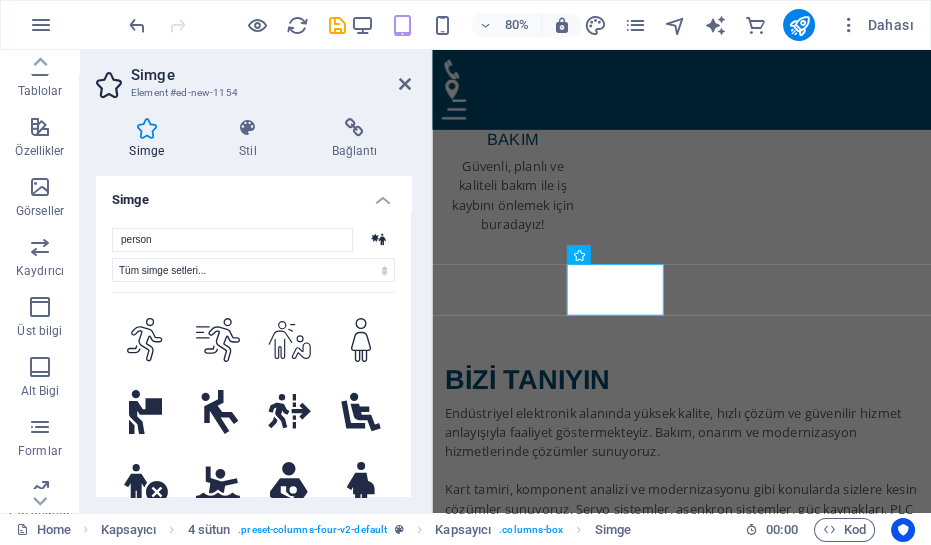 click 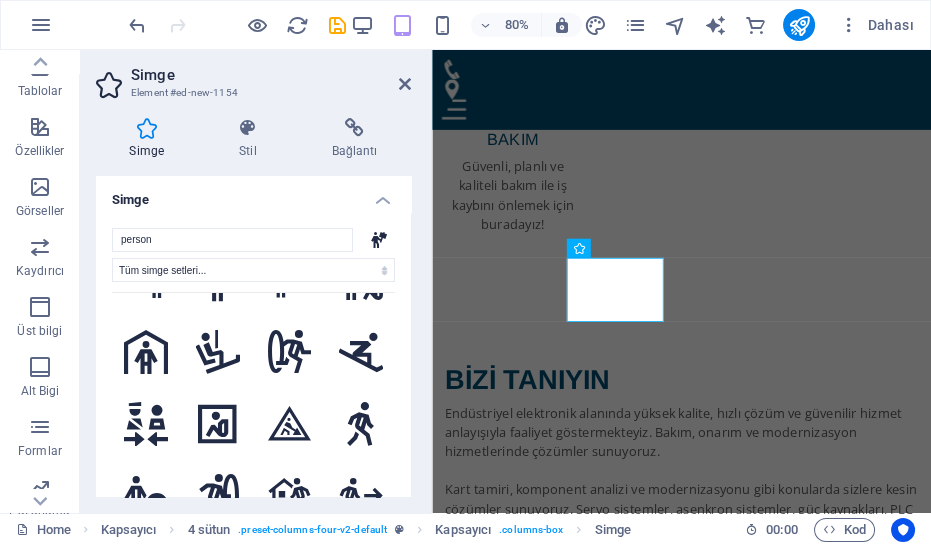 scroll, scrollTop: 8532, scrollLeft: 0, axis: vertical 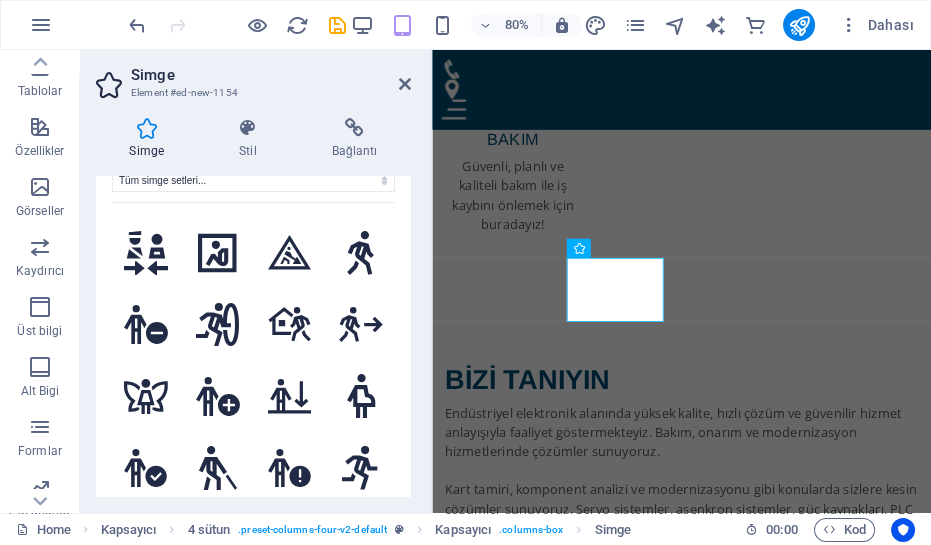click on "Araman, görüntüleyebildiğimizden daha fazla simge buldu. Lütfen aramanı daralt." at bounding box center [253, 678] 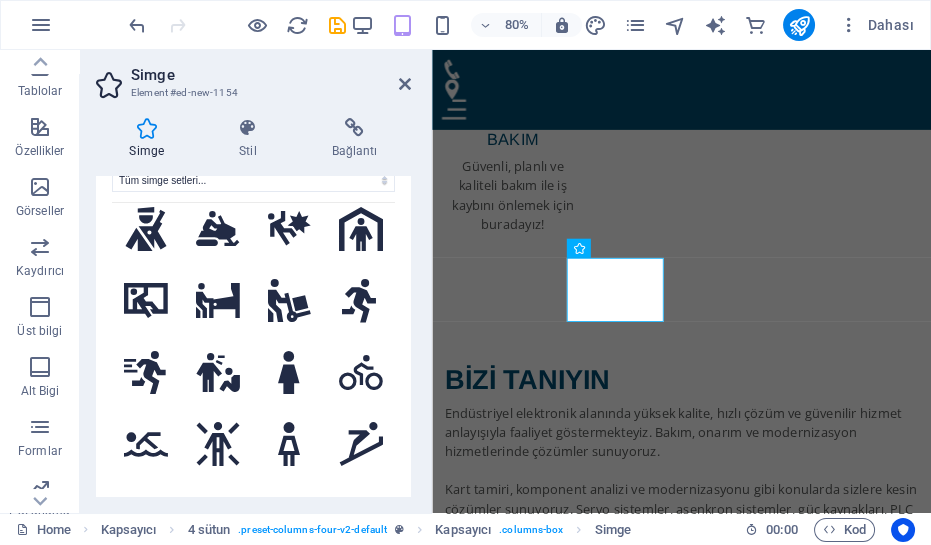 scroll, scrollTop: 7260, scrollLeft: 0, axis: vertical 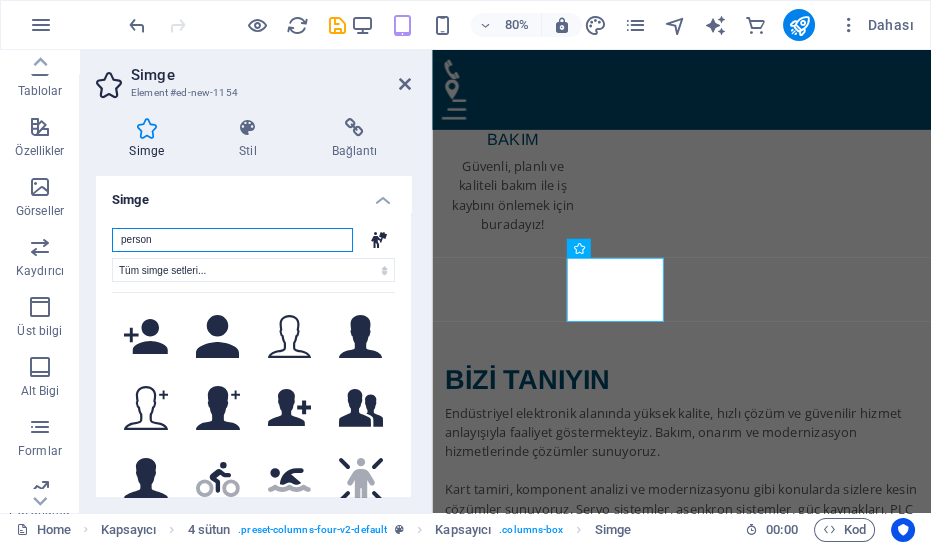 click on "person" at bounding box center [232, 240] 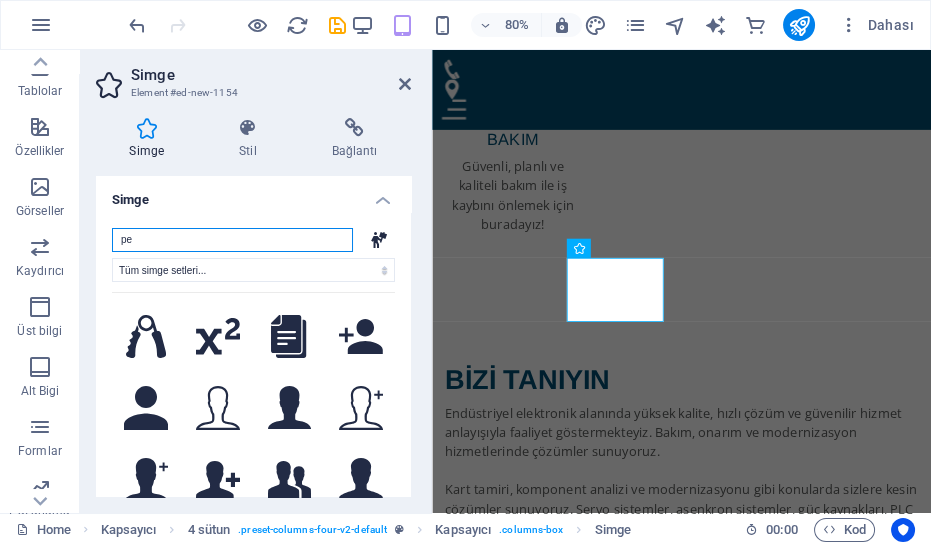 type on "p" 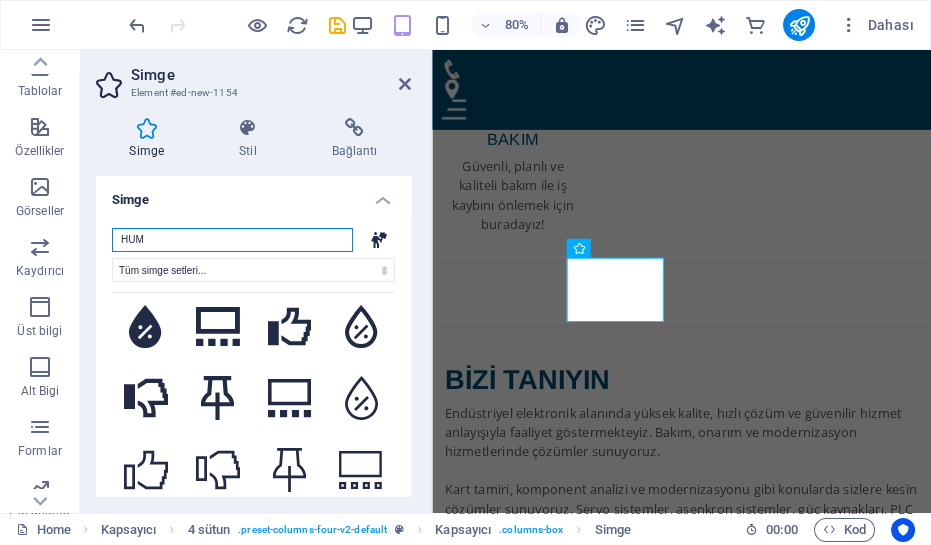 scroll, scrollTop: 626, scrollLeft: 0, axis: vertical 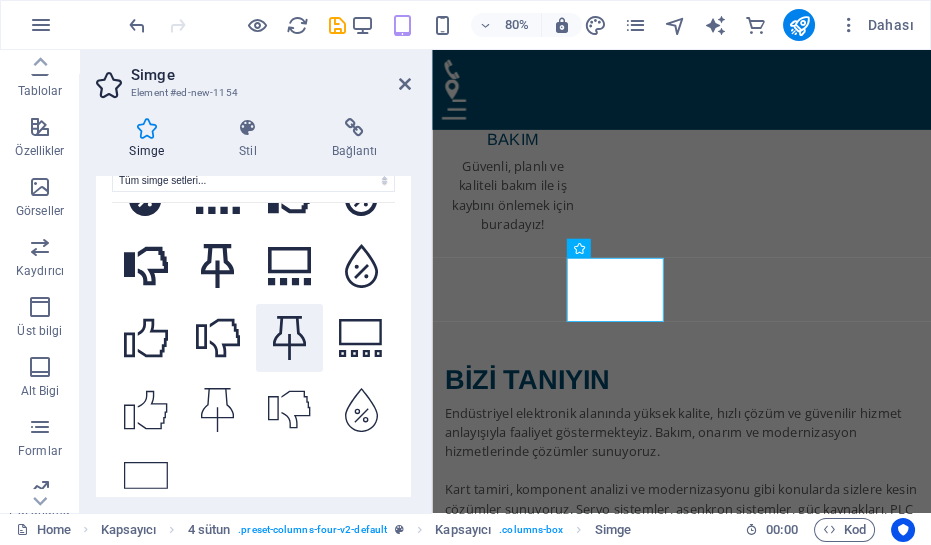 type on "HUM" 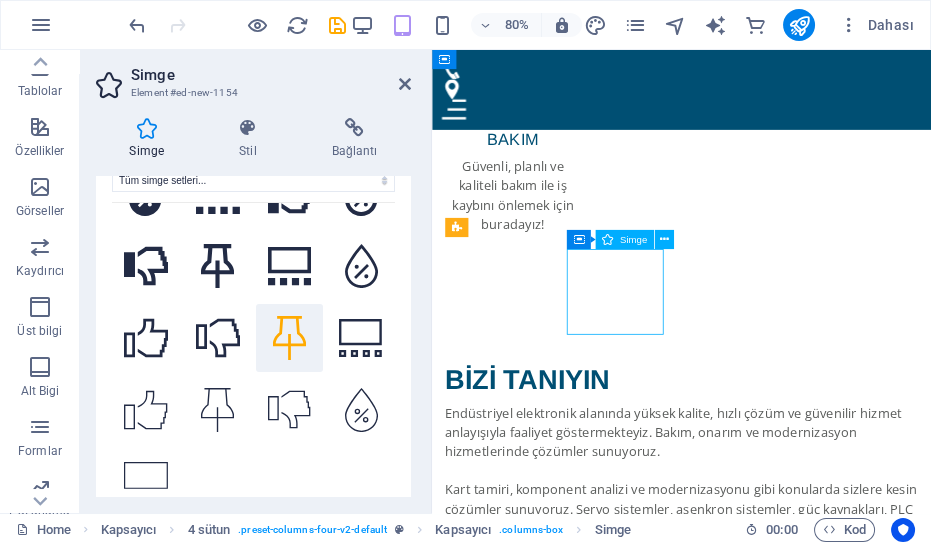 drag, startPoint x: 719, startPoint y: 401, endPoint x: 678, endPoint y: 361, distance: 57.280014 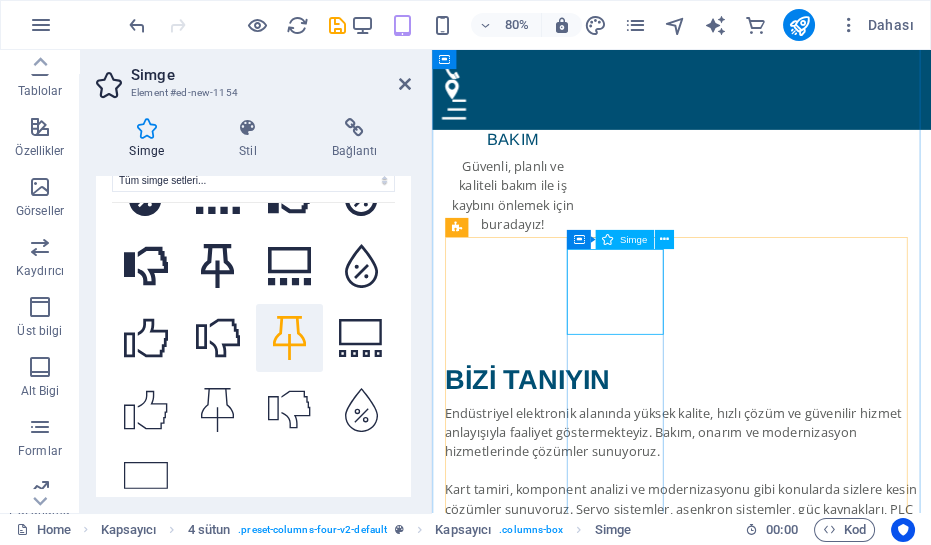 click at bounding box center [510, 4893] 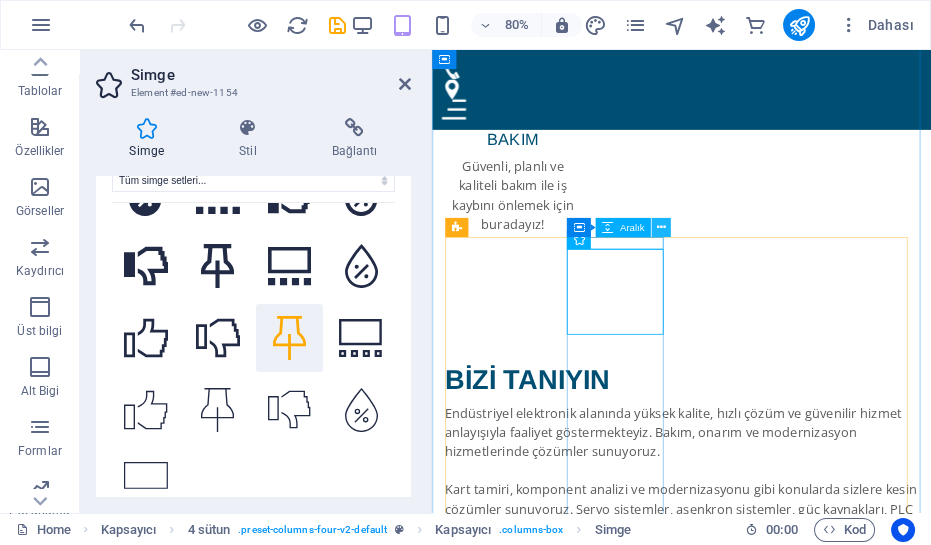 click at bounding box center [661, 227] 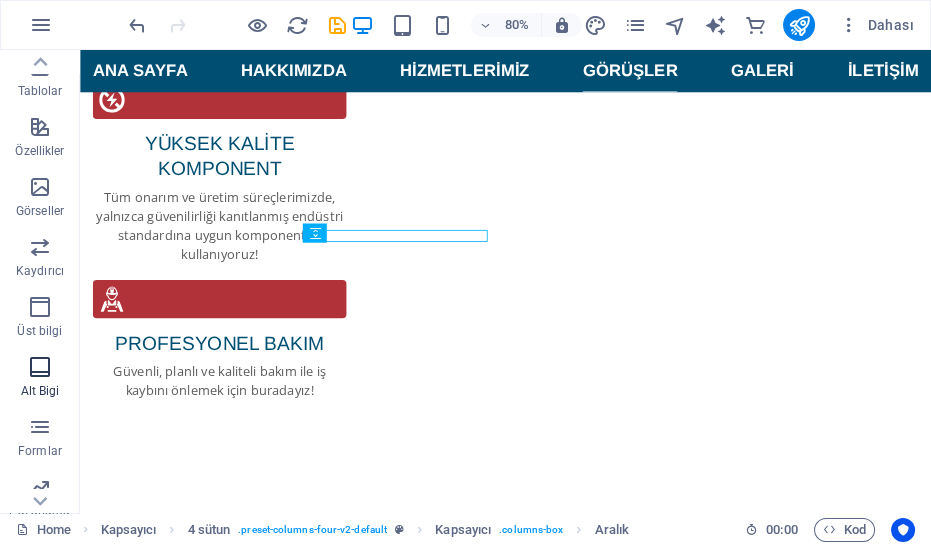 scroll, scrollTop: 3230, scrollLeft: 0, axis: vertical 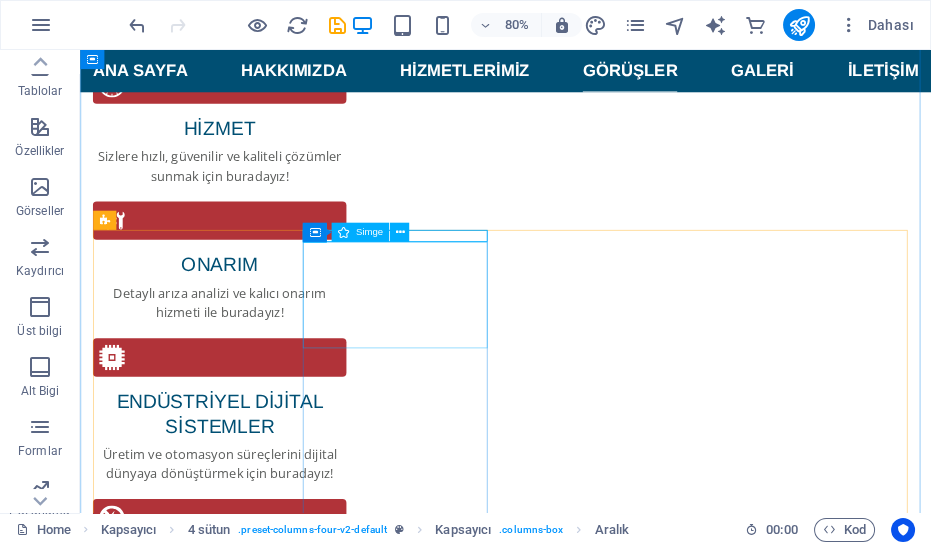 click at bounding box center [213, 5659] 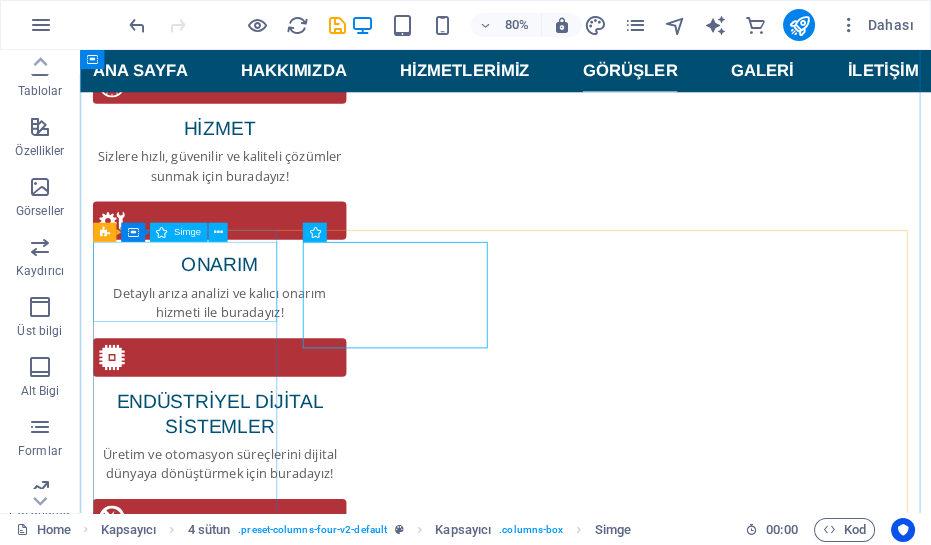 click at bounding box center (213, 5297) 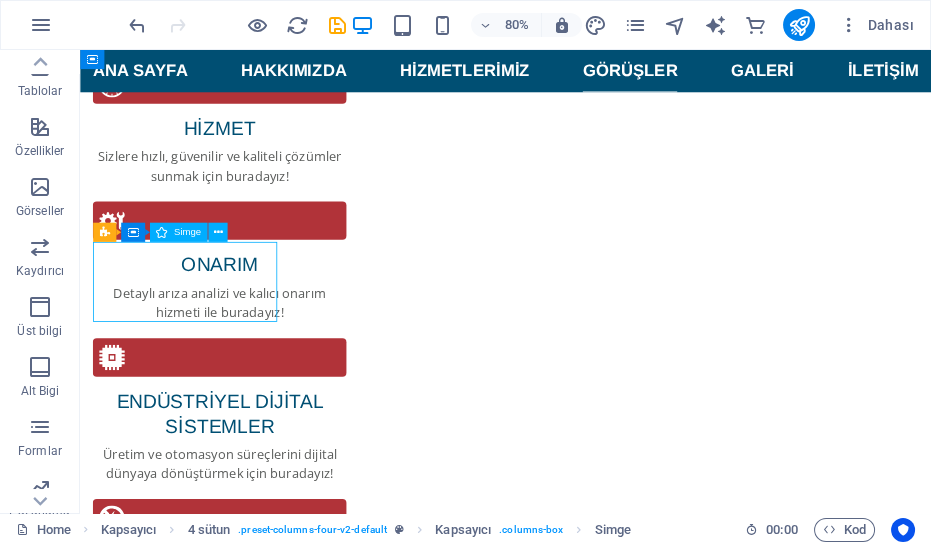 click at bounding box center [213, 5297] 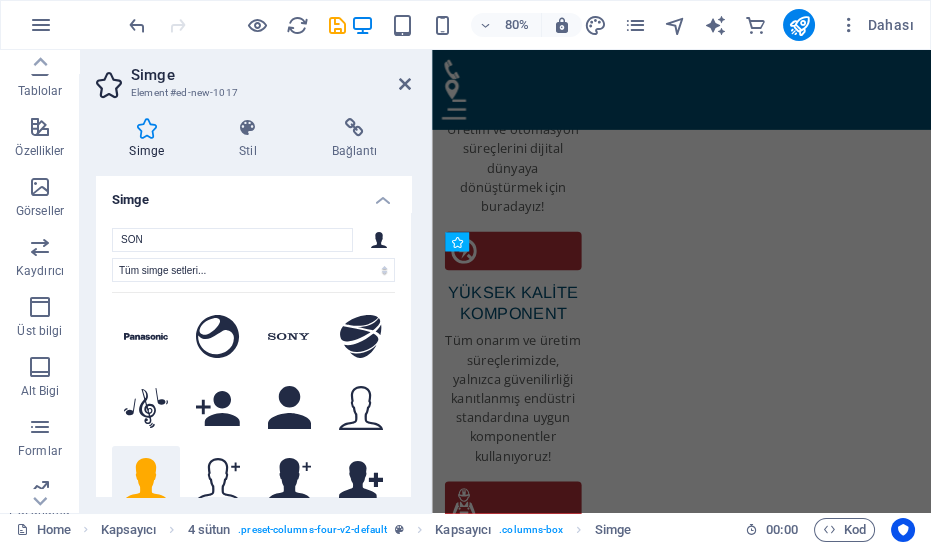 scroll, scrollTop: 3760, scrollLeft: 0, axis: vertical 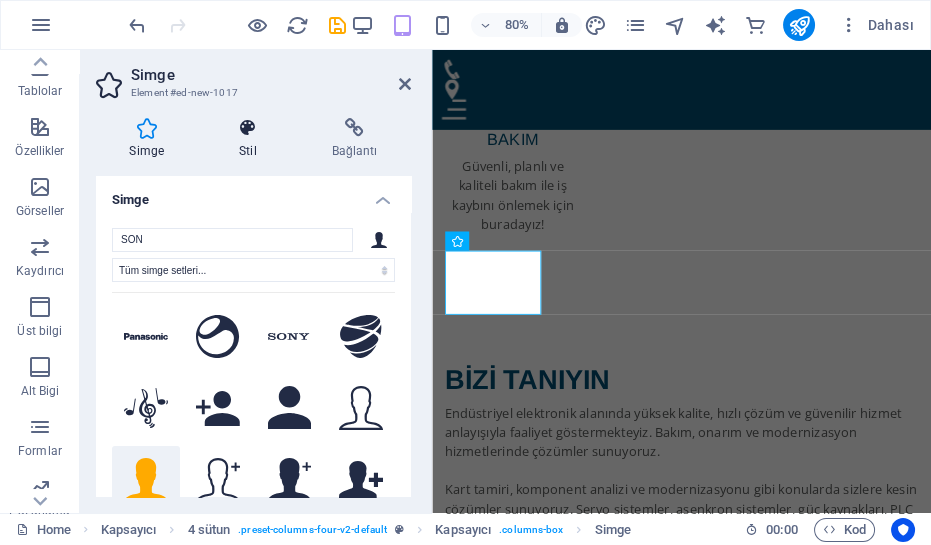 click at bounding box center [248, 128] 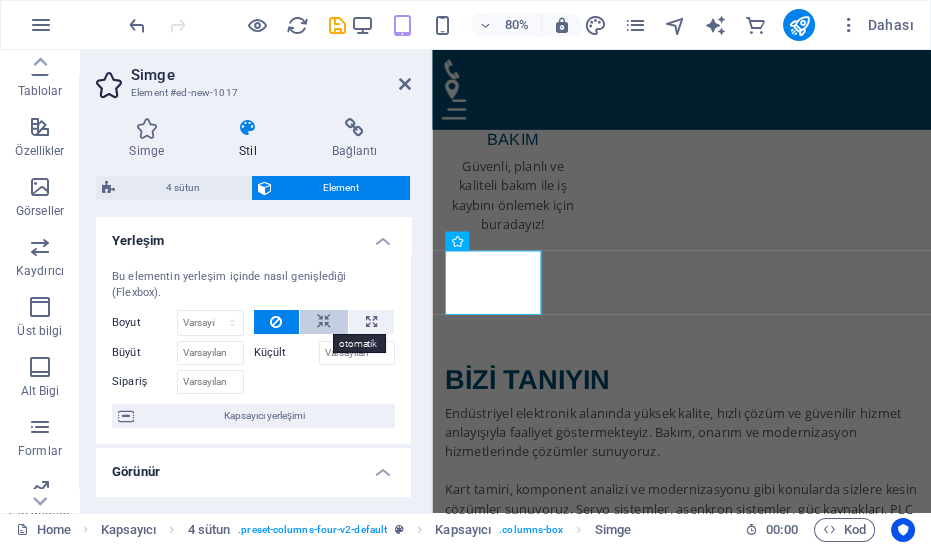 click at bounding box center (324, 322) 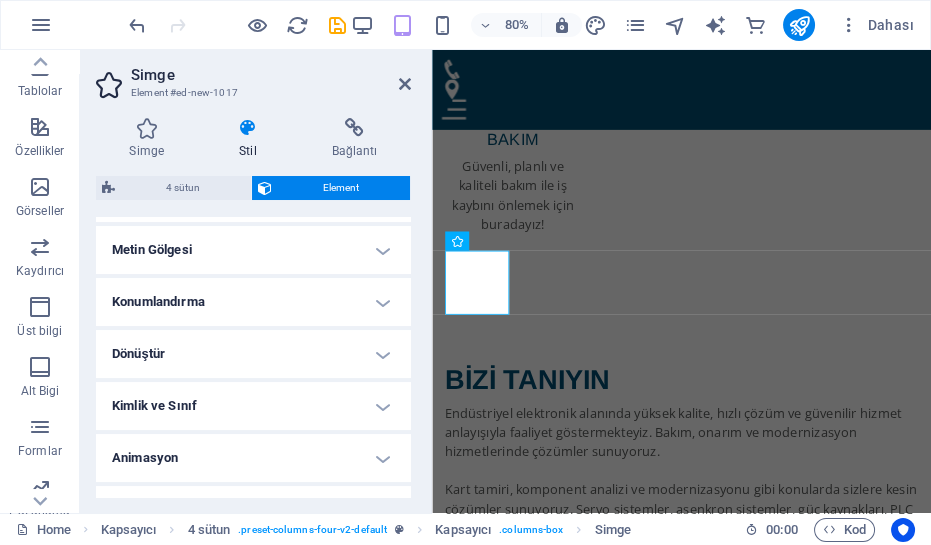 scroll, scrollTop: 581, scrollLeft: 0, axis: vertical 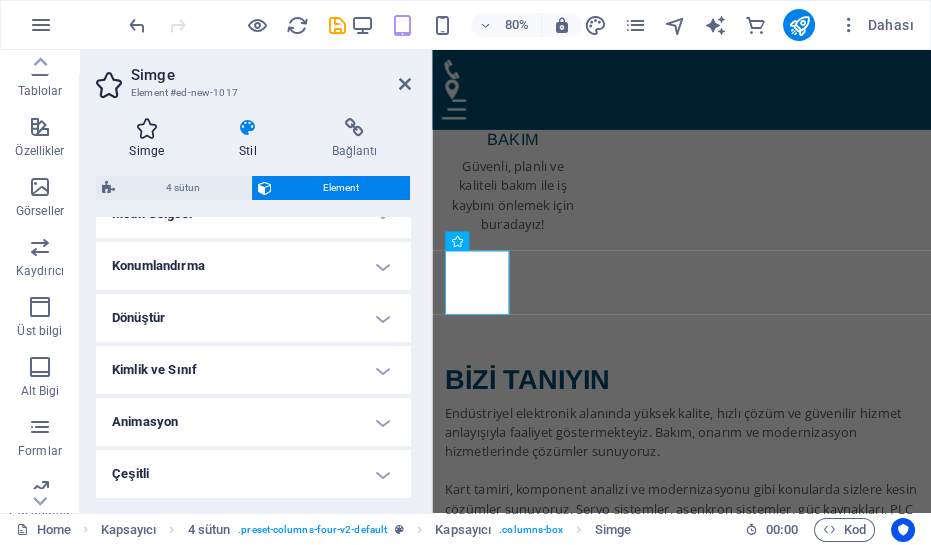 click on "Simge" at bounding box center (151, 139) 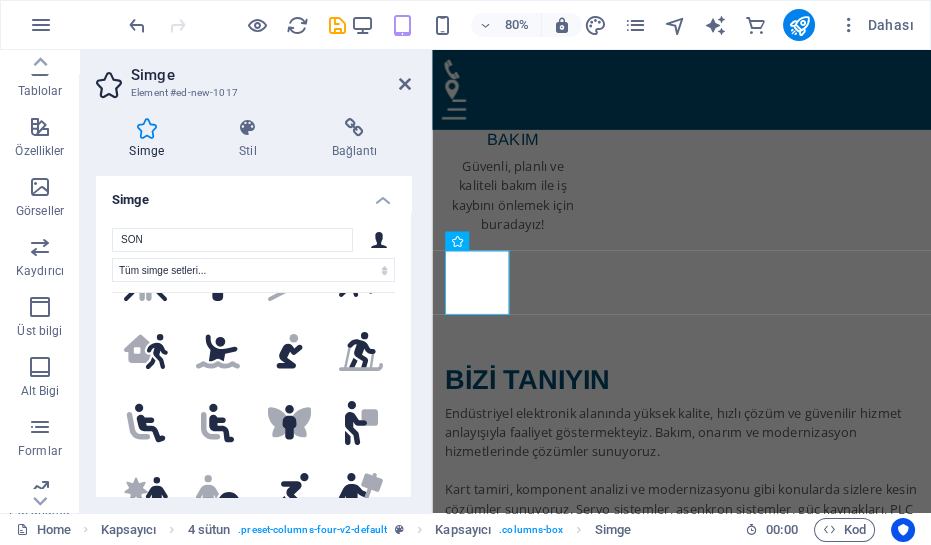 scroll, scrollTop: 454, scrollLeft: 0, axis: vertical 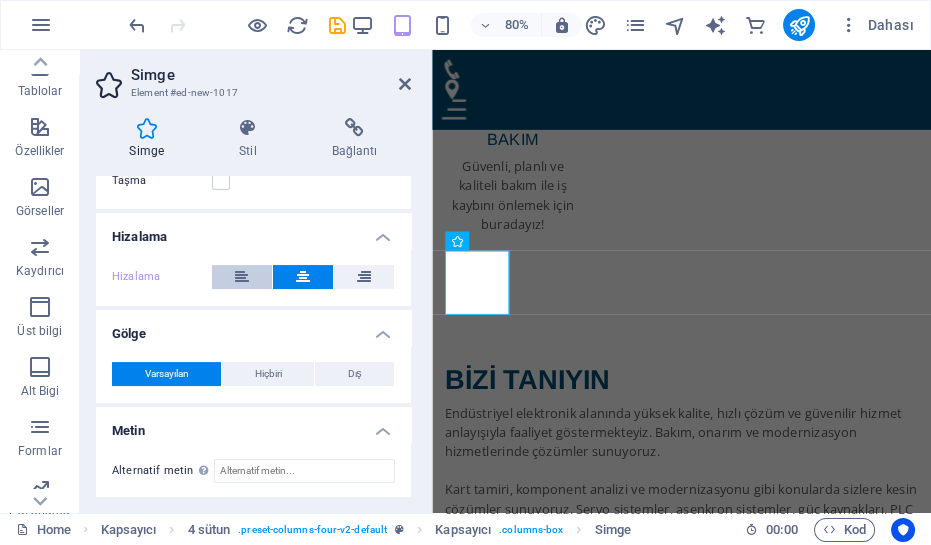 click at bounding box center [242, 277] 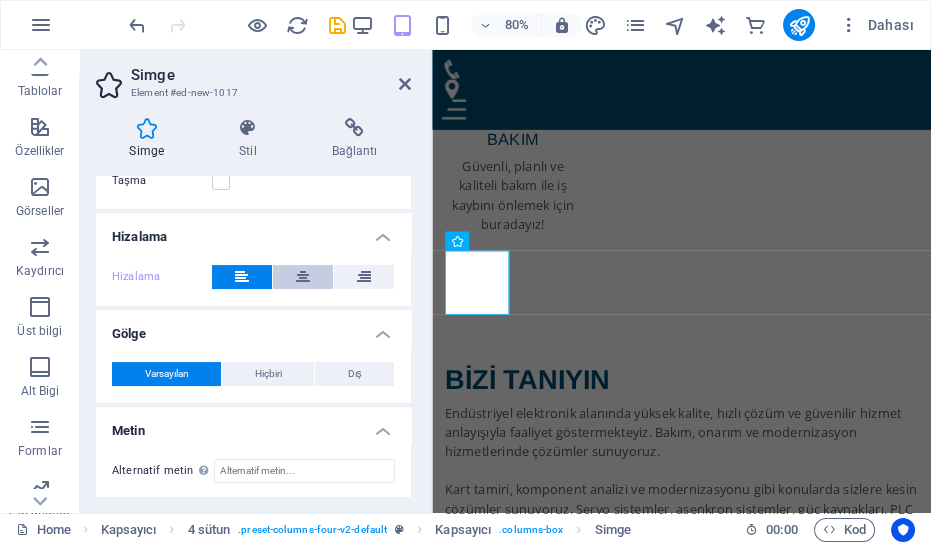 click at bounding box center [303, 277] 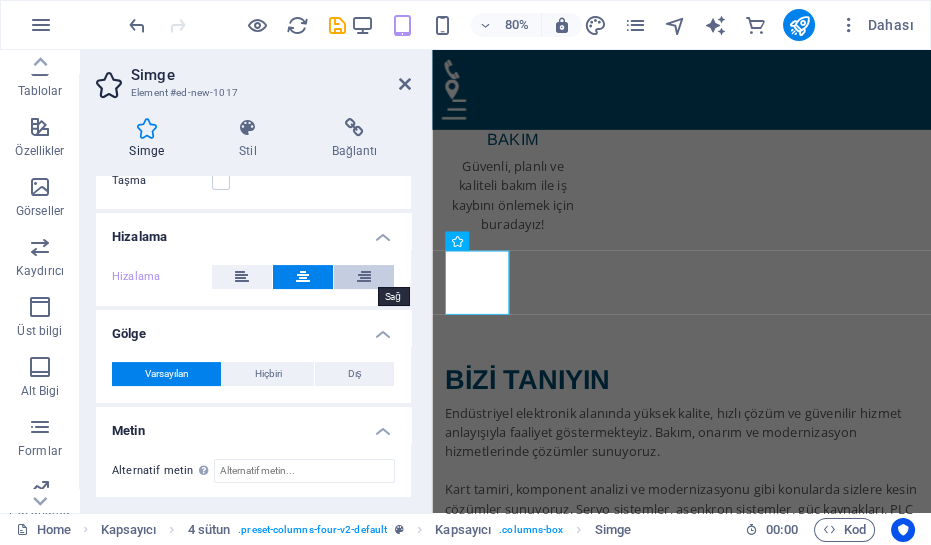 click at bounding box center (364, 277) 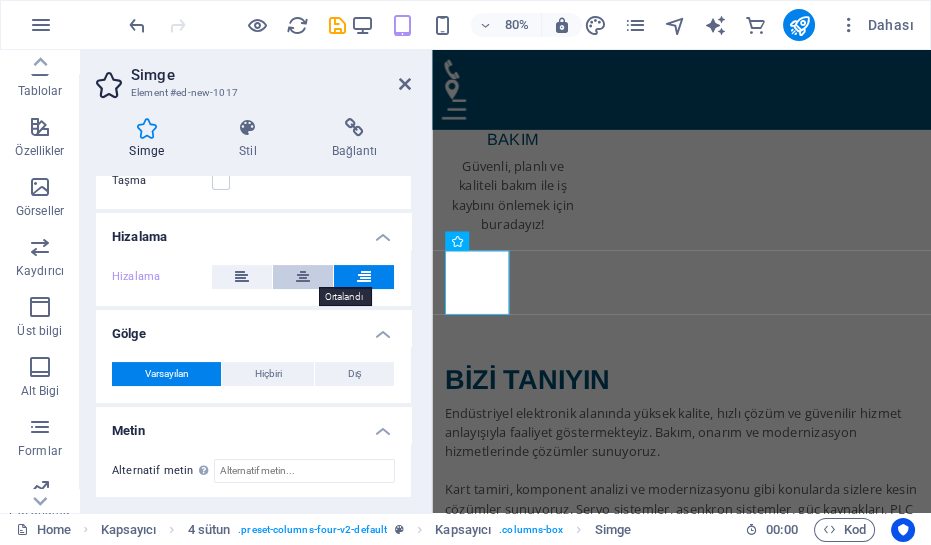 click at bounding box center (303, 277) 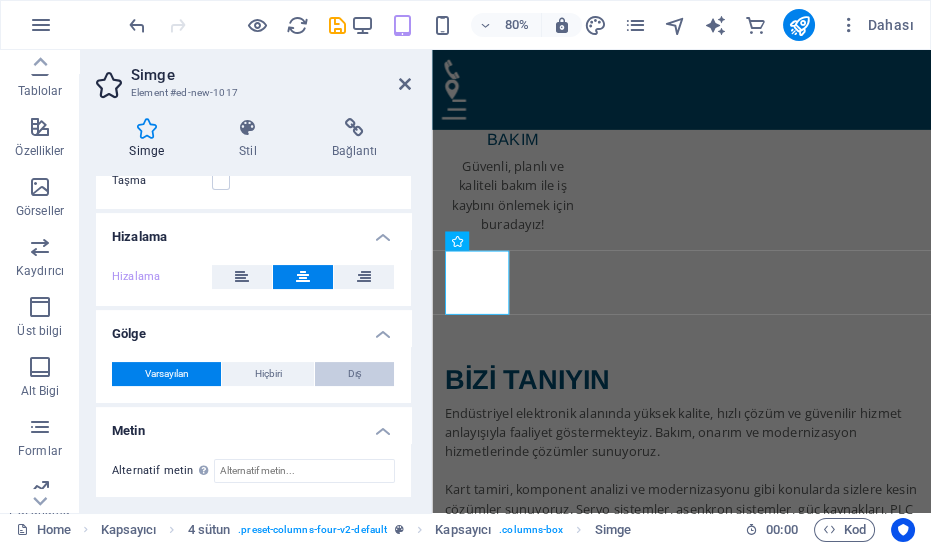click on "Dış" at bounding box center [354, 374] 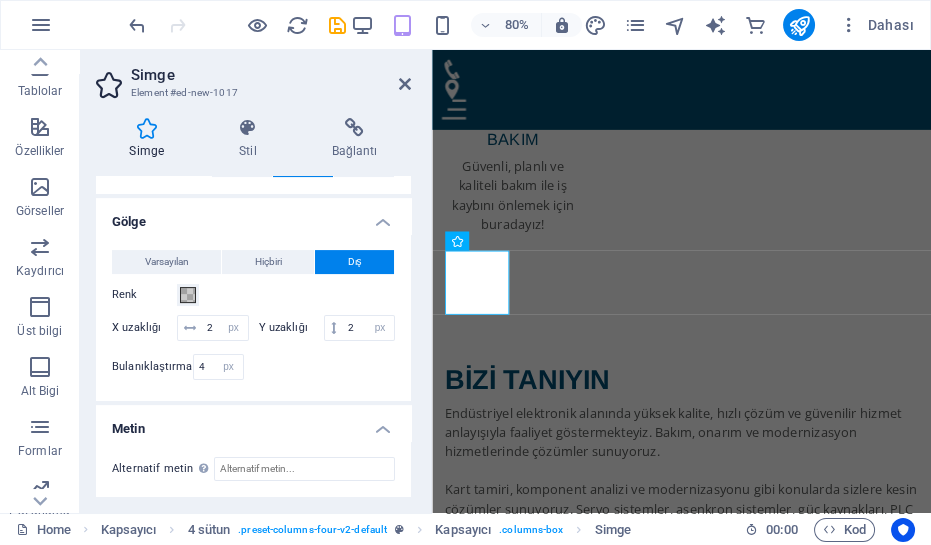 scroll, scrollTop: 863, scrollLeft: 0, axis: vertical 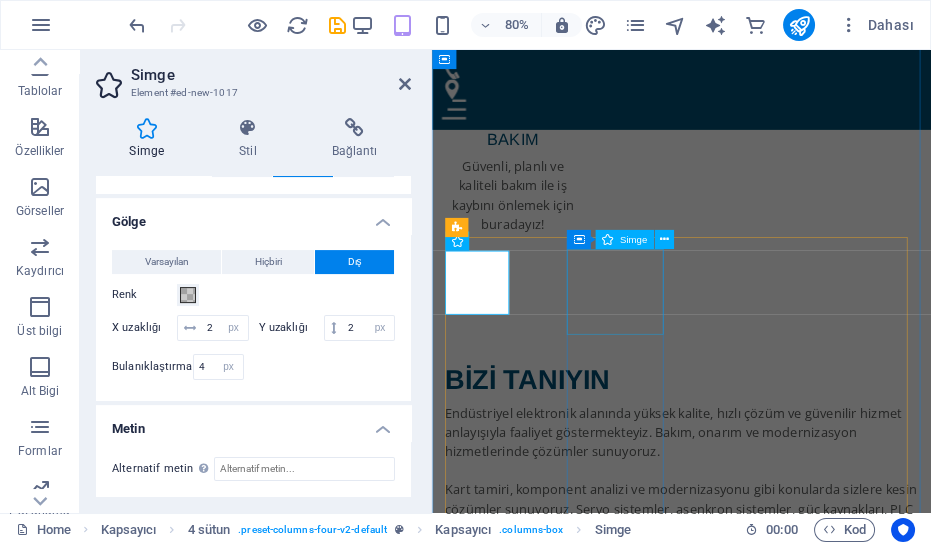 click at bounding box center (510, 4893) 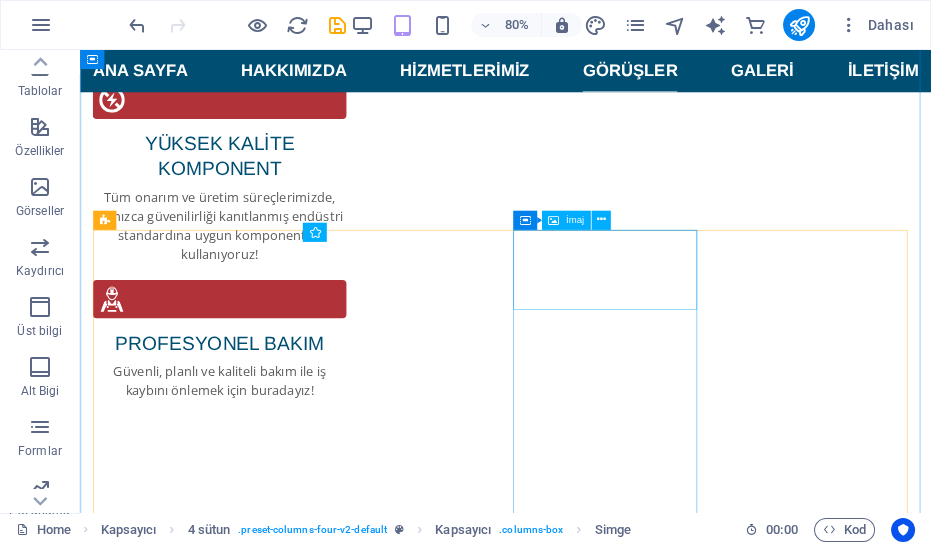 scroll, scrollTop: 3230, scrollLeft: 0, axis: vertical 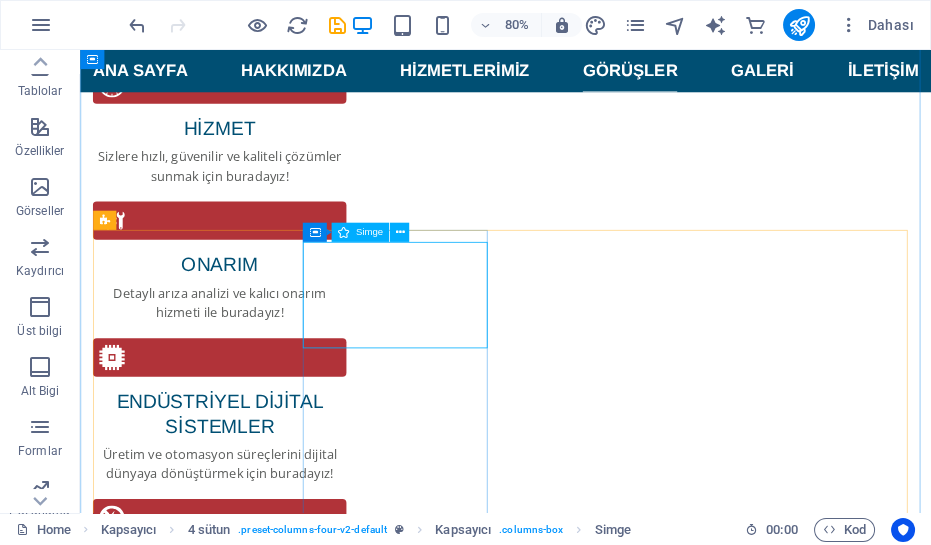 click at bounding box center [213, 5659] 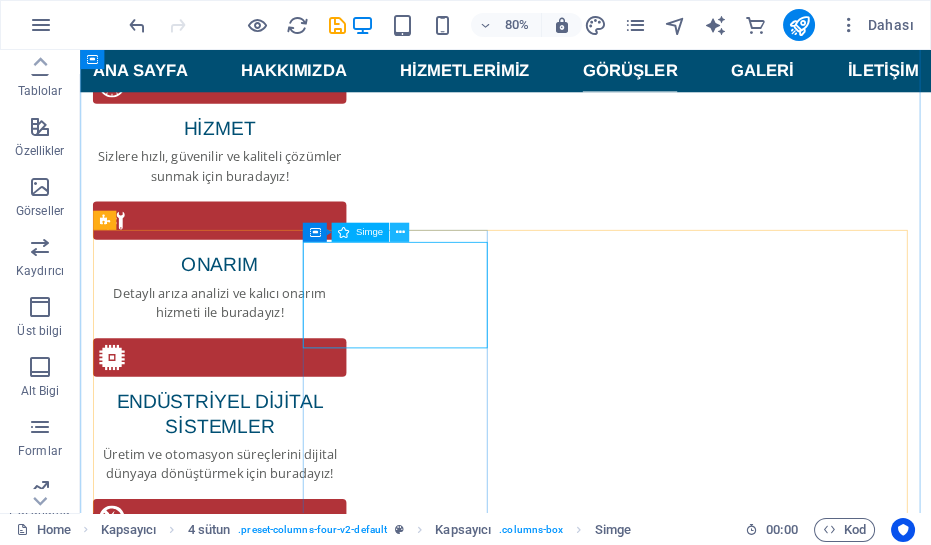 click at bounding box center (399, 232) 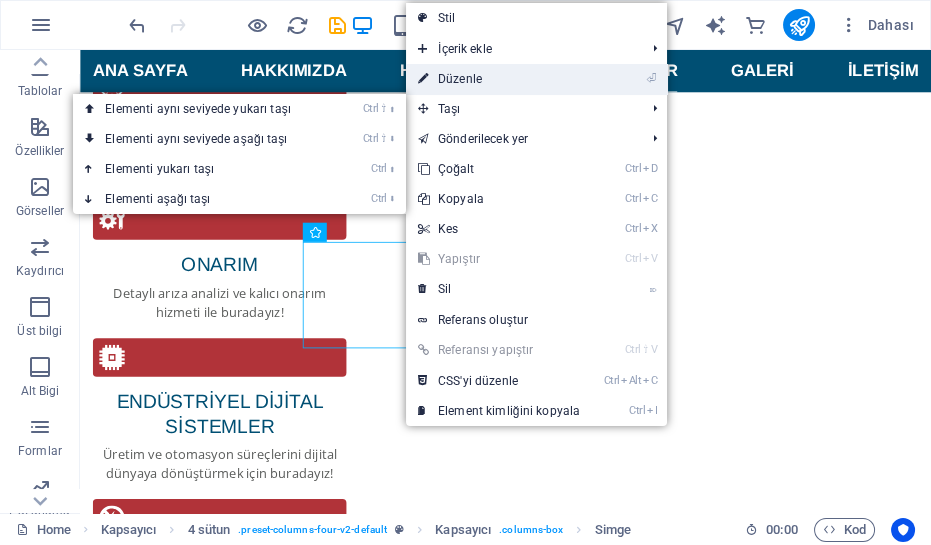 click on "⏎  Düzenle" at bounding box center (499, 79) 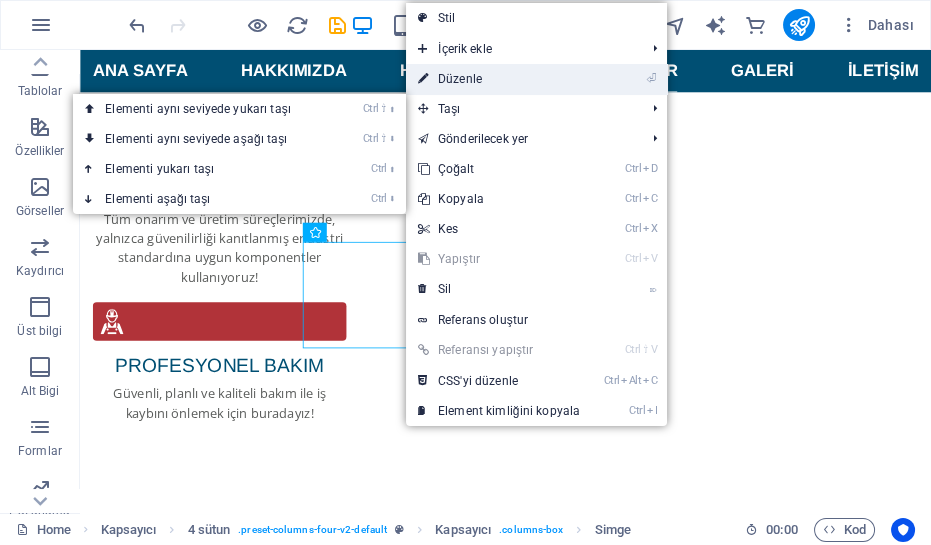 select on "xMidYMid" 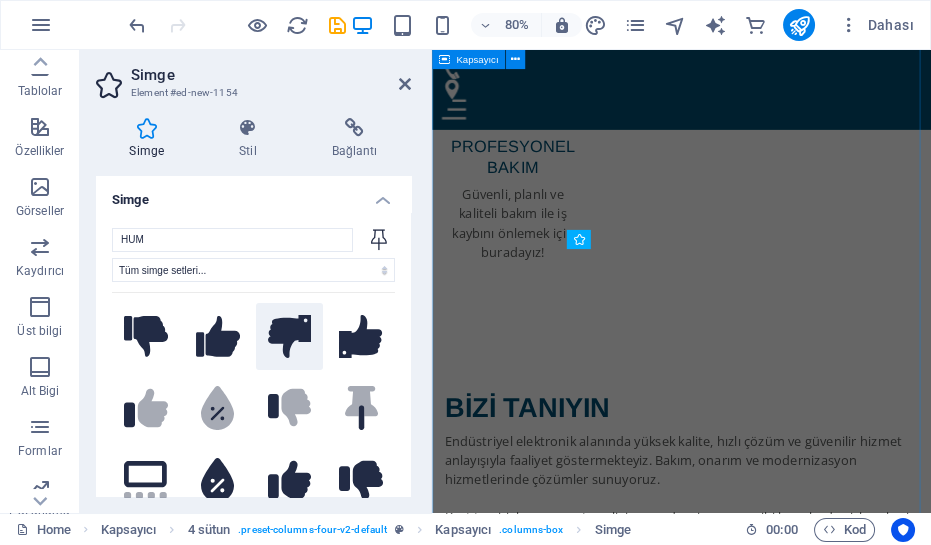 scroll, scrollTop: 3760, scrollLeft: 0, axis: vertical 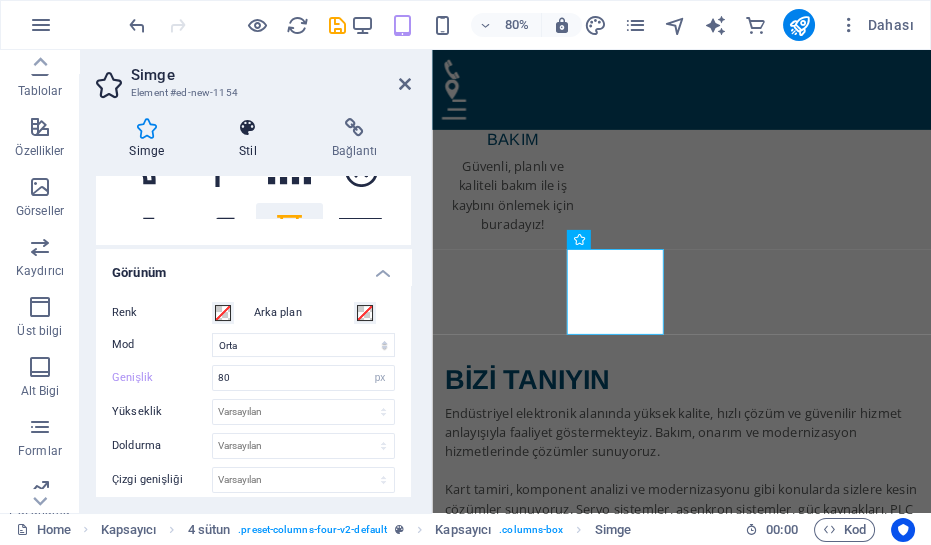 click on "Stil" at bounding box center [252, 139] 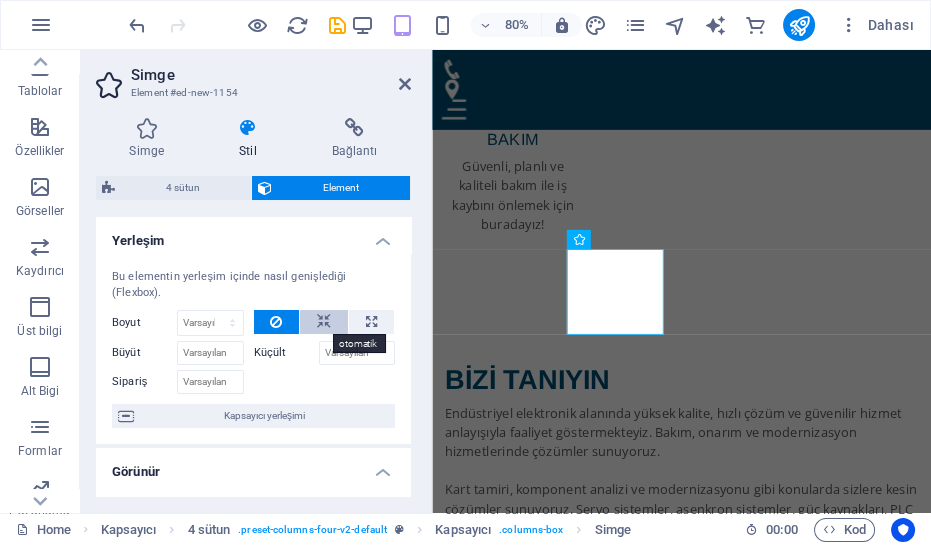 click at bounding box center [324, 322] 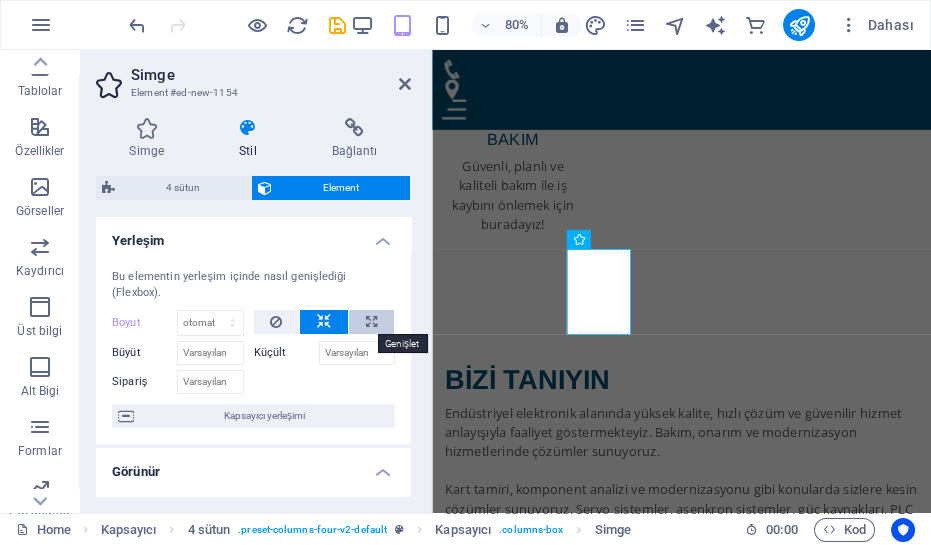 click at bounding box center [371, 322] 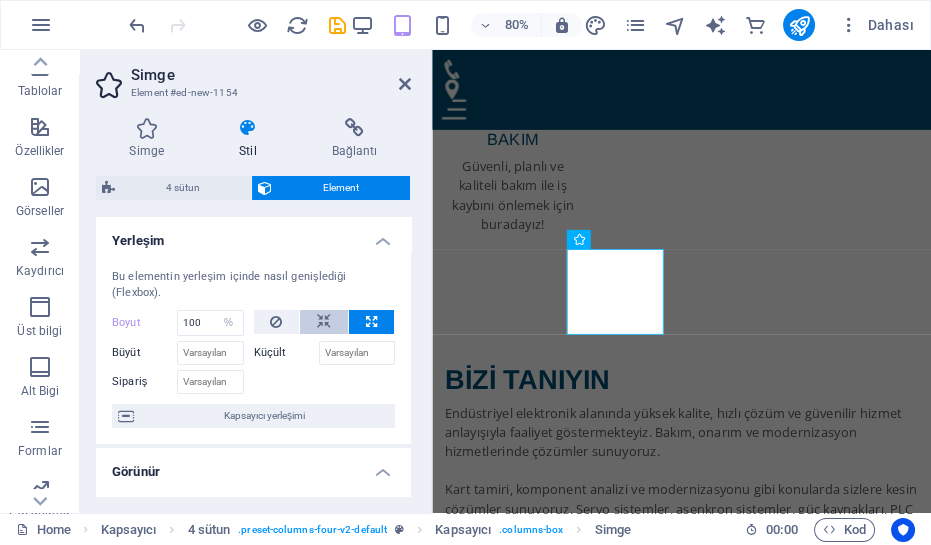 click at bounding box center (324, 322) 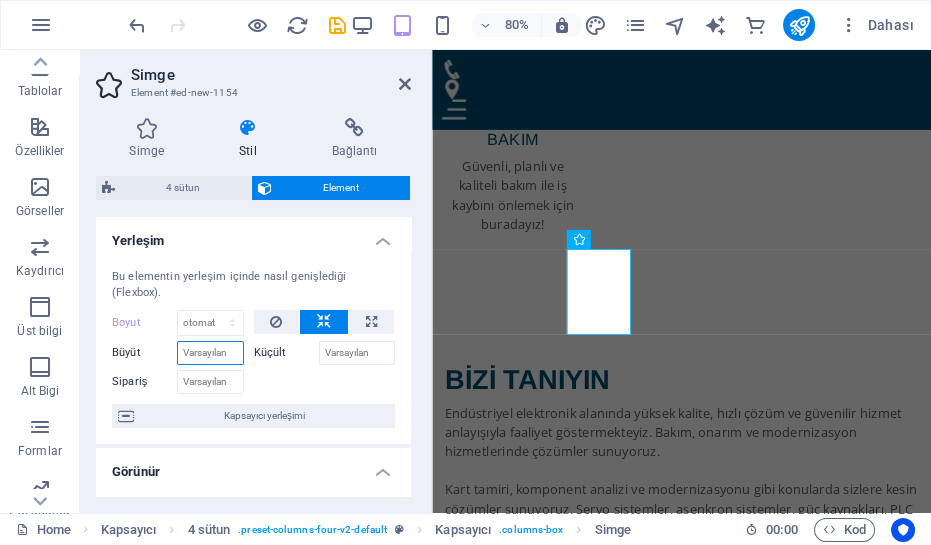 click on "Büyüt" at bounding box center (210, 353) 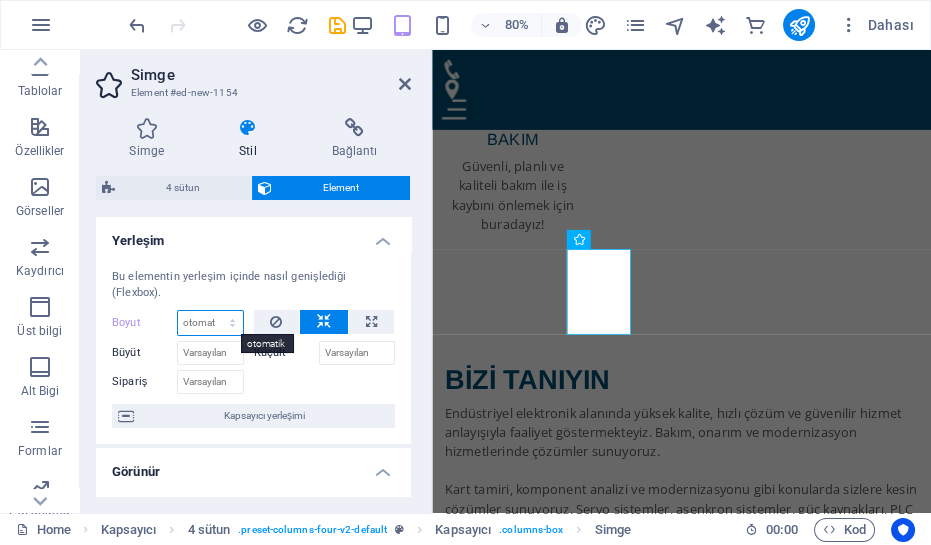 click on "Varsayılan otomatik px % 1/1 1/2 1/3 1/4 1/5 1/6 1/7 1/8 1/9 1/10" at bounding box center [210, 323] 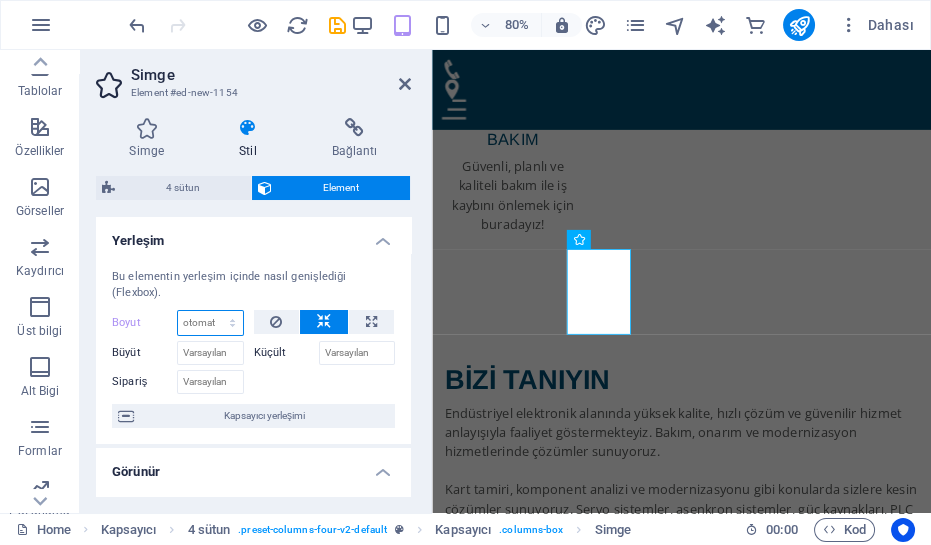 select on "1/1" 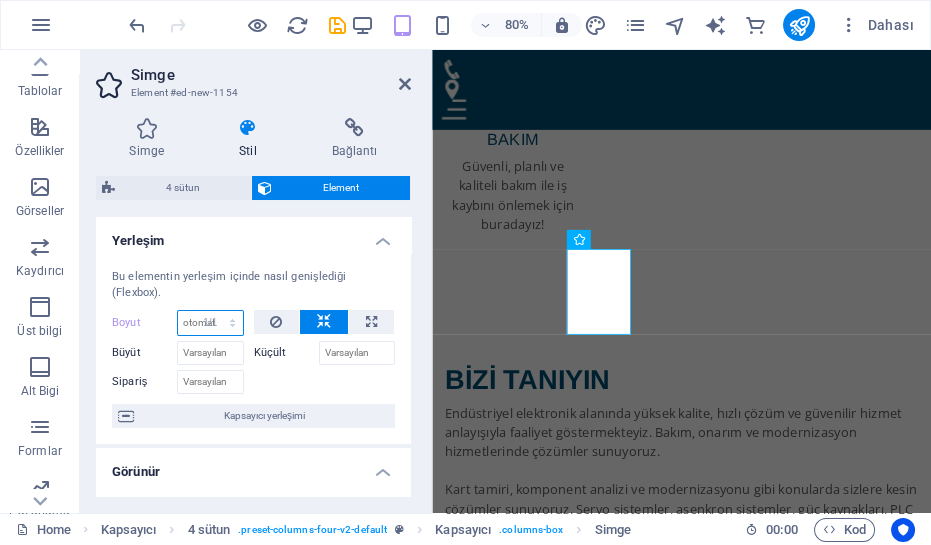 click on "Varsayılan otomatik px % 1/1 1/2 1/3 1/4 1/5 1/6 1/7 1/8 1/9 1/10" at bounding box center [210, 323] 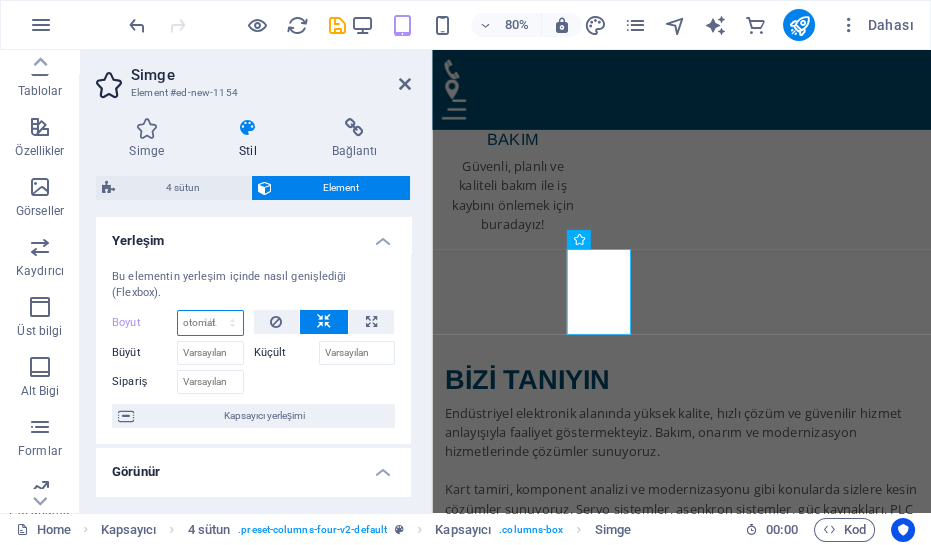 type on "100" 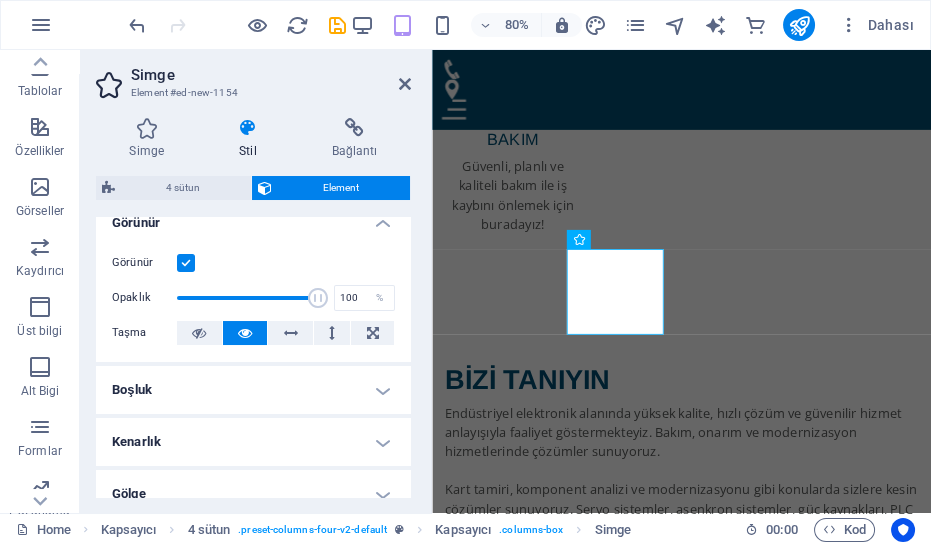 scroll, scrollTop: 272, scrollLeft: 0, axis: vertical 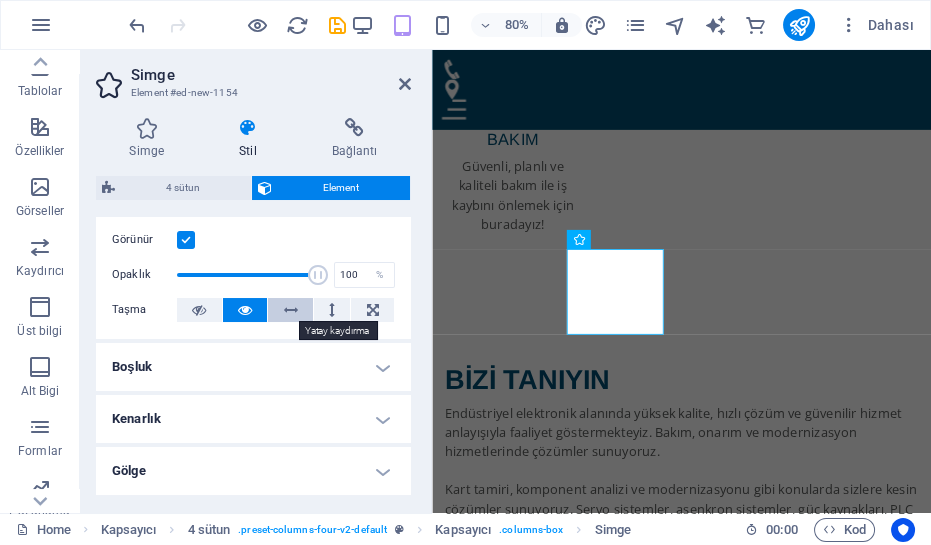 click at bounding box center [290, 310] 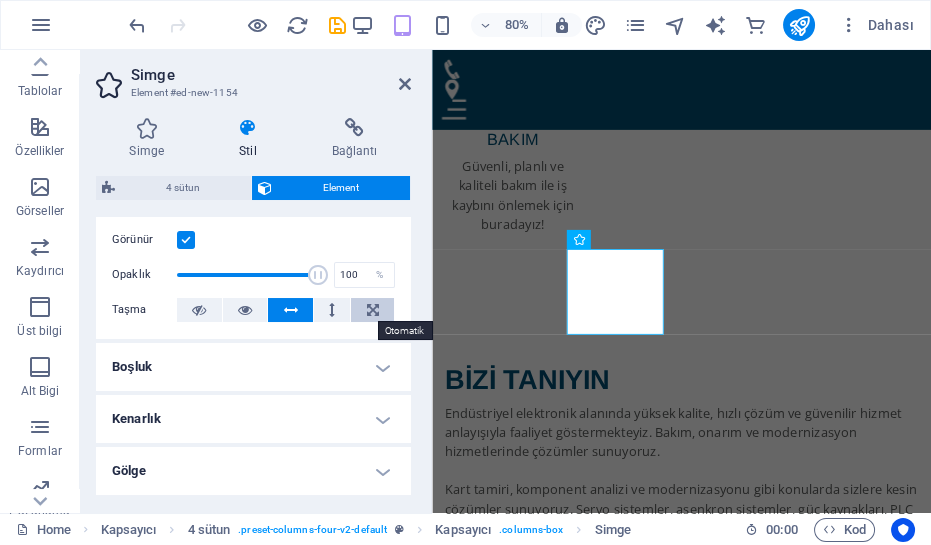 click at bounding box center [373, 310] 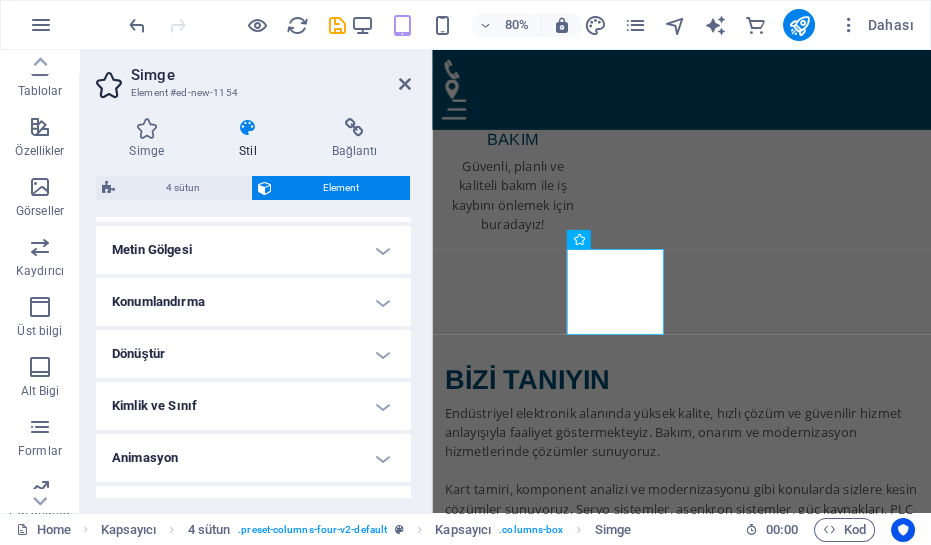 scroll, scrollTop: 272, scrollLeft: 0, axis: vertical 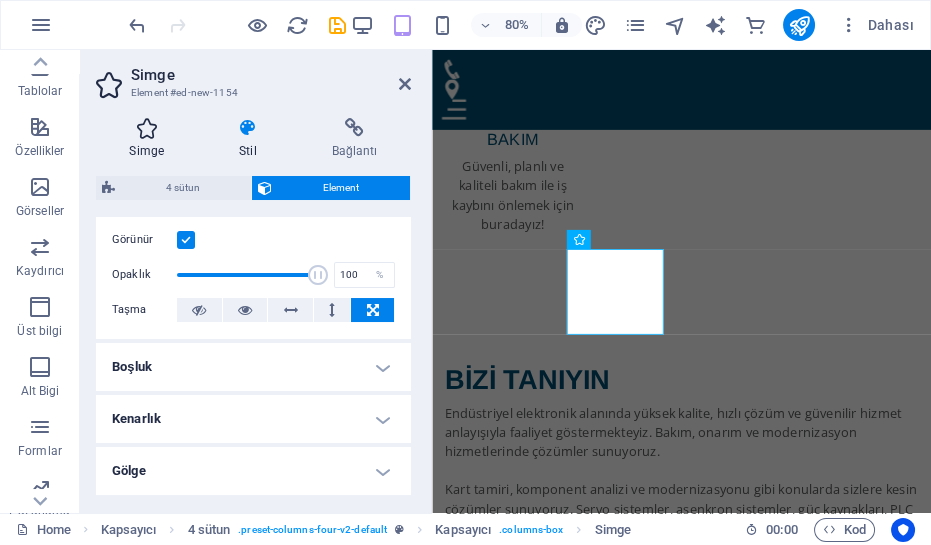 click at bounding box center (147, 128) 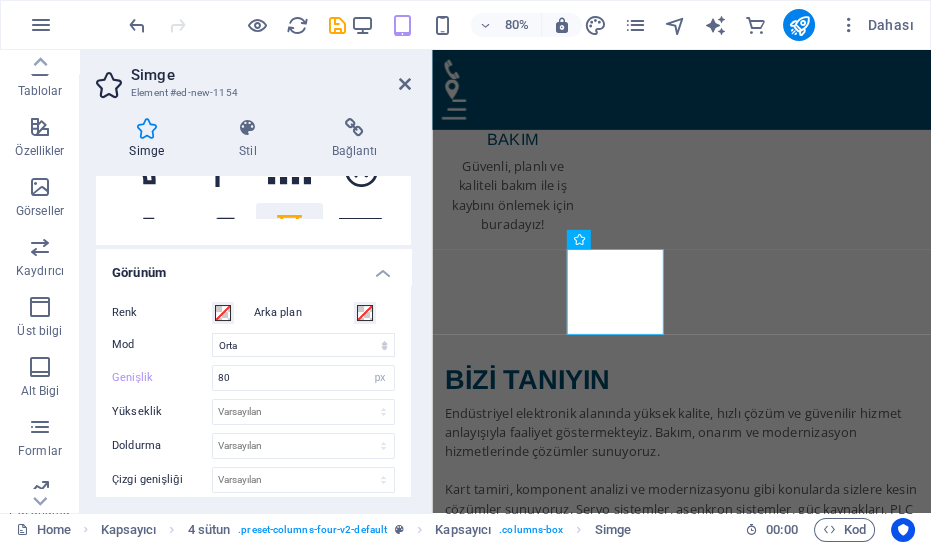 scroll, scrollTop: 449, scrollLeft: 0, axis: vertical 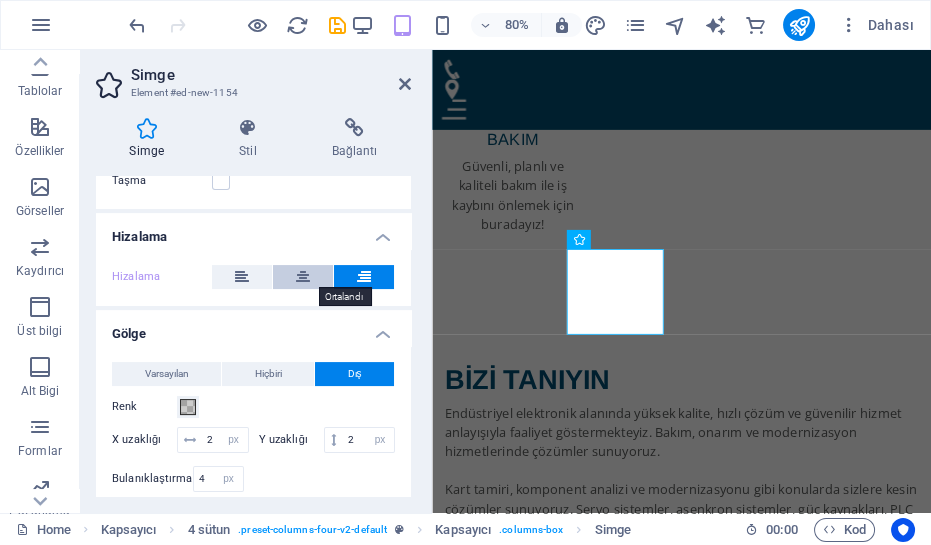 click at bounding box center (303, 277) 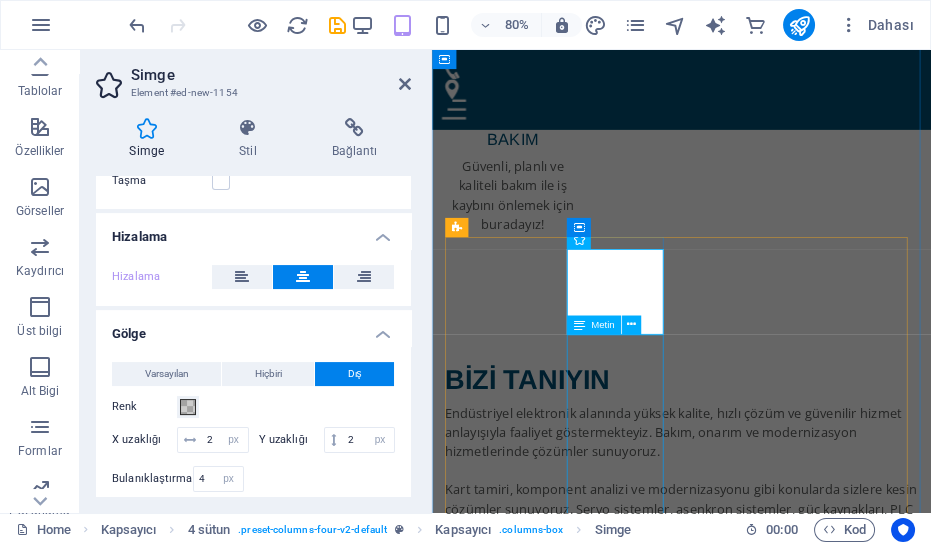 click on "Lorem ipsum dolor sit amet, consetetur sadipscing elitr, sed diam nonumy eirmod tempor invidunt ut labore et dolore magna aliquyam erat, sed diam voluptua. At vero eos et accusam et justo duo" at bounding box center (510, 5130) 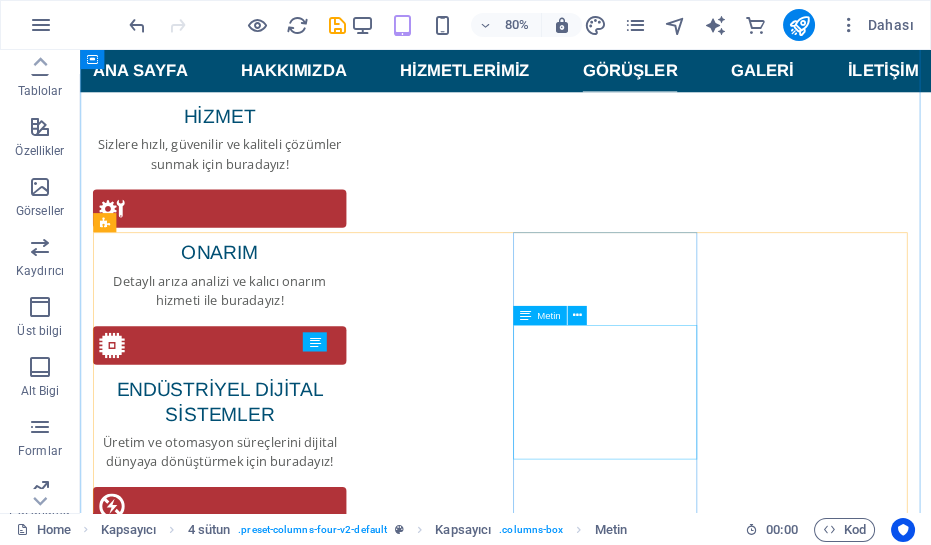 scroll, scrollTop: 3230, scrollLeft: 0, axis: vertical 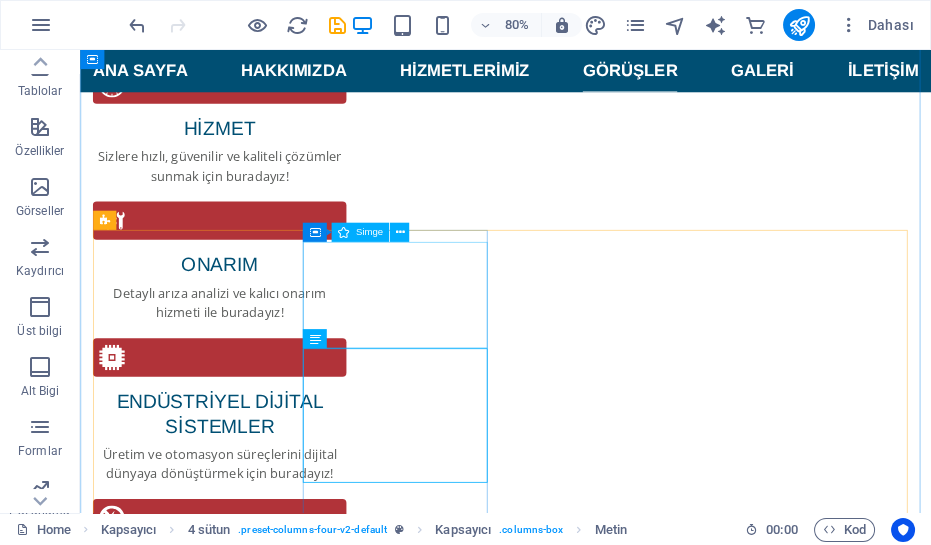 click at bounding box center (213, 5659) 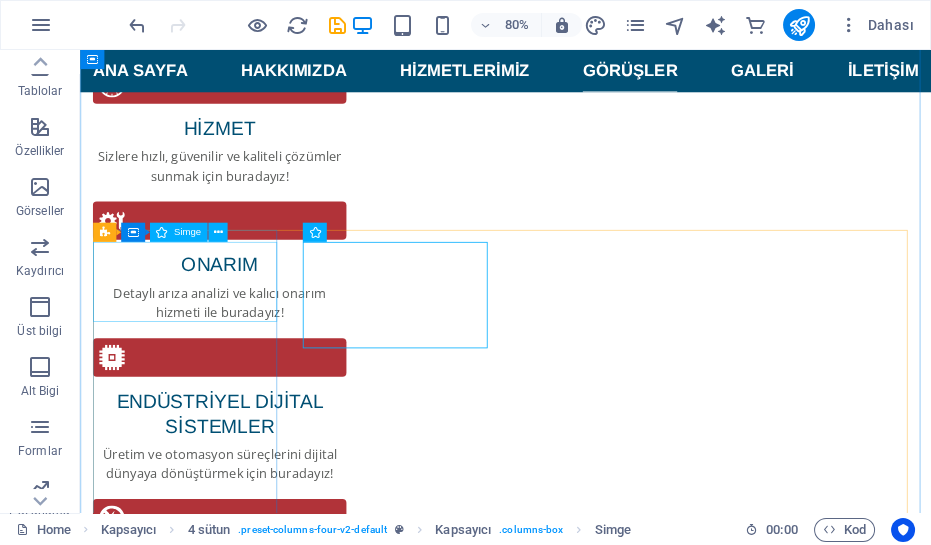 click at bounding box center [213, 5297] 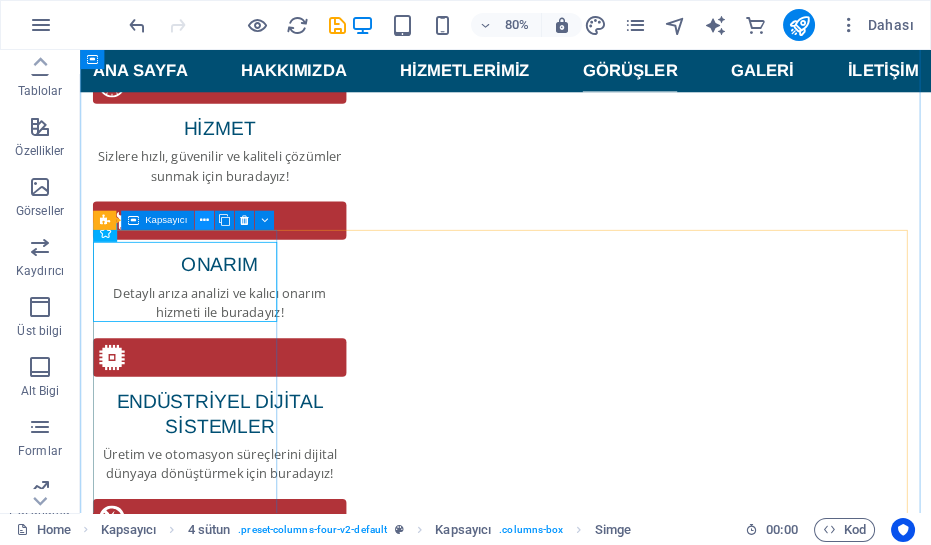 click at bounding box center (203, 220) 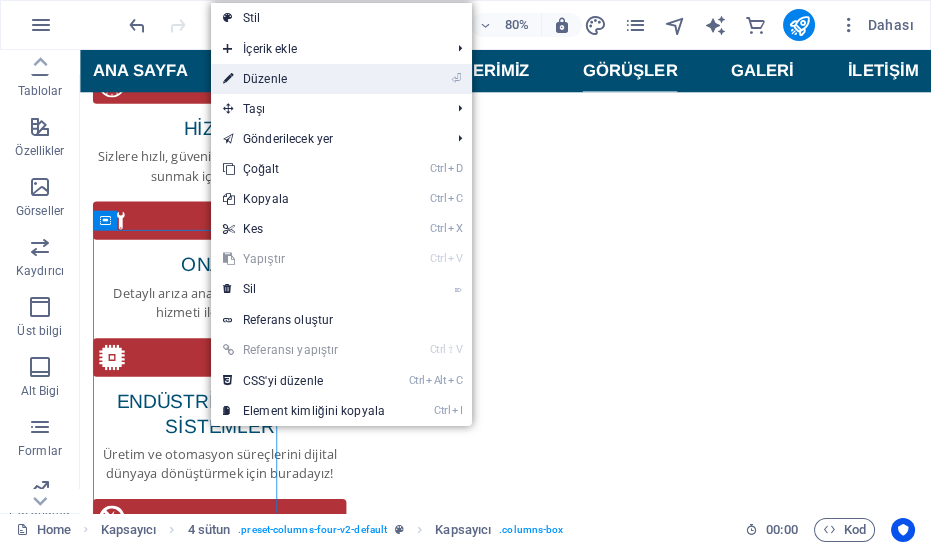 click on "⏎  Düzenle" at bounding box center (304, 79) 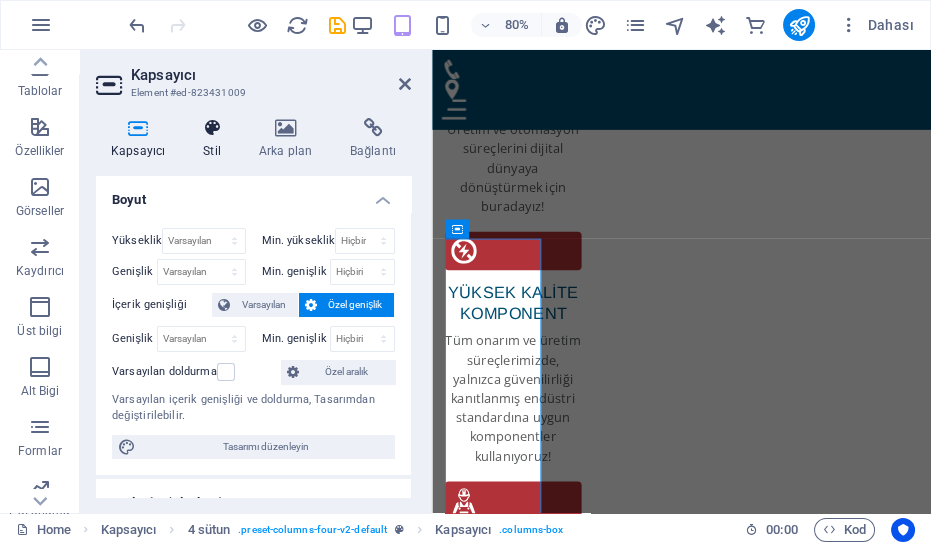 scroll, scrollTop: 3760, scrollLeft: 0, axis: vertical 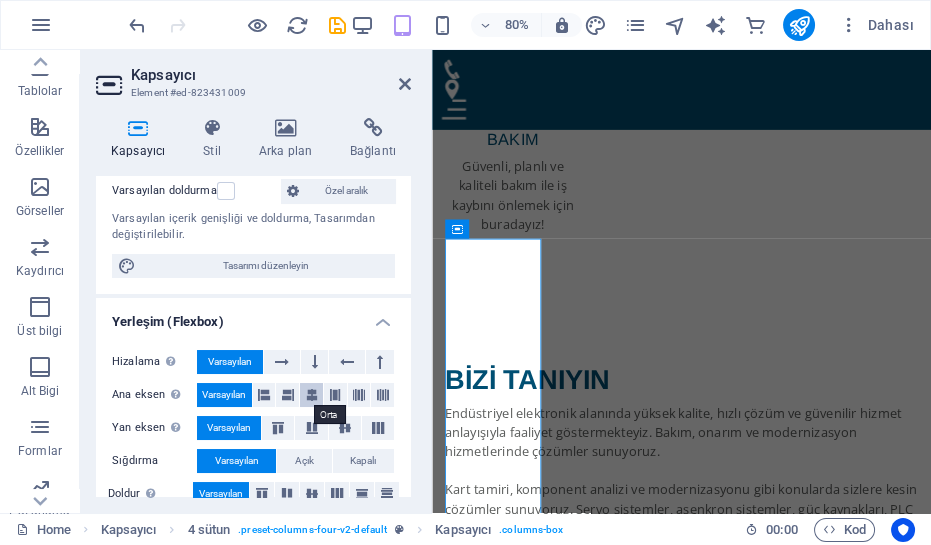 click at bounding box center (312, 395) 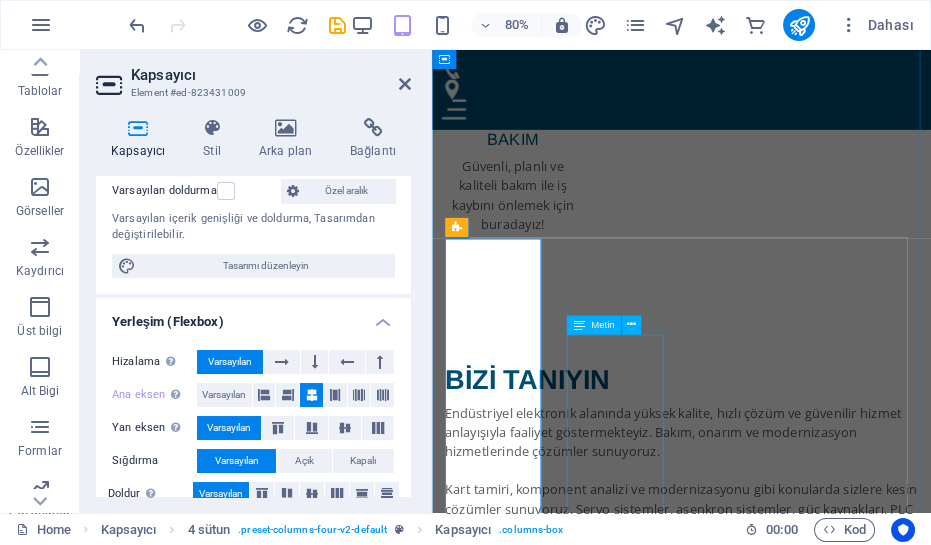 click on "Lorem ipsum dolor sit amet, consetetur sadipscing elitr, sed diam nonumy eirmod tempor invidunt ut labore et dolore magna aliquyam erat, sed diam voluptua. At vero eos et accusam et justo duo" at bounding box center (510, 5130) 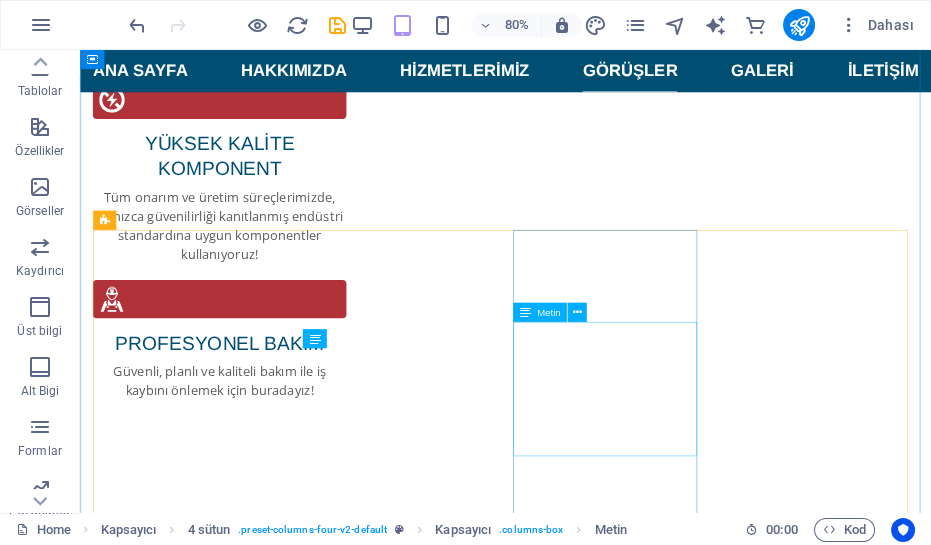scroll, scrollTop: 3230, scrollLeft: 0, axis: vertical 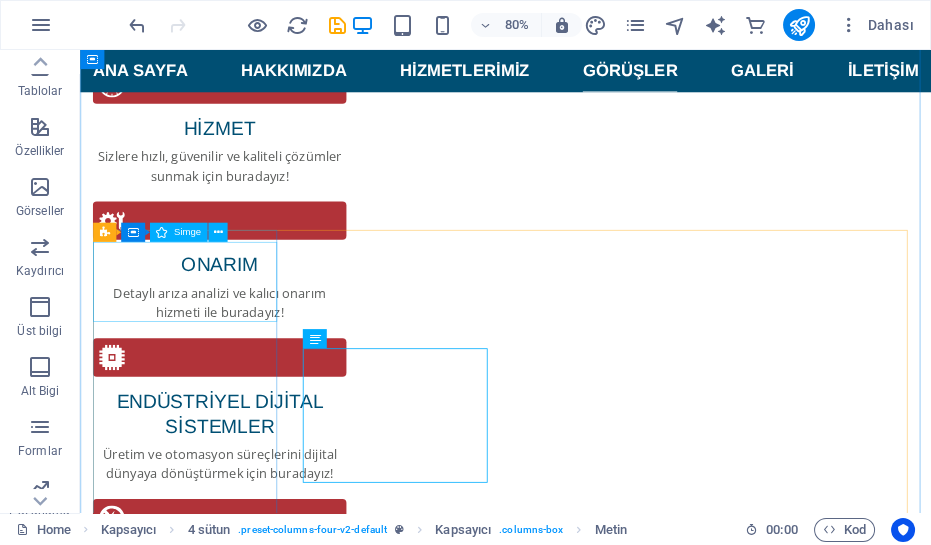 click at bounding box center [213, 5297] 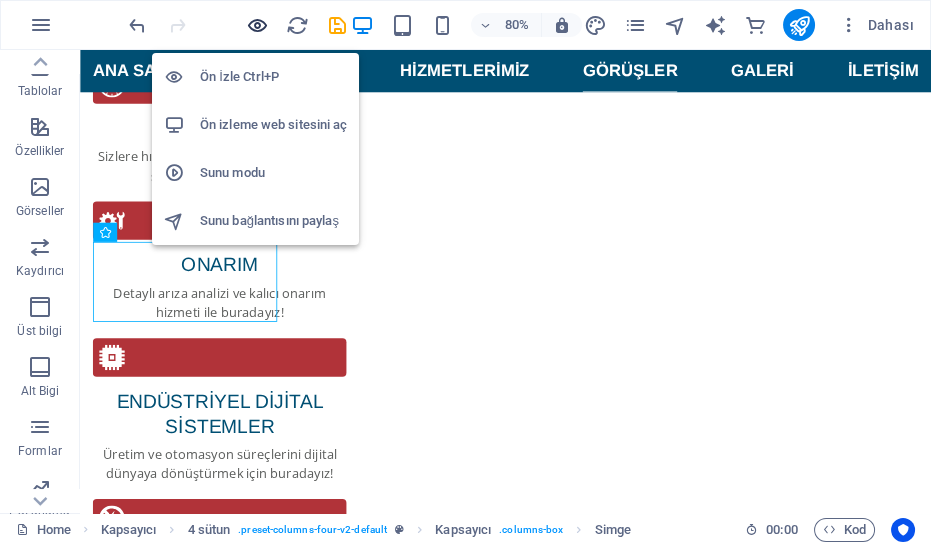 click at bounding box center [257, 25] 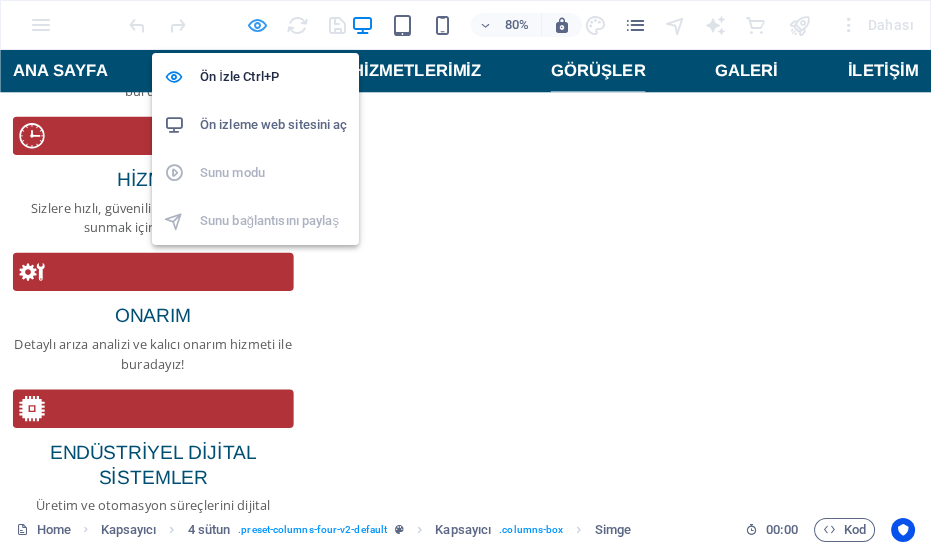 scroll, scrollTop: 3200, scrollLeft: 0, axis: vertical 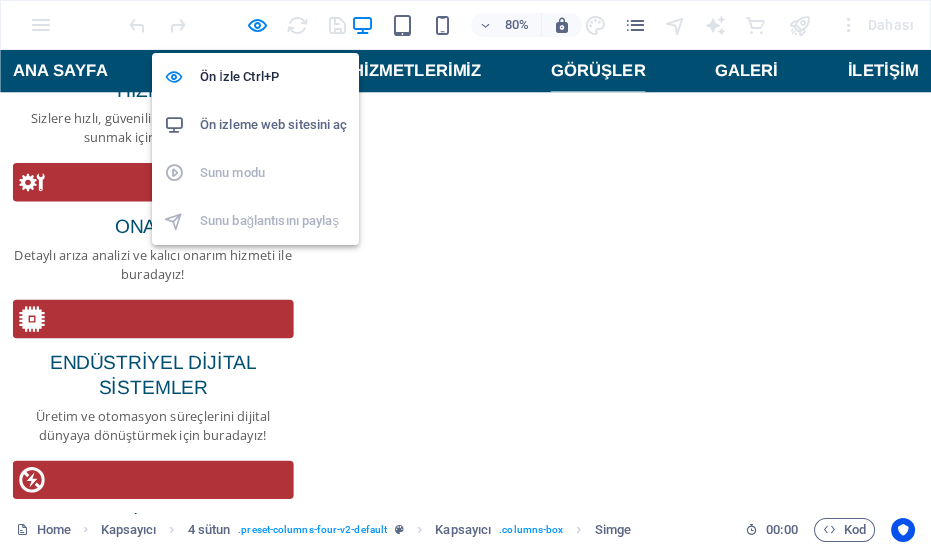 click on "Ön izleme web sitesini aç" at bounding box center [273, 125] 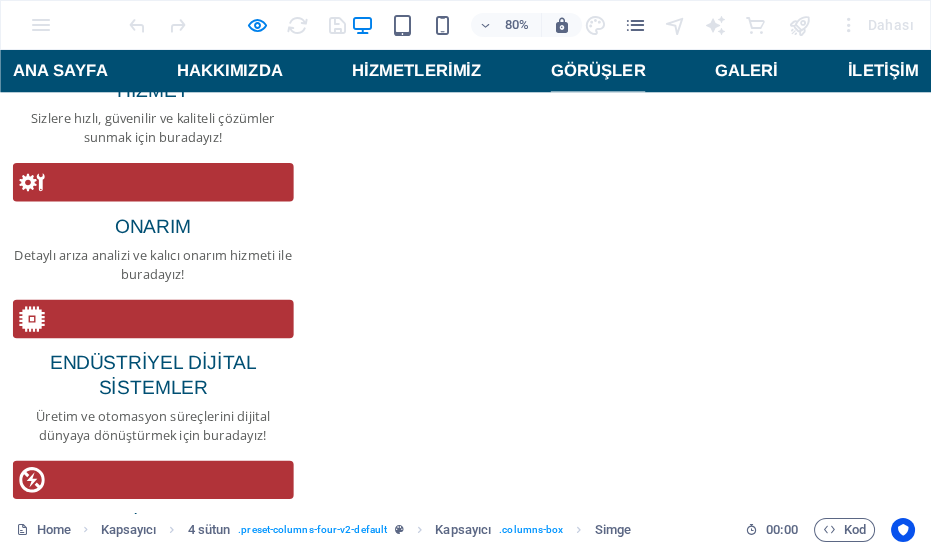 click at bounding box center [582, 5182] 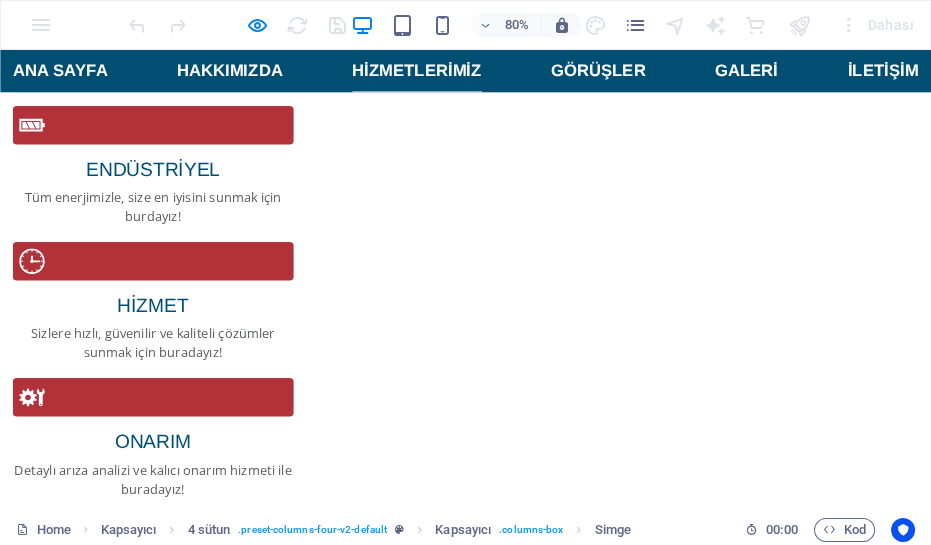 scroll, scrollTop: 2928, scrollLeft: 0, axis: vertical 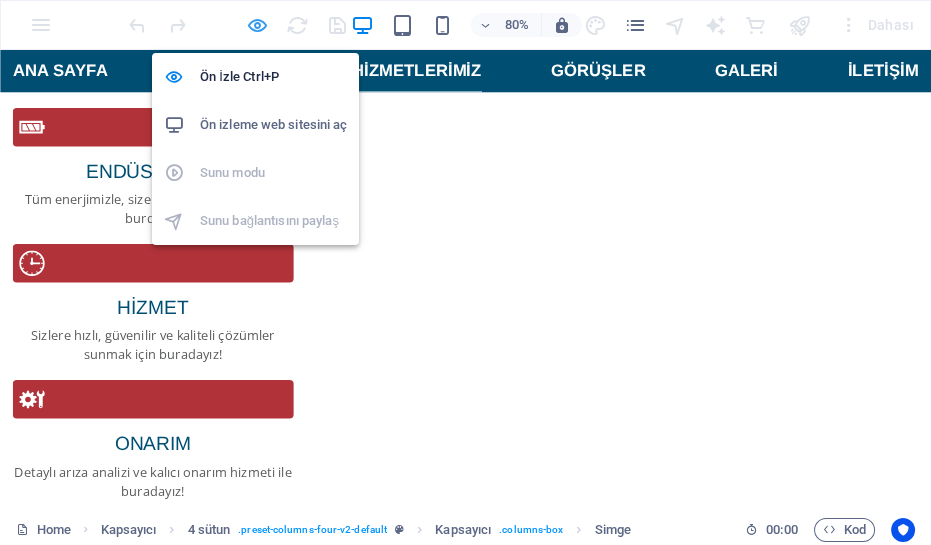 click at bounding box center [257, 25] 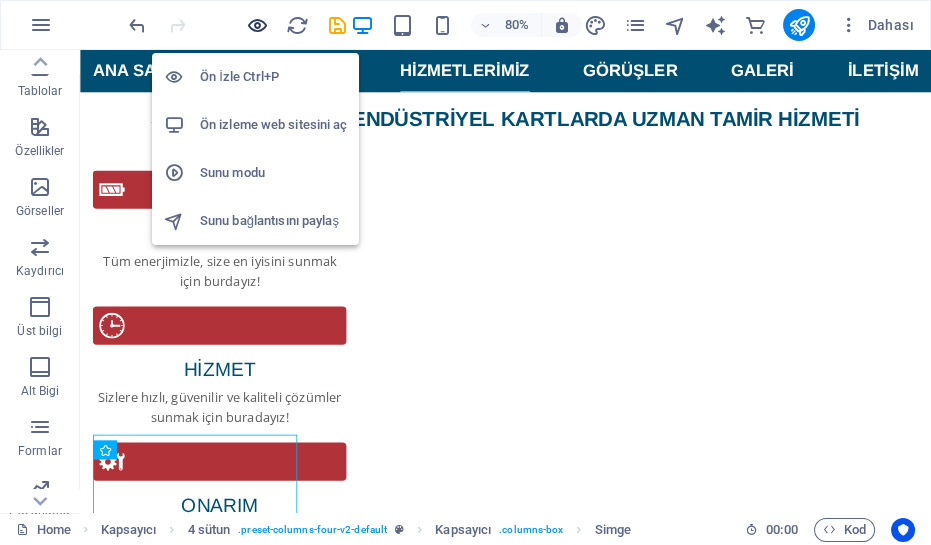 scroll, scrollTop: 2959, scrollLeft: 0, axis: vertical 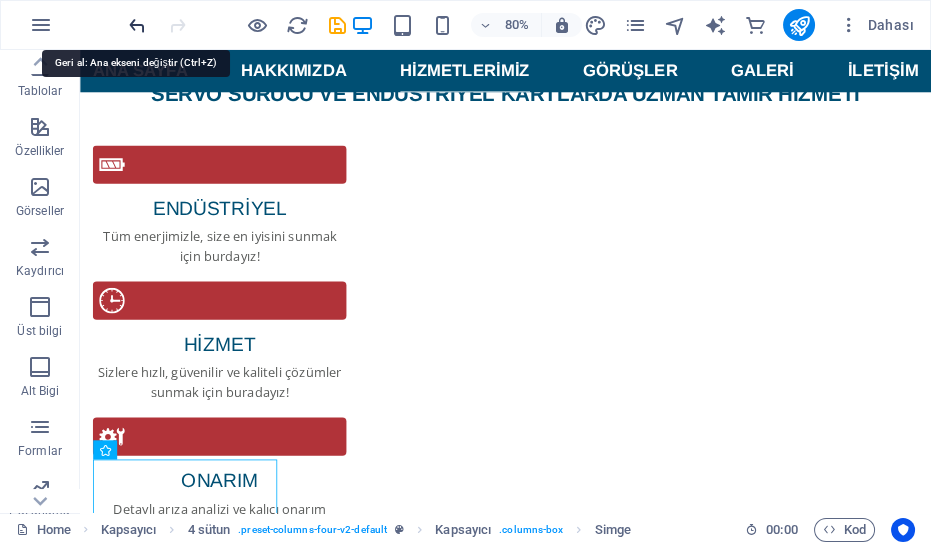 click at bounding box center (137, 25) 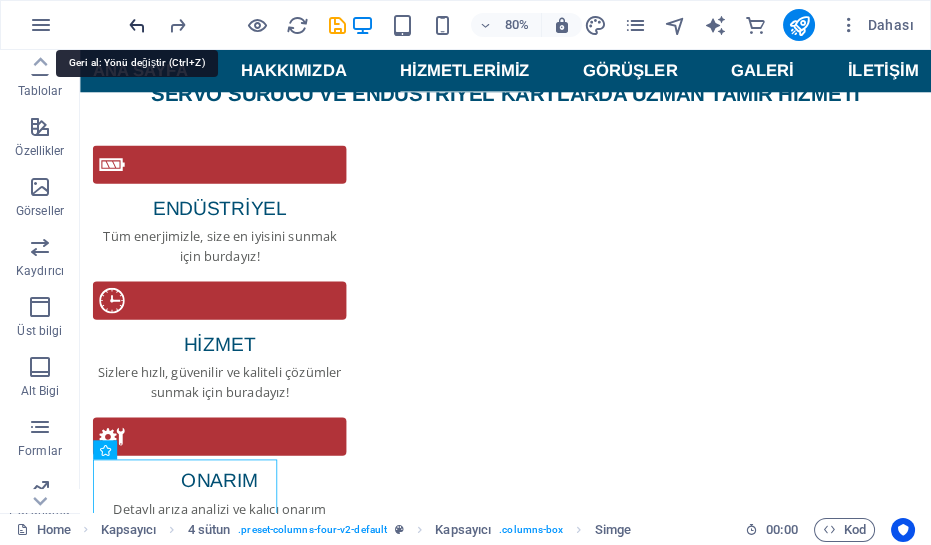 click at bounding box center (137, 25) 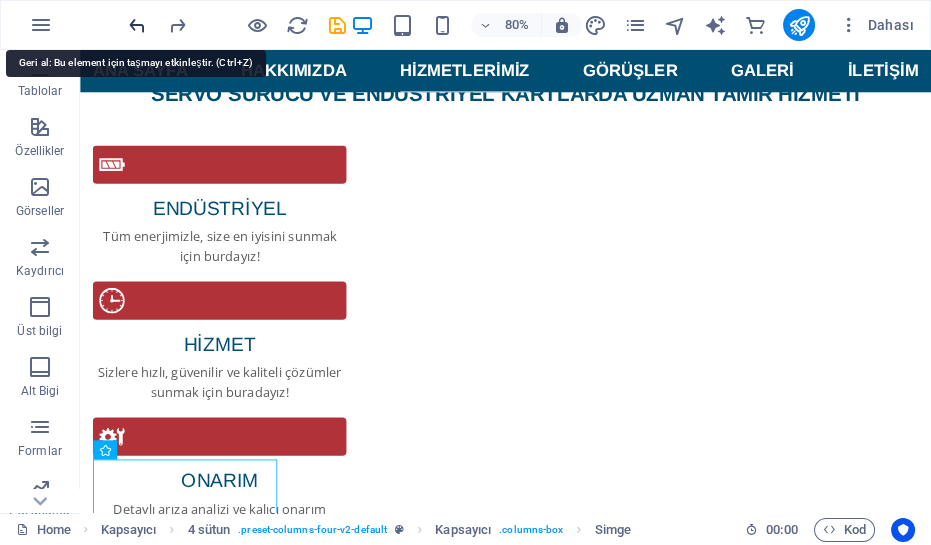 click at bounding box center [137, 25] 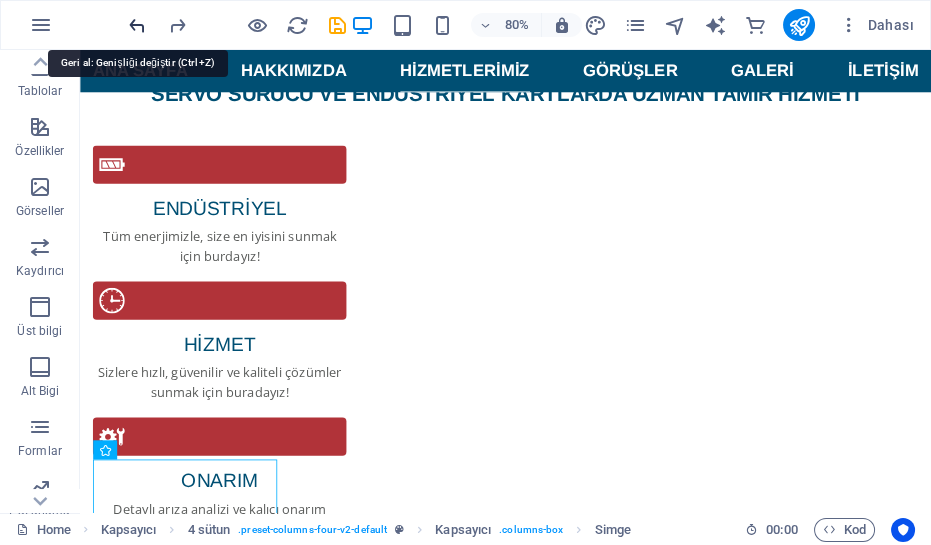 click at bounding box center (137, 25) 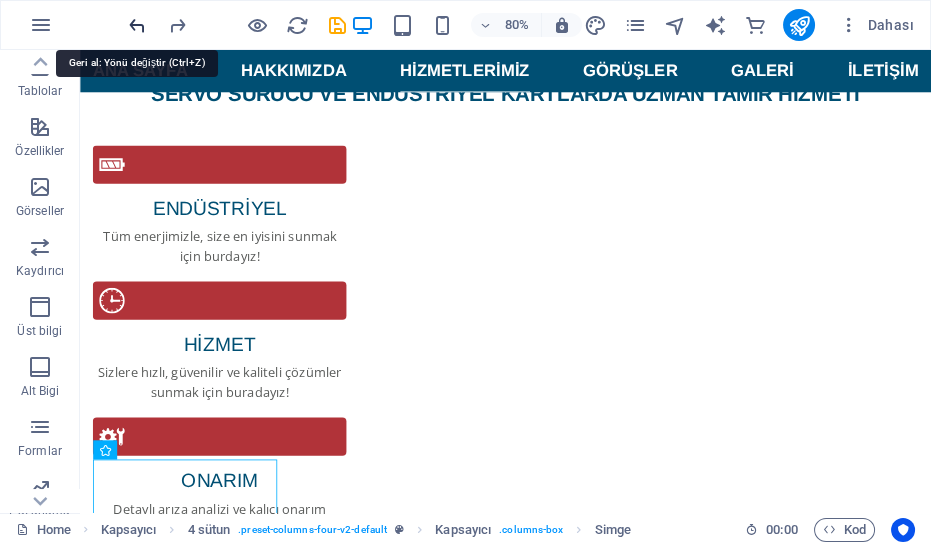 click at bounding box center [137, 25] 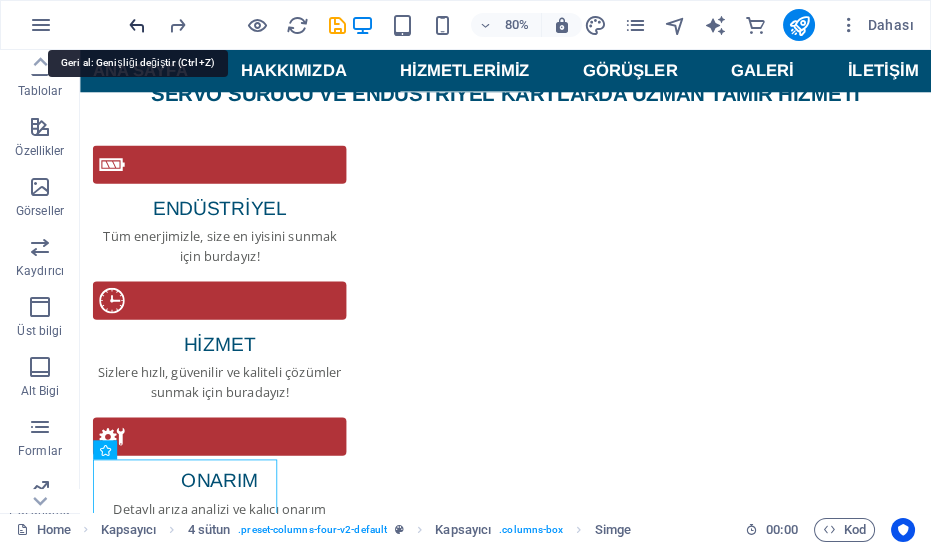 click at bounding box center (137, 25) 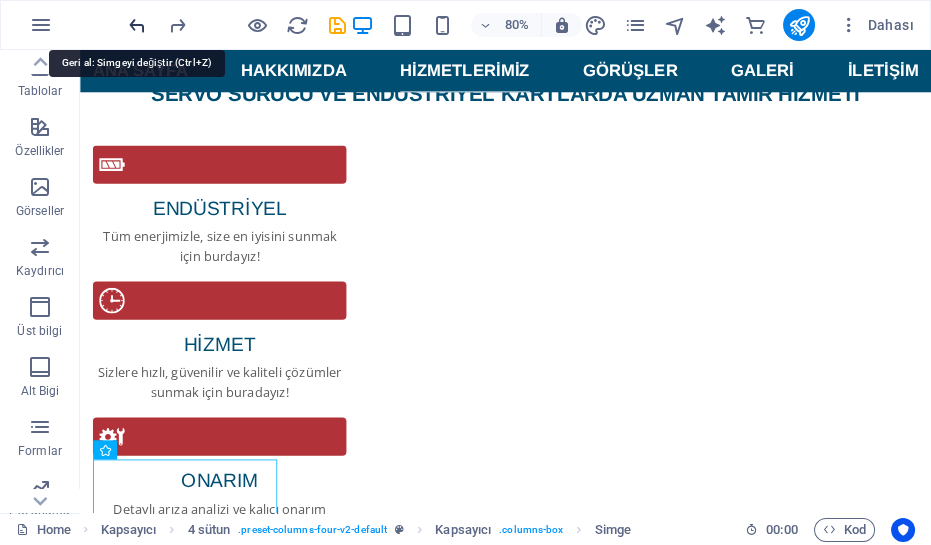 click at bounding box center (137, 25) 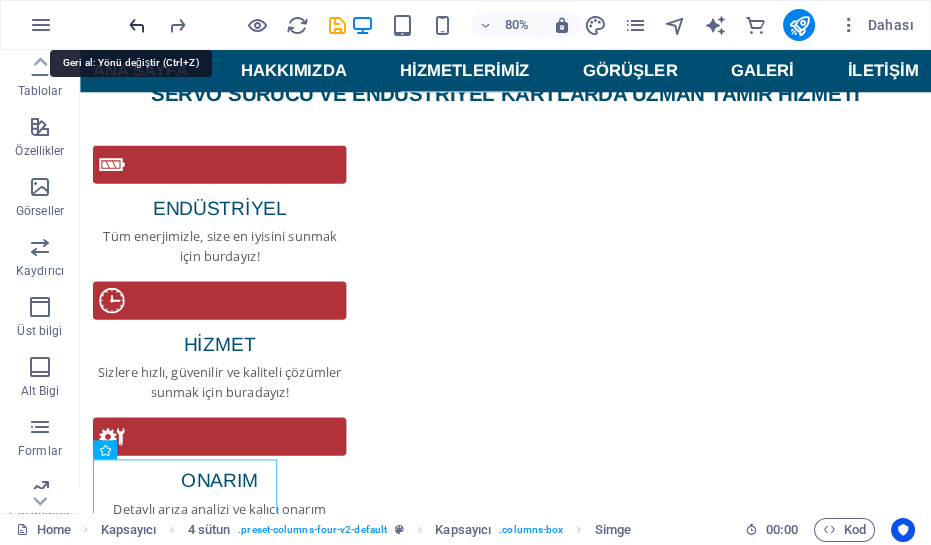 click at bounding box center (137, 25) 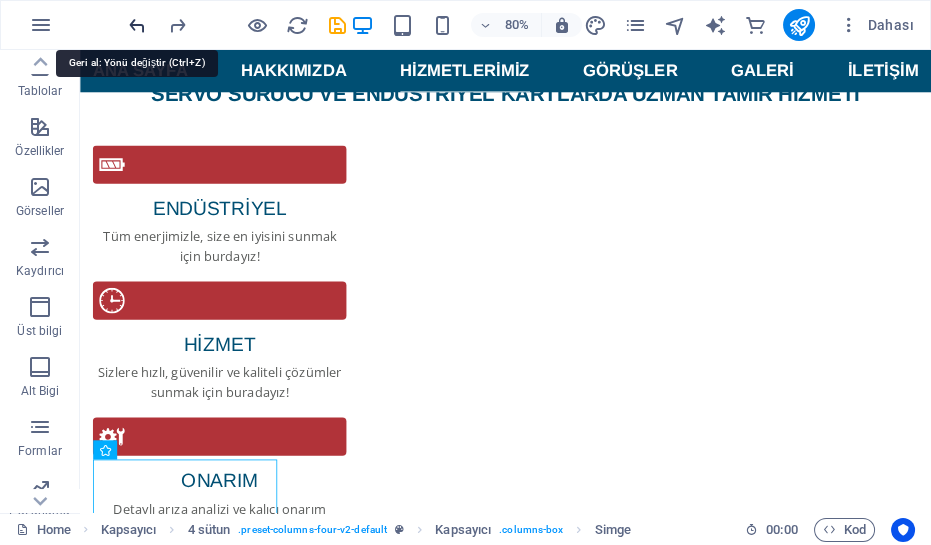 click at bounding box center [137, 25] 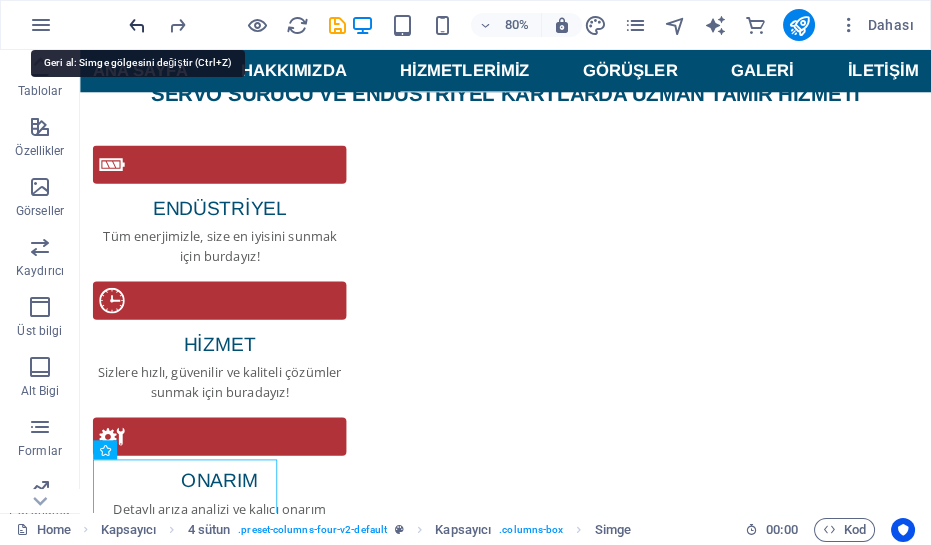 click at bounding box center [137, 25] 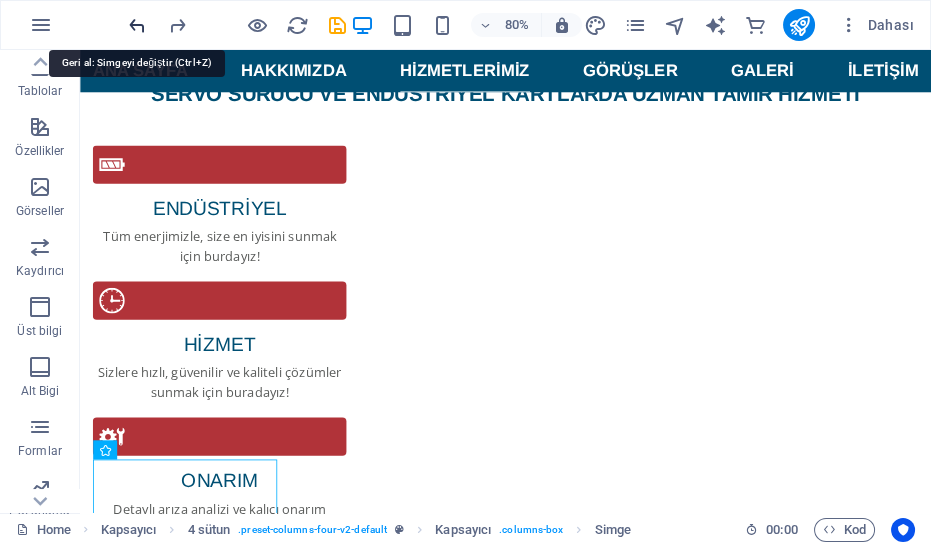 click at bounding box center [137, 25] 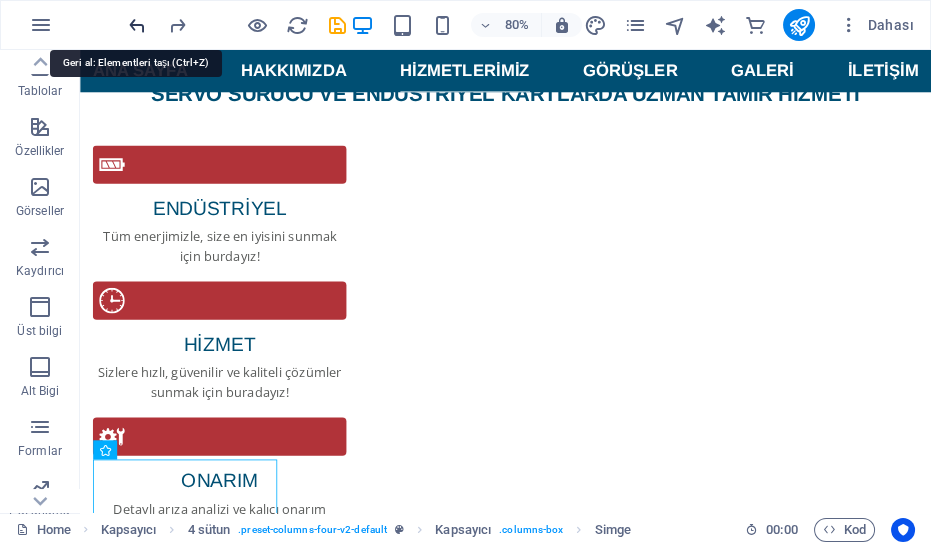 click at bounding box center (137, 25) 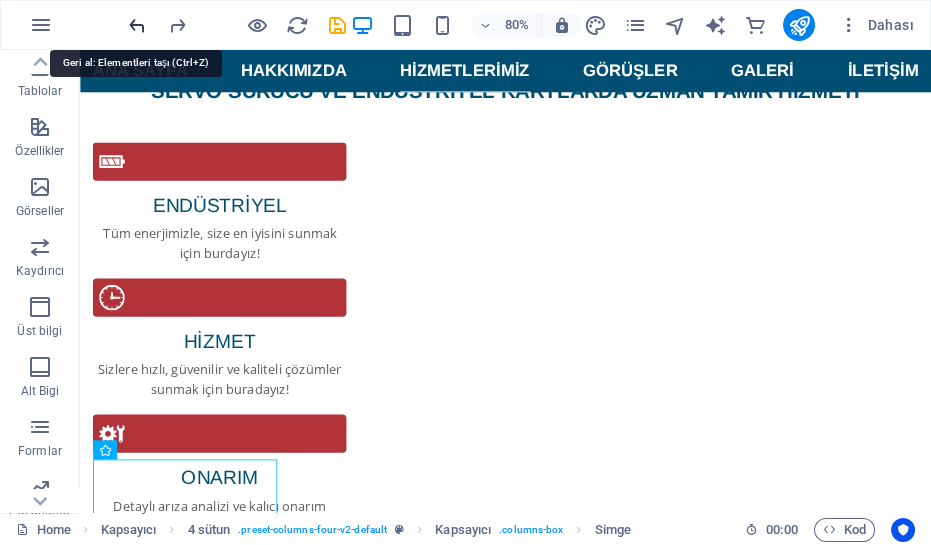 click at bounding box center [137, 25] 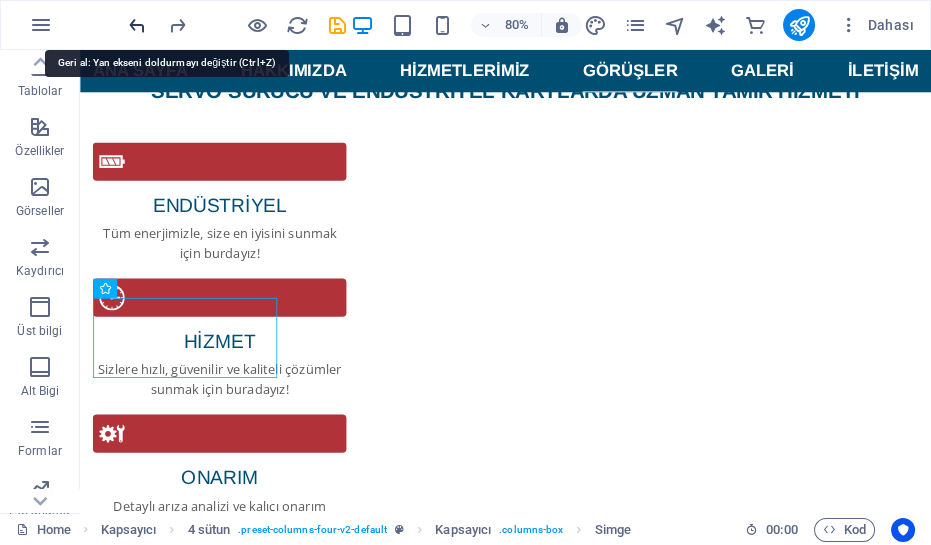 scroll, scrollTop: 3331, scrollLeft: 0, axis: vertical 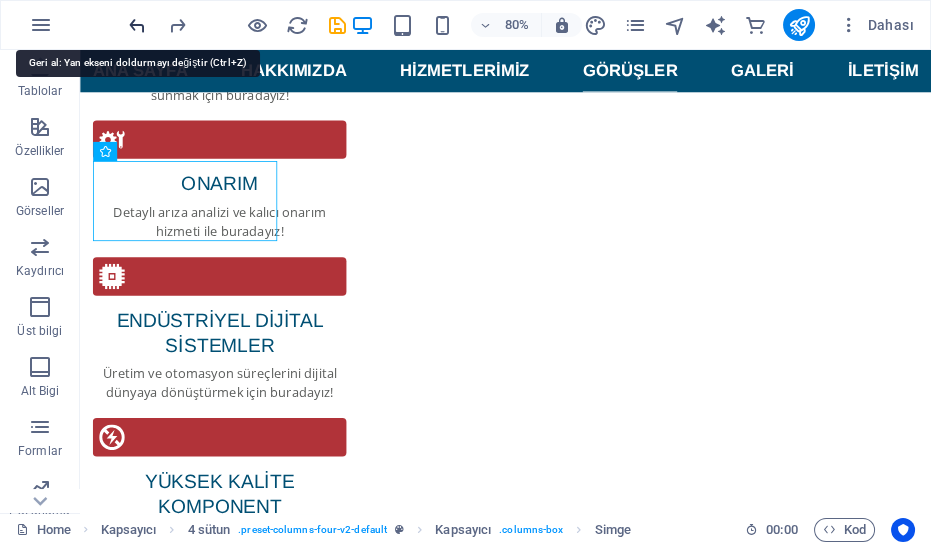 click at bounding box center (137, 25) 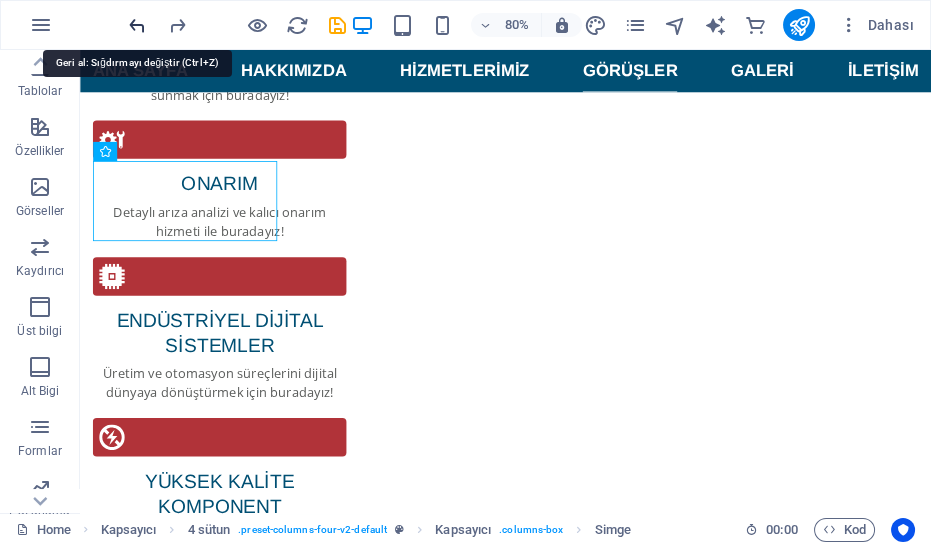 click at bounding box center [137, 25] 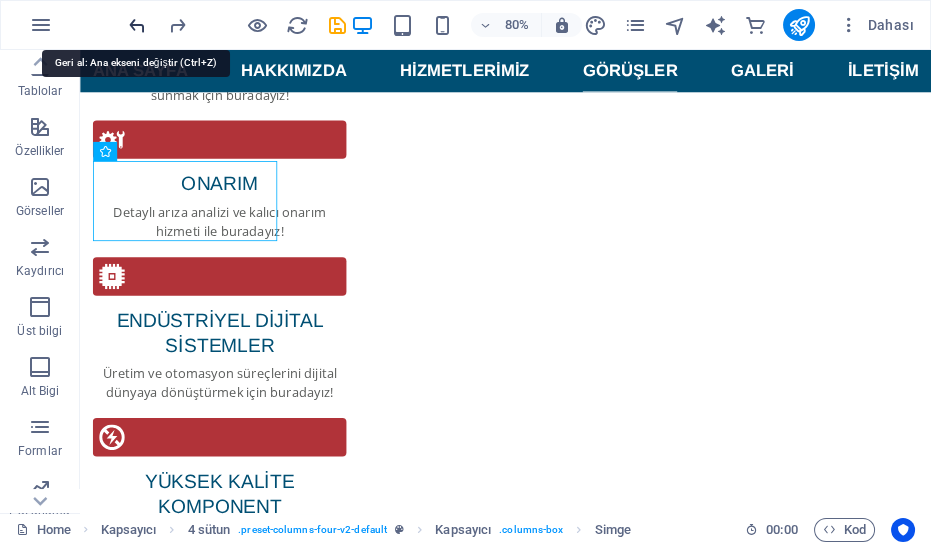 click at bounding box center (137, 25) 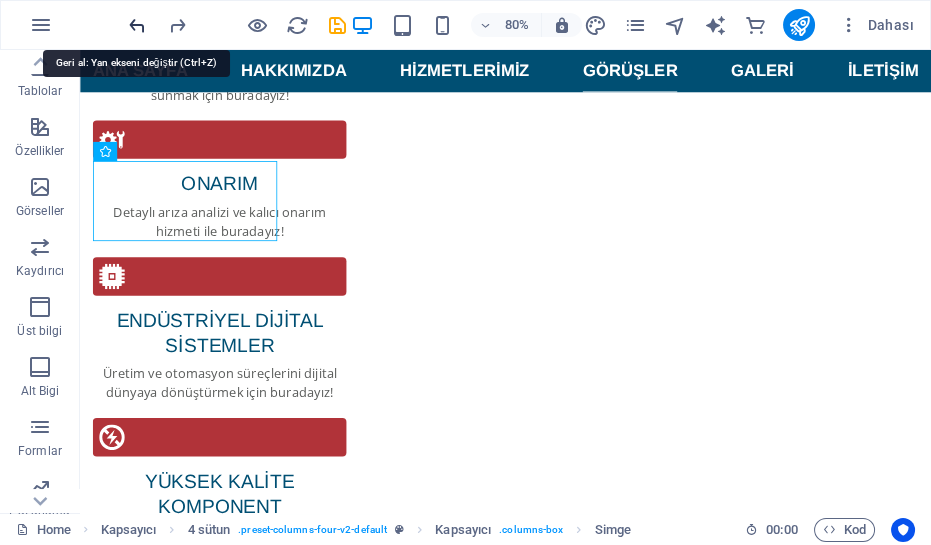 click at bounding box center [137, 25] 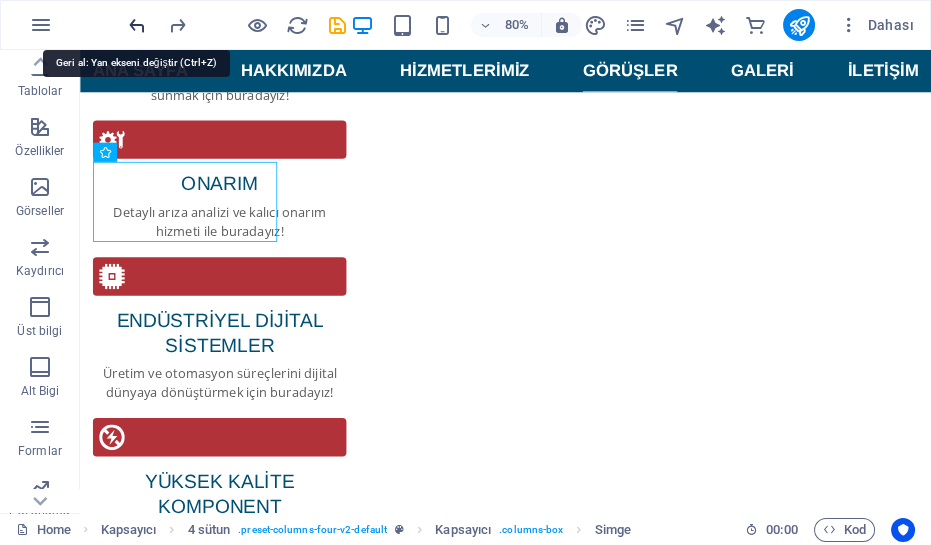 click at bounding box center (137, 25) 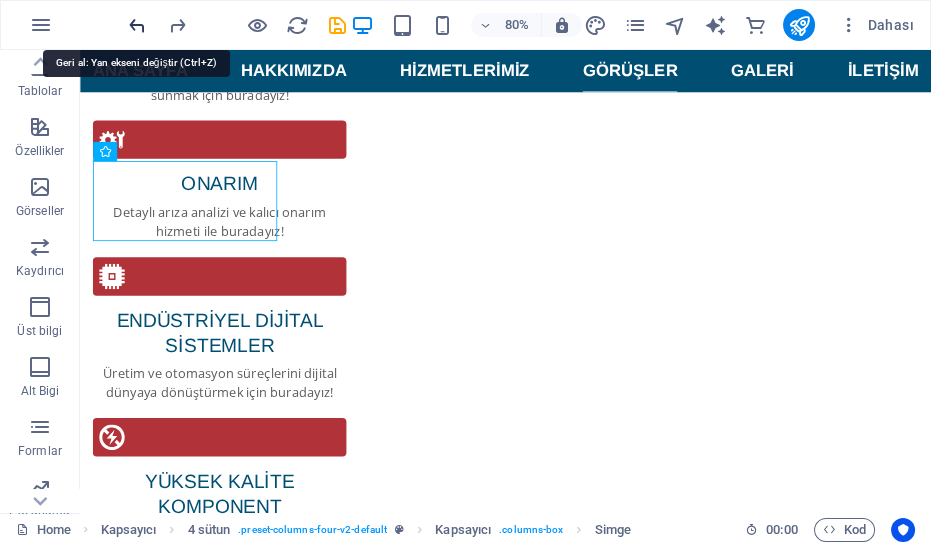 click at bounding box center (137, 25) 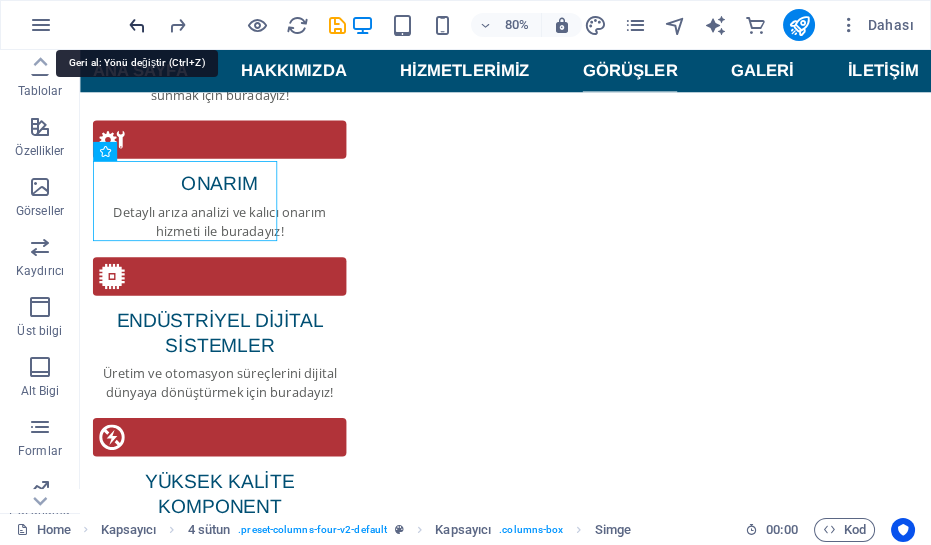 click at bounding box center [137, 25] 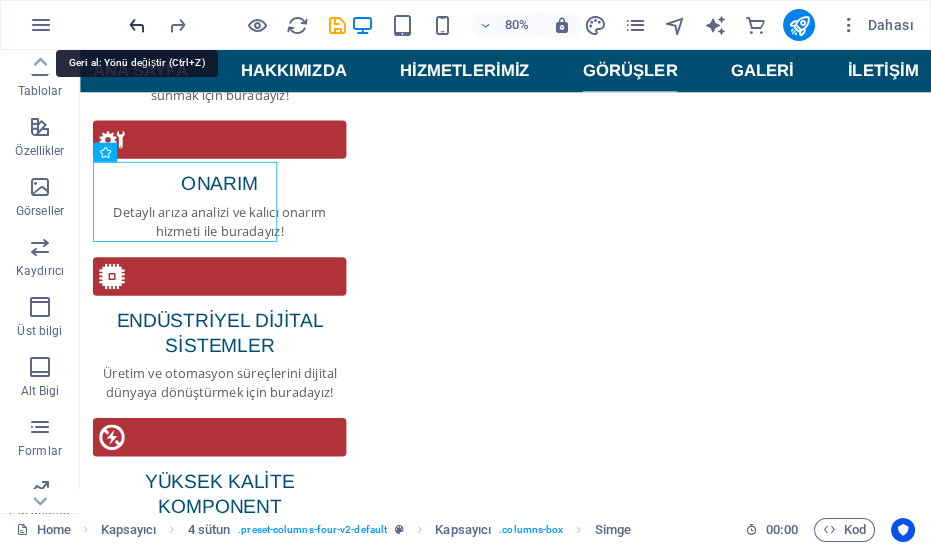 click at bounding box center (137, 25) 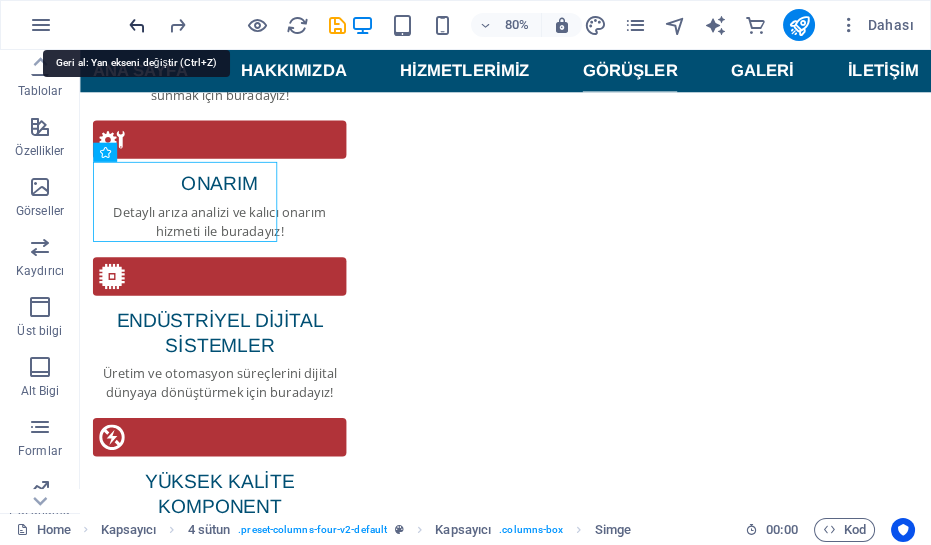 click at bounding box center (137, 25) 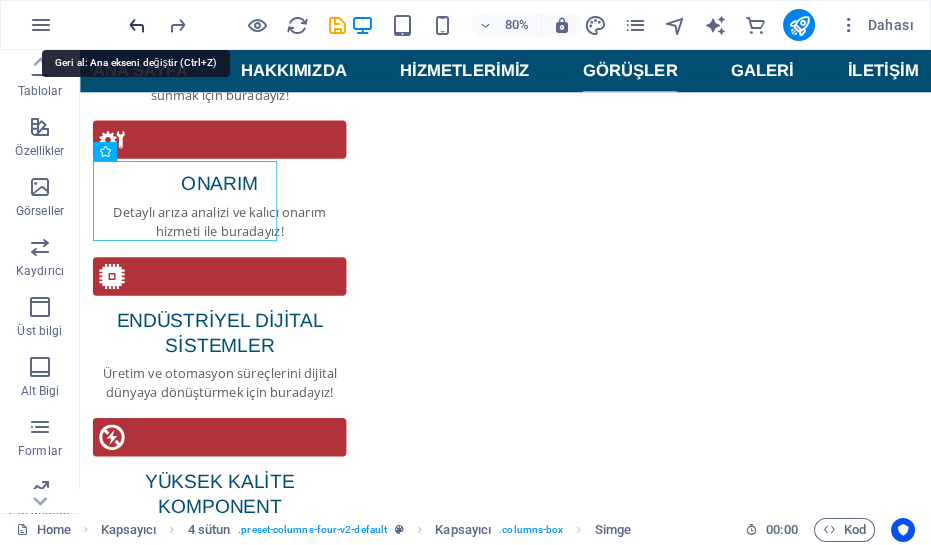 click at bounding box center (137, 25) 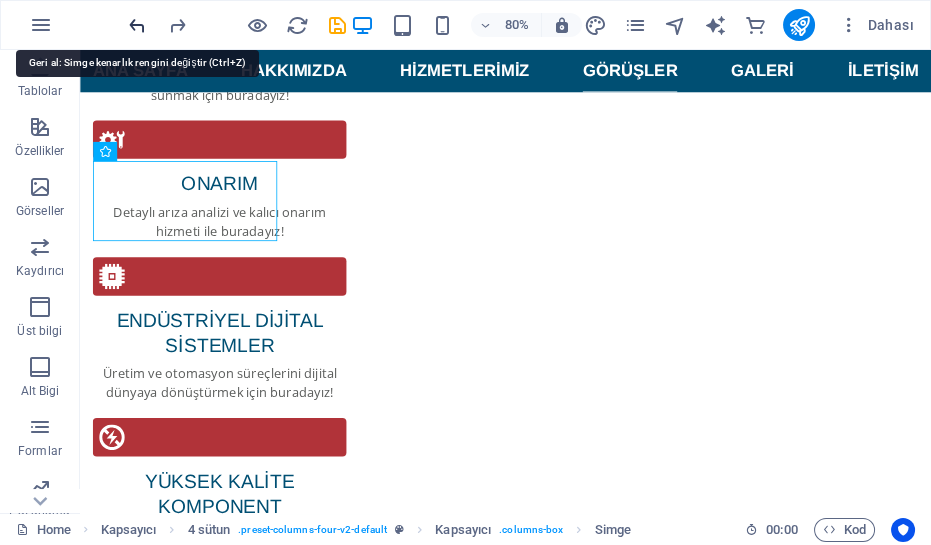 click at bounding box center (137, 25) 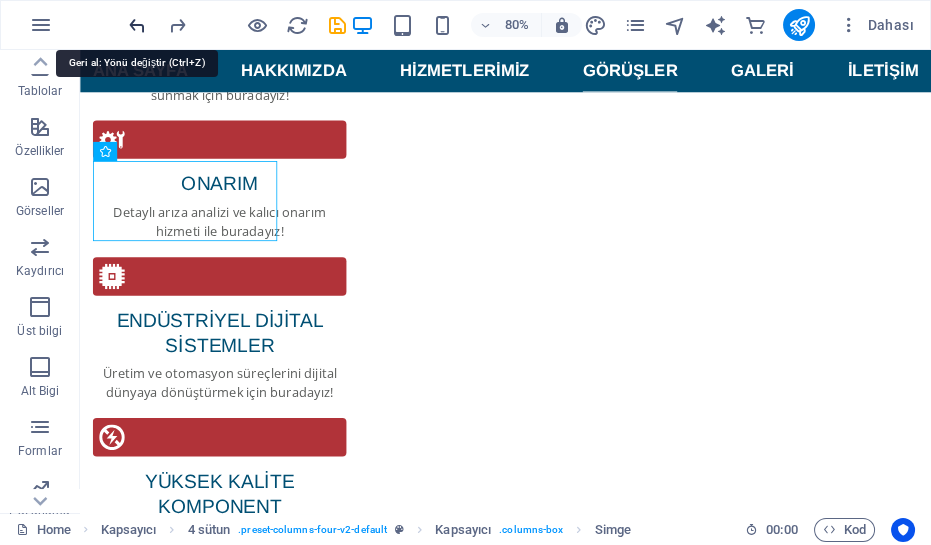 click at bounding box center [137, 25] 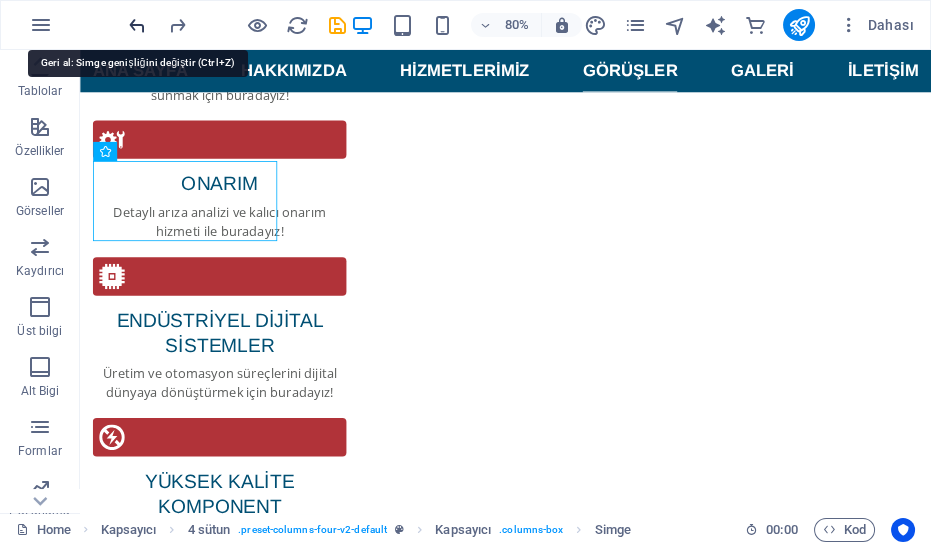 click at bounding box center (137, 25) 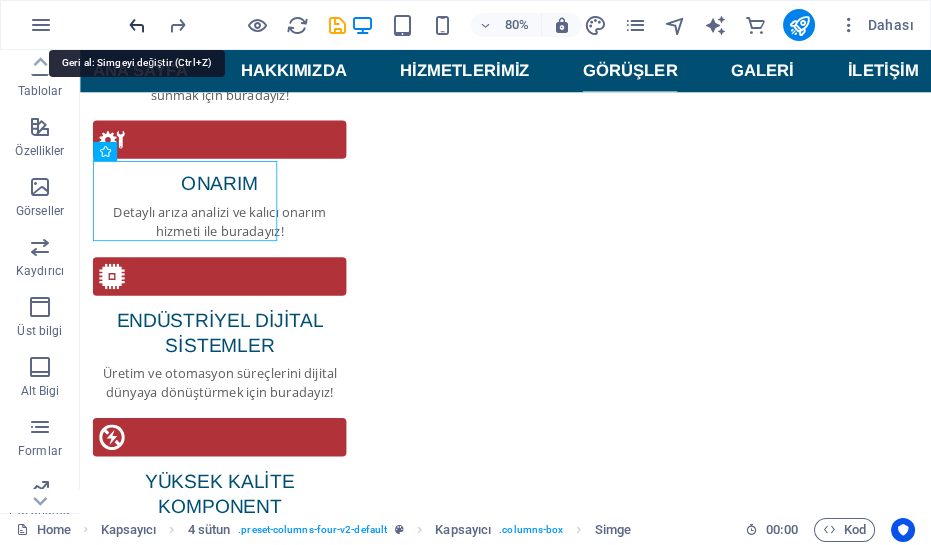 click at bounding box center [137, 25] 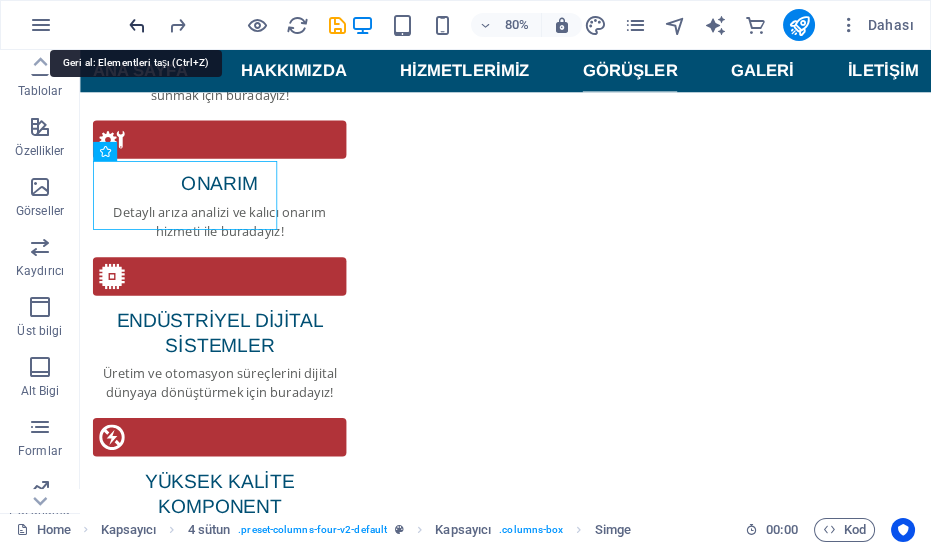 click at bounding box center [137, 25] 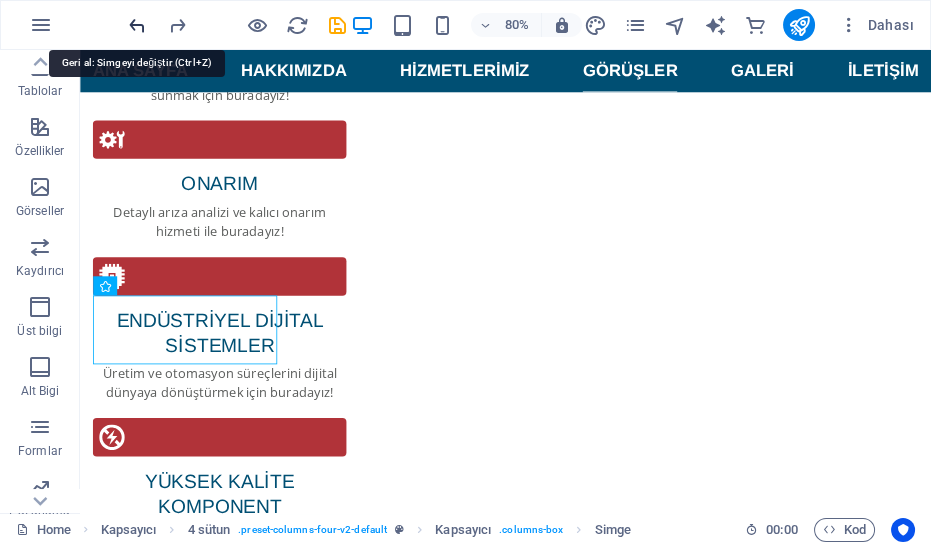 click at bounding box center (137, 25) 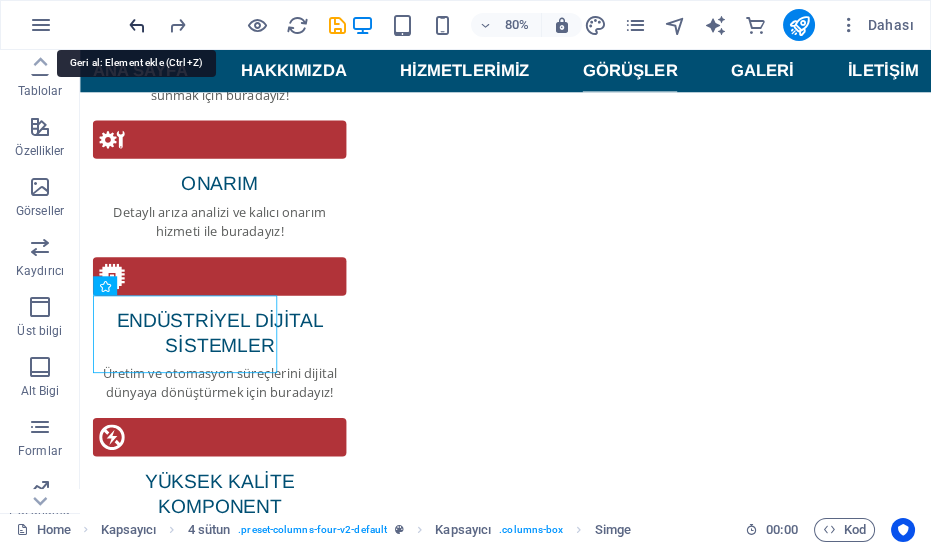 click at bounding box center (137, 25) 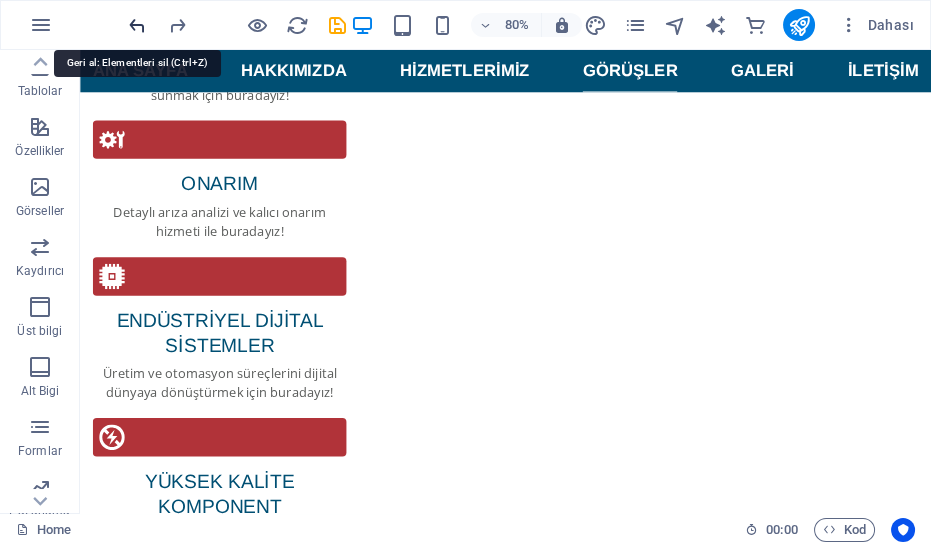 click at bounding box center (137, 25) 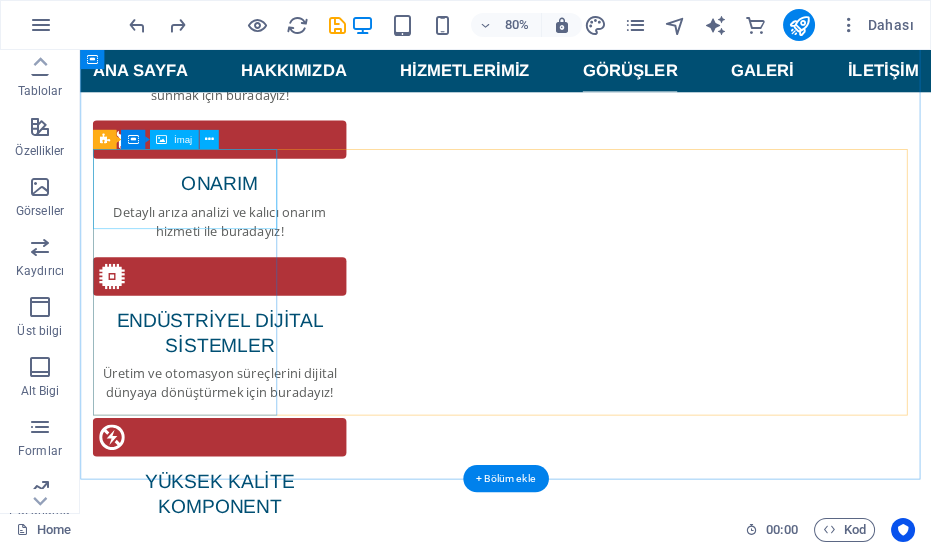 click at bounding box center [213, 5178] 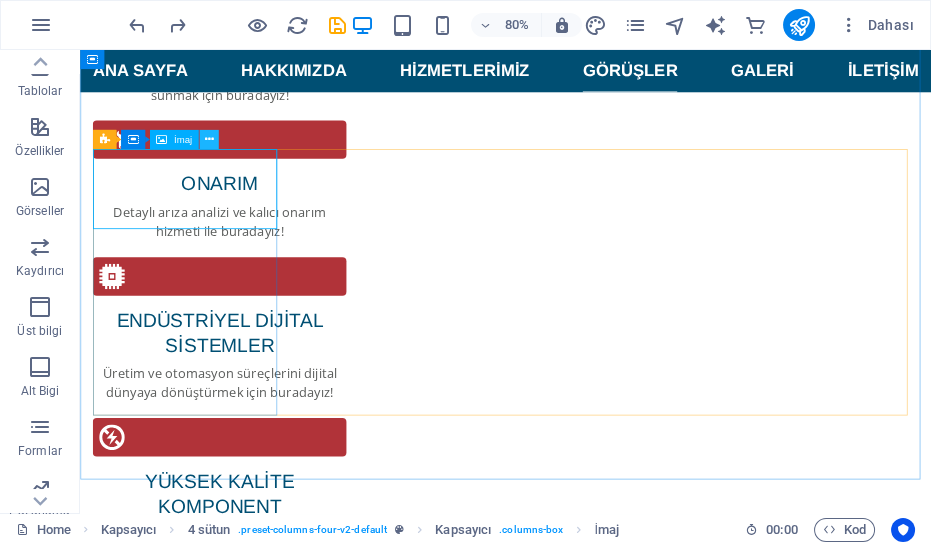 click at bounding box center (208, 139) 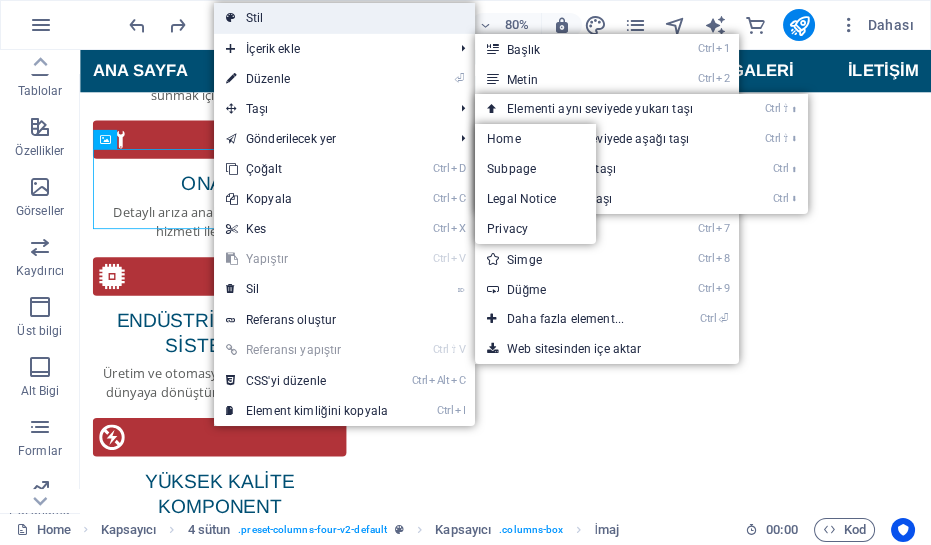 click on "Stil" at bounding box center (344, 18) 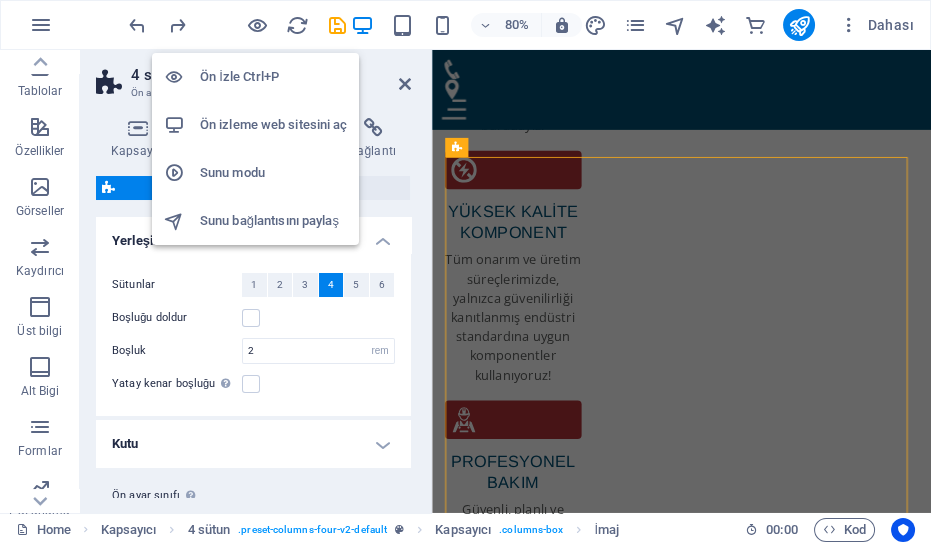 scroll, scrollTop: 3860, scrollLeft: 0, axis: vertical 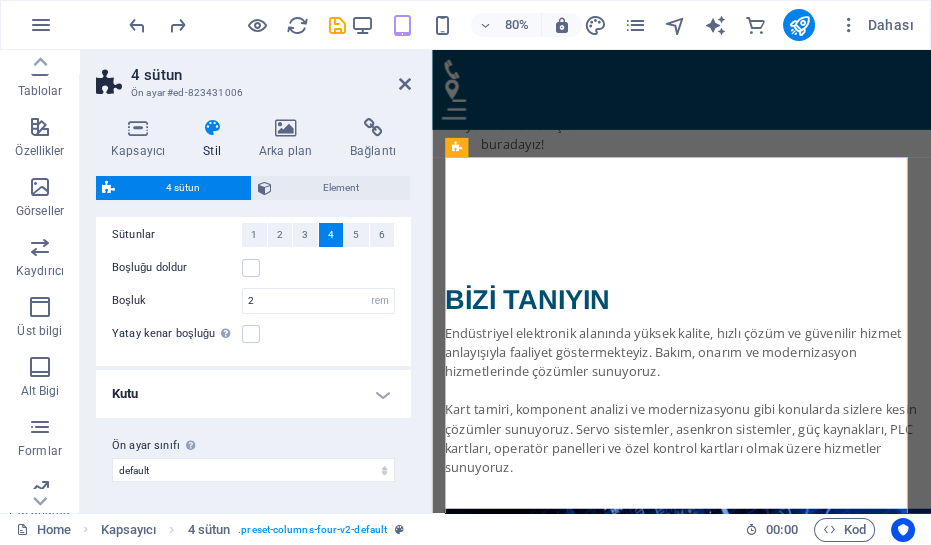 click on "Kutu" at bounding box center [253, 394] 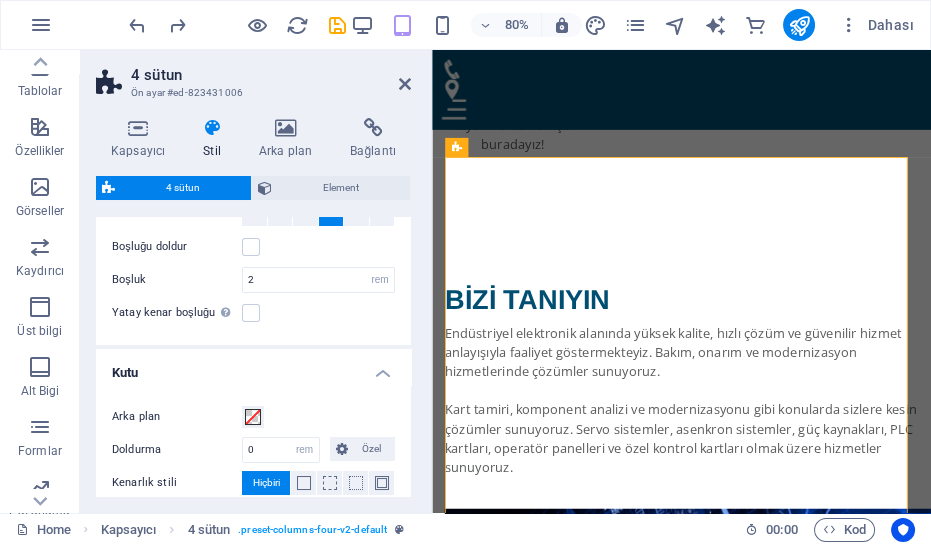 scroll, scrollTop: 0, scrollLeft: 0, axis: both 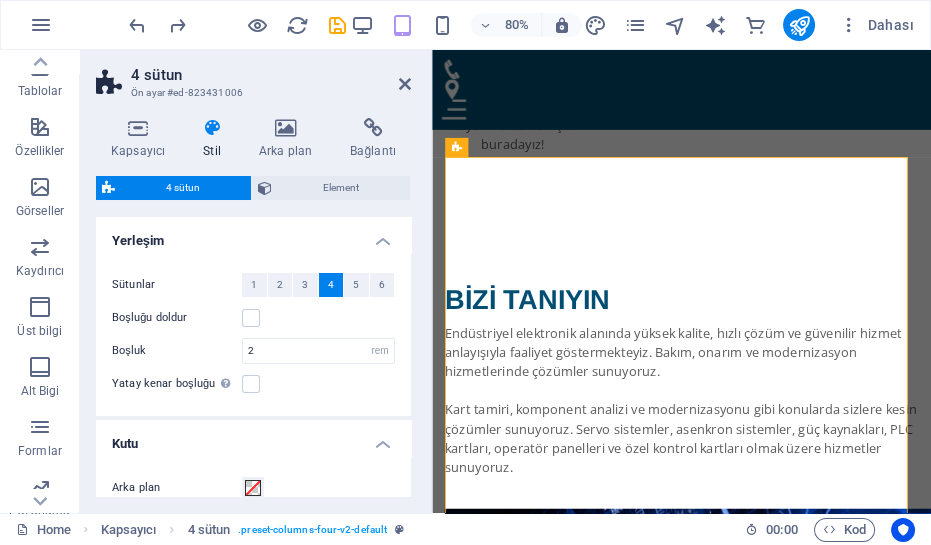 click on "Kutu" at bounding box center (253, 438) 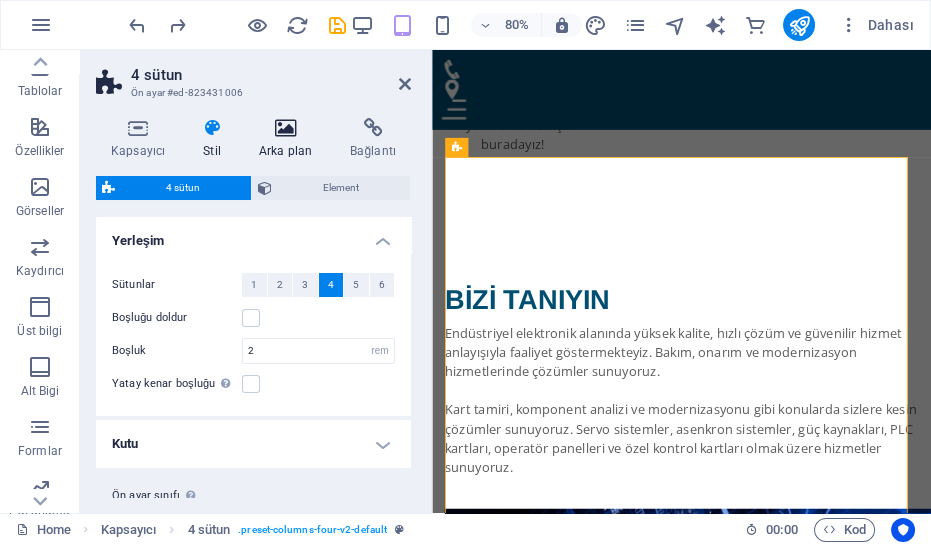 click on "Arka plan" at bounding box center (289, 139) 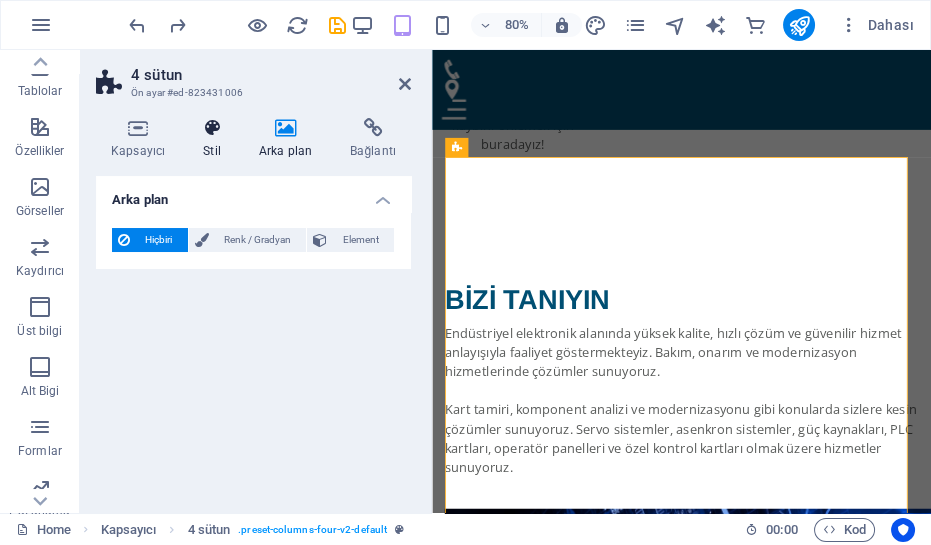 click on "Stil" at bounding box center [216, 139] 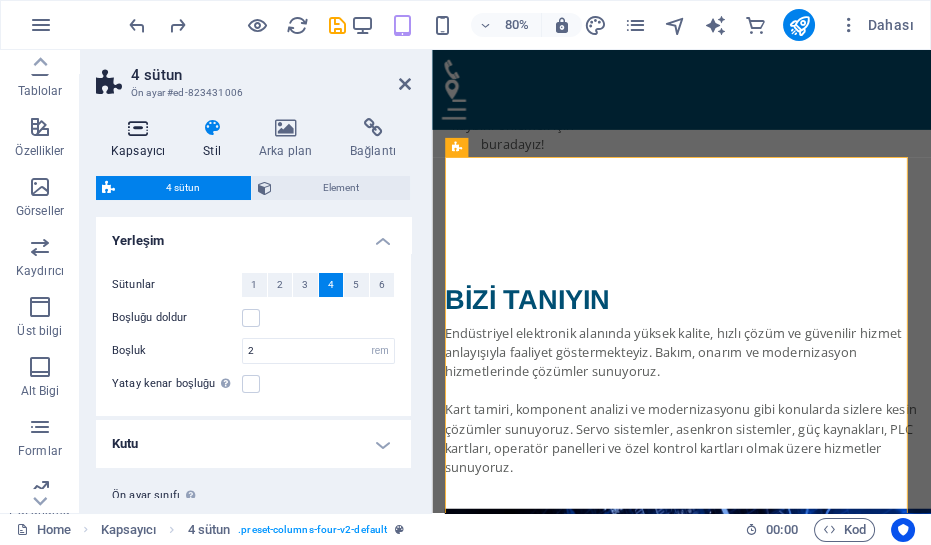 click at bounding box center [138, 128] 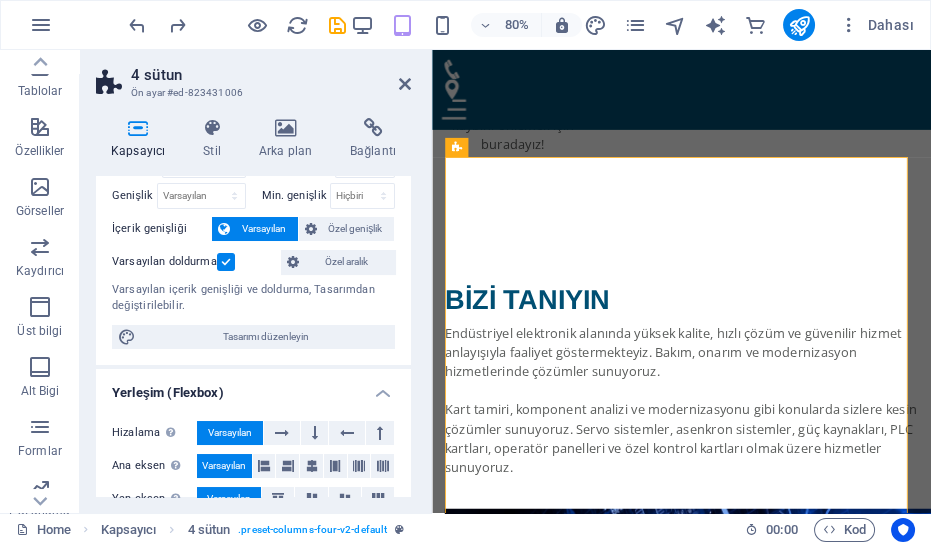 scroll, scrollTop: 0, scrollLeft: 0, axis: both 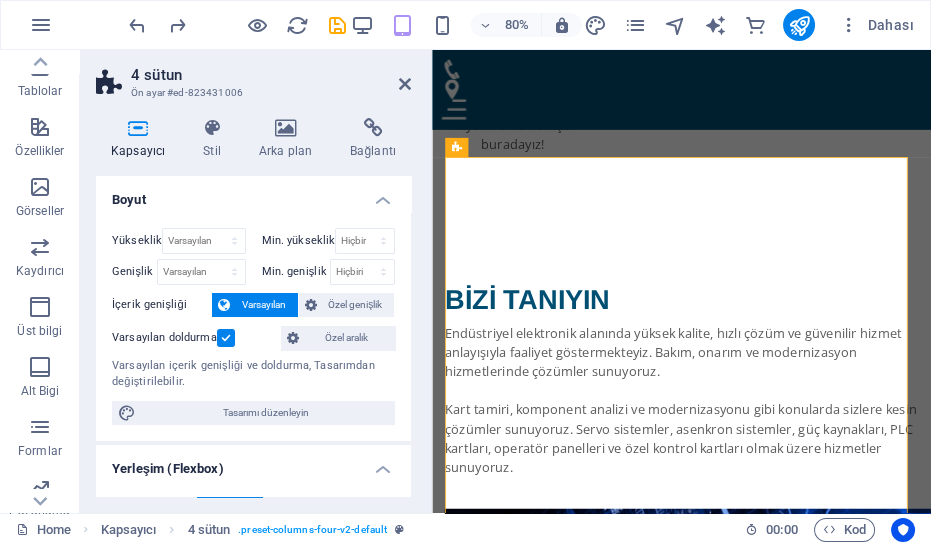 click on "4 sütun" at bounding box center (271, 75) 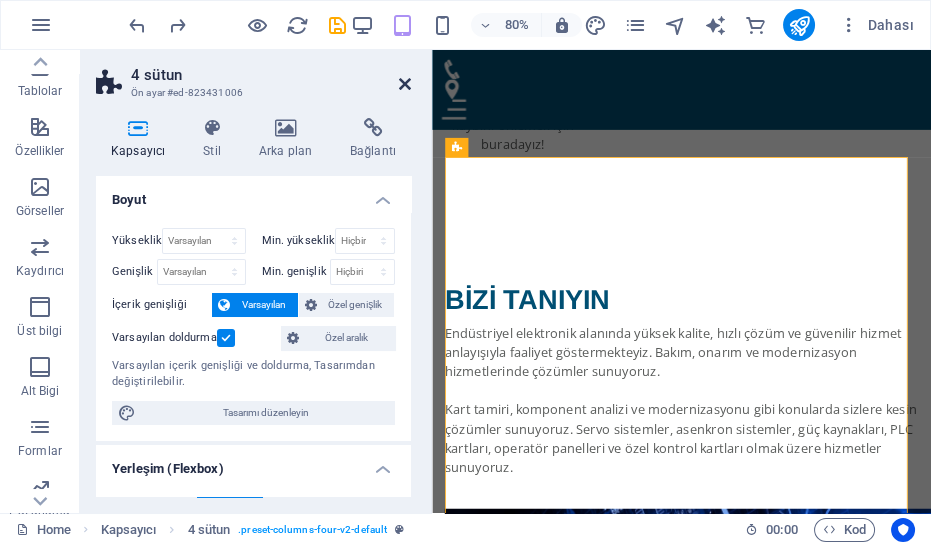 click at bounding box center (405, 84) 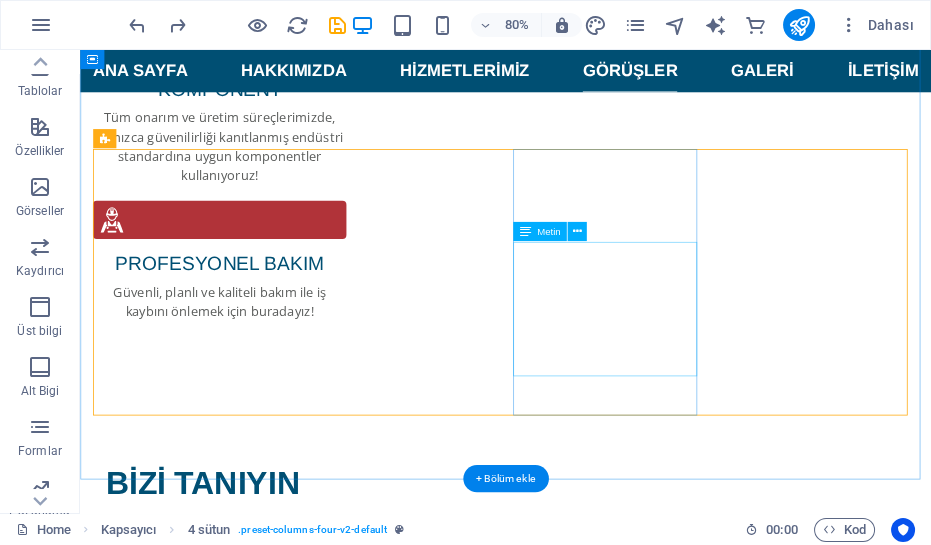 scroll, scrollTop: 3331, scrollLeft: 0, axis: vertical 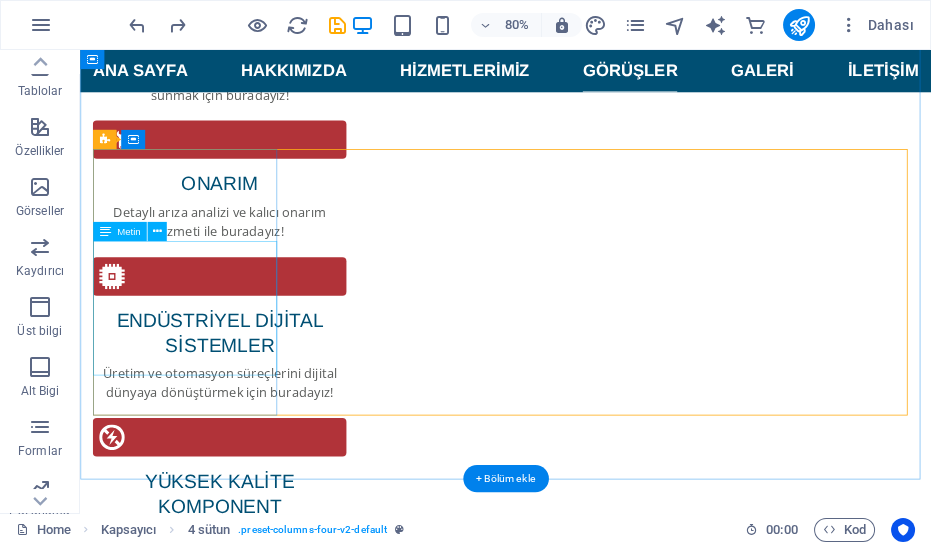 click on "Lorem ipsum dolor sit amet, consetetur sadipscing elitr, sed diam nonumy eirmod tempor invidunt ut labore et dolore magna aliquyam erat, sed diam voluptua. At vero eos et accusam et justo duo" at bounding box center [213, 5327] 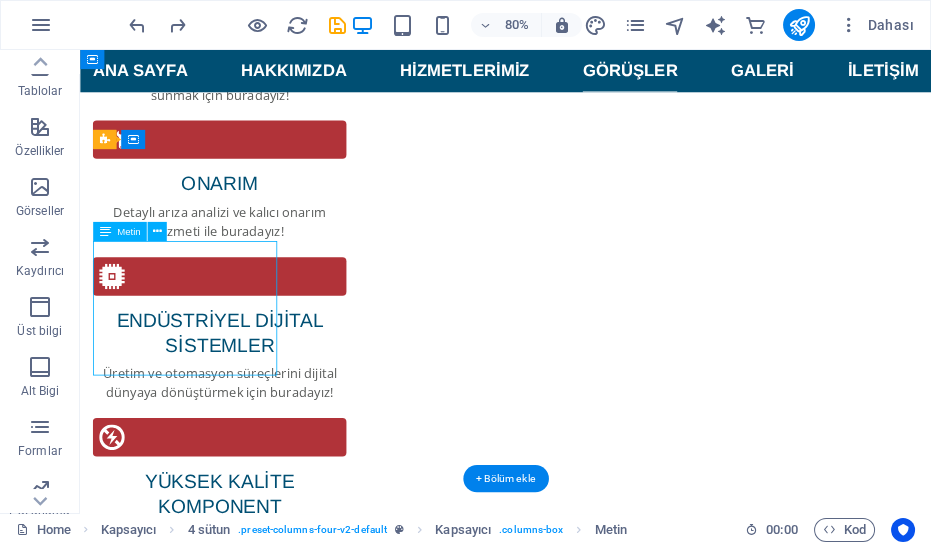 click on "Lorem ipsum dolor sit amet, consetetur sadipscing elitr, sed diam nonumy eirmod tempor invidunt ut labore et dolore magna aliquyam erat, sed diam voluptua. At vero eos et accusam et justo duo" at bounding box center (213, 5327) 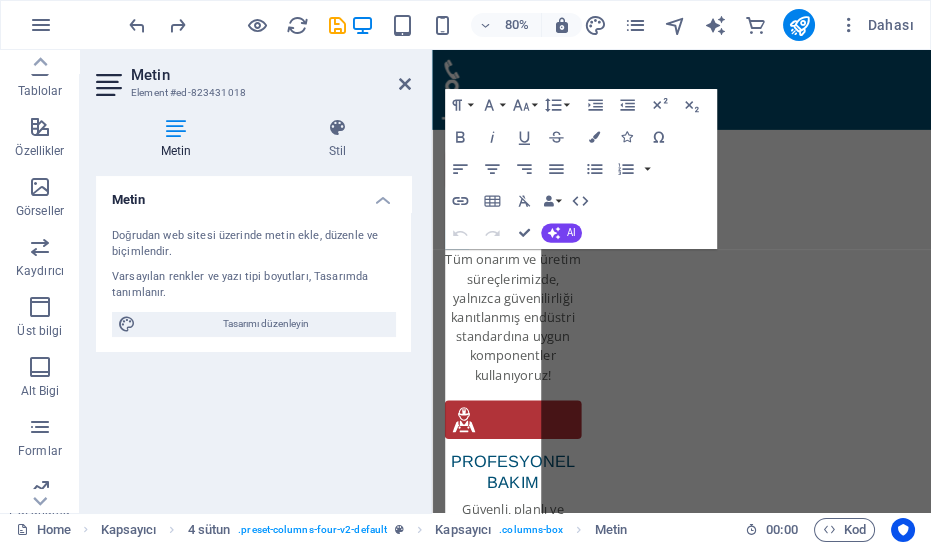 scroll, scrollTop: 3860, scrollLeft: 0, axis: vertical 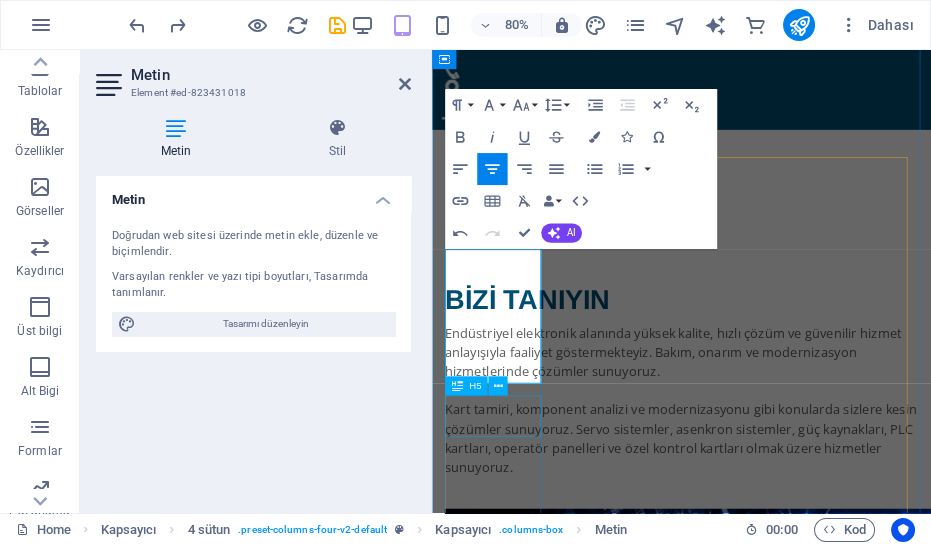 click on "[FIRST] [LAST]" at bounding box center (510, 4493) 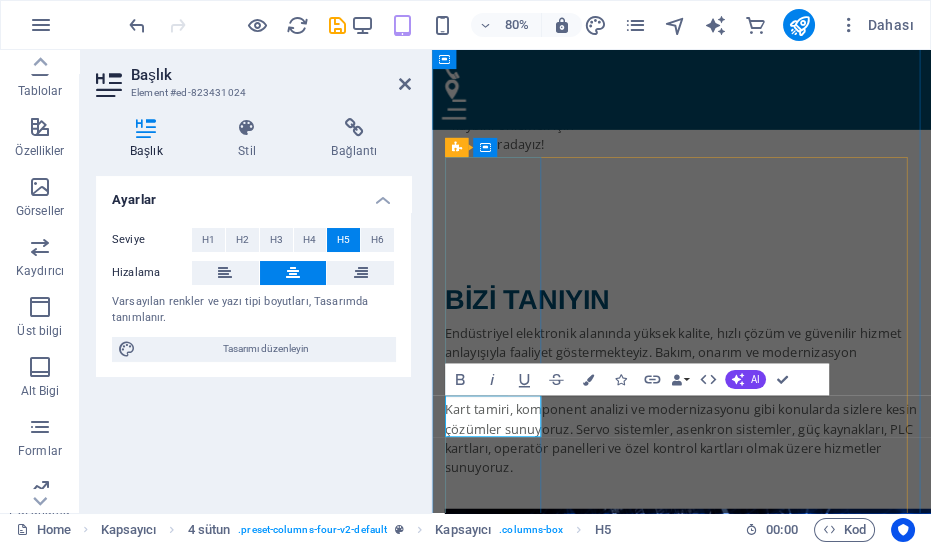 click on "[FIRST] [LAST]" at bounding box center [510, 4493] 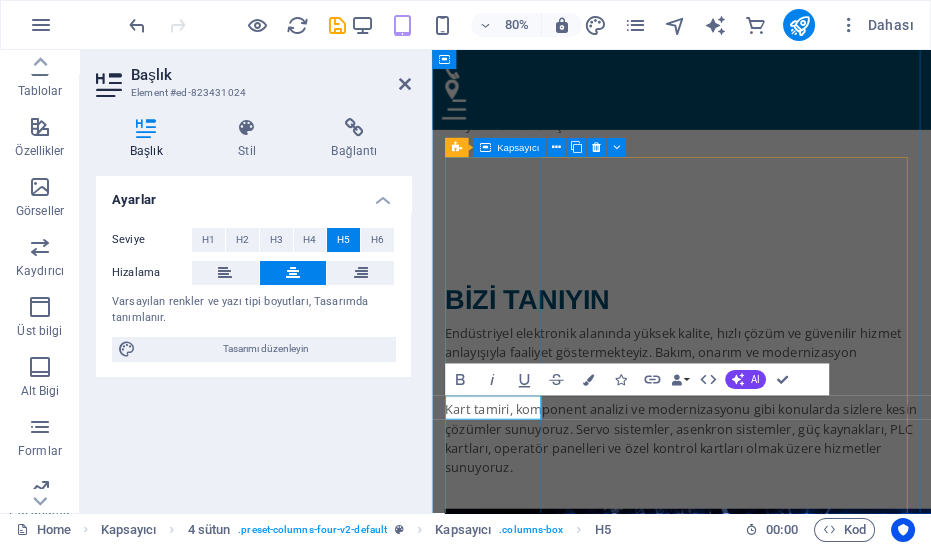 type 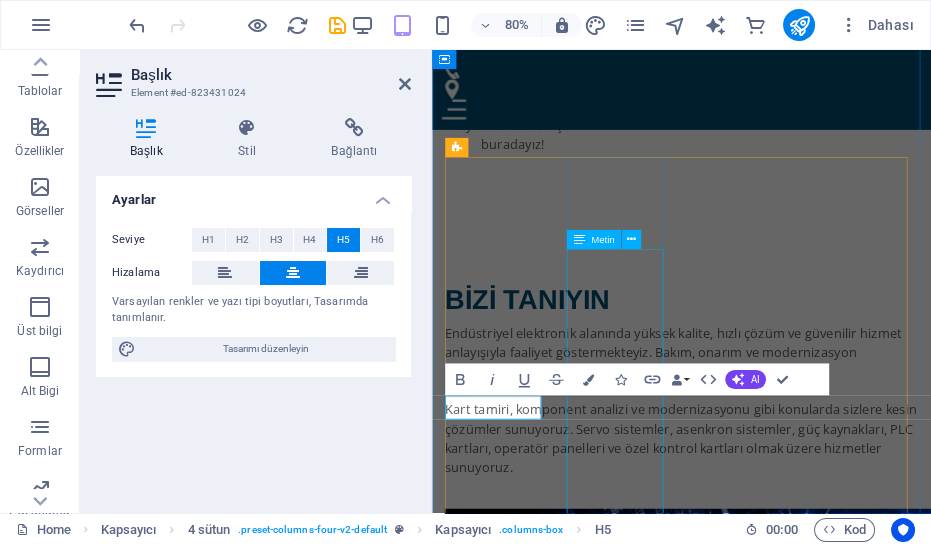 click on "Lorem ipsum dolor sit amet, consetetur sadipscing elitr, sed diam nonumy eirmod tempor invidunt ut labore et dolore magna aliquyam erat, sed diam voluptua. At vero eos et accusam et justo duo" at bounding box center (510, 4815) 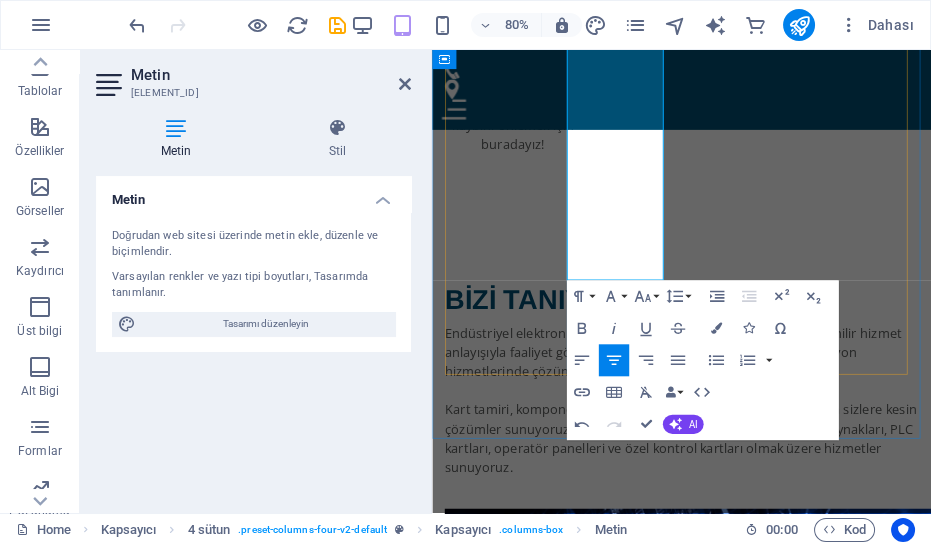 scroll, scrollTop: 4133, scrollLeft: 0, axis: vertical 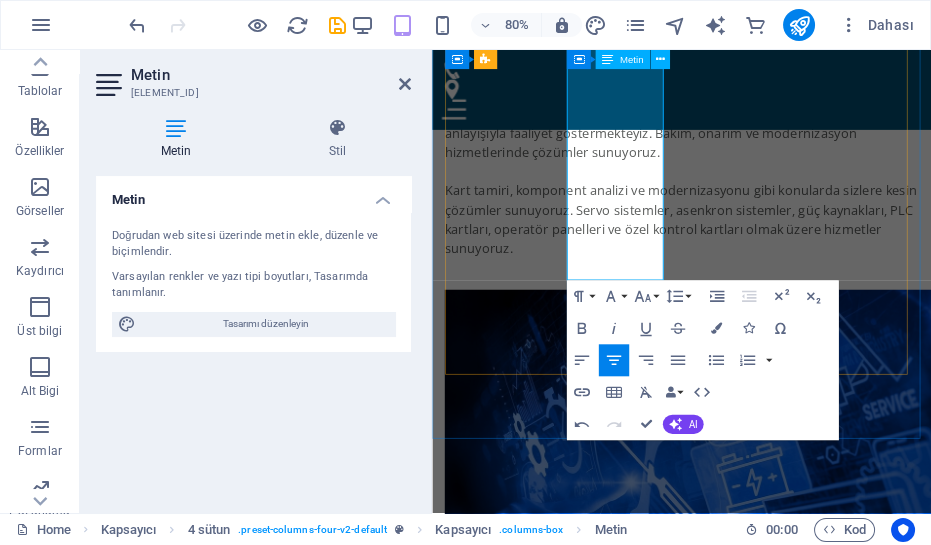 click on "Hem insan olarak hem iş ahlakı olarak çok iyi ve düzgün birisi. İşinin ehli ve fiyat politikası da oldukça uygun. Allah böyle güzel insanların sayısını arttırsın inşallah. Kendisine teşekkürü borç bilirim" at bounding box center (510, 4518) 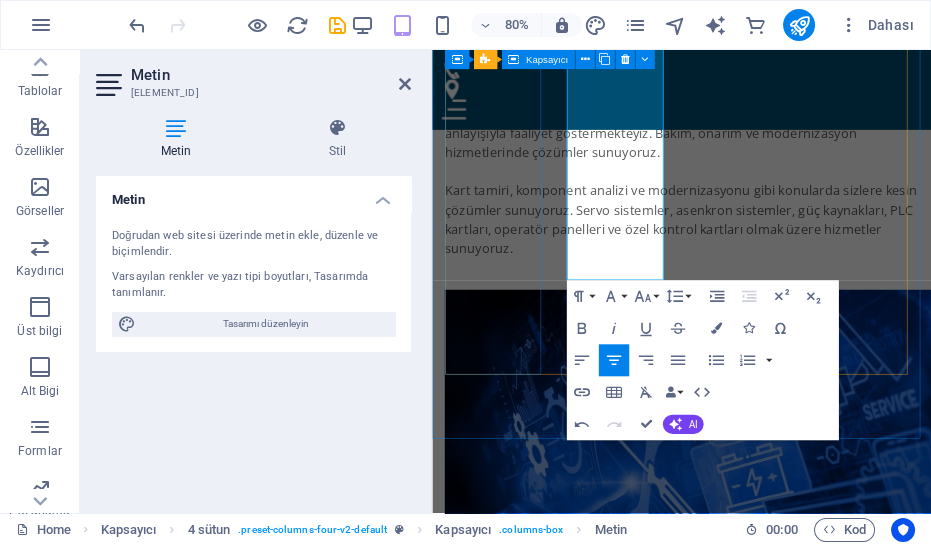 click on "Sakarya’nın en güler yüzlü esnafı, hiç şüphe etmeden, gönül rahatlığı ile işinizi teslim edebilirsiniz. OGÜN ÖZDİN" at bounding box center (510, 4083) 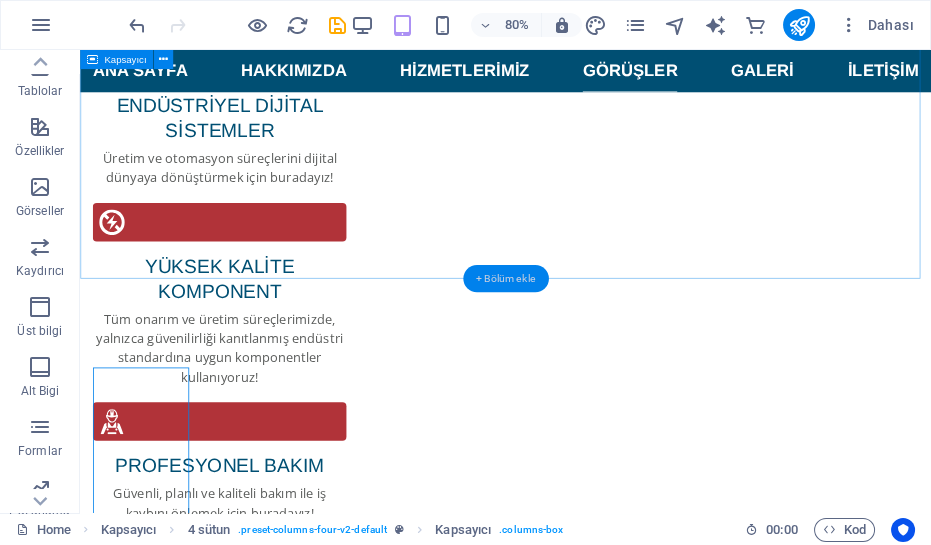 scroll, scrollTop: 3594, scrollLeft: 0, axis: vertical 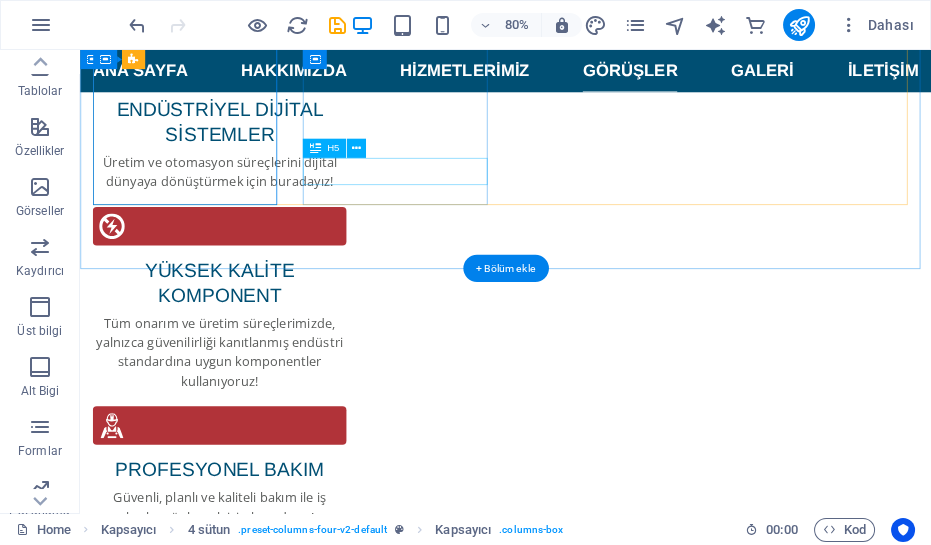 click on "[FIRST] [LAST]" at bounding box center [213, 5396] 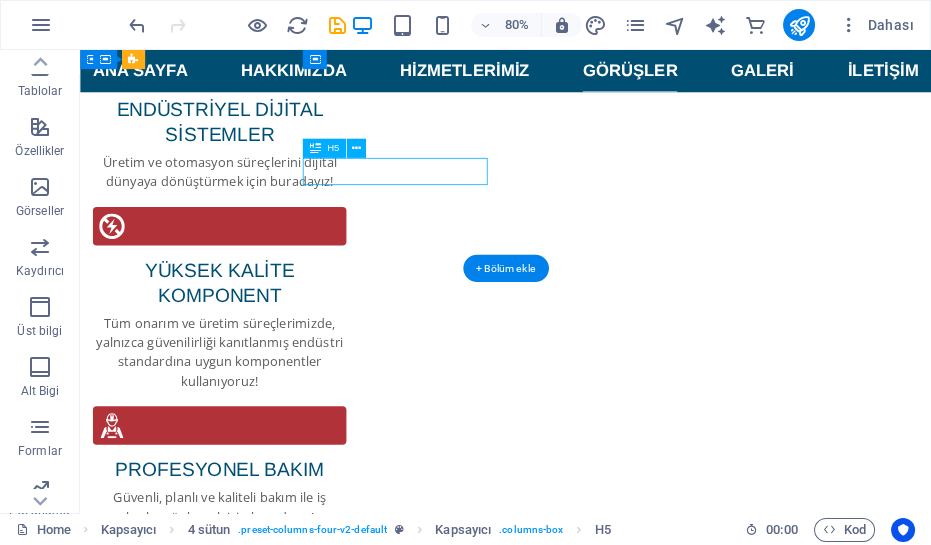 click on "[FIRST] [LAST]" at bounding box center (213, 5396) 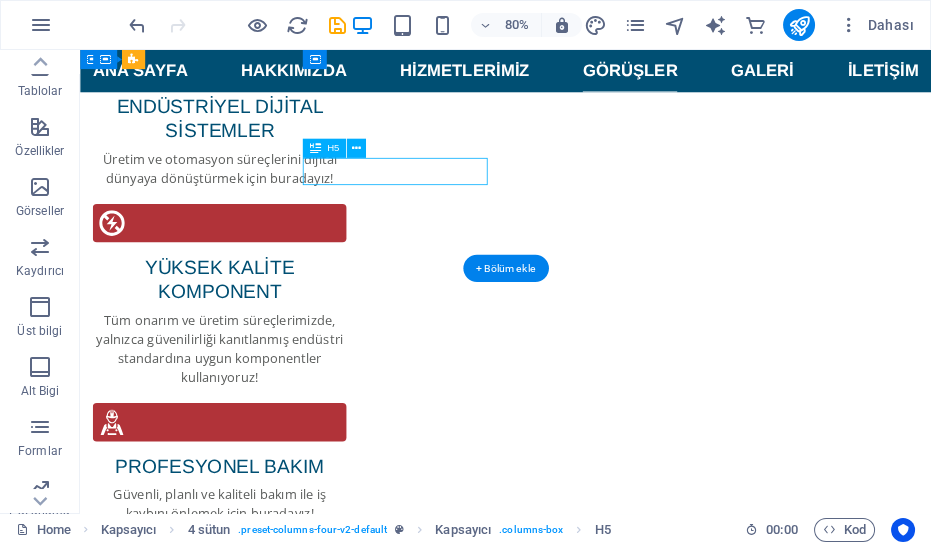 scroll, scrollTop: 4133, scrollLeft: 0, axis: vertical 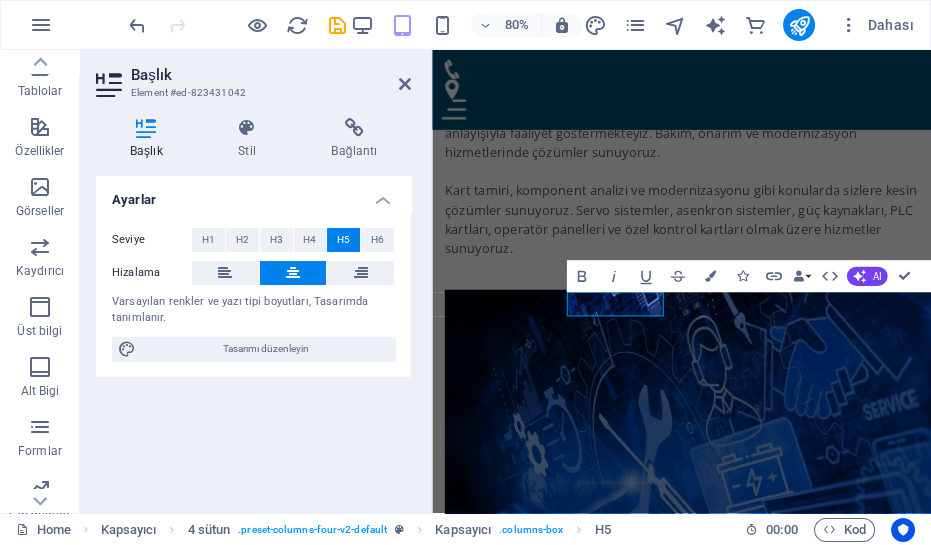 type 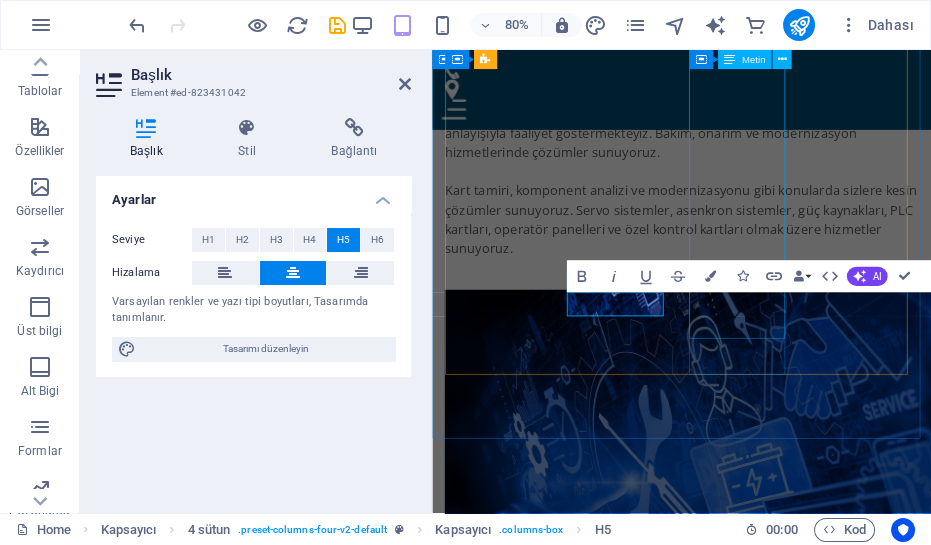 click on "Lorem ipsum dolor sit amet, consetetur sadipscing elitr, sed diam nonumy eirmod tempor invidunt ut labore et dolore magna aliquyam erat, sed diam voluptua. At vero eos et accusam et justo duo" at bounding box center [510, 5023] 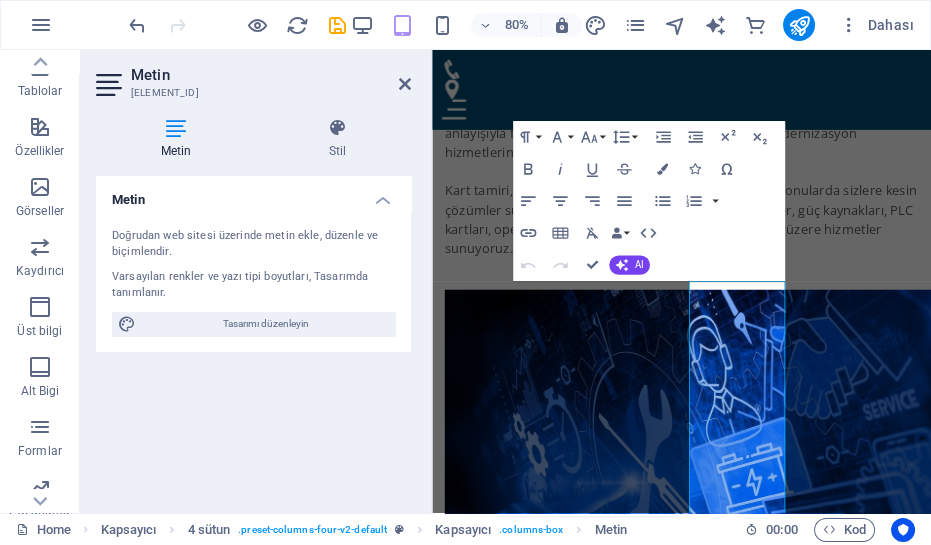 scroll, scrollTop: 3821, scrollLeft: 0, axis: vertical 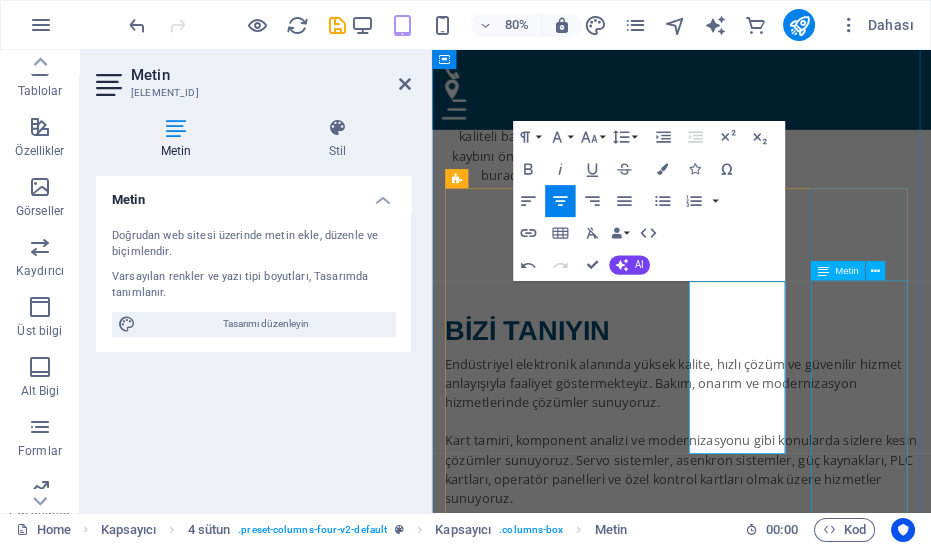click on "Lorem ipsum dolor sit amet, consetetur sadipscing elitr, sed diam nonumy eirmod tempor invidunt ut labore et dolore magna aliquyam erat, sed diam voluptua. At vero eos et accusam et justo duo" at bounding box center [510, 5719] 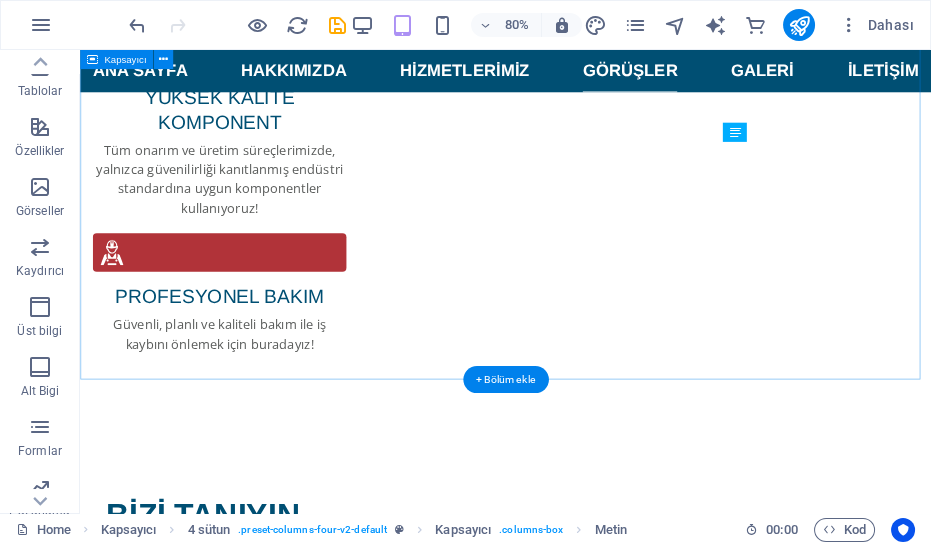 scroll, scrollTop: 3464, scrollLeft: 0, axis: vertical 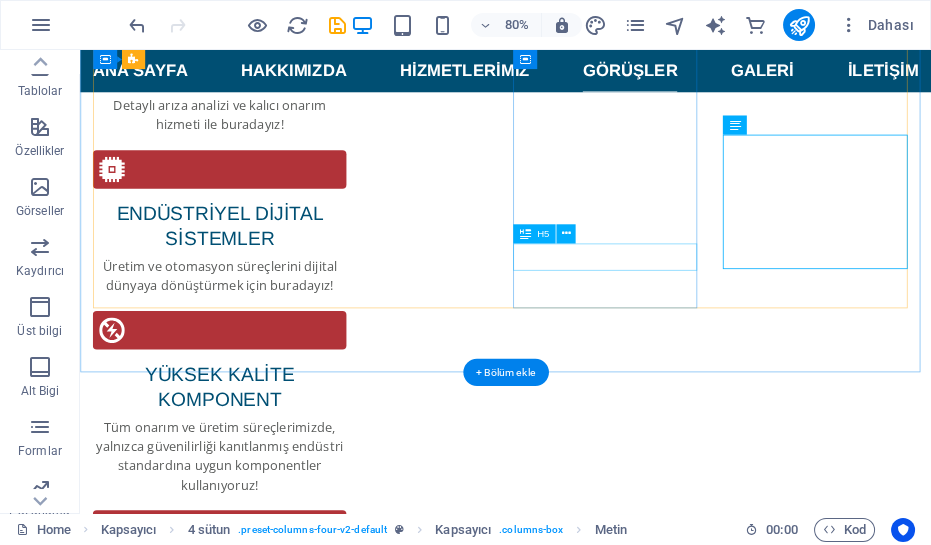 click on "Ben Park" at bounding box center (213, 5819) 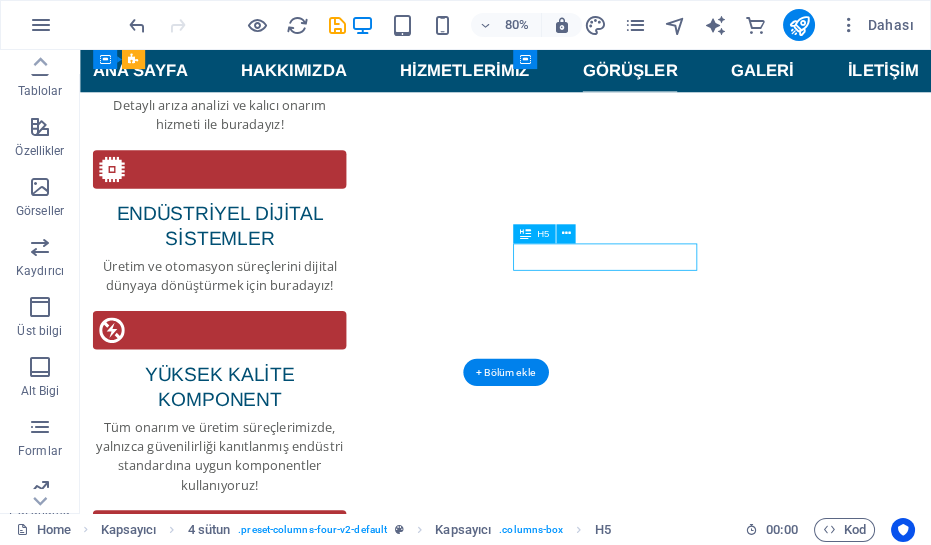 click on "Ben Park" at bounding box center [213, 5819] 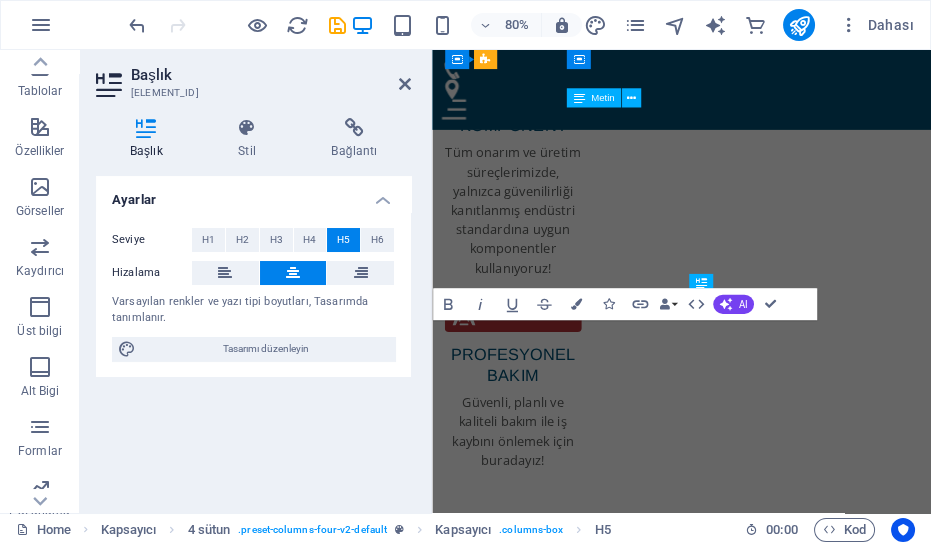 scroll, scrollTop: 4003, scrollLeft: 0, axis: vertical 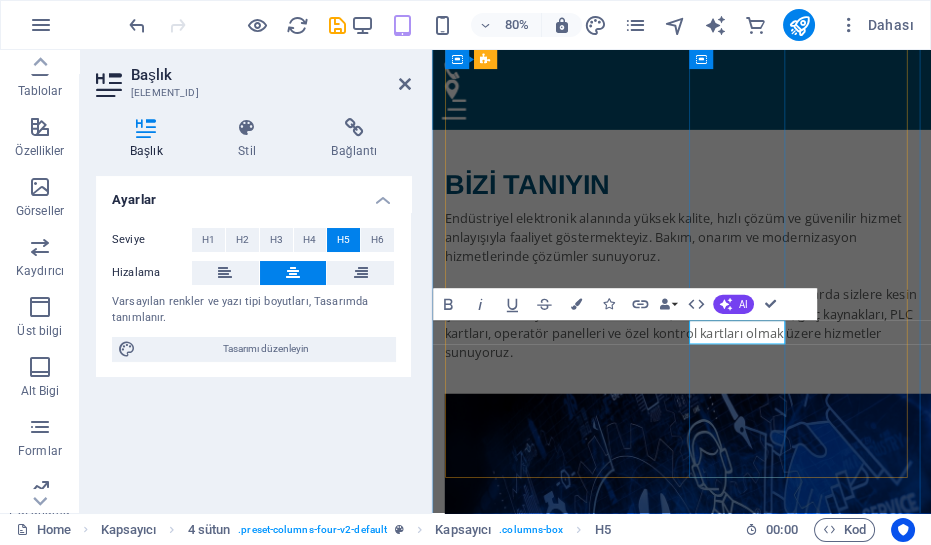 type 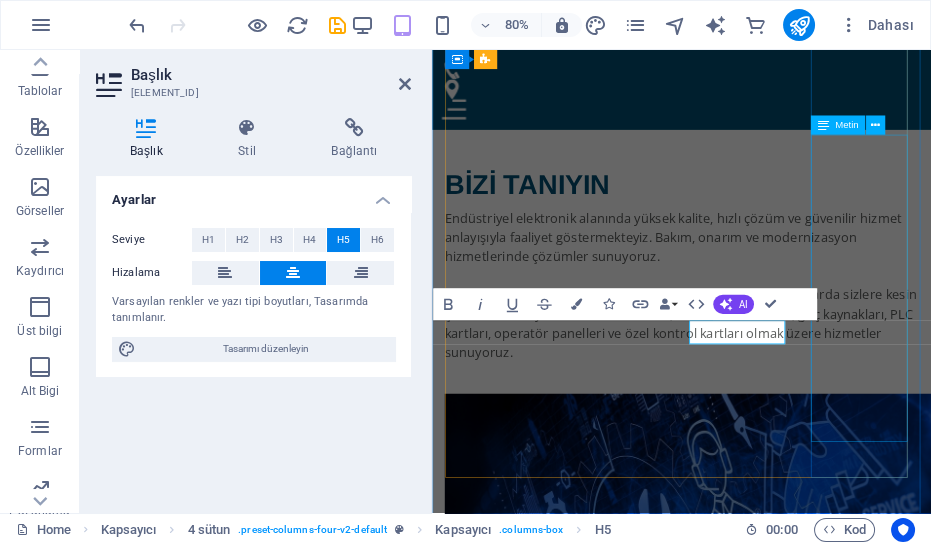 click on "Lorem ipsum dolor sit amet, consetetur sadipscing elitr, sed diam nonumy eirmod tempor invidunt ut labore et dolore magna aliquyam erat, sed diam voluptua. At vero eos et accusam et justo duo" at bounding box center (510, 5537) 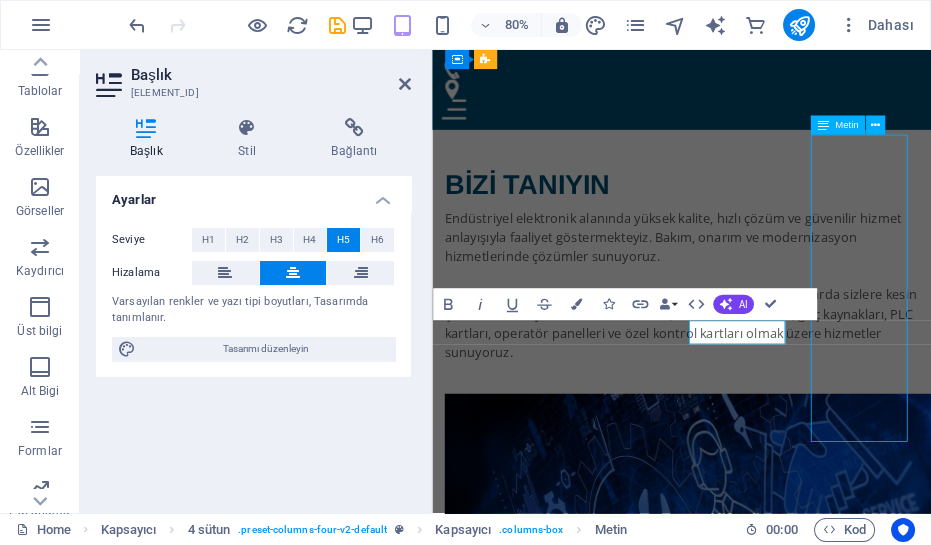 click on "Lorem ipsum dolor sit amet, consetetur sadipscing elitr, sed diam nonumy eirmod tempor invidunt ut labore et dolore magna aliquyam erat, sed diam voluptua. At vero eos et accusam et justo duo" at bounding box center (510, 5537) 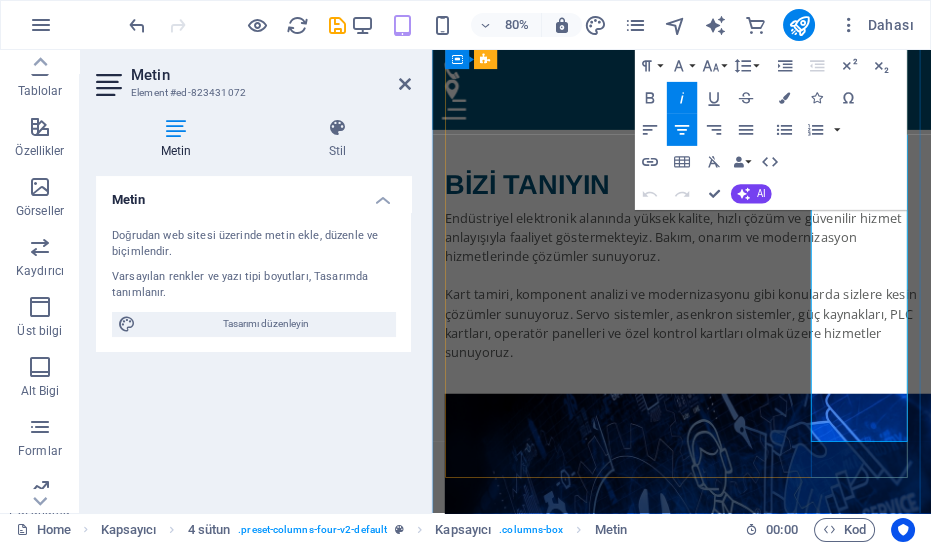 click on "Lorem ipsum dolor sit amet, consetetur sadipscing elitr, sed diam nonumy eirmod tempor invidunt ut labore et dolore magna aliquyam erat, sed diam voluptua. At vero eos et accusam et justo duo" at bounding box center (510, 5537) 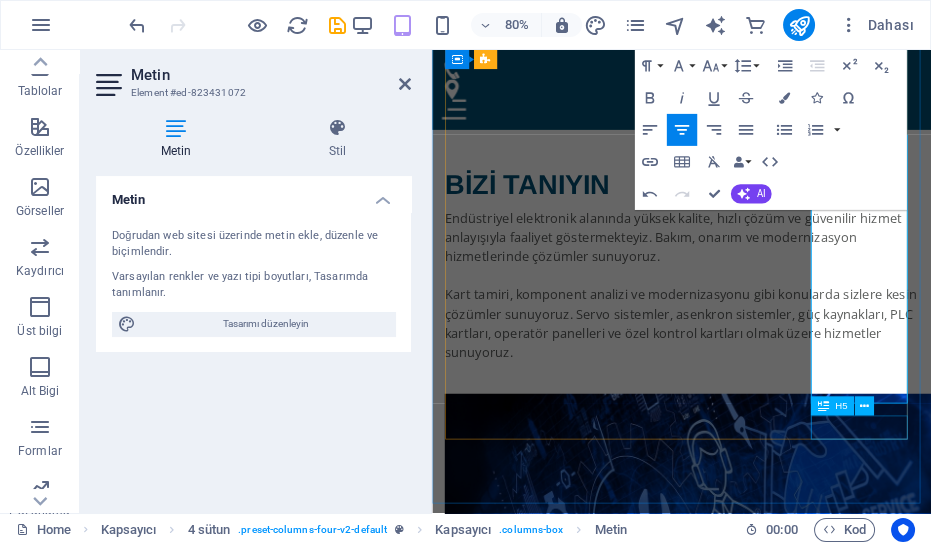 click on "Jane Doe" at bounding box center (510, 5695) 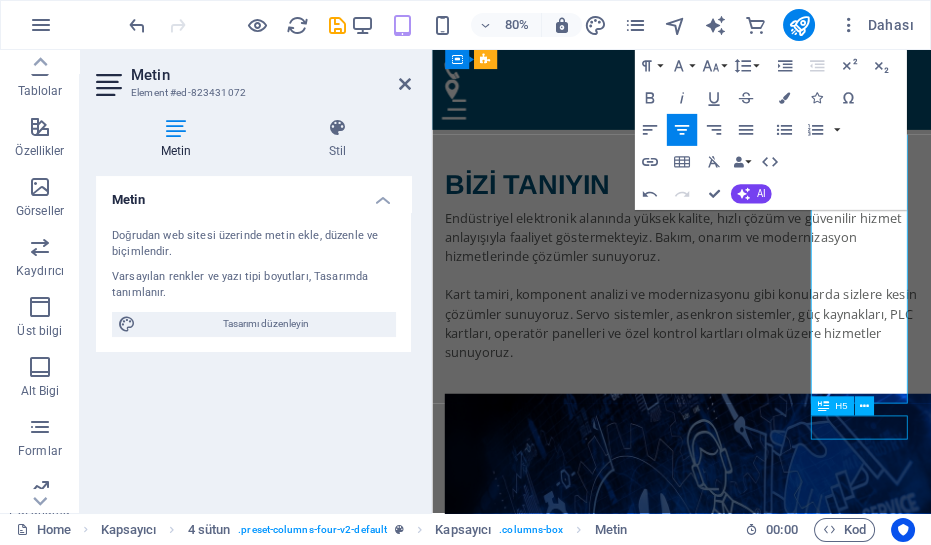 click on "Jane Doe" at bounding box center (510, 5695) 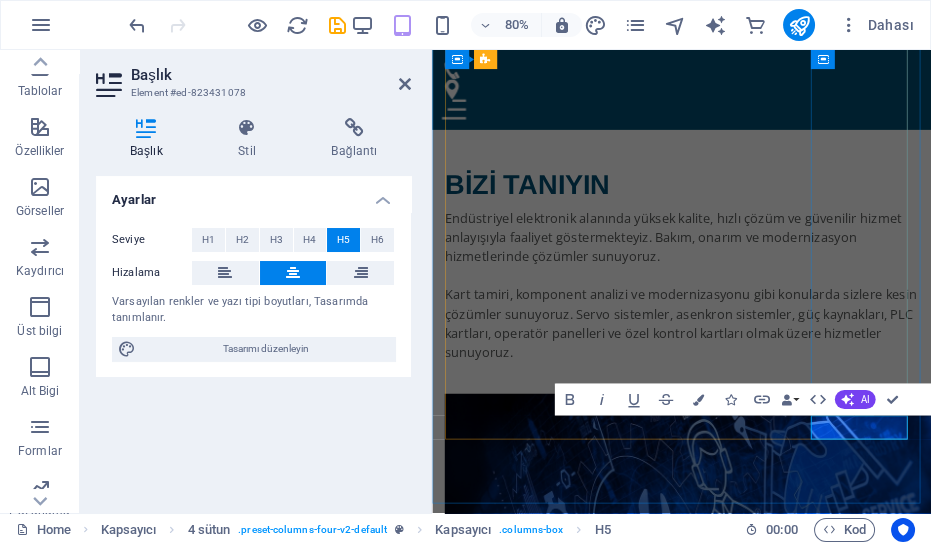 type 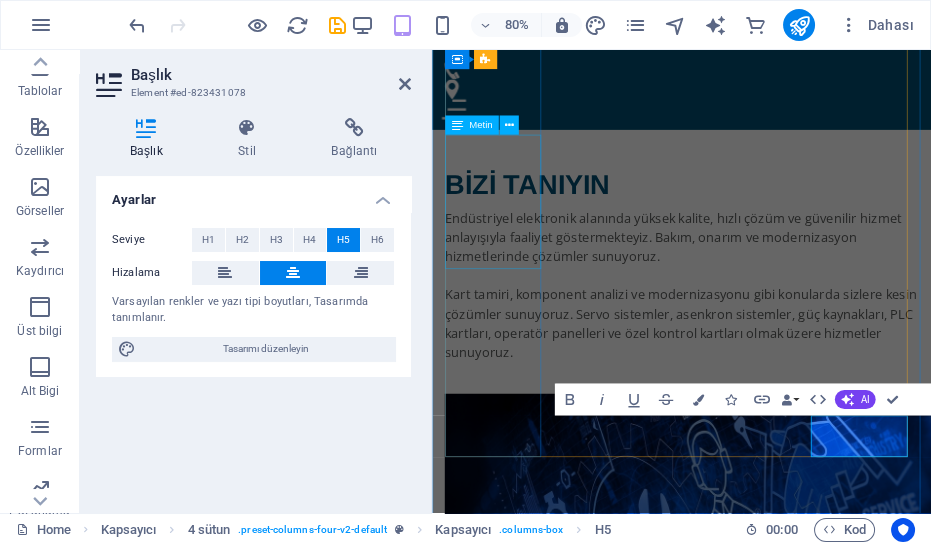 click on "Sakarya’nın en güler yüzlü esnafı, hiç şüphe etmeden, gönül rahatlığı ile işinizi teslim edebilirsiniz." at bounding box center [510, 4252] 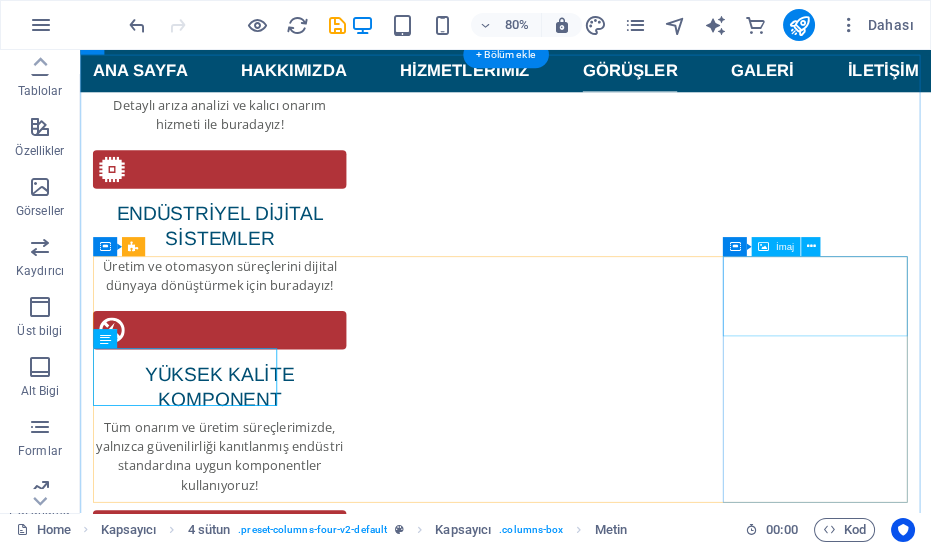 scroll, scrollTop: 3191, scrollLeft: 0, axis: vertical 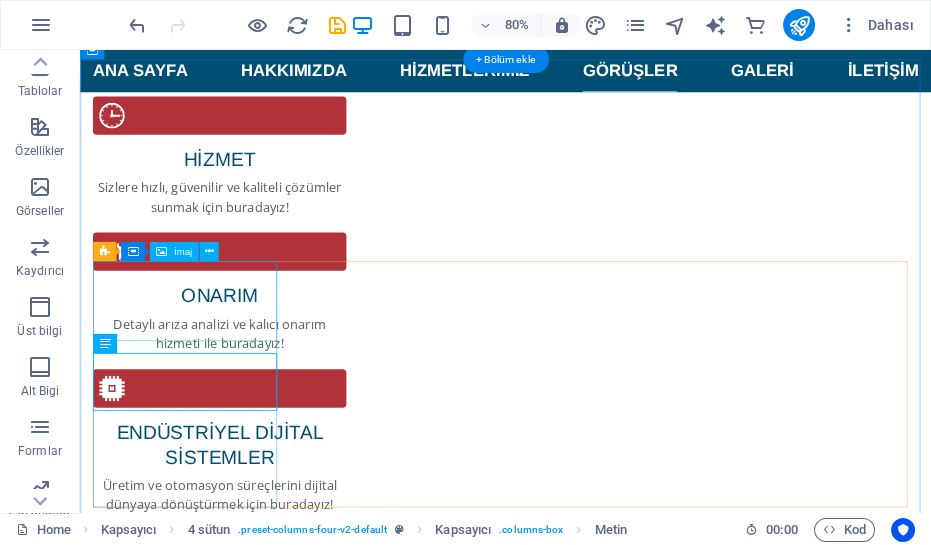 click at bounding box center [213, 5318] 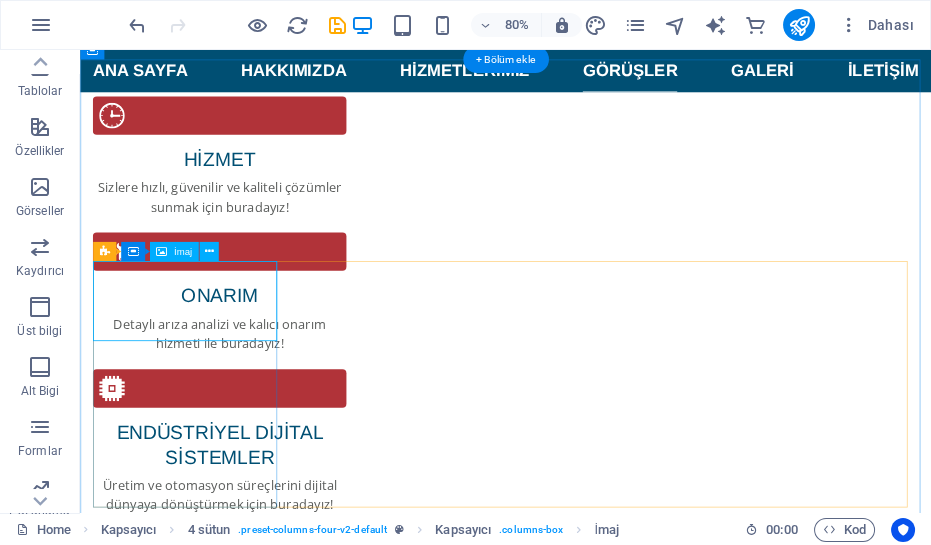 click at bounding box center [213, 5318] 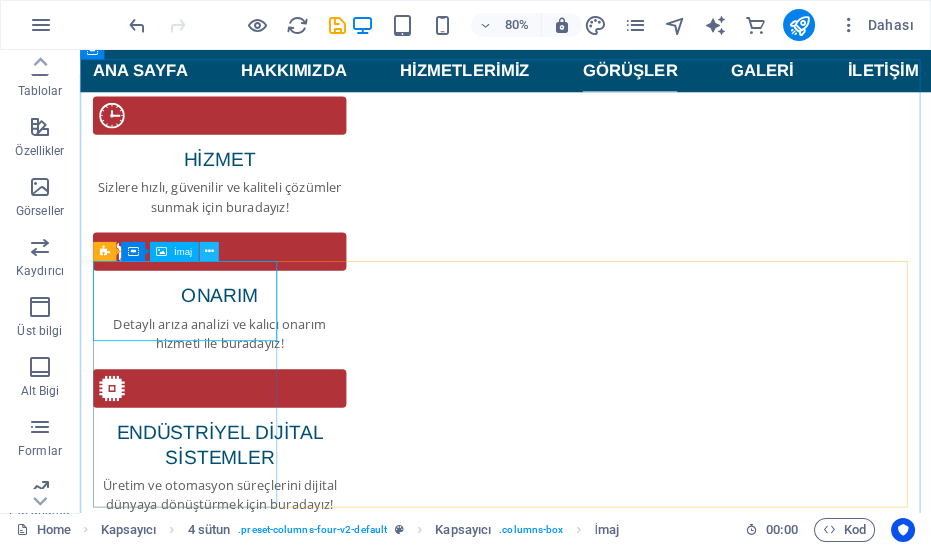 click at bounding box center (208, 251) 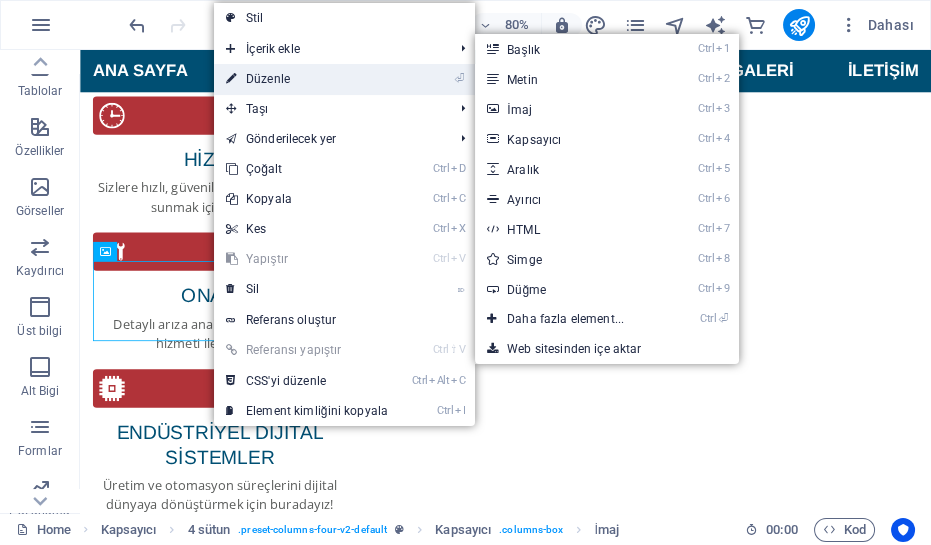 click on "⏎  Düzenle" at bounding box center (307, 79) 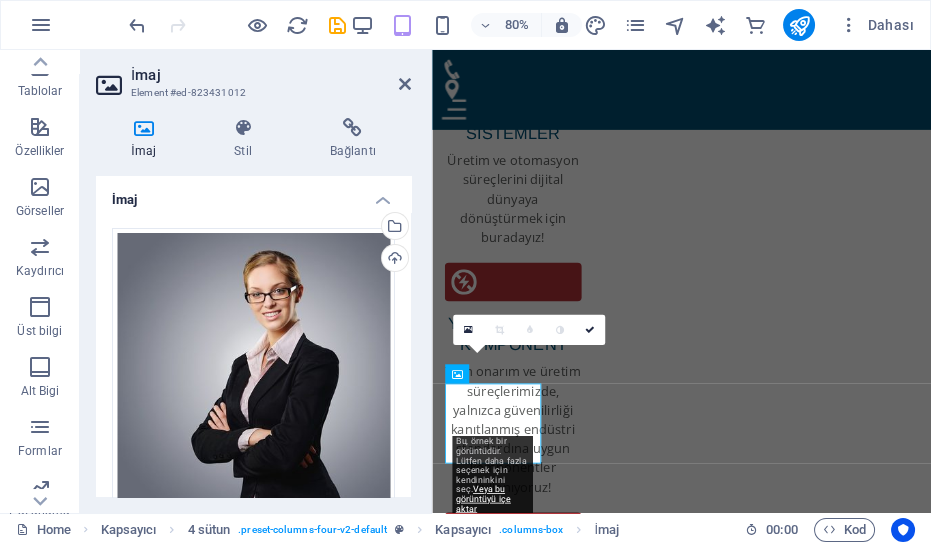 scroll, scrollTop: 3578, scrollLeft: 0, axis: vertical 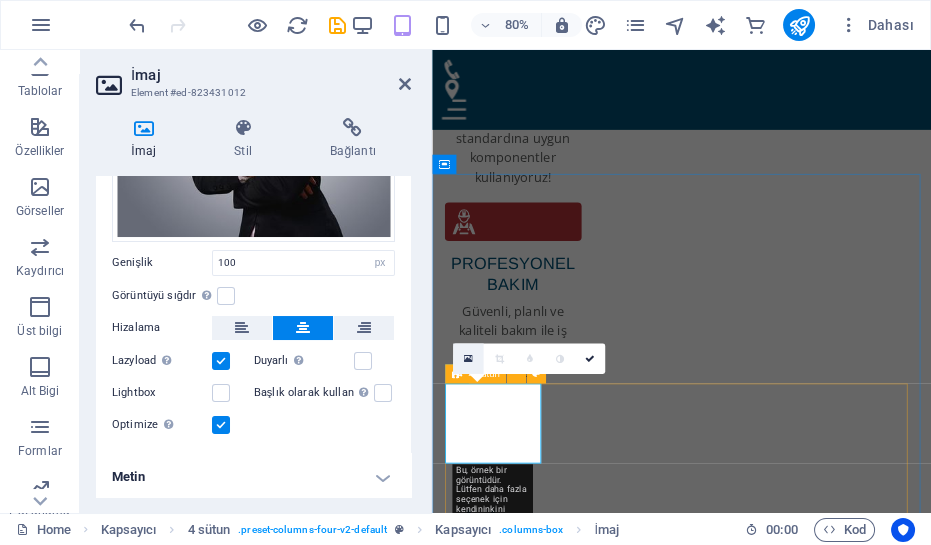 click at bounding box center [468, 358] 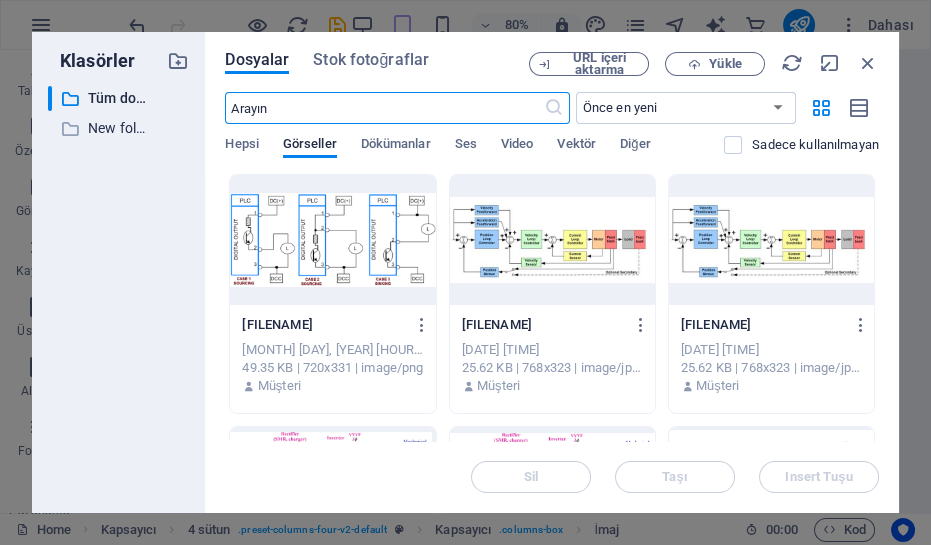 scroll, scrollTop: 9737, scrollLeft: 0, axis: vertical 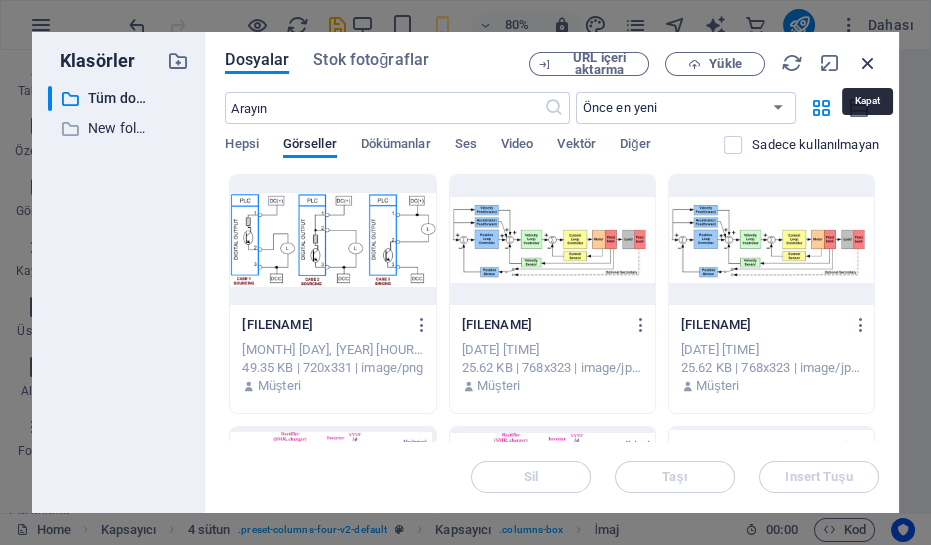 drag, startPoint x: 875, startPoint y: 60, endPoint x: 208, endPoint y: 111, distance: 668.94696 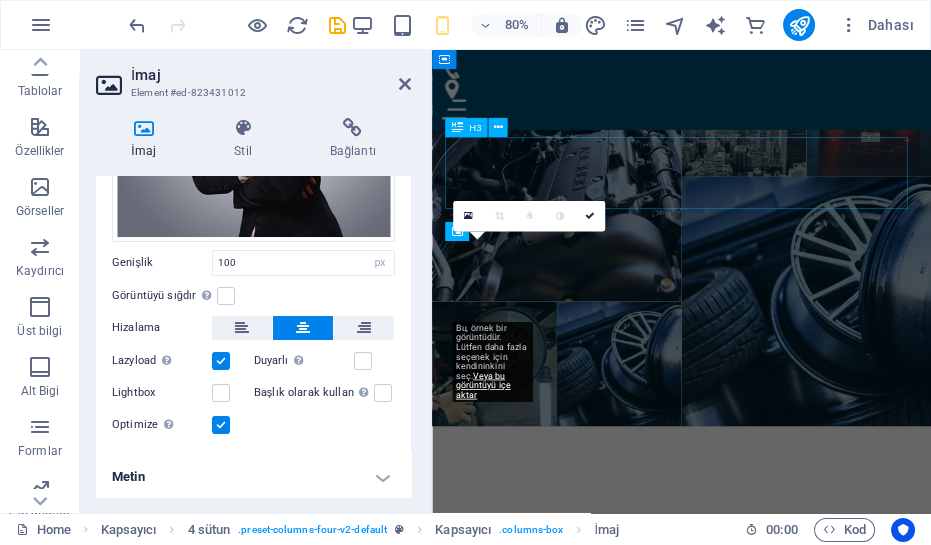 scroll, scrollTop: 3756, scrollLeft: 0, axis: vertical 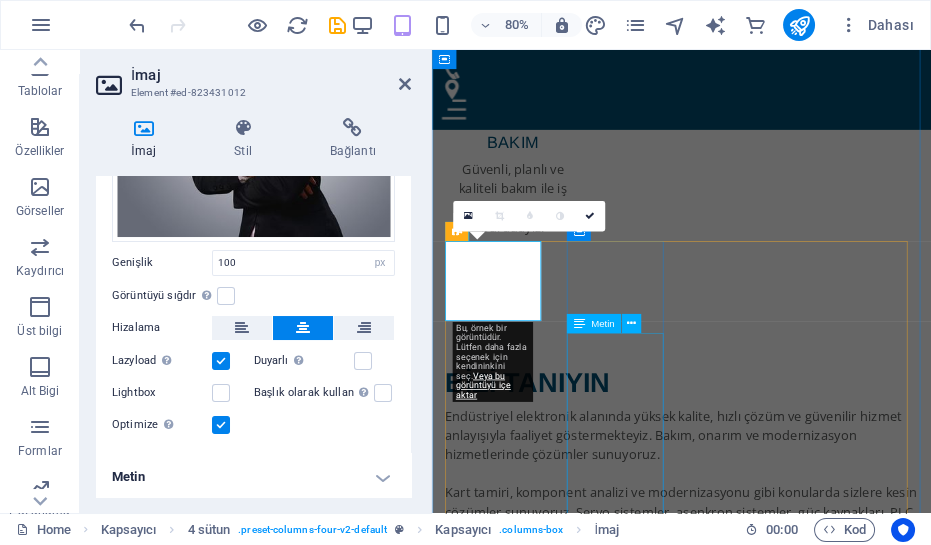 click on "Hem insan olarak hem iş ahlakı olarak çok iyi ve düzgün birisi. İşinin ehli ve fiyat politikası da oldukça uygun. Allah böyle güzel insanların sayısını arttırsın inşallah. Kendisine teşekkürü borç bilirim" at bounding box center (510, 4895) 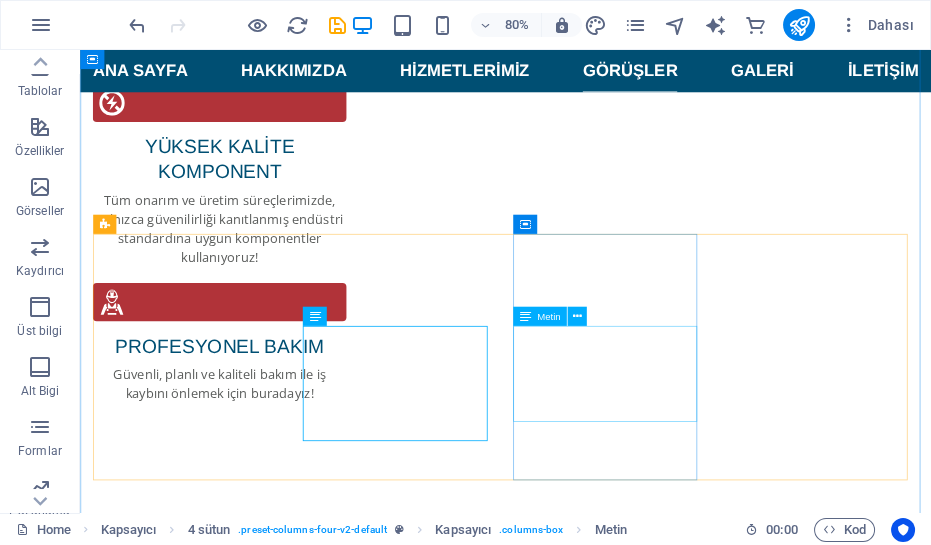 scroll, scrollTop: 3226, scrollLeft: 0, axis: vertical 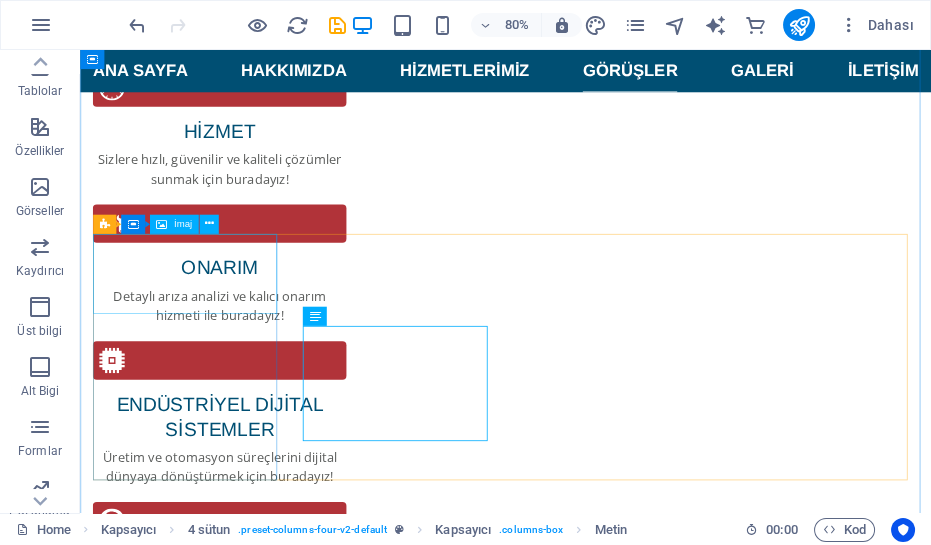 click at bounding box center (213, 5283) 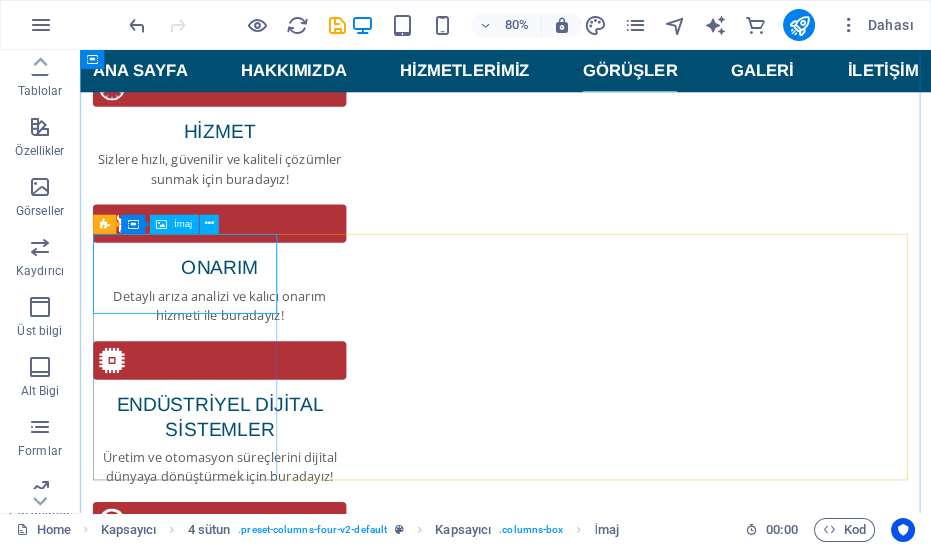 click on "İmaj" at bounding box center [183, 224] 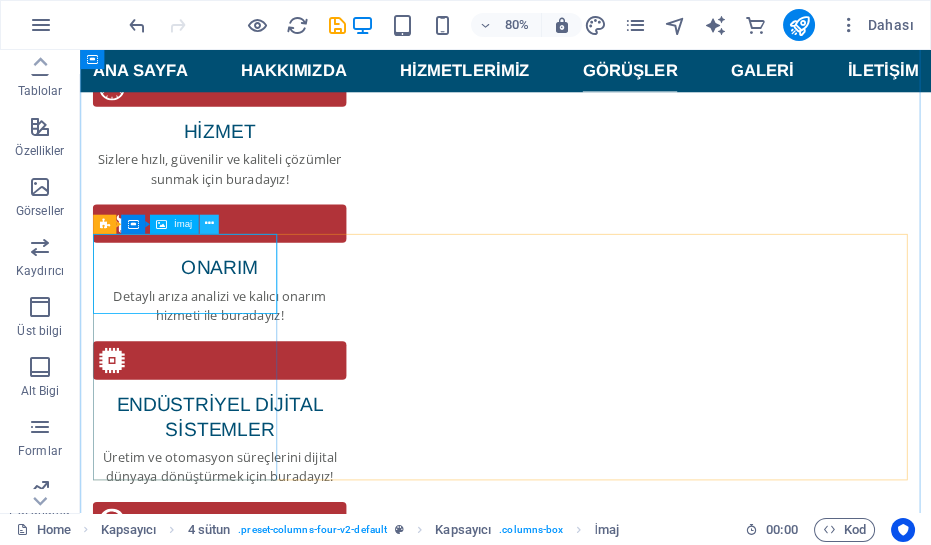 click at bounding box center (208, 224) 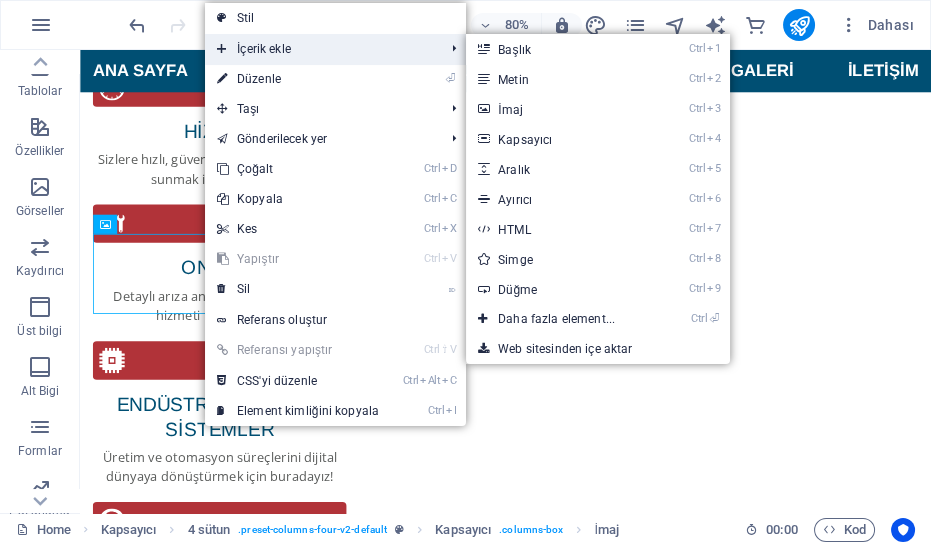 click on "İçerik ekle" at bounding box center (320, 49) 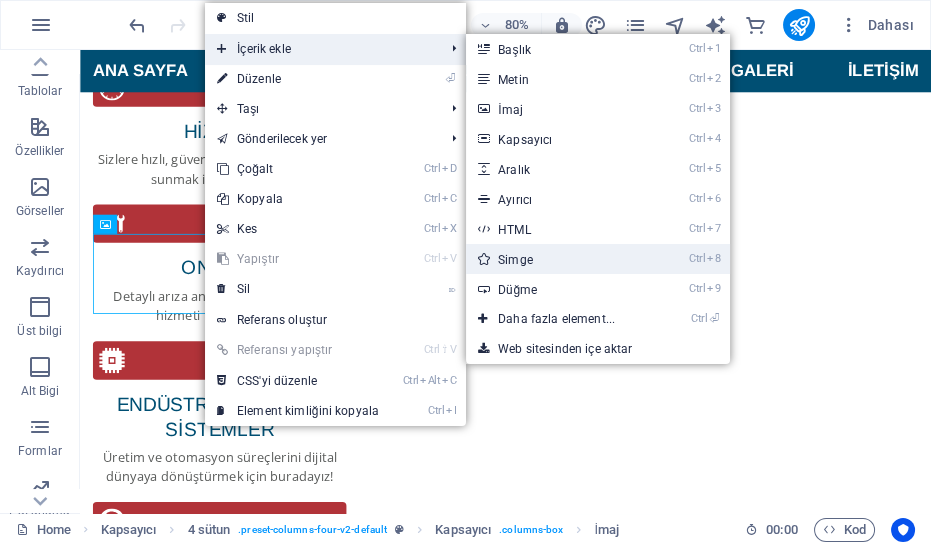 click on "Ctrl 8  Simge" at bounding box center [560, 259] 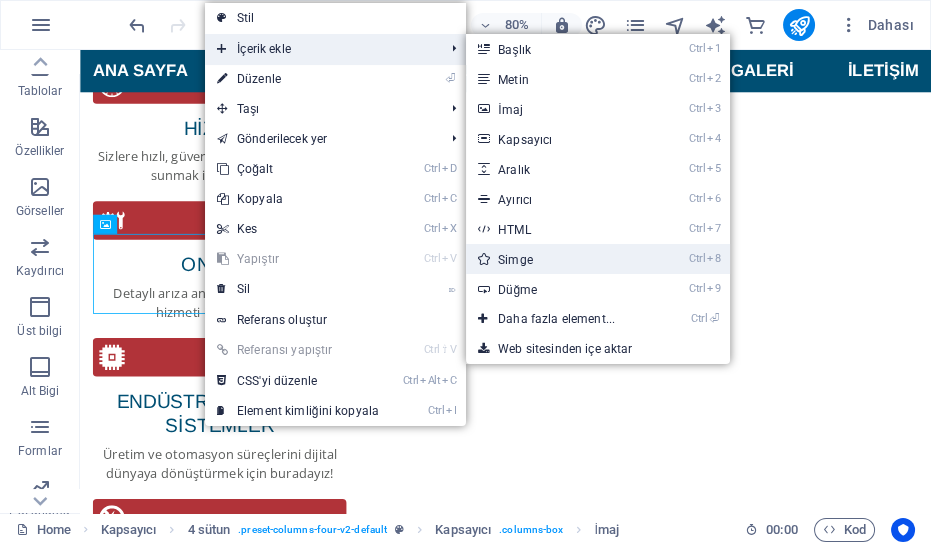 select on "xMidYMid" 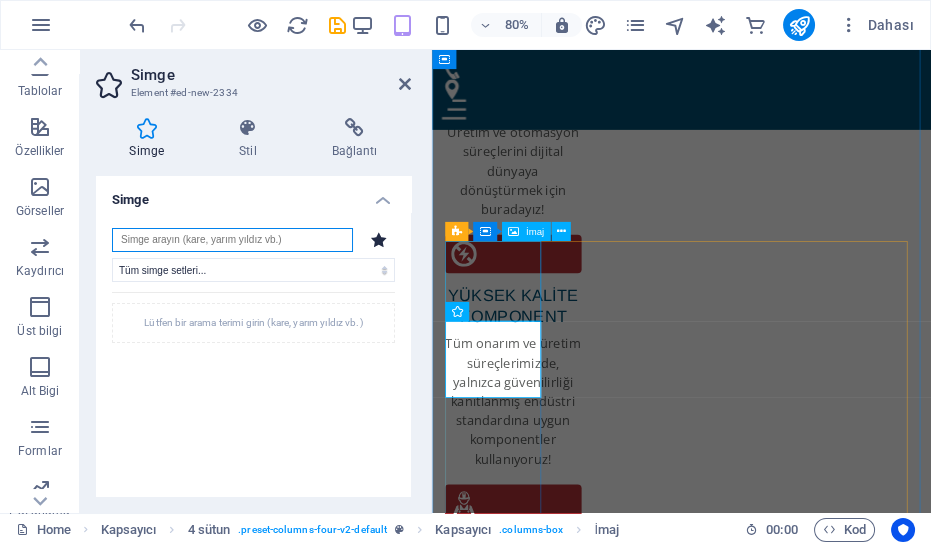 scroll, scrollTop: 3756, scrollLeft: 0, axis: vertical 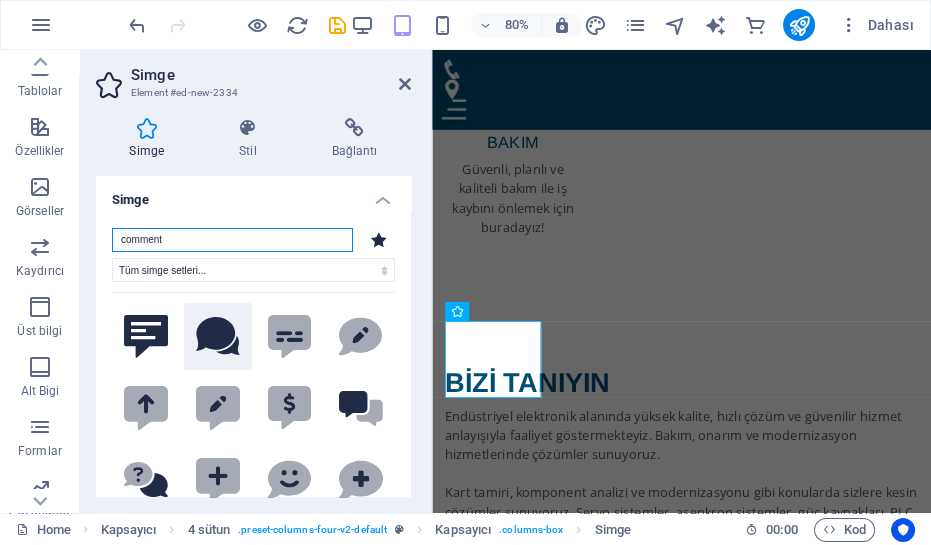 type on "comment" 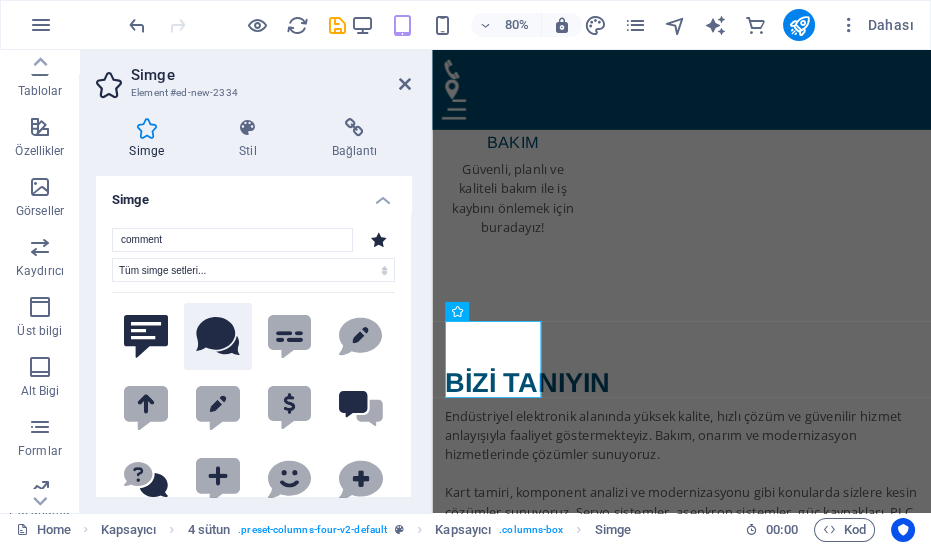 click 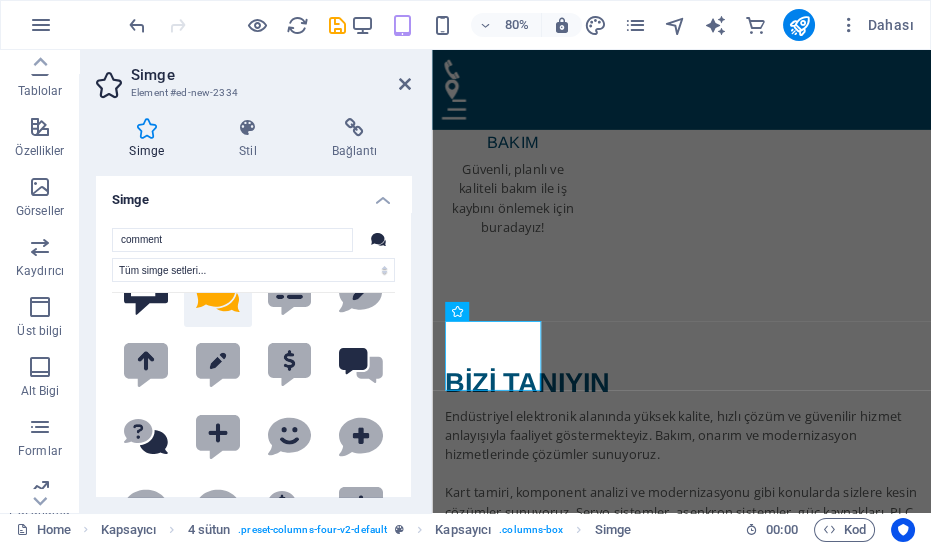 scroll, scrollTop: 0, scrollLeft: 0, axis: both 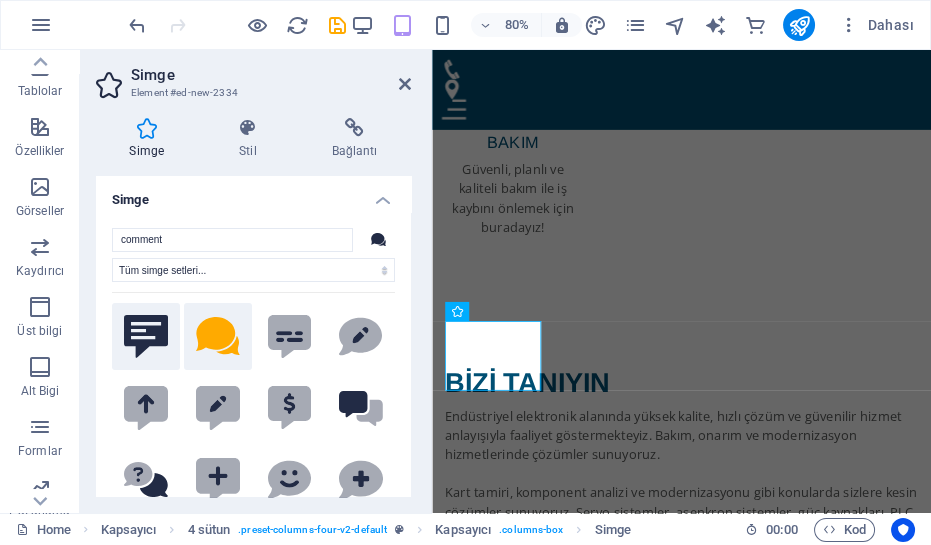 click 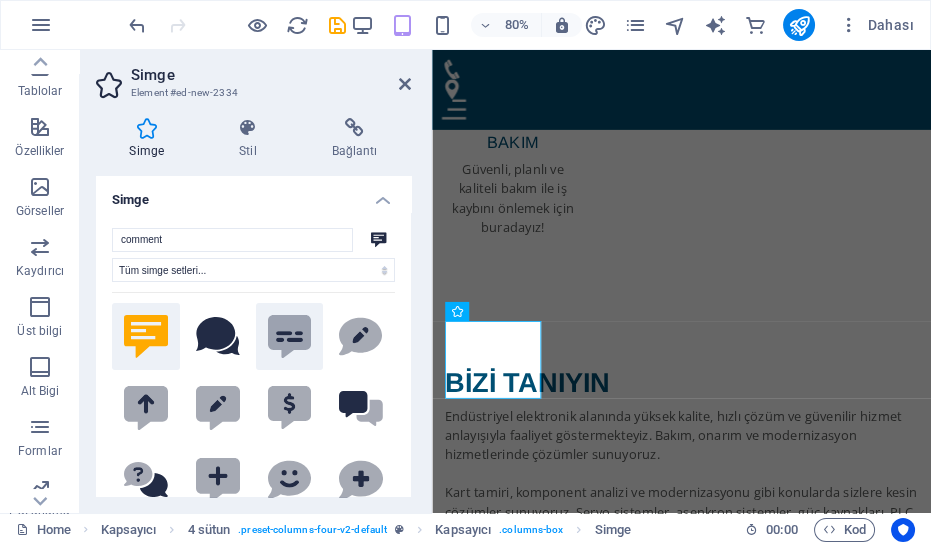 click 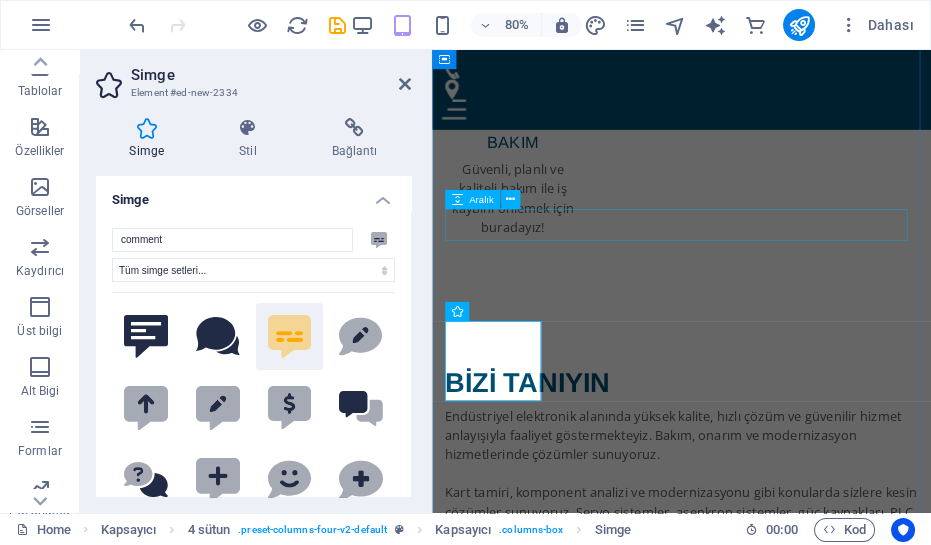 click at bounding box center [744, 4292] 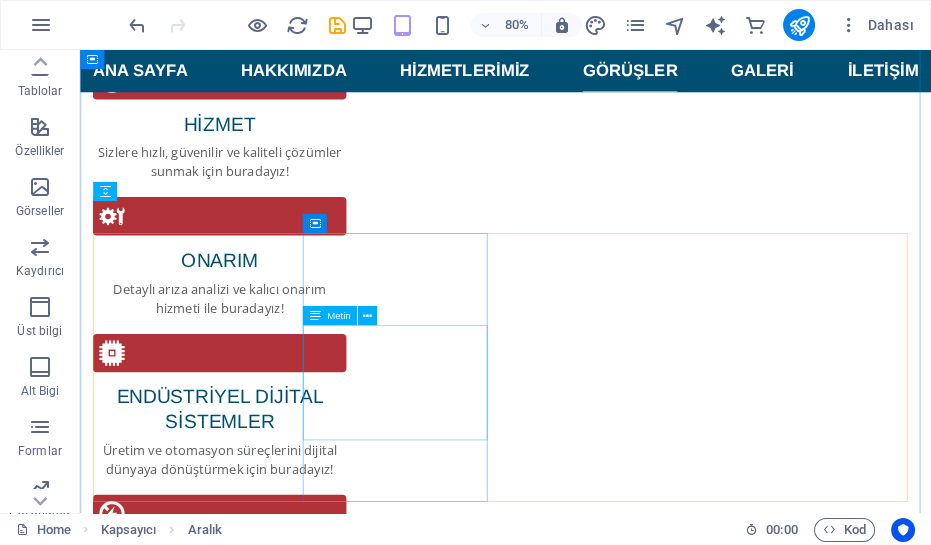 scroll, scrollTop: 3226, scrollLeft: 0, axis: vertical 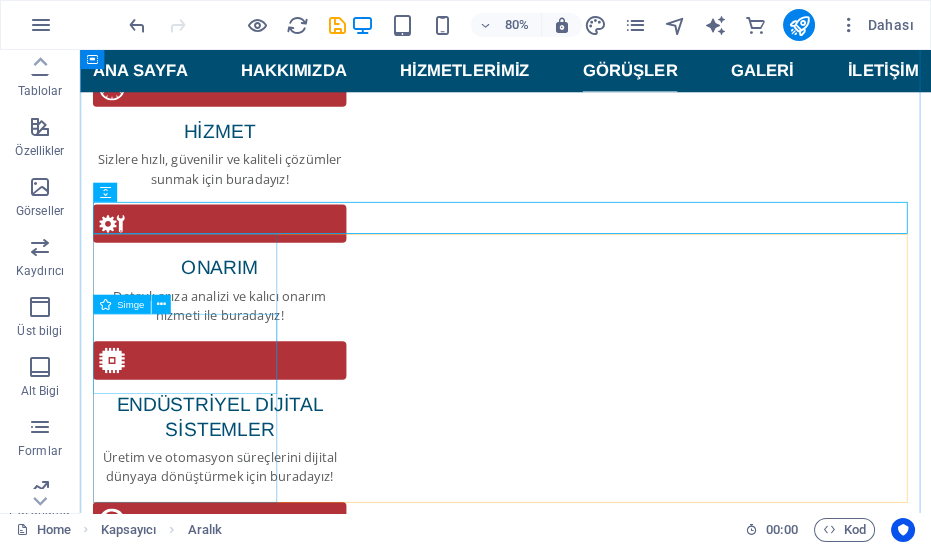 click on ".fa-secondary{opacity:.4}" at bounding box center (213, 5386) 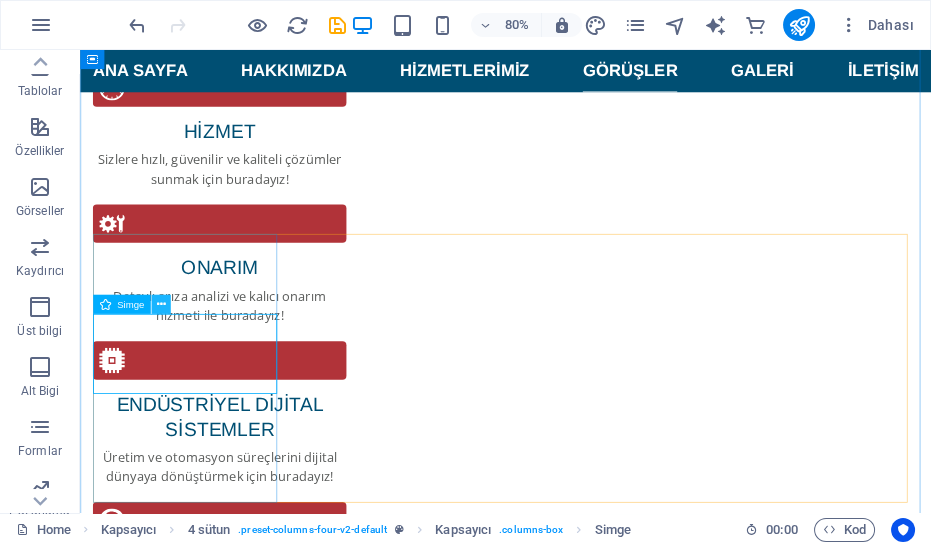 click at bounding box center [160, 304] 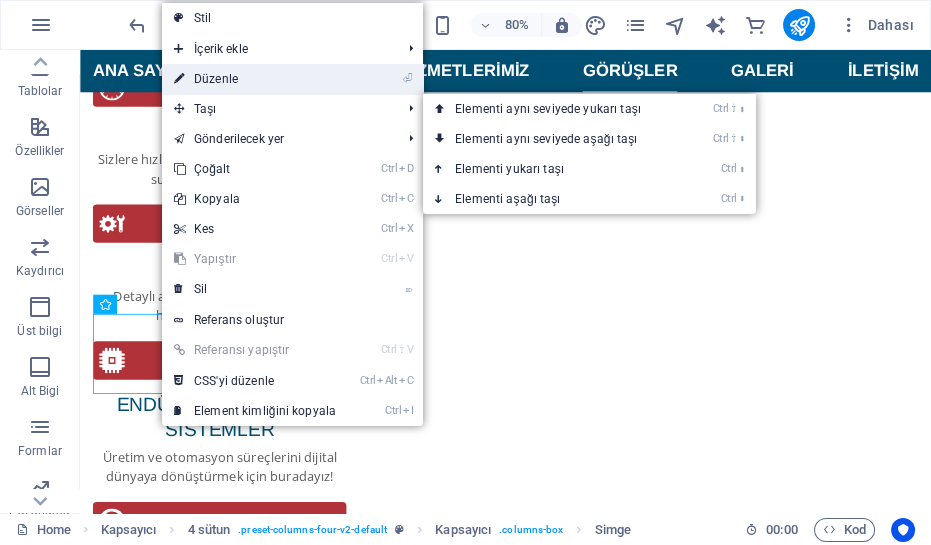 click on "⏎  Düzenle" at bounding box center [255, 79] 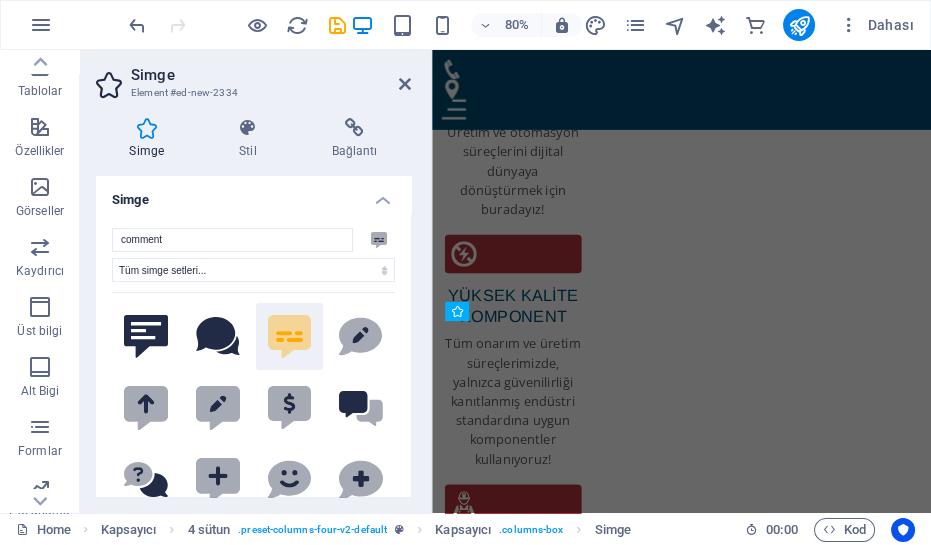scroll, scrollTop: 3756, scrollLeft: 0, axis: vertical 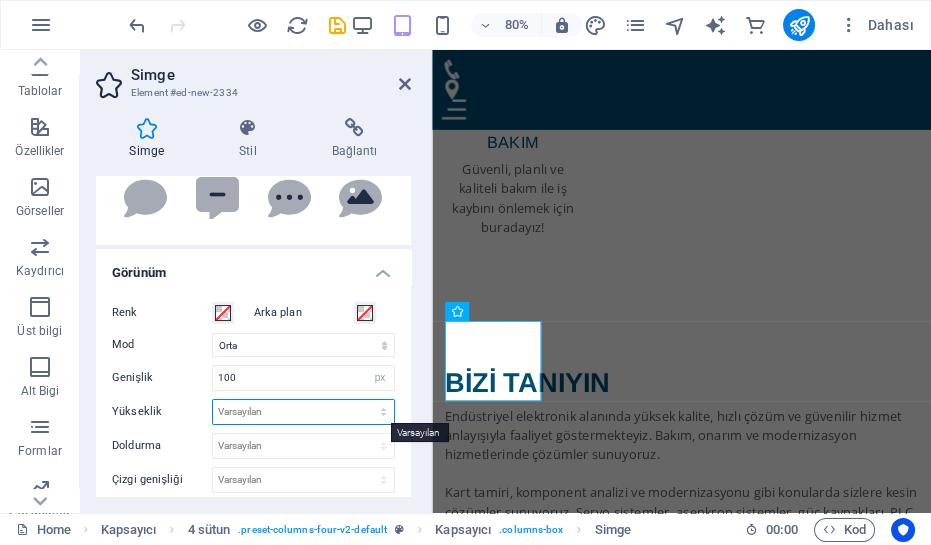 click on "Varsayılan otomatik px rem em vh vw" at bounding box center (303, 412) 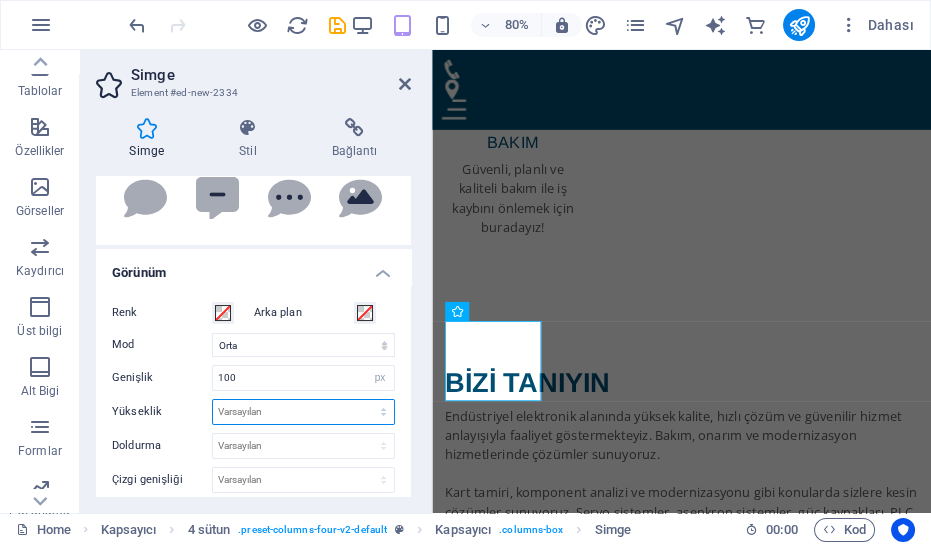 select on "px" 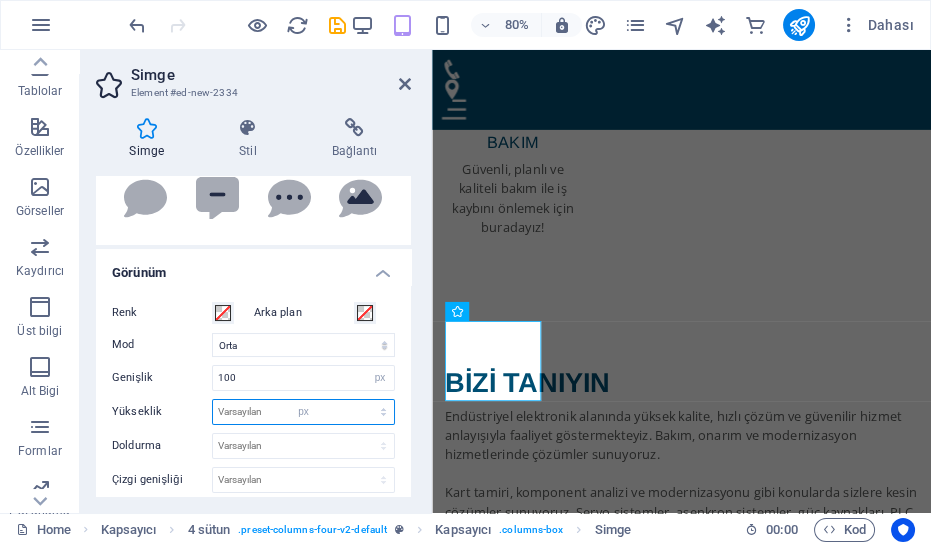click on "Varsayılan otomatik px rem em vh vw" at bounding box center [303, 412] 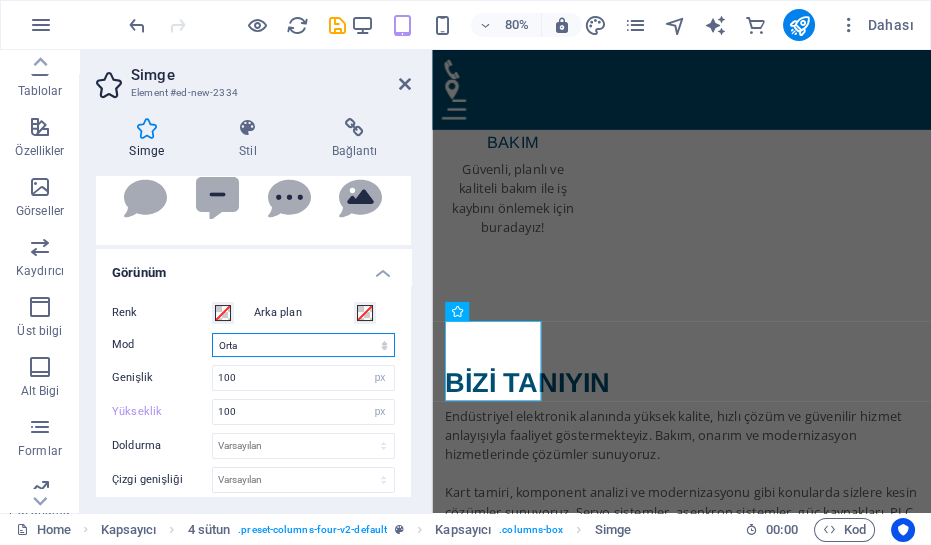 click on "Ölçek Sol Orta Sağ" at bounding box center (303, 345) 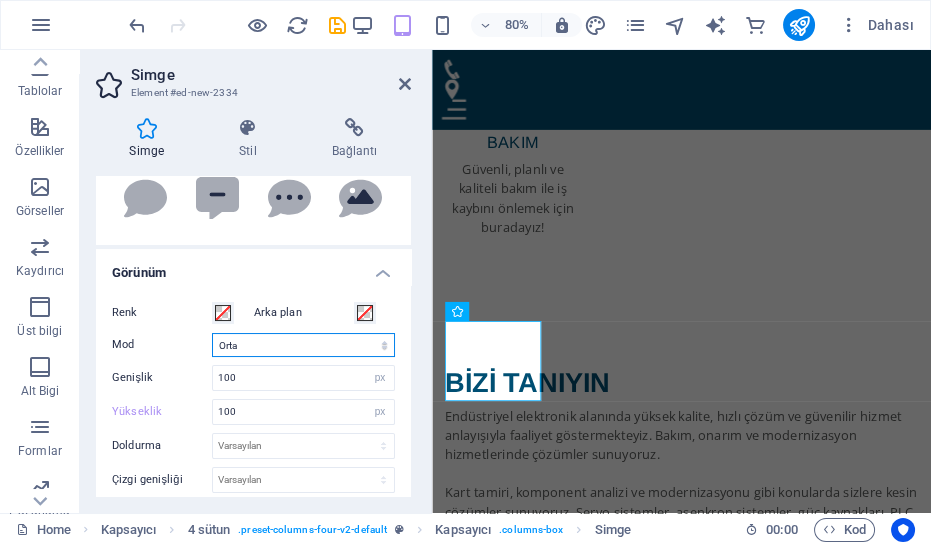 click on "Ölçek Sol Orta Sağ" at bounding box center (303, 345) 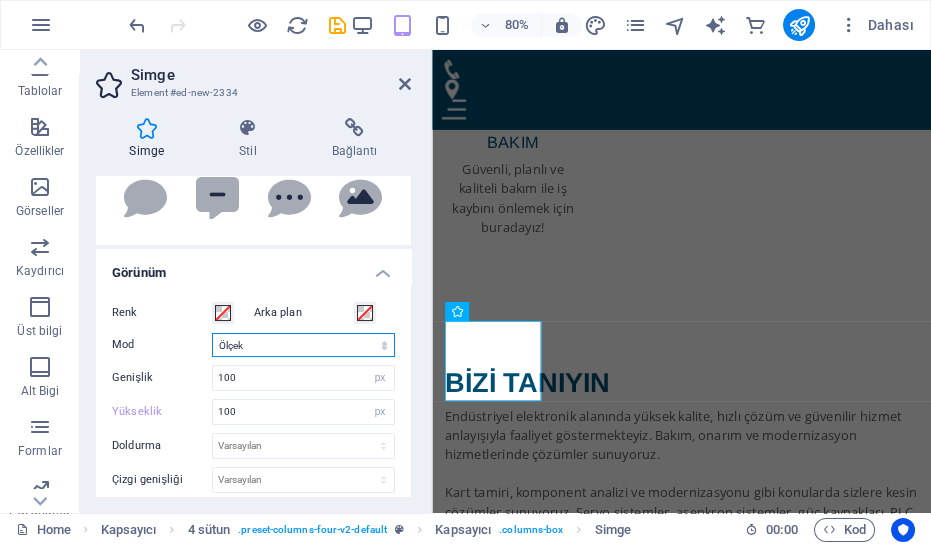 click on "Ölçek Sol Orta Sağ" at bounding box center (303, 345) 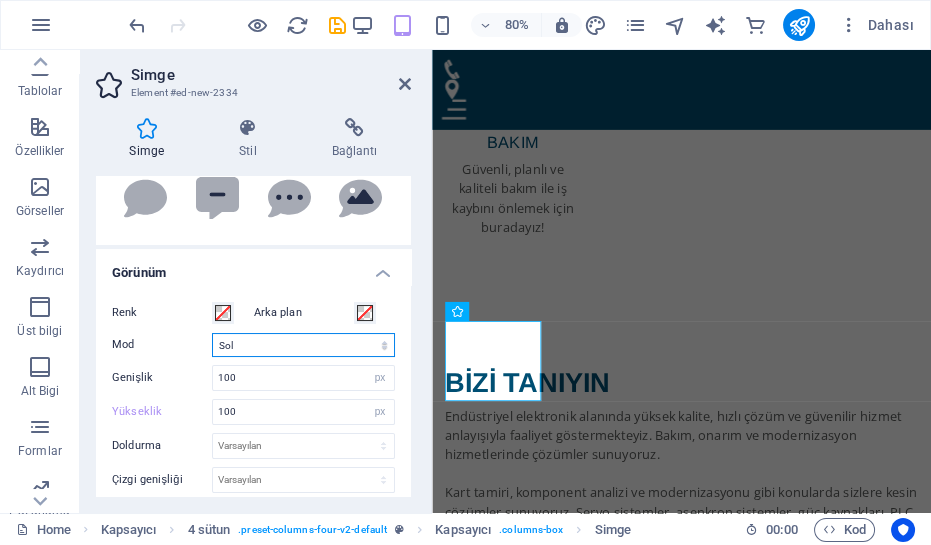 click on "Ölçek Sol Orta Sağ" at bounding box center [303, 345] 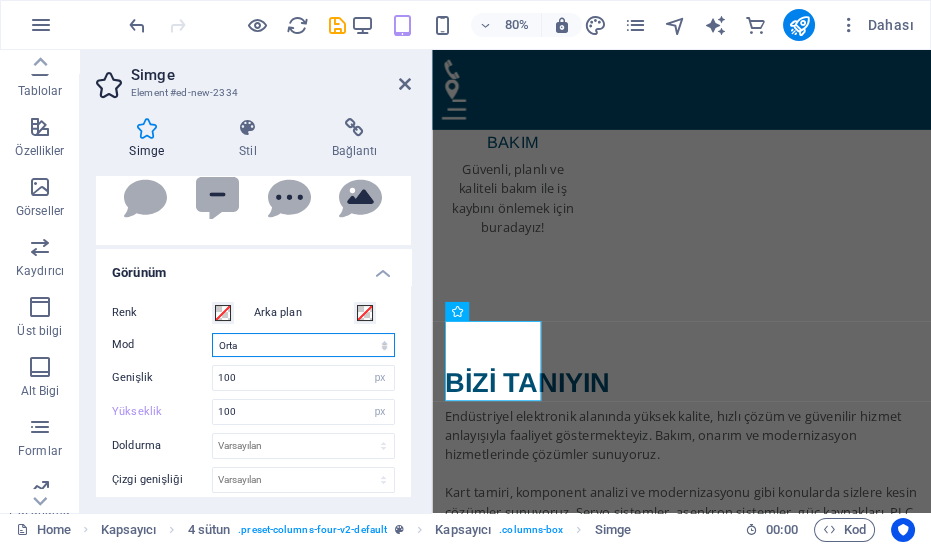 click on "Ölçek Sol Orta Sağ" at bounding box center [303, 345] 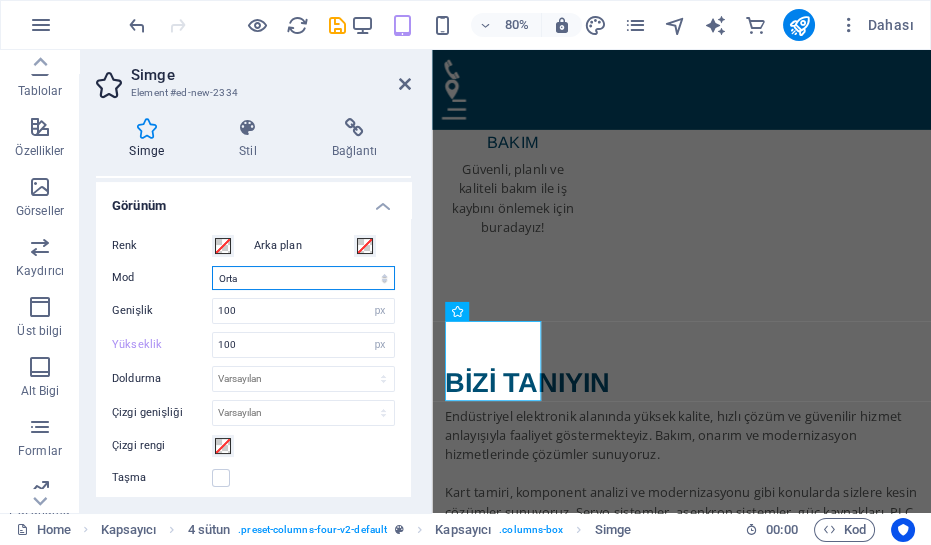 scroll, scrollTop: 454, scrollLeft: 0, axis: vertical 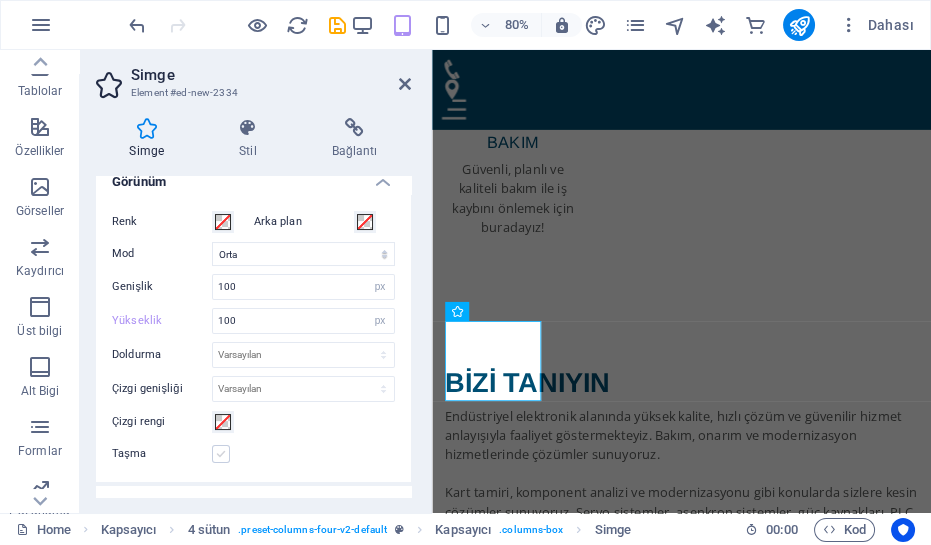 click at bounding box center [221, 454] 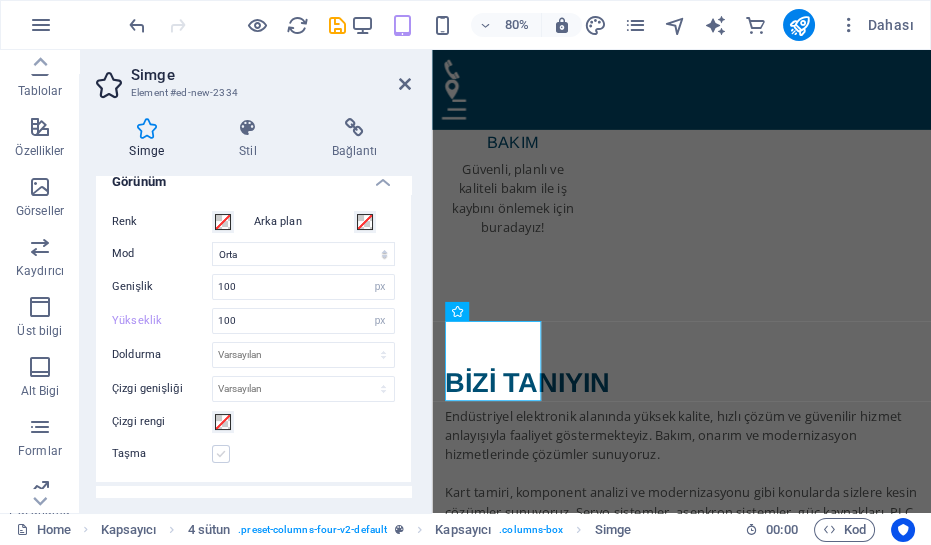 click on "Taşma" at bounding box center (0, 0) 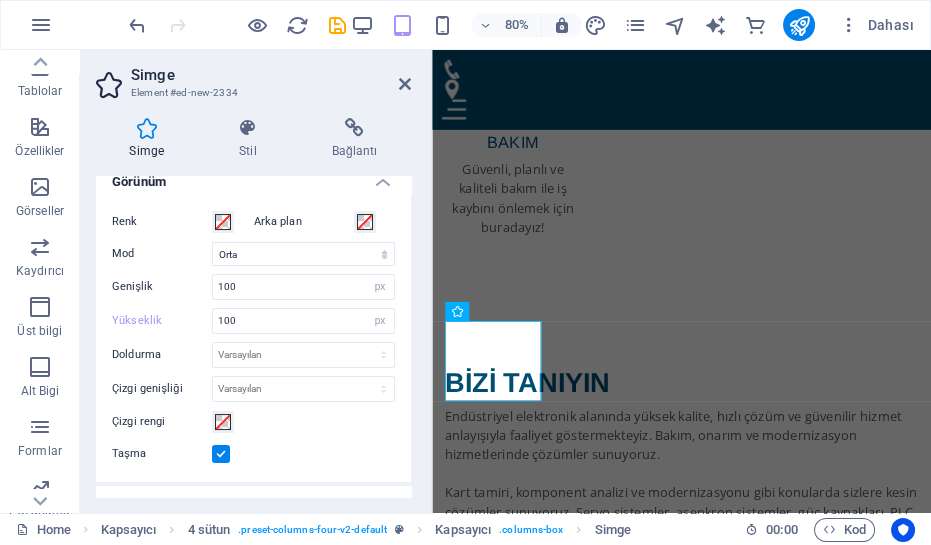 click at bounding box center (221, 454) 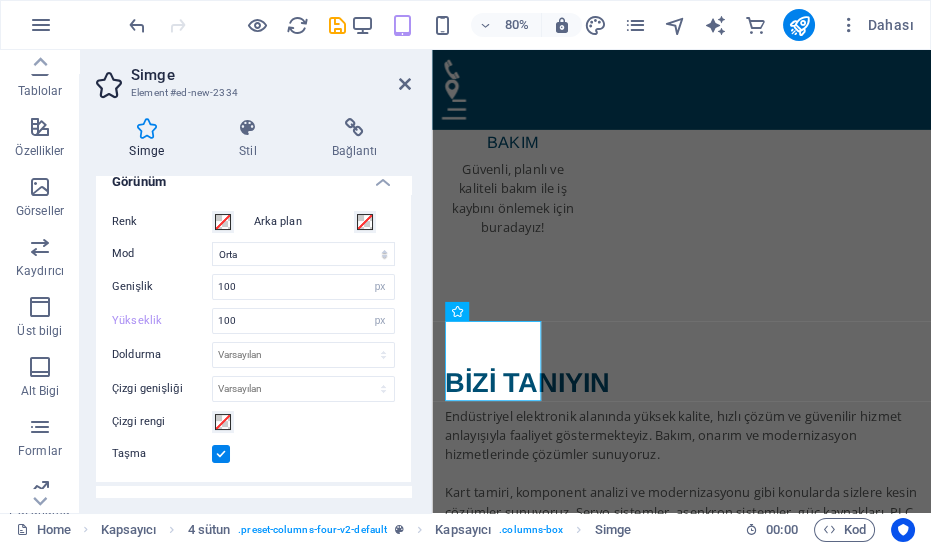 click on "Taşma" at bounding box center [0, 0] 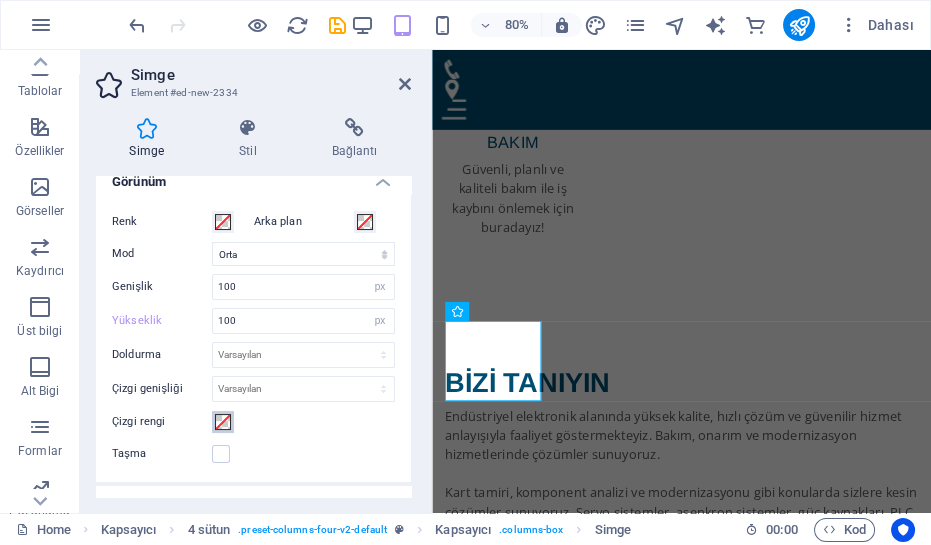 click on "Çizgi rengi" at bounding box center [223, 422] 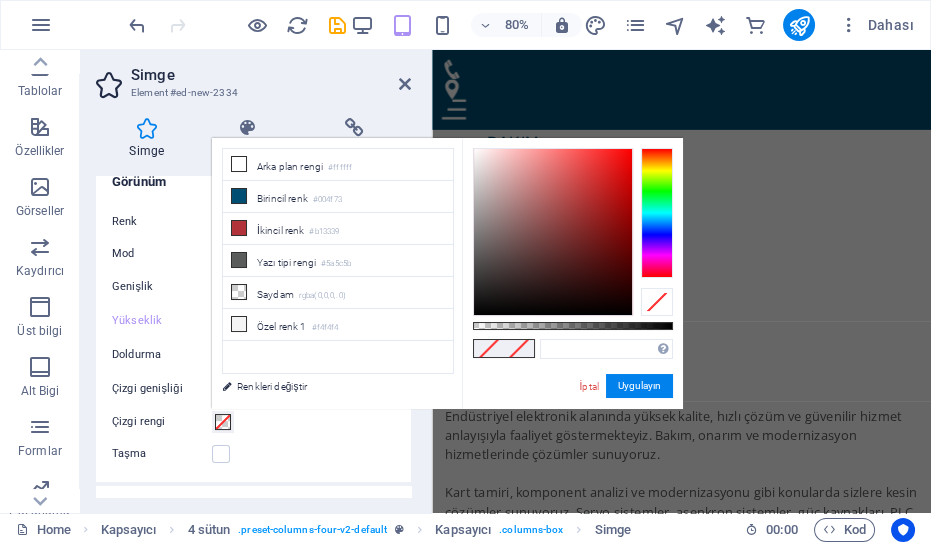 click at bounding box center [223, 422] 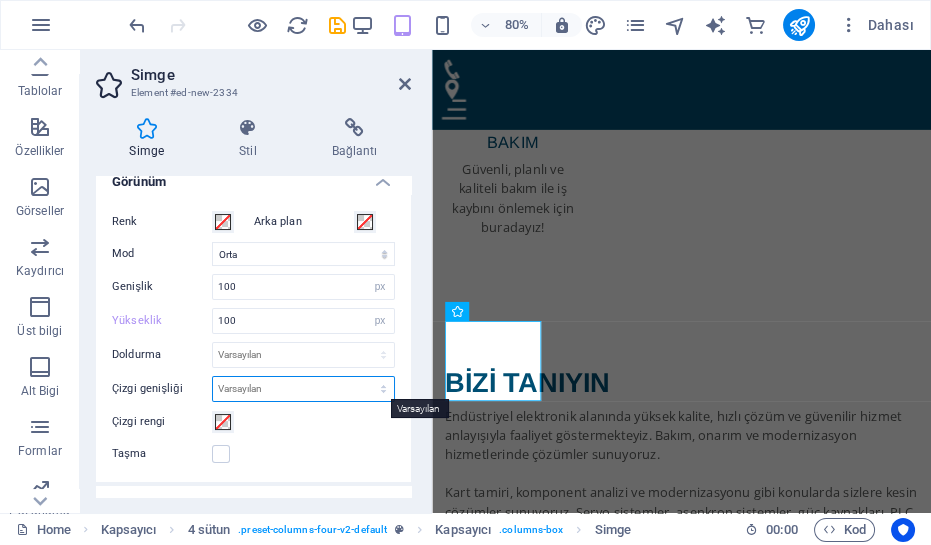 click on "Varsayılan px rem % em vh vw" at bounding box center [303, 389] 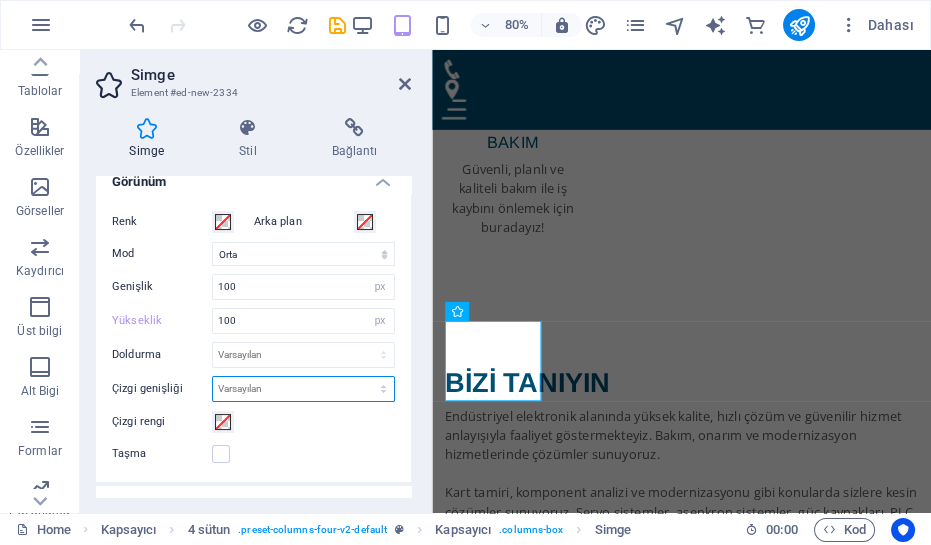click on "Varsayılan px rem % em vh vw" at bounding box center [303, 389] 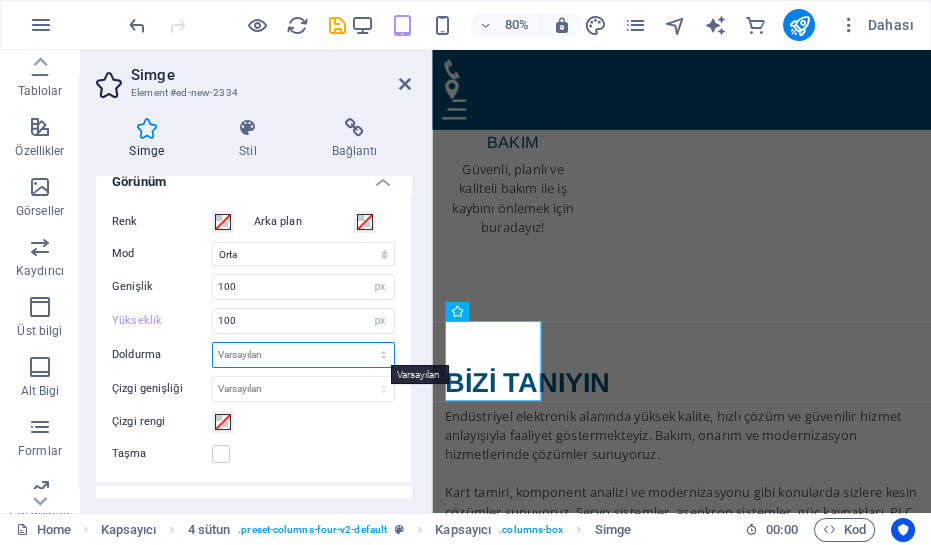 click on "Varsayılan px rem % em vh vw" at bounding box center [303, 355] 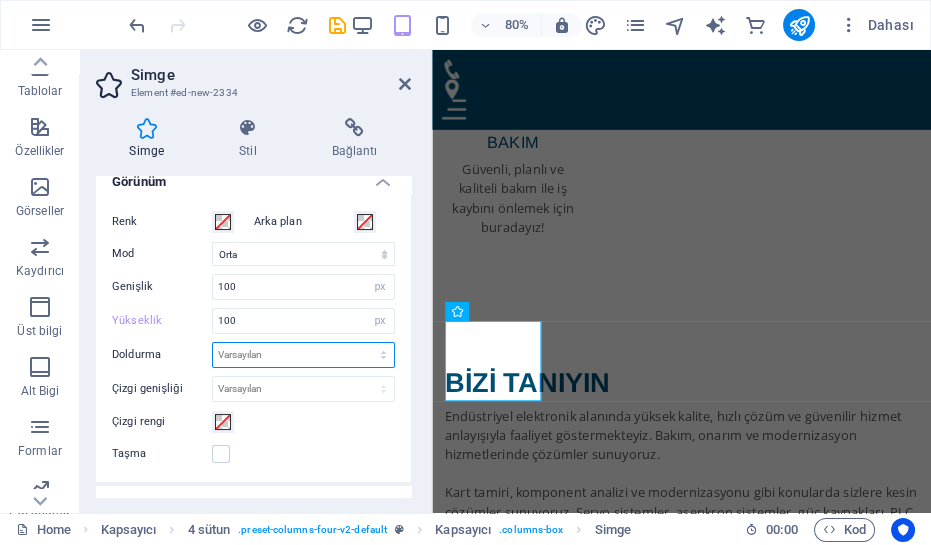 click on "Varsayılan px rem % em vh vw" at bounding box center (303, 355) 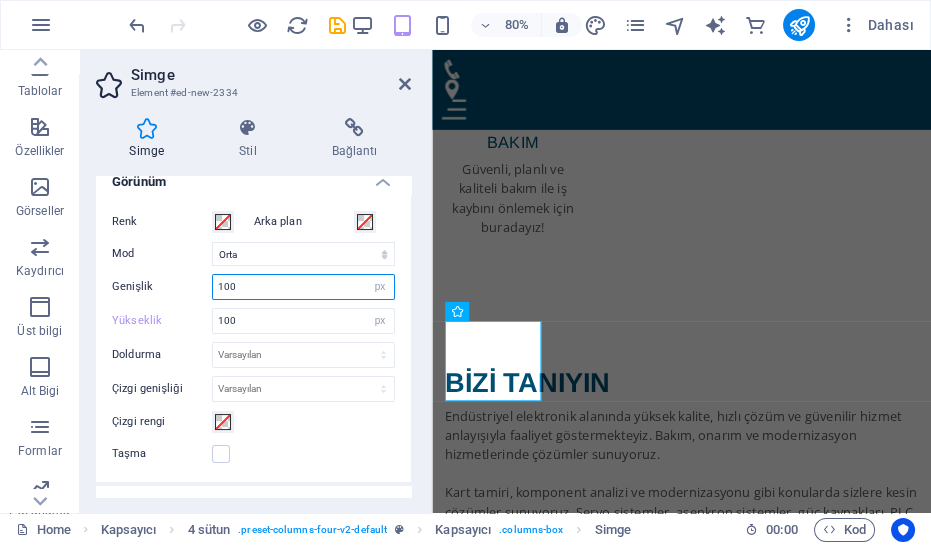 click on "100" at bounding box center (303, 287) 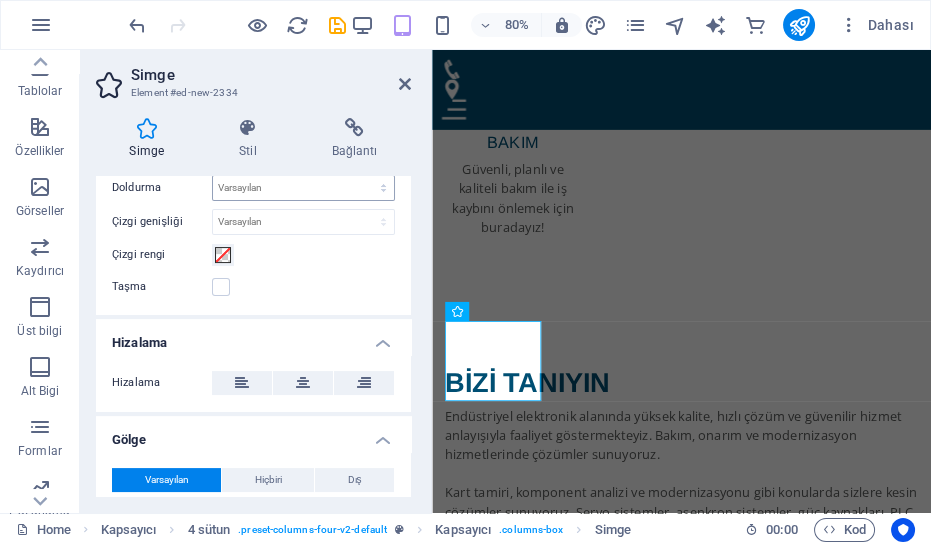 scroll, scrollTop: 636, scrollLeft: 0, axis: vertical 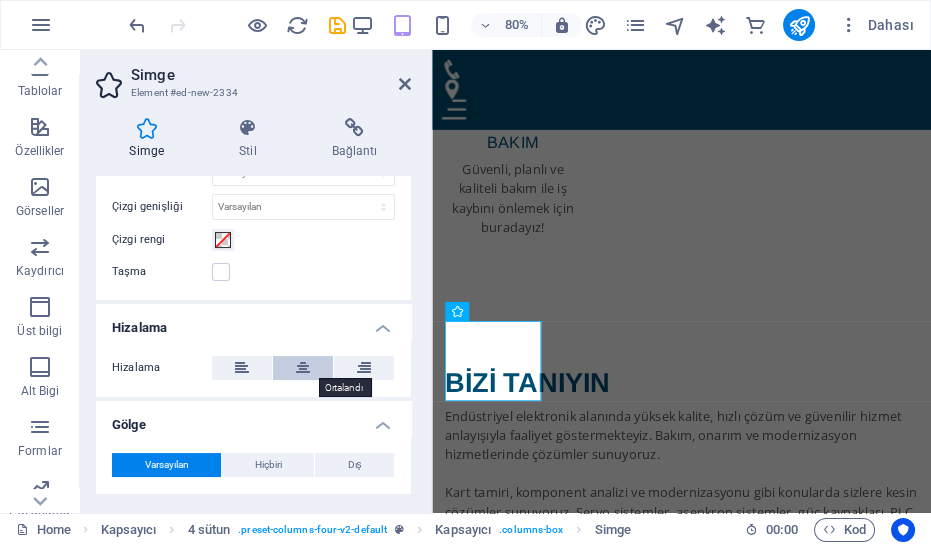 click at bounding box center (303, 368) 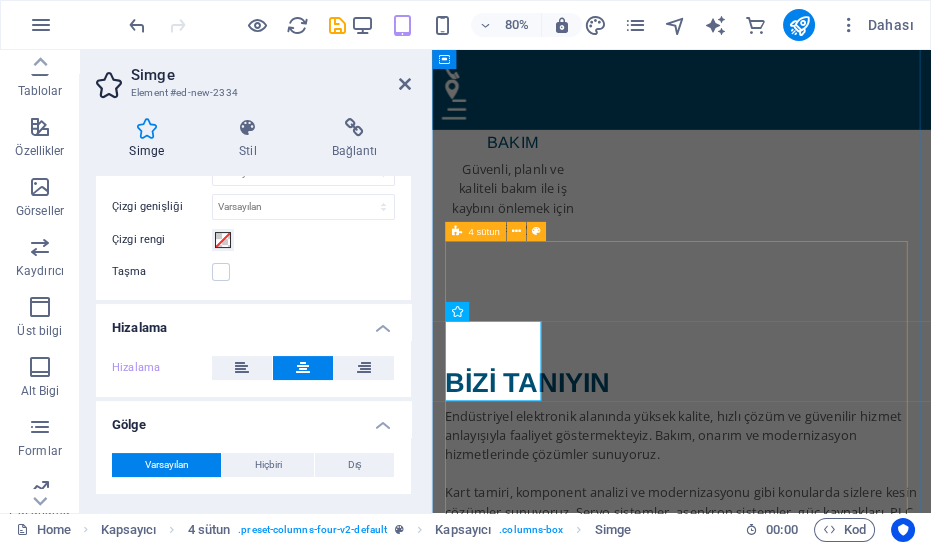 click on ".fa-secondary{opacity:.4} Sakarya’nın en güler yüzlü esnafı, hiç şüphe etmeden, gönül rahatlığı ile işinizi teslim edebilirsiniz. OGÜN ÖZDİN Hem insan olarak hem iş ahlakı olarak çok iyi ve düzgün birisi. İşinin ehli ve fiyat politikası da oldukça uygun. Allah böyle güzel insanların sayısını arttırsın inşallah. Kendisine teşekkürü borç bilirim GÖKHAN İşinin ehli güler yüzlü tam bir esnaf... Tommatec akıllı inverter imin arızasını çok kısa bir sürede çözdük. Teşekkür ediyorum. ADEM GÜNEY Sakarya'da Kimsenin yapmaya cesaret edemediği elektrikli bisiklet motorunun kablo bağlantıları tek tek revize edip piyasanın yarı fiyatına iş yapan bir işletme kesinlikle tavsiye ediyorum emeğine sağlık ŞEREF MEYDAN" at bounding box center (744, 5185) 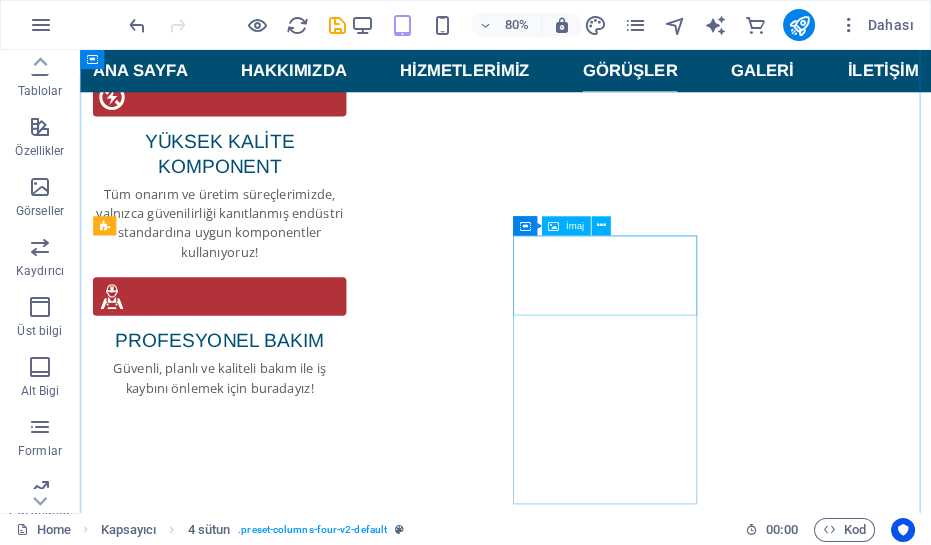 scroll, scrollTop: 3226, scrollLeft: 0, axis: vertical 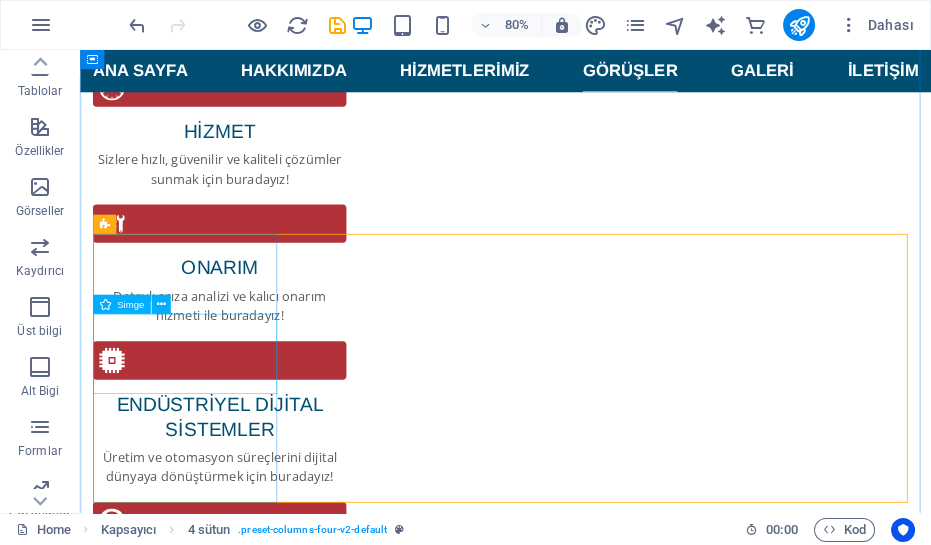 click on ".fa-secondary{opacity:.4}" at bounding box center (213, 5386) 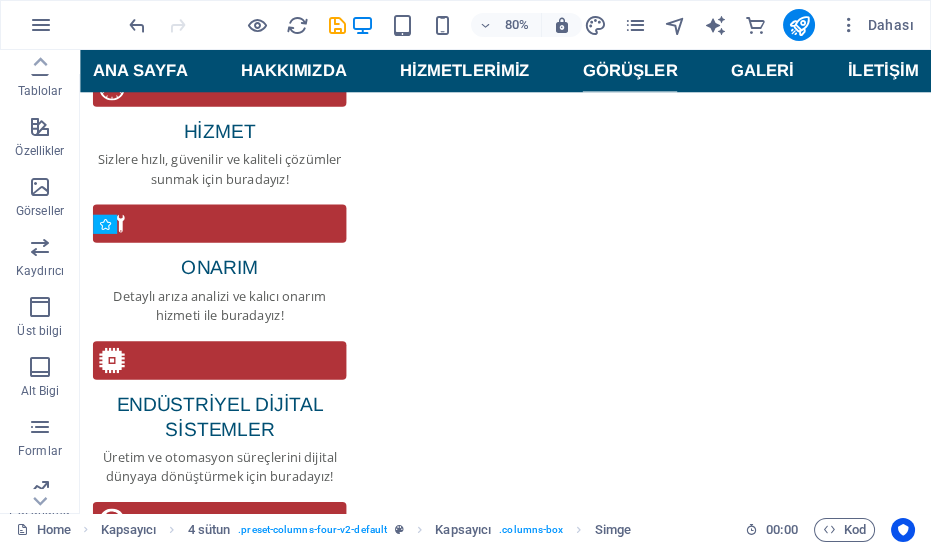 drag, startPoint x: 144, startPoint y: 423, endPoint x: 222, endPoint y: 324, distance: 126.035706 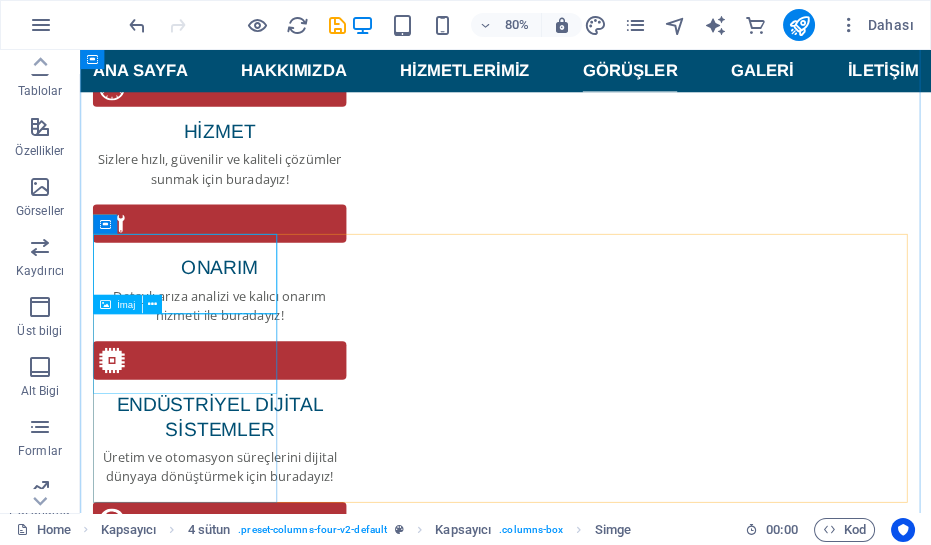 click at bounding box center (213, 5389) 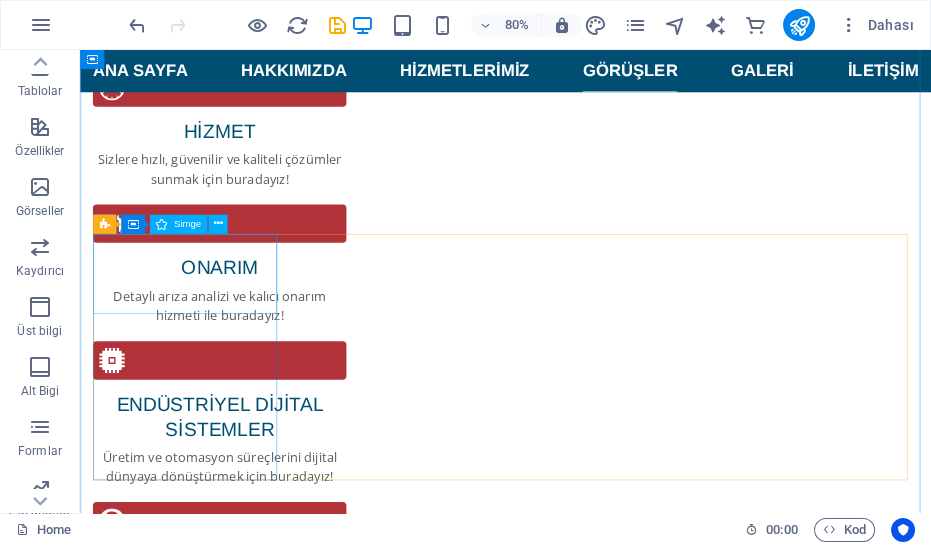 click on ".fa-secondary{opacity:.4}" at bounding box center [213, 5286] 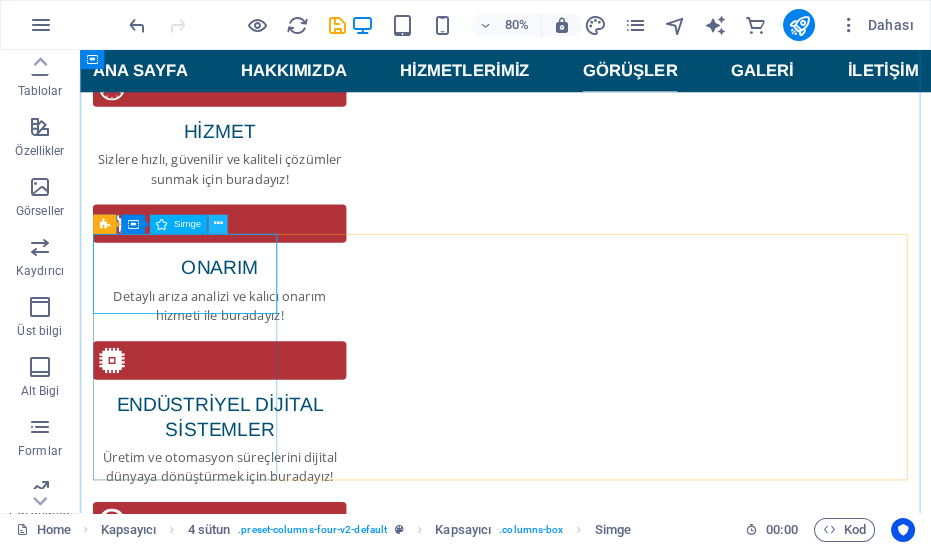 click at bounding box center (217, 224) 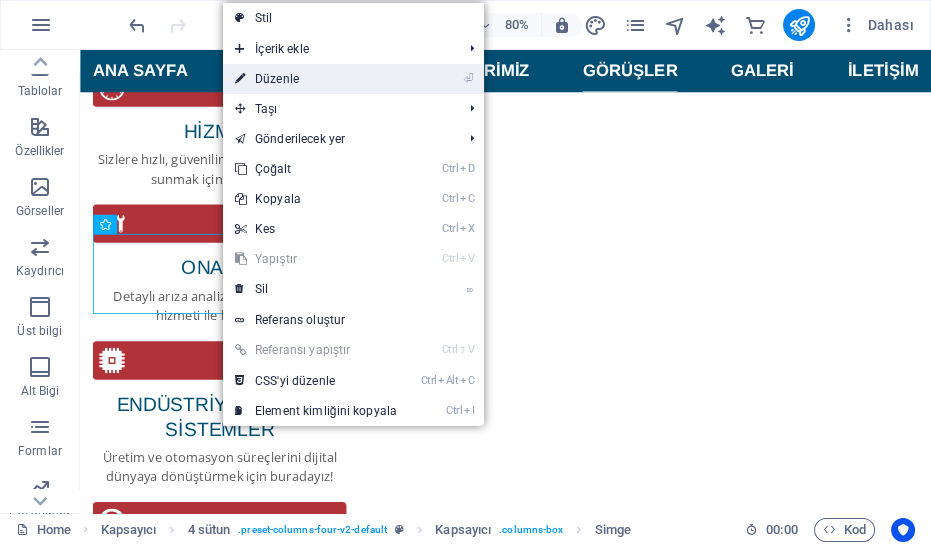 click on "⏎  Düzenle" at bounding box center [316, 79] 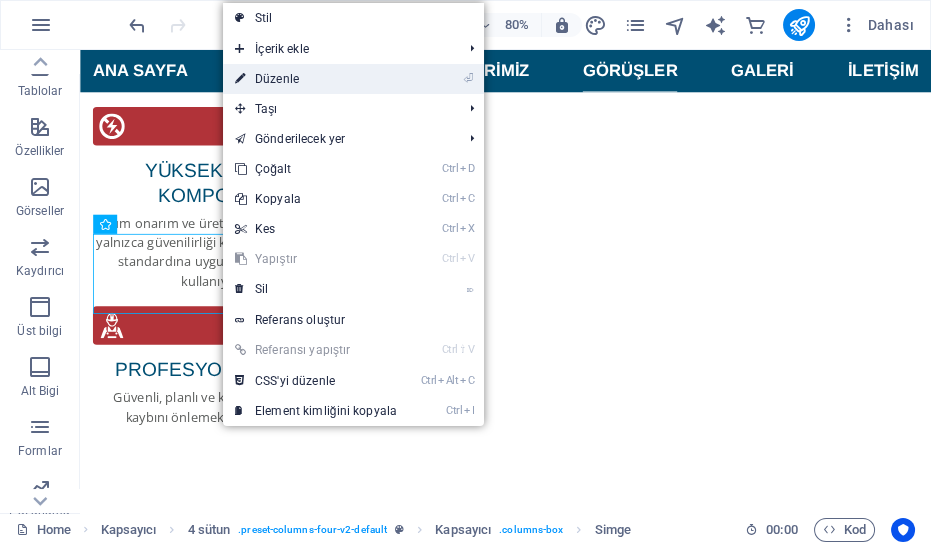 select on "xMidYMid" 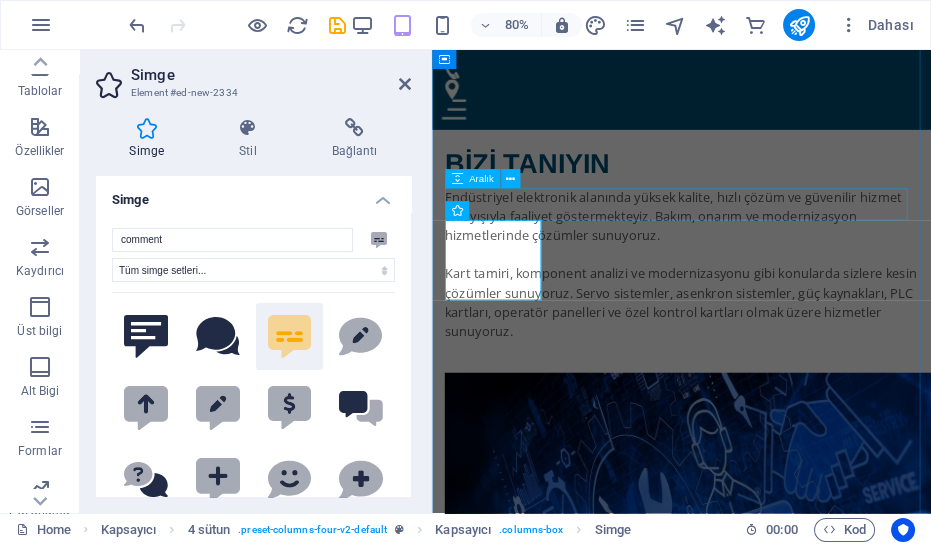 scroll, scrollTop: 3756, scrollLeft: 0, axis: vertical 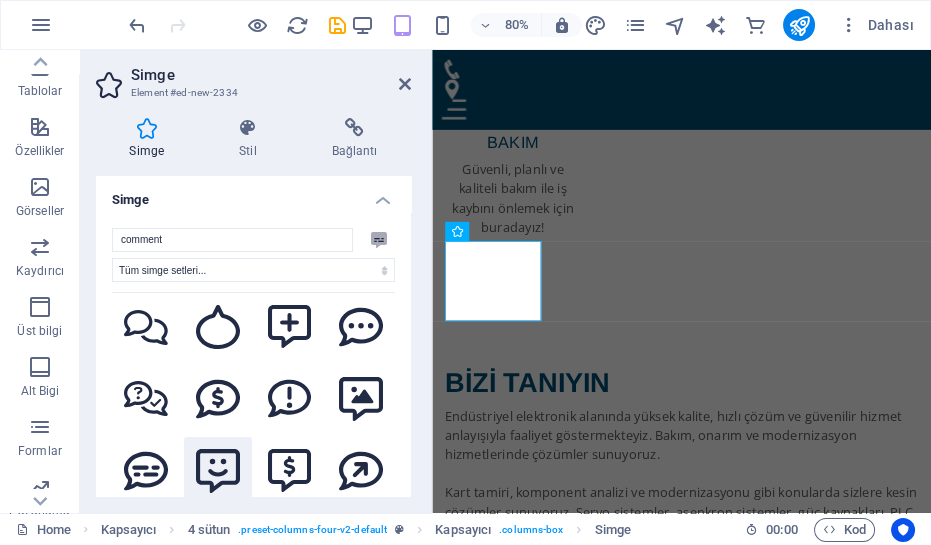 click 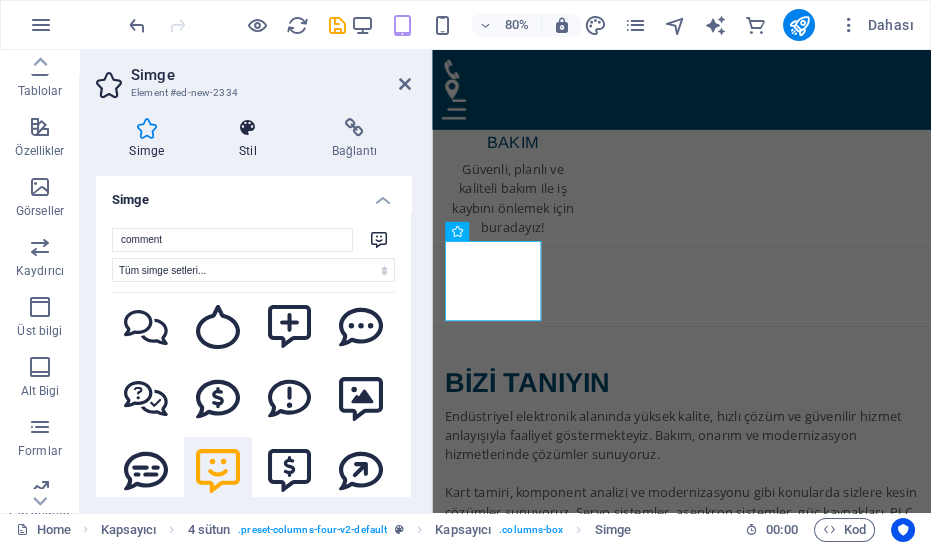click at bounding box center [248, 128] 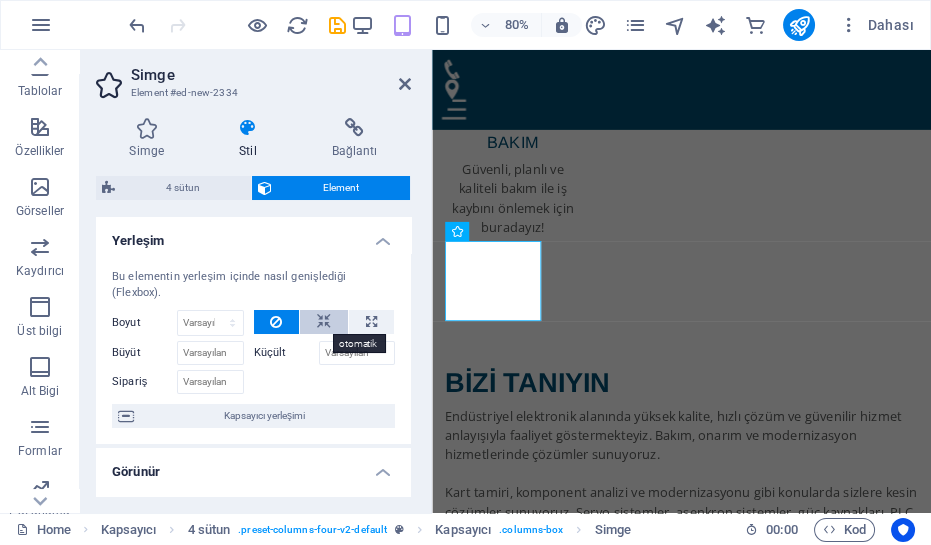 click at bounding box center (324, 322) 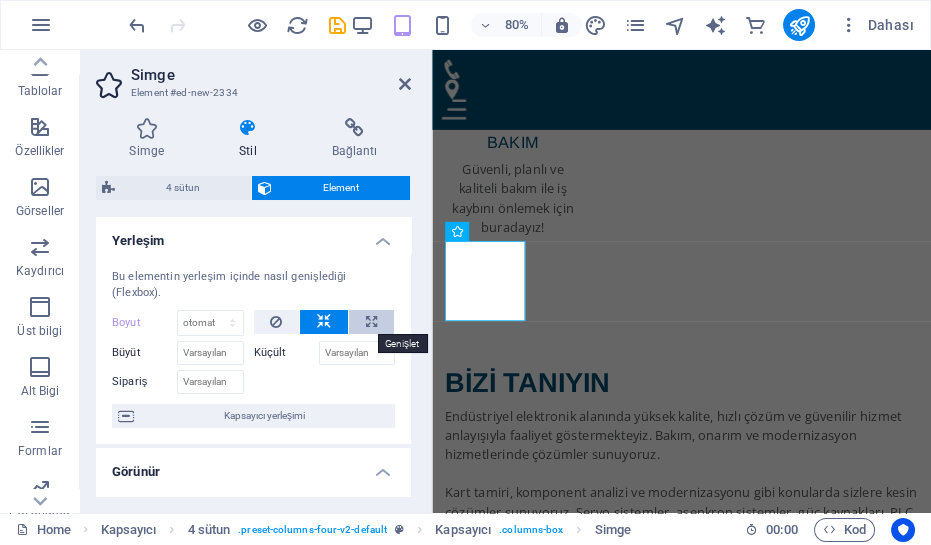click at bounding box center (371, 322) 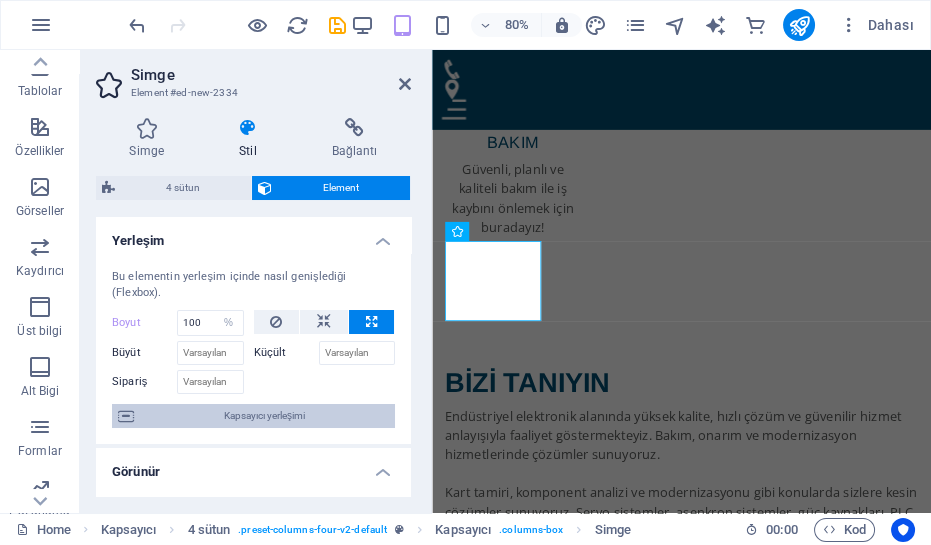 click on "Kapsayıcı yerleşimi" at bounding box center [264, 416] 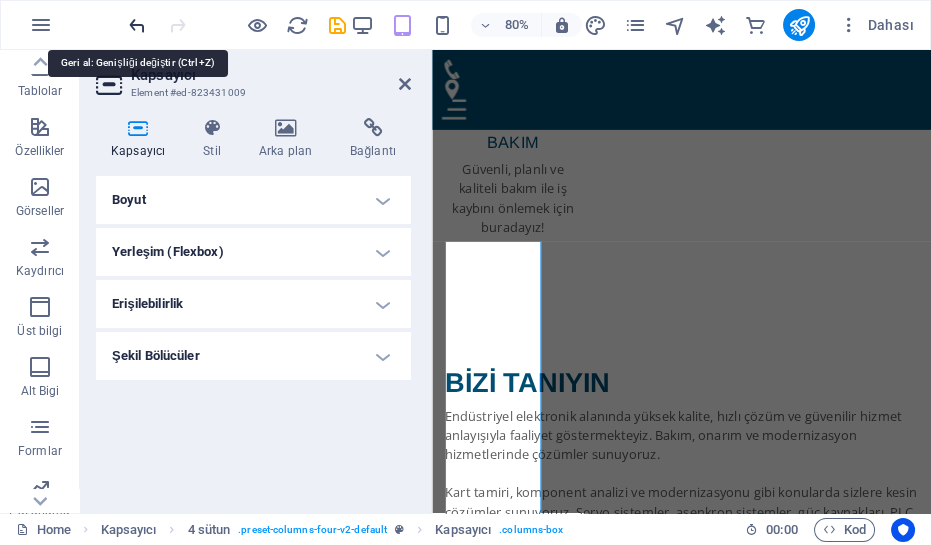 click at bounding box center (137, 25) 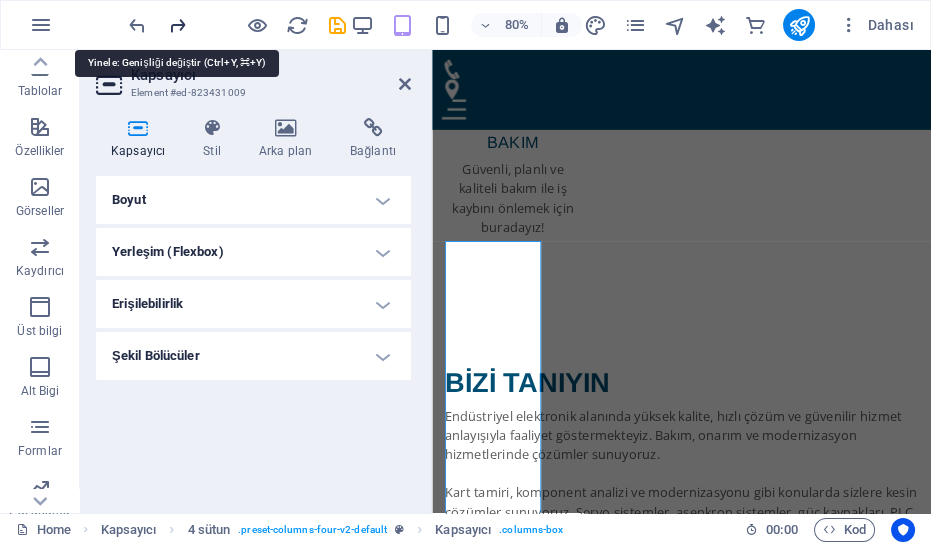click at bounding box center [177, 25] 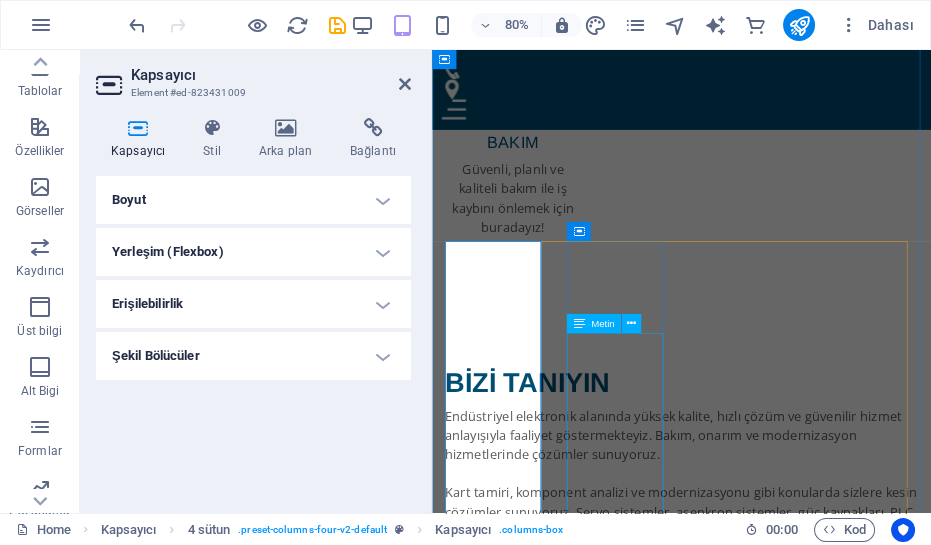 click on "Hem insan olarak hem iş ahlakı olarak çok iyi ve düzgün birisi. İşinin ehli ve fiyat politikası da oldukça uygun. Allah böyle güzel insanların sayısını arttırsın inşallah. Kendisine teşekkürü borç bilirim" at bounding box center [510, 4901] 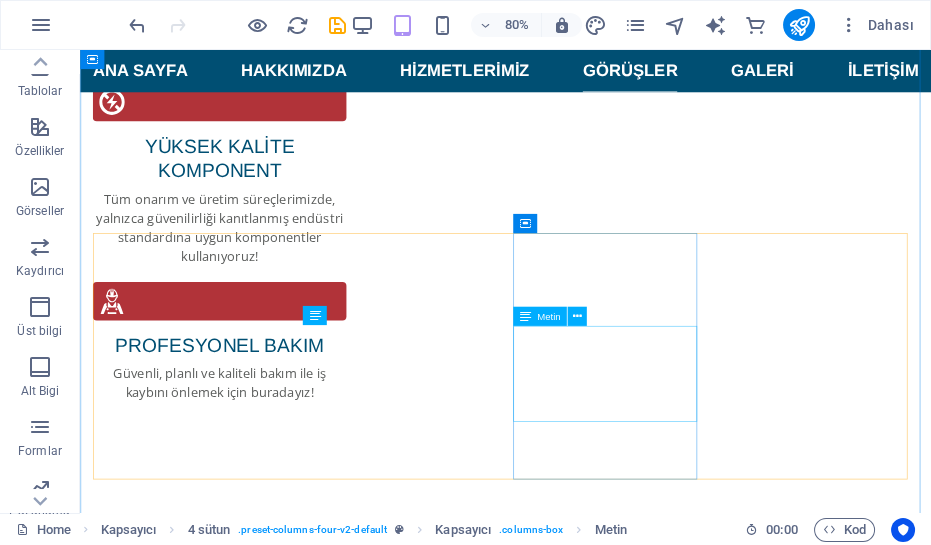 scroll, scrollTop: 3226, scrollLeft: 0, axis: vertical 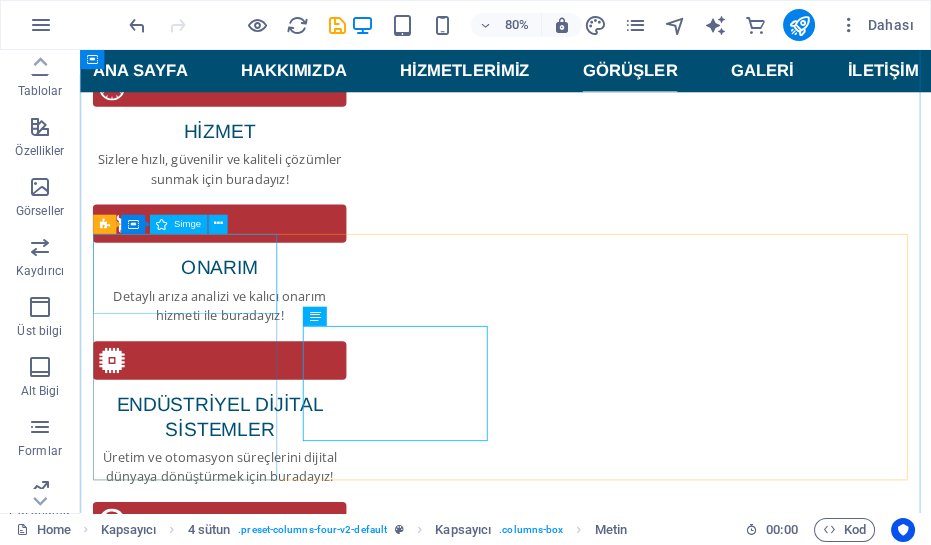 click at bounding box center [213, 5286] 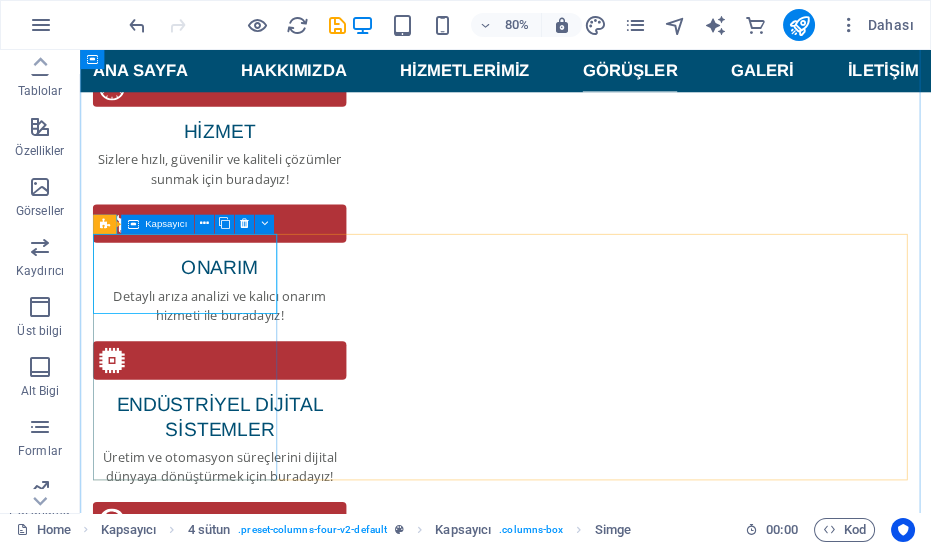 click at bounding box center [132, 223] 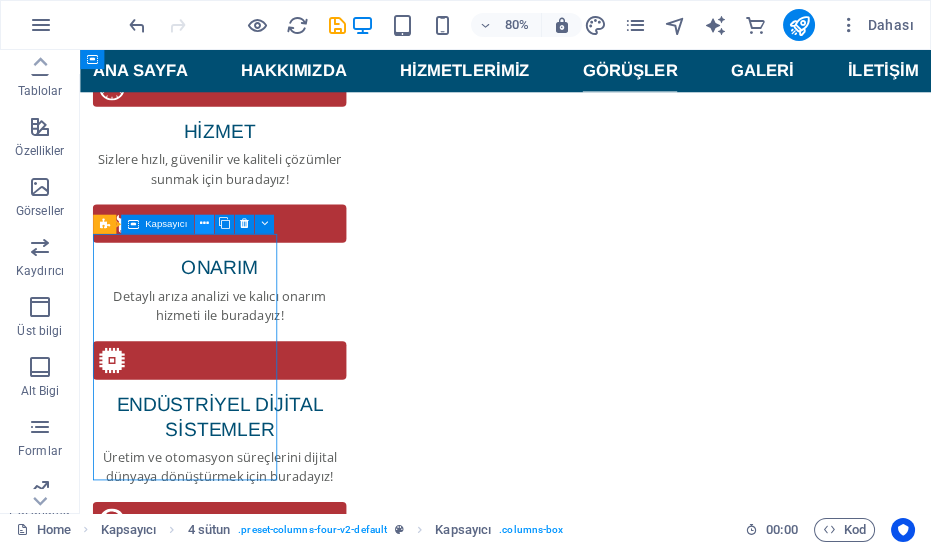 click at bounding box center [203, 224] 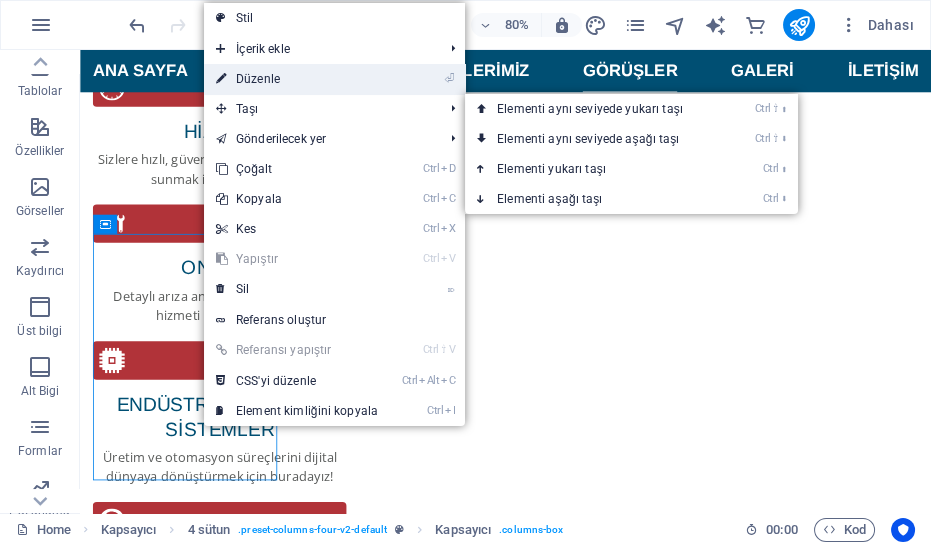 click on "⏎  Düzenle" at bounding box center (297, 79) 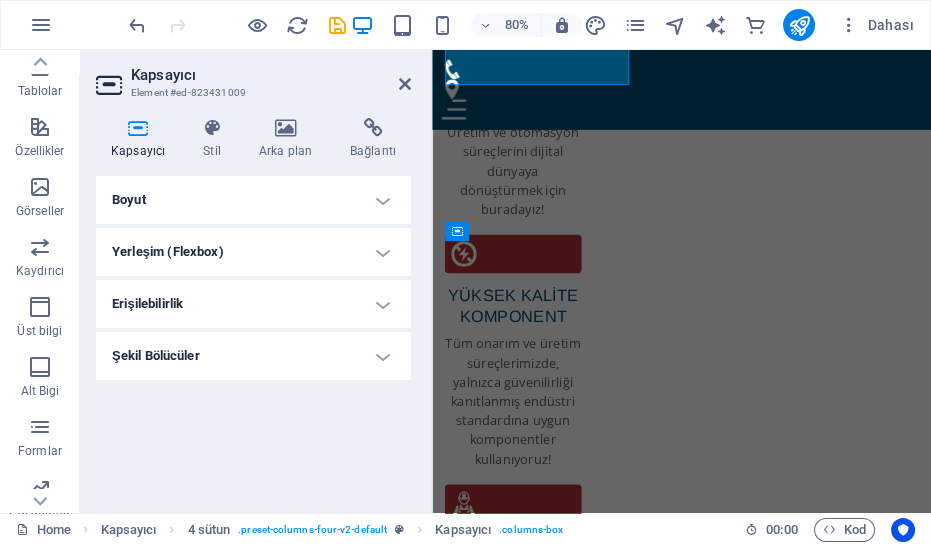 scroll, scrollTop: 3756, scrollLeft: 0, axis: vertical 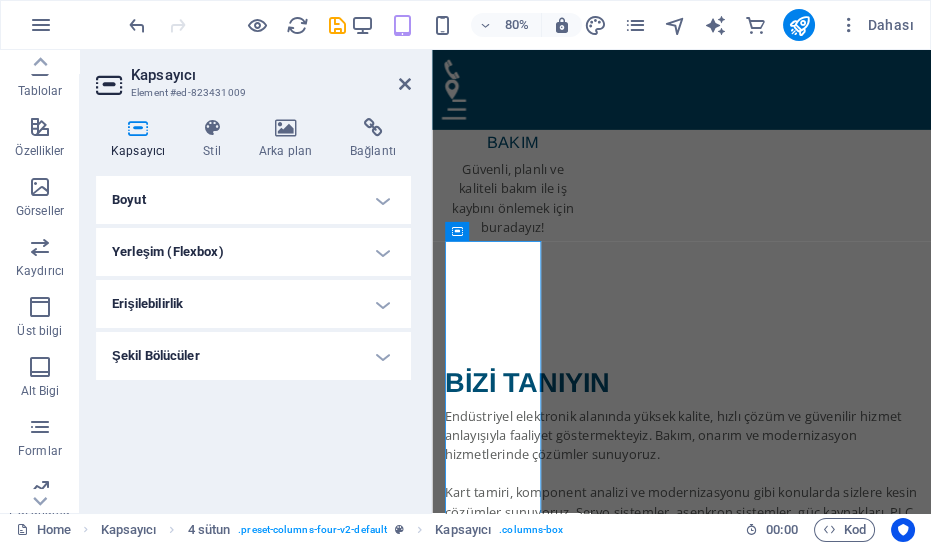 click on "Yerleşim (Flexbox)" at bounding box center [253, 252] 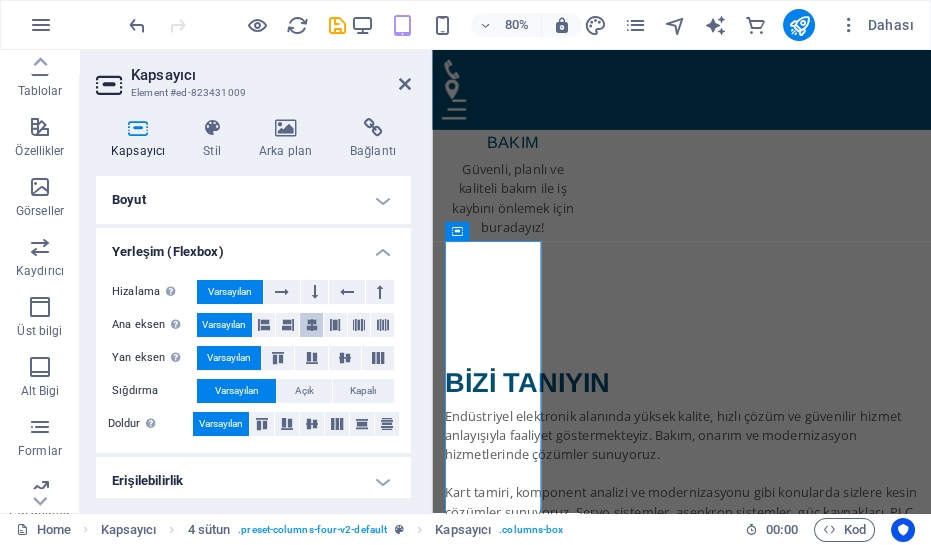 click at bounding box center [311, 325] 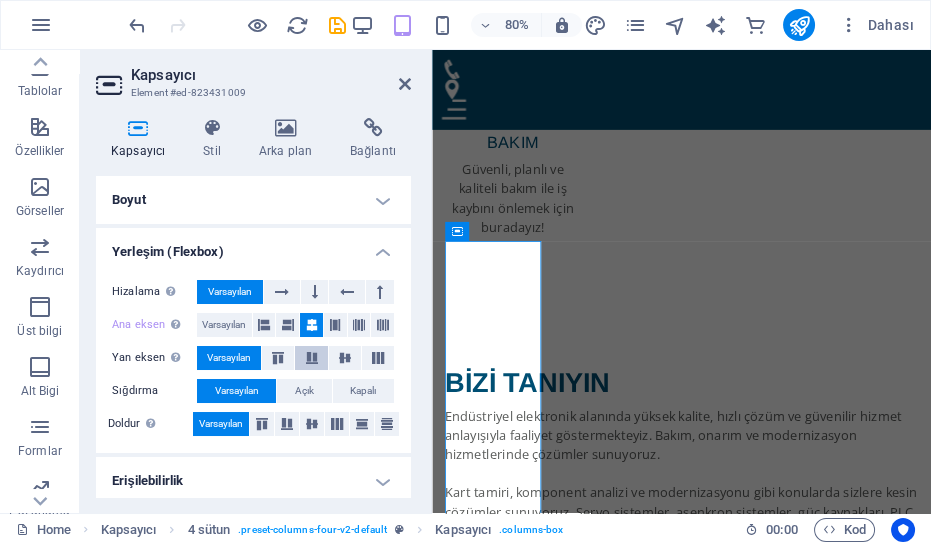 click at bounding box center [312, 358] 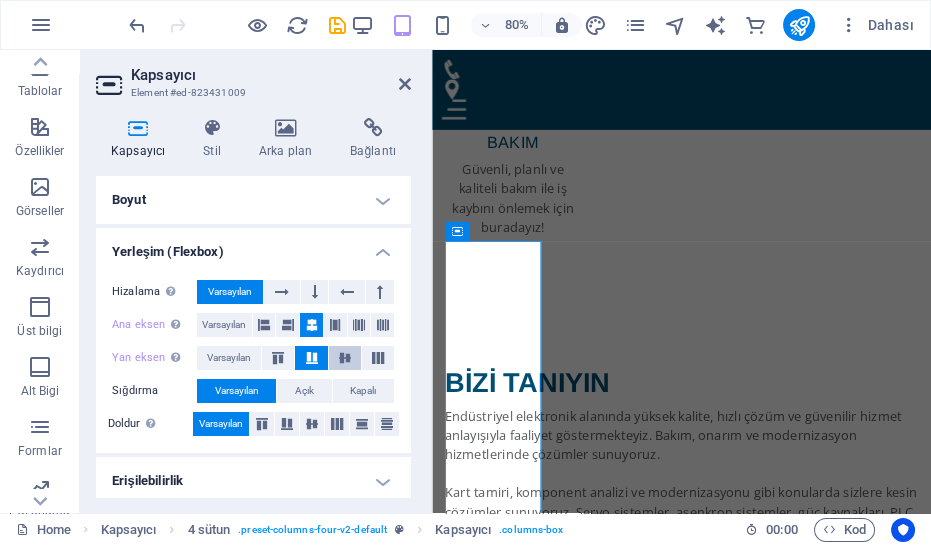 click at bounding box center (345, 358) 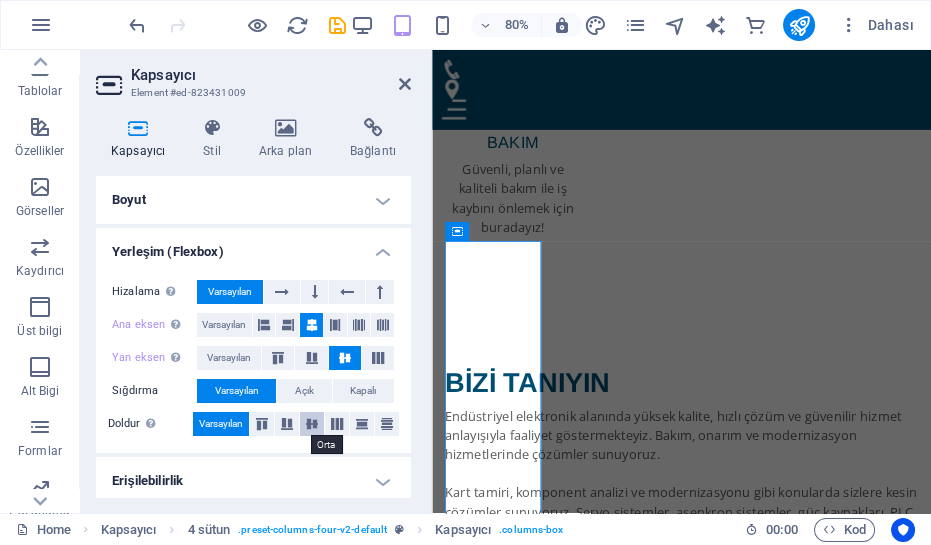 click at bounding box center (312, 424) 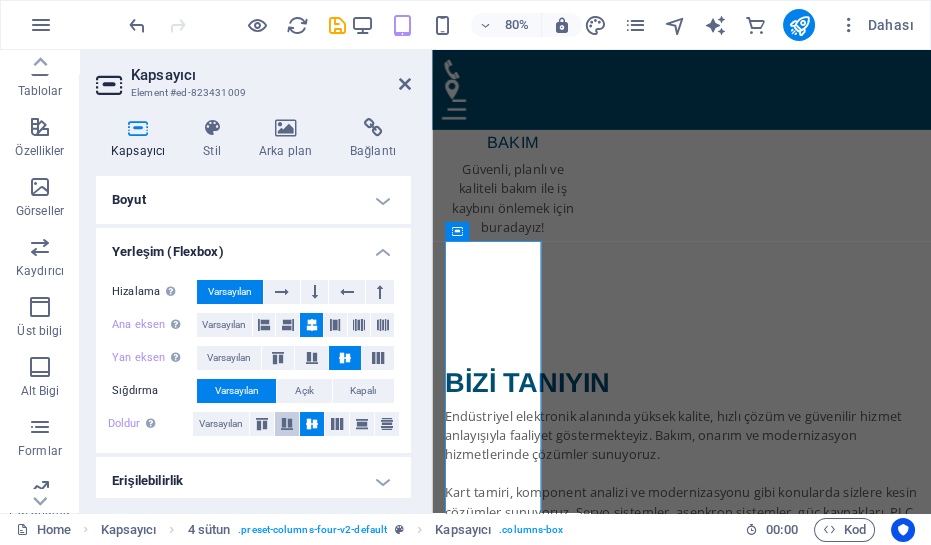 click at bounding box center (287, 424) 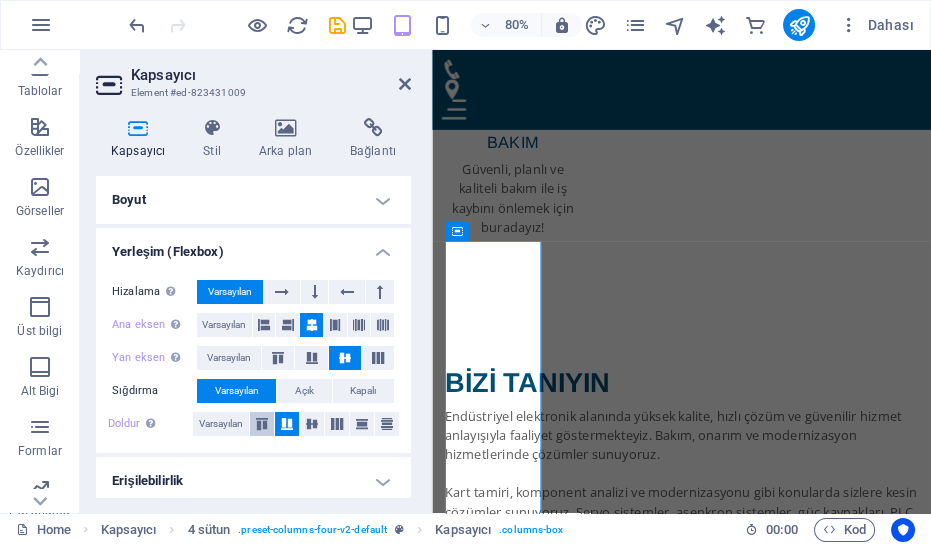 click at bounding box center [262, 424] 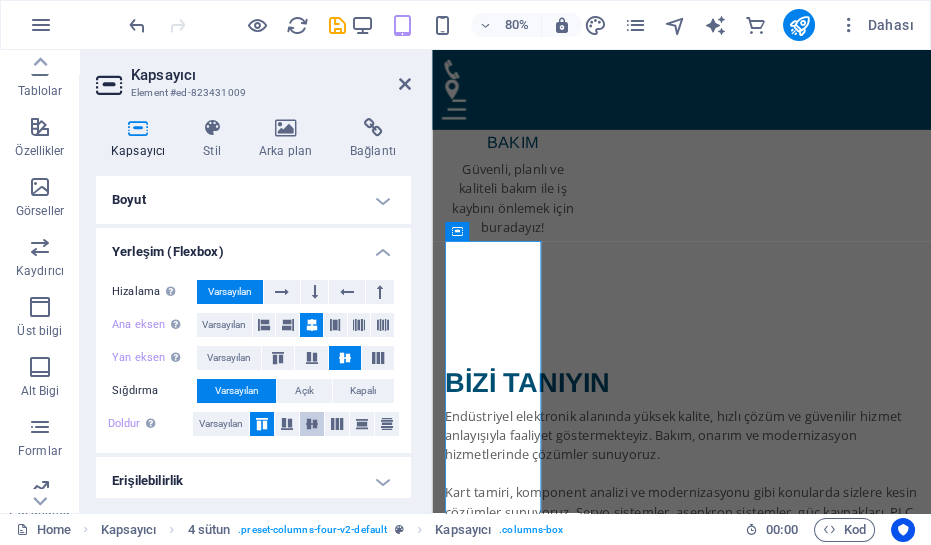 scroll, scrollTop: 60, scrollLeft: 0, axis: vertical 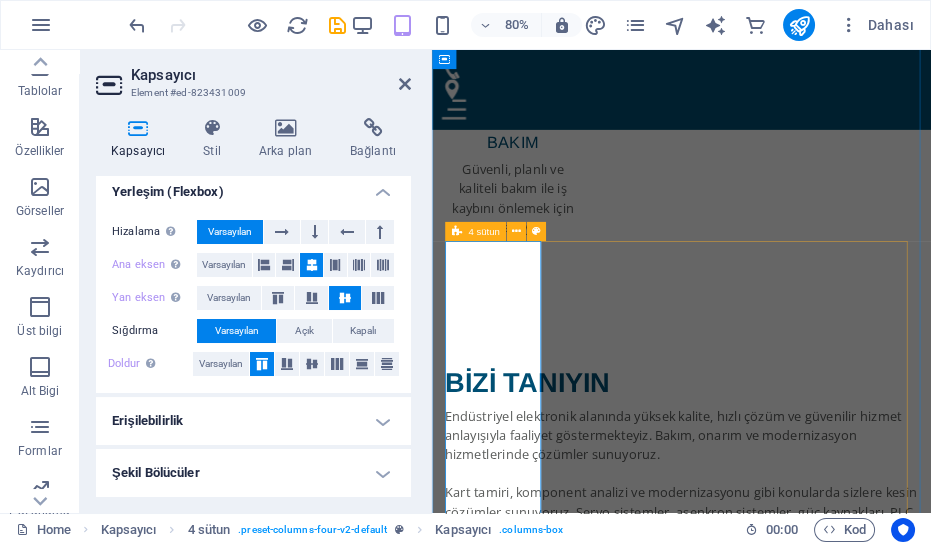click on "Sakarya’nın en güler yüzlü esnafı, hiç şüphe etmeden, gönül rahatlığı ile işinizi teslim edebilirsiniz. OGÜN ÖZDİN Hem insan olarak hem iş ahlakı olarak çok iyi ve düzgün birisi. İşinin ehli ve fiyat politikası da oldukça uygun. Allah böyle güzel insanların sayısını arttırsın inşallah. Kendisine teşekkürü borç bilirim GÖKHAN İşinin ehli güler yüzlü tam bir esnaf... Tommatec akıllı inverter imin arızasını çok kısa bir sürede çözdük. Teşekkür ediyorum. ADEM GÜNEY Sakarya'da Kimsenin yapmaya cesaret edemediği elektrikli bisiklet motorunun kablo bağlantıları tek tek revize edip piyasanın yarı fiyatına iş yapan bir işletme kesinlikle tavsiye ediyorum emeğine sağlık ŞEREF MEYDAN" at bounding box center [744, 5139] 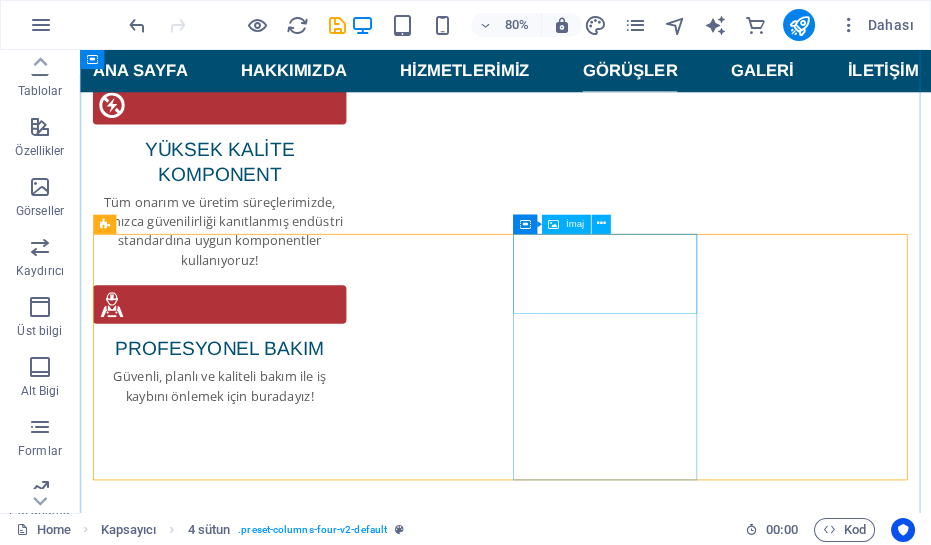 scroll, scrollTop: 3226, scrollLeft: 0, axis: vertical 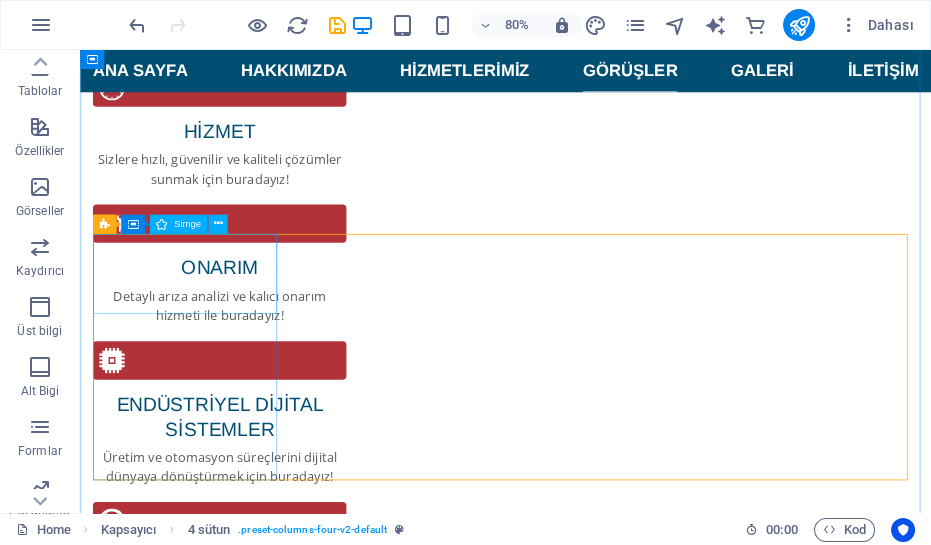 click at bounding box center (213, 5286) 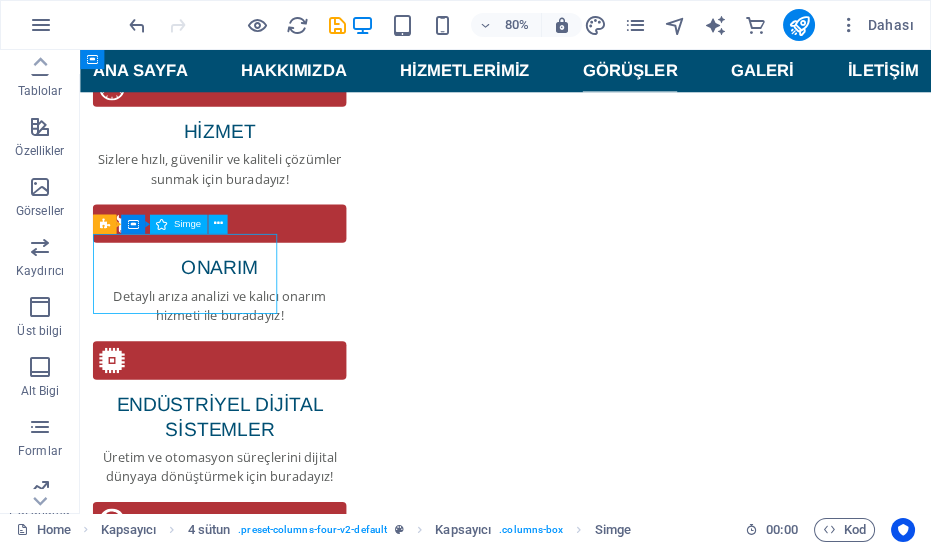 drag, startPoint x: 161, startPoint y: 327, endPoint x: 239, endPoint y: 321, distance: 78.23043 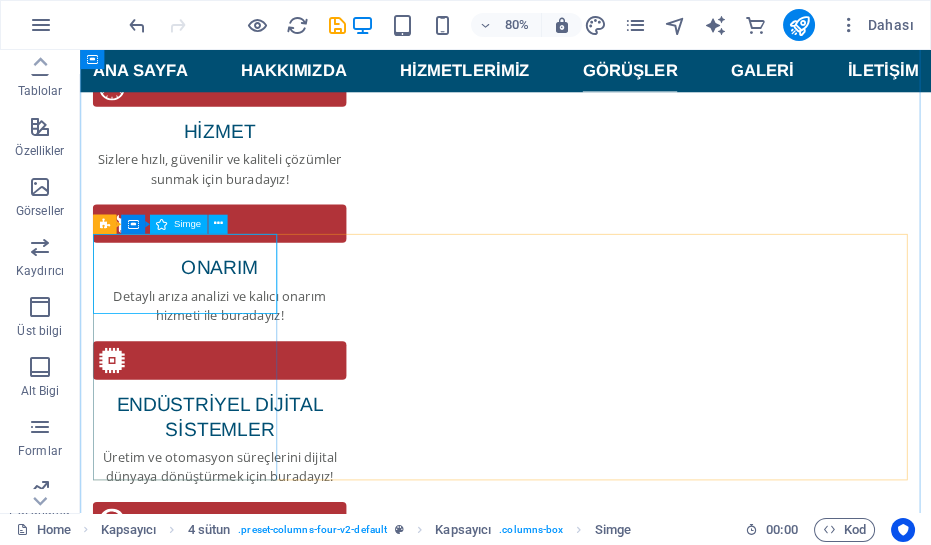 click at bounding box center [213, 5286] 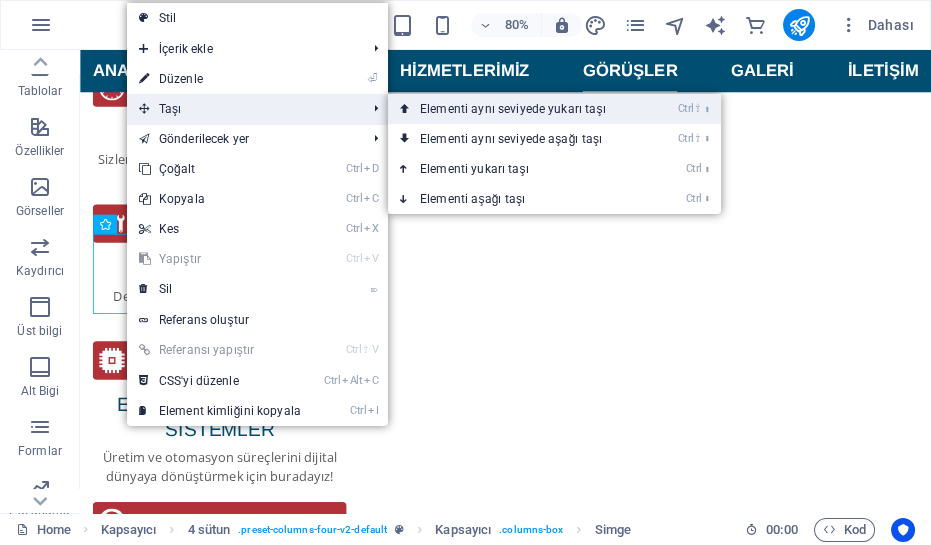 click on "Ctrl ⇧ ⬆  Elementi aynı seviyede yukarı taşı" at bounding box center [517, 109] 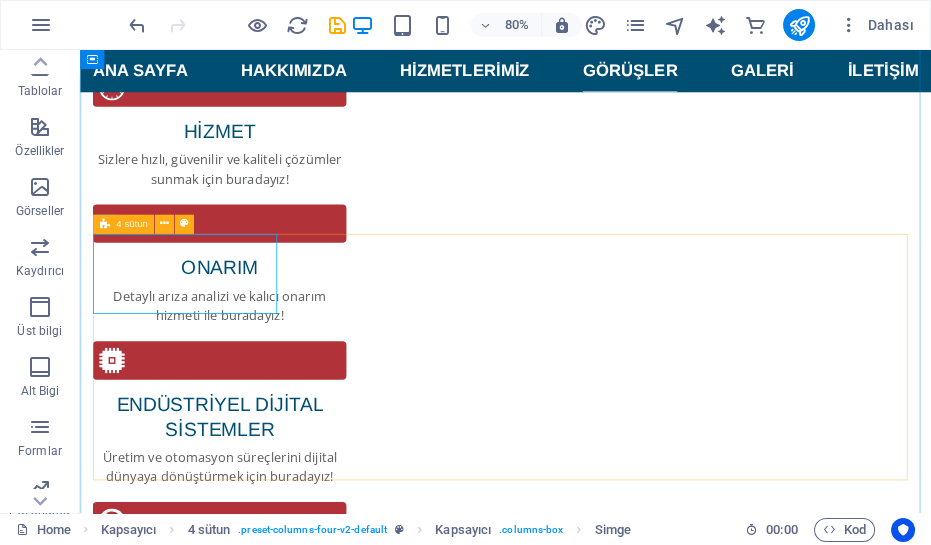 click on "4 sütun" at bounding box center [123, 223] 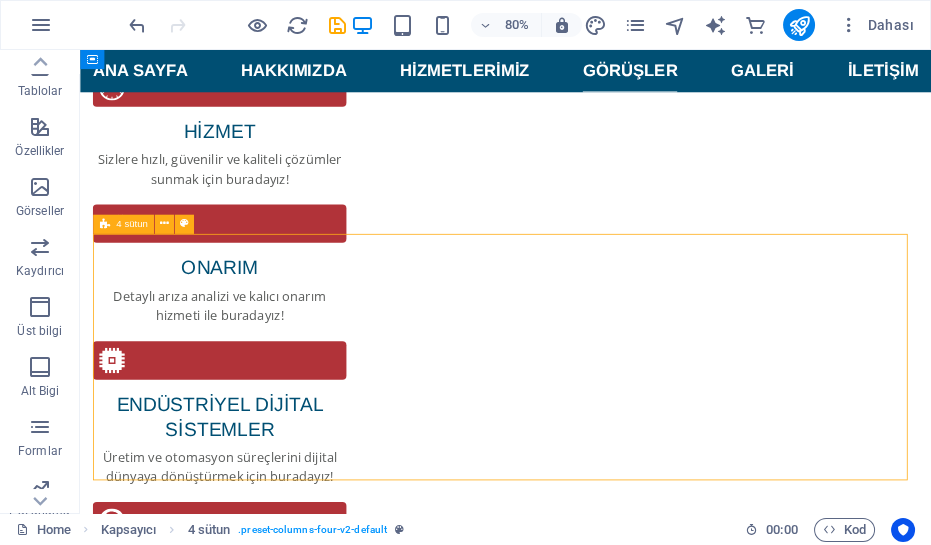 click on "4 sütun" at bounding box center [123, 223] 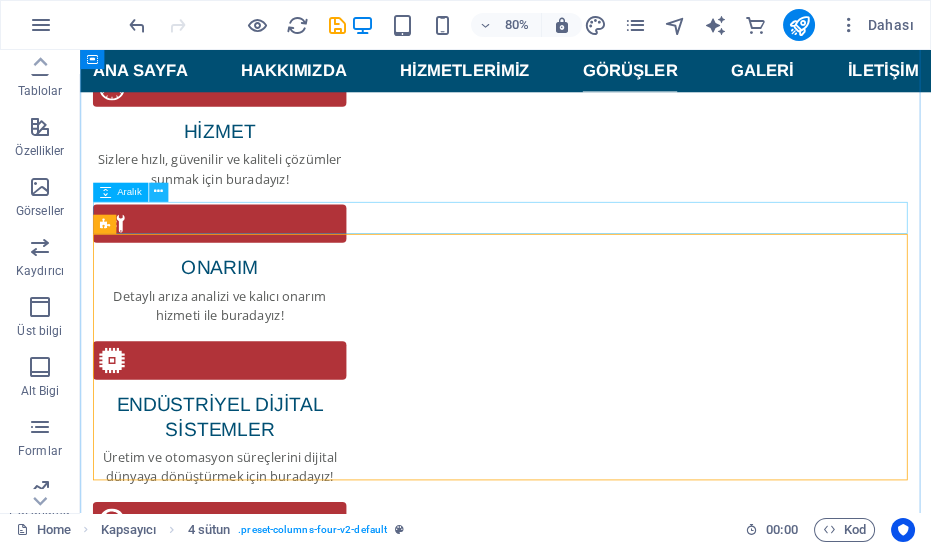 click at bounding box center [158, 192] 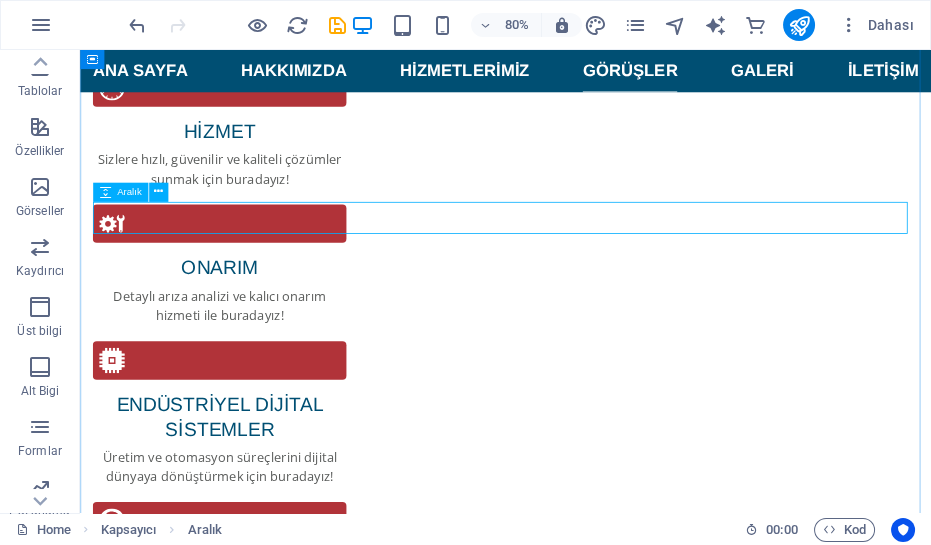 click at bounding box center [612, 5213] 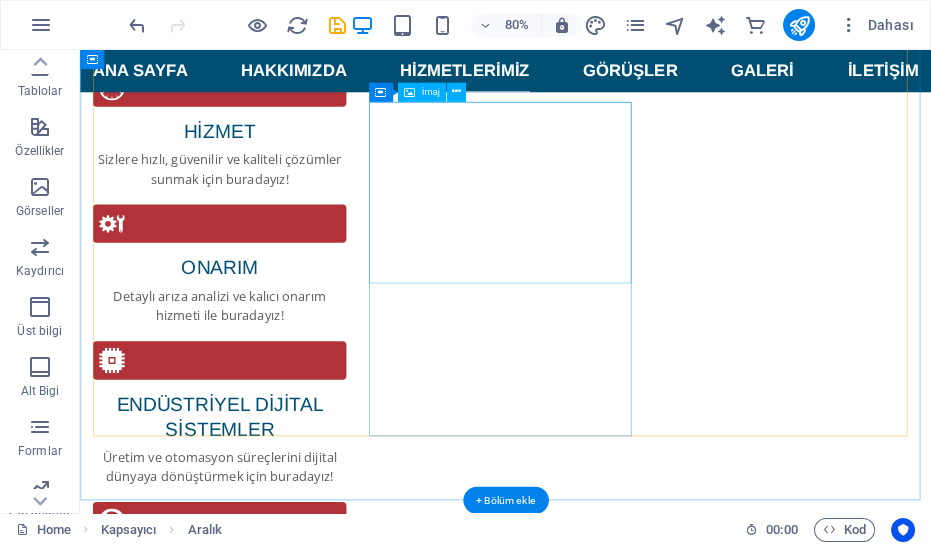 scroll, scrollTop: 2590, scrollLeft: 0, axis: vertical 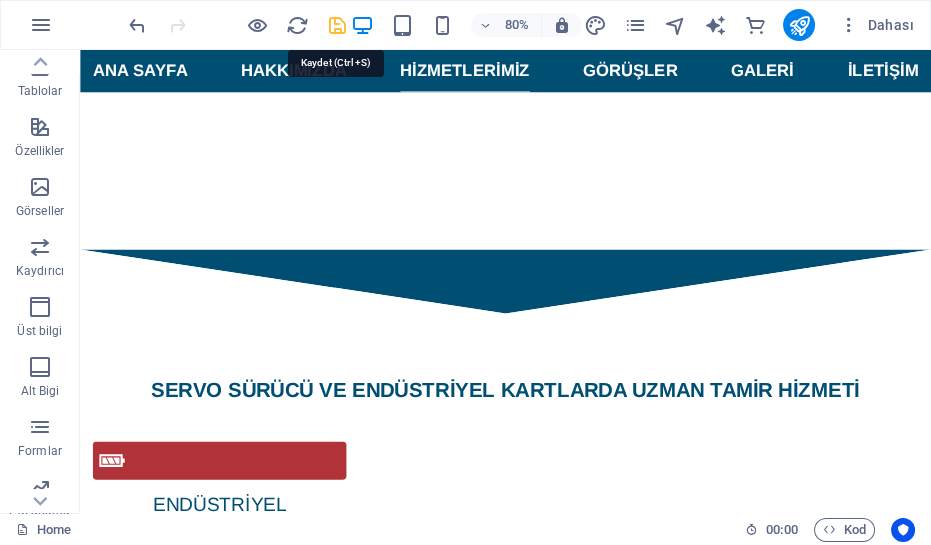 click at bounding box center [337, 25] 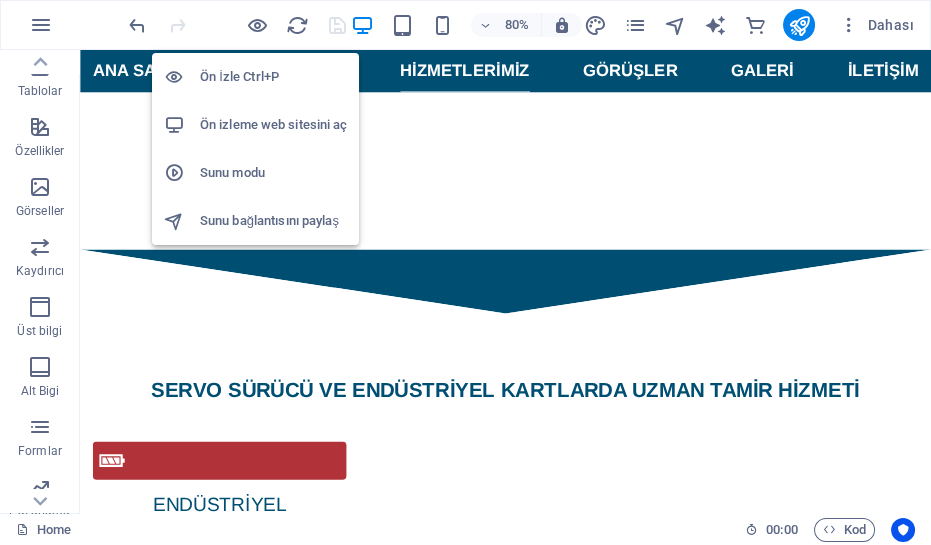click on "Ön İzle Ctrl+P" at bounding box center (273, 77) 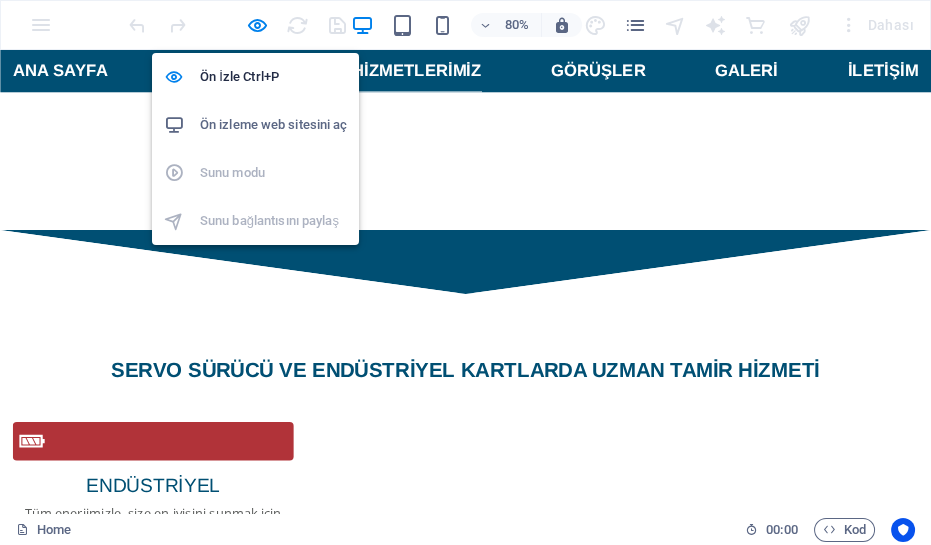 click on "Ön izleme web sitesini aç" at bounding box center (273, 125) 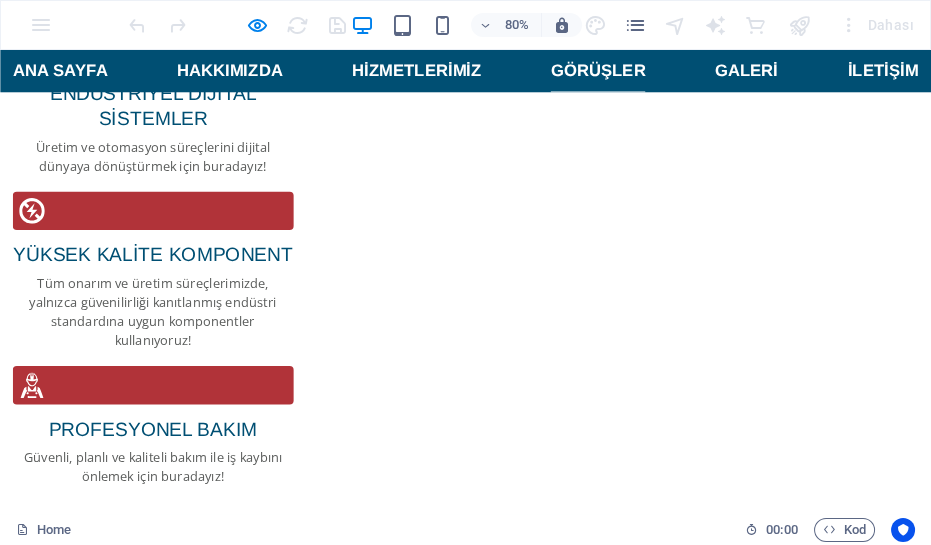 scroll, scrollTop: 3172, scrollLeft: 0, axis: vertical 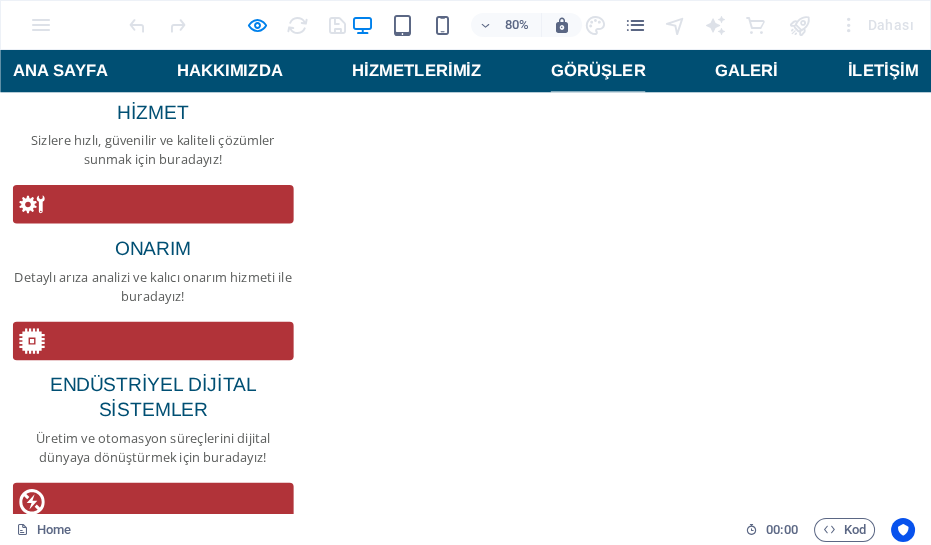 click 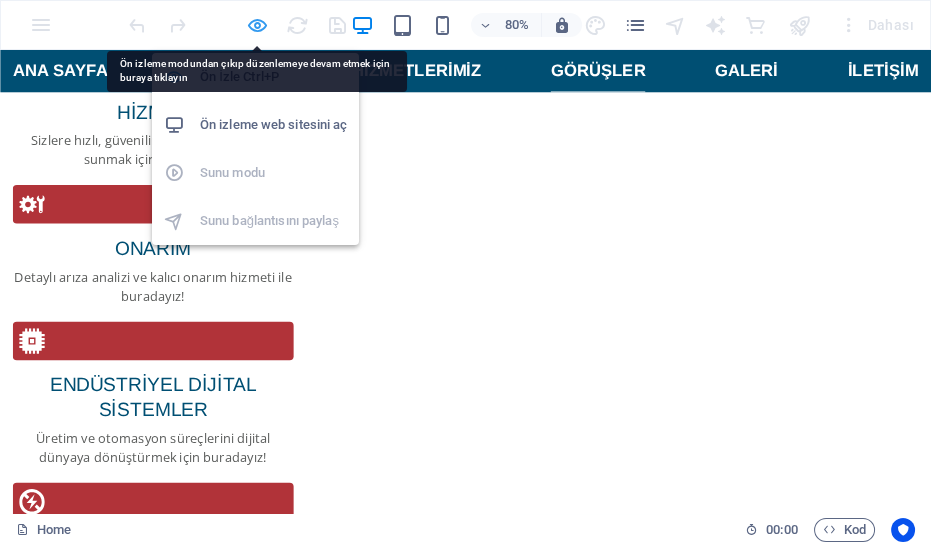click at bounding box center [257, 25] 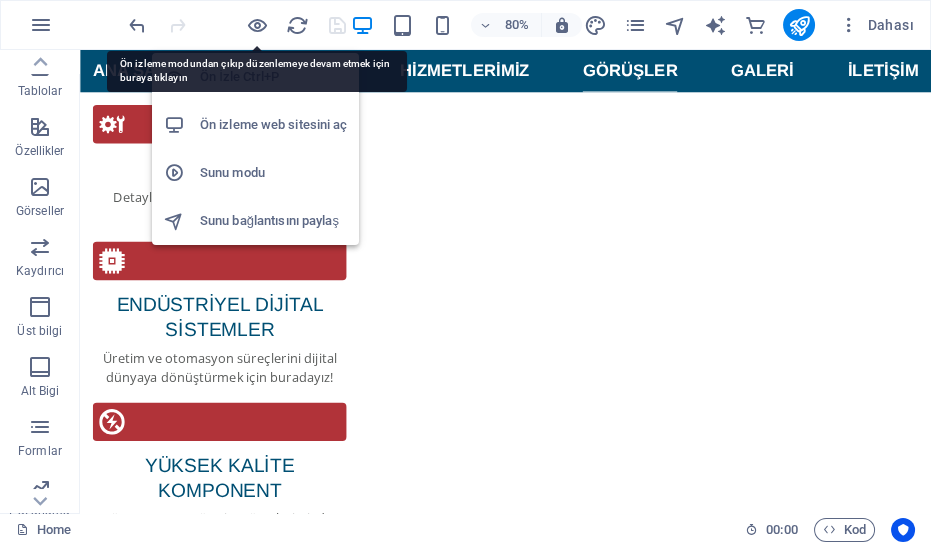 scroll, scrollTop: 3218, scrollLeft: 0, axis: vertical 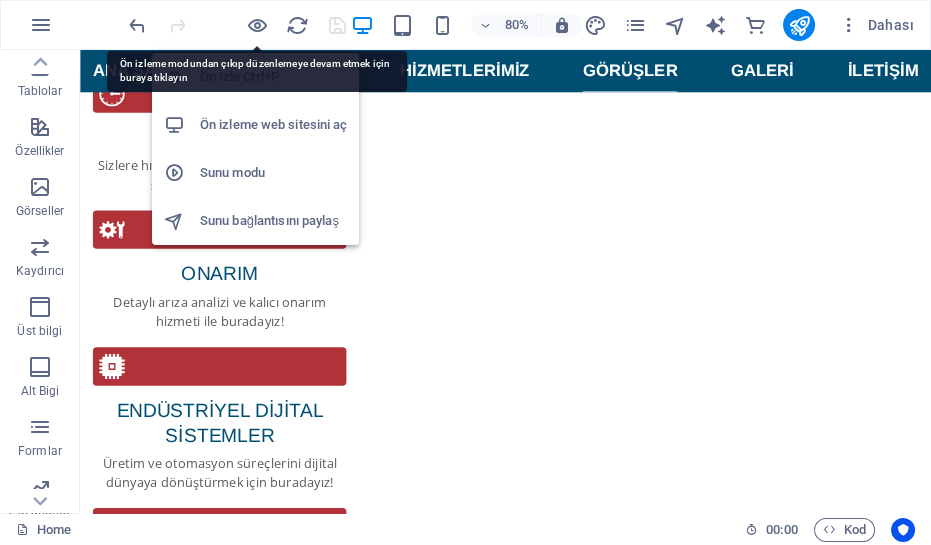 click on "Ön izleme web sitesini aç" at bounding box center (273, 125) 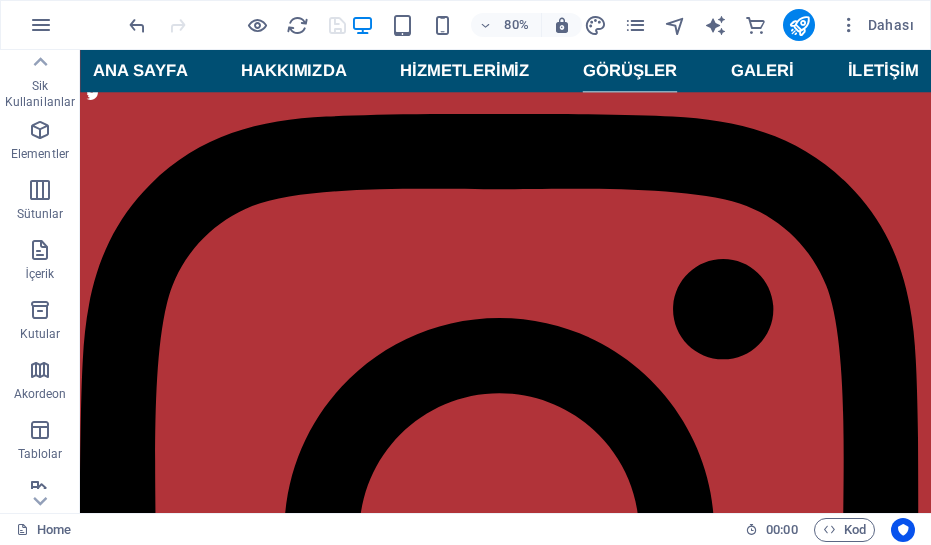 scroll, scrollTop: 0, scrollLeft: 0, axis: both 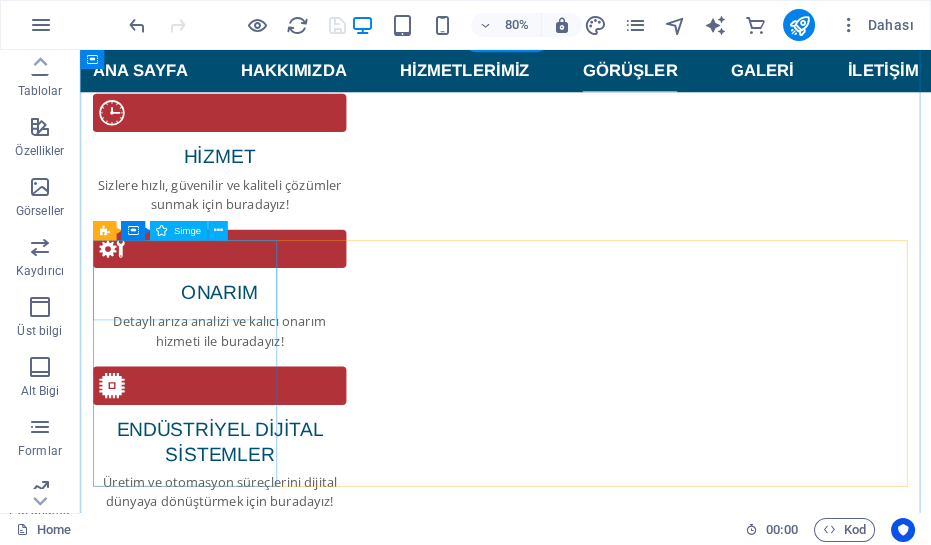click at bounding box center [213, 5318] 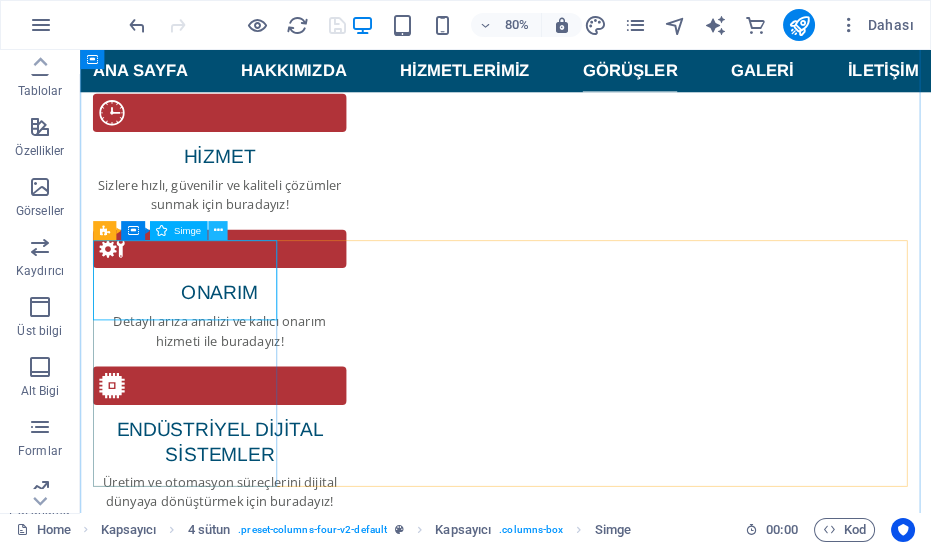 click at bounding box center (217, 230) 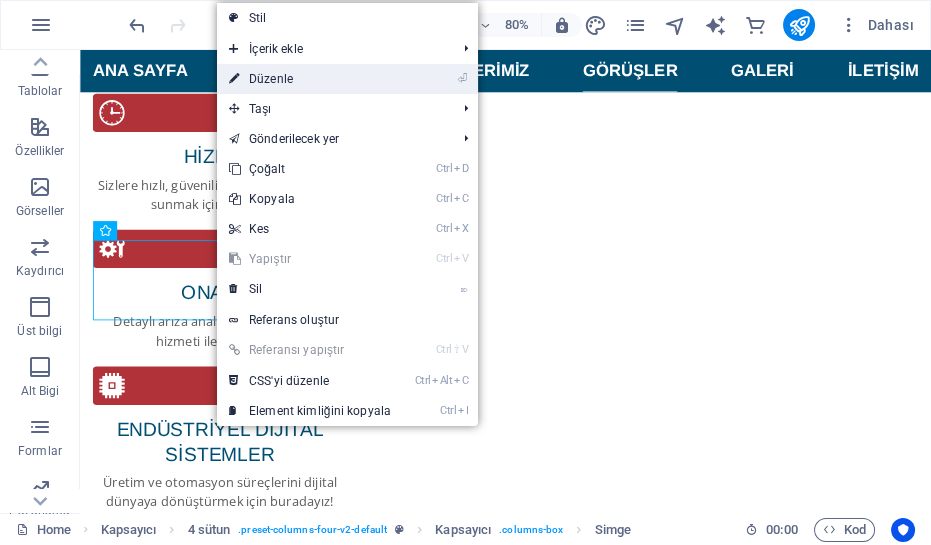 click on "⏎  Düzenle" at bounding box center [310, 79] 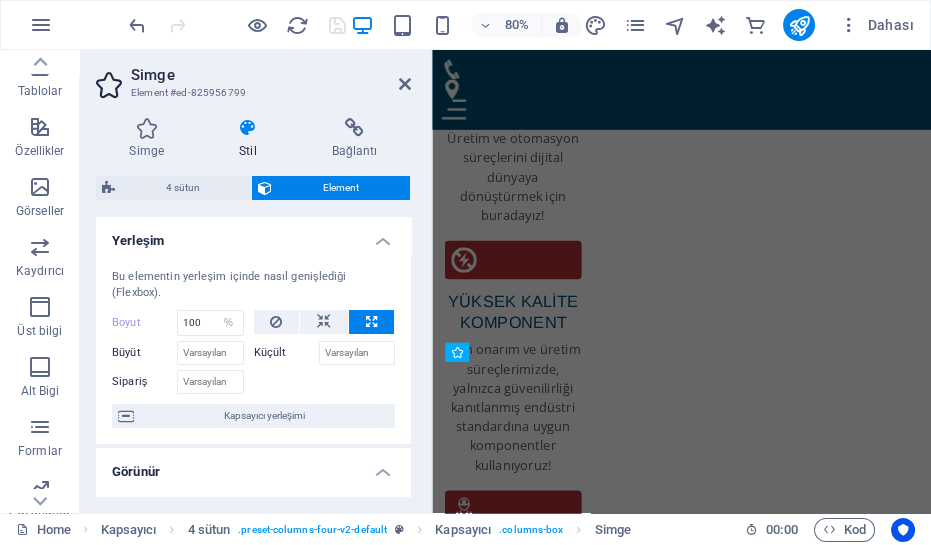scroll, scrollTop: 3604, scrollLeft: 0, axis: vertical 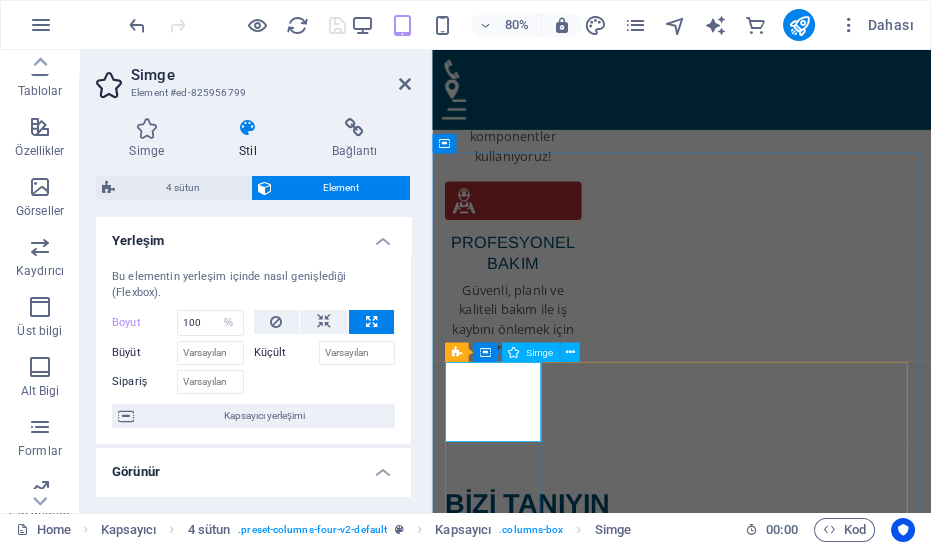 click at bounding box center [510, 4541] 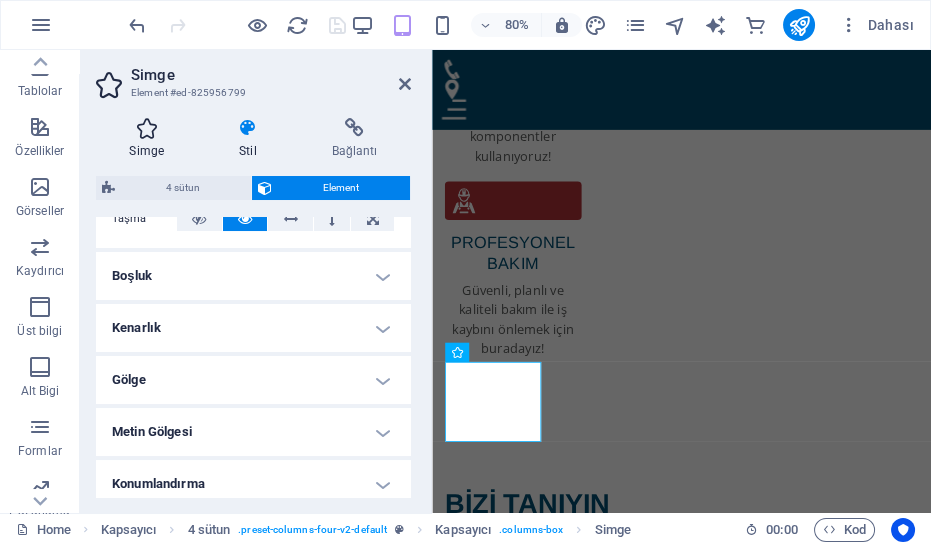 scroll, scrollTop: 0, scrollLeft: 0, axis: both 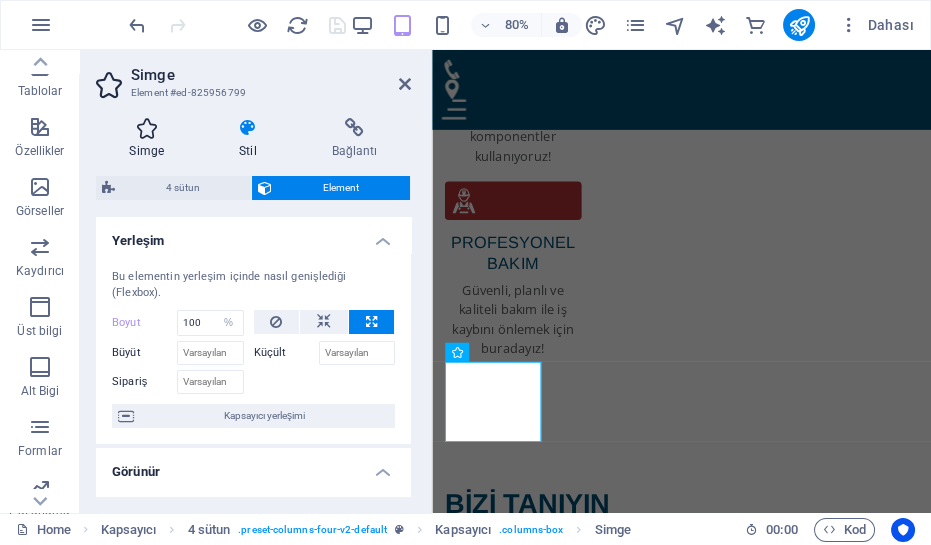 click on "Simge" at bounding box center [151, 139] 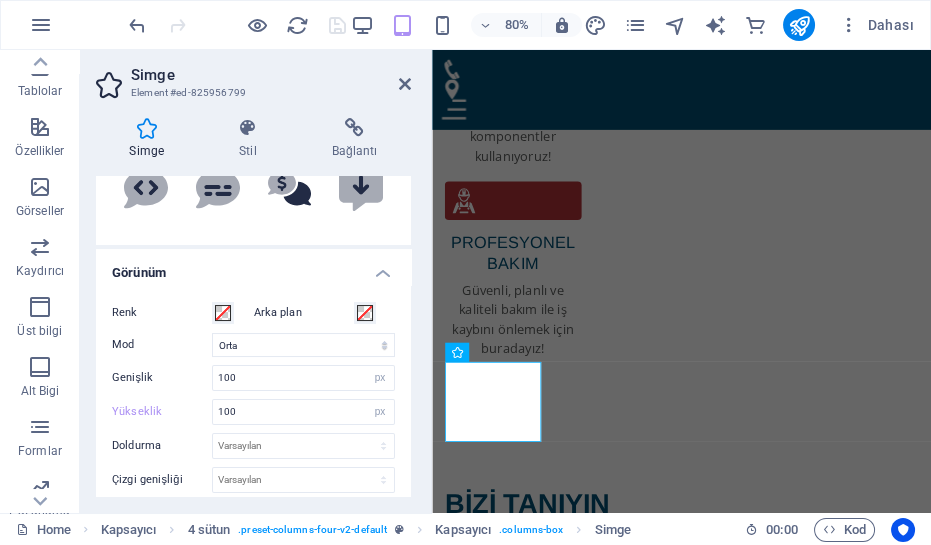 scroll, scrollTop: 454, scrollLeft: 0, axis: vertical 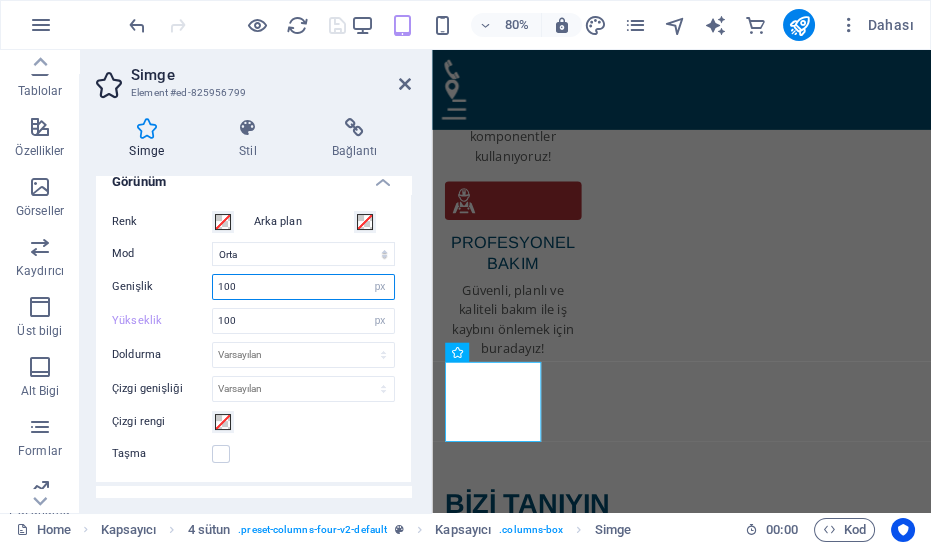 drag, startPoint x: 268, startPoint y: 286, endPoint x: 204, endPoint y: 267, distance: 66.760765 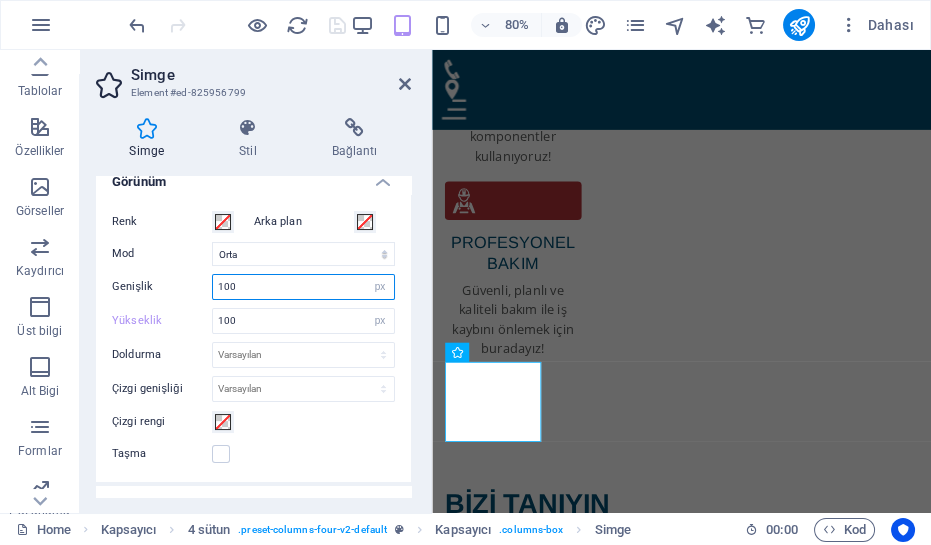click on "Renk Arka plan Mod Ölçek Sol Orta Sağ Genişlik 100 Varsayılan otomatik px rem % em vh vw Yükseklik 100 Varsayılan otomatik px rem em vh vw Doldurma Varsayılan px rem % em vh vw Çizgi genişliği Varsayılan px rem % em vh vw Çizgi rengi Taşma" at bounding box center (253, 338) 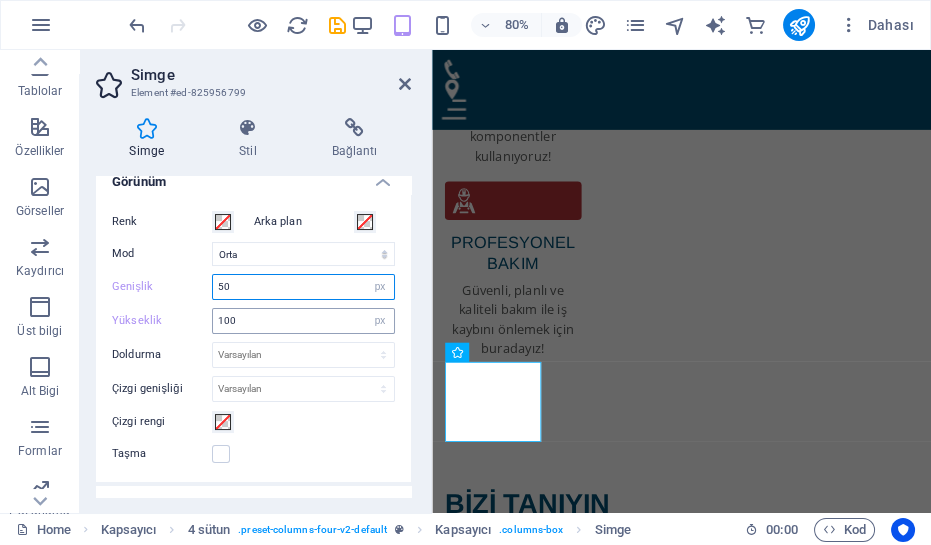 type on "50" 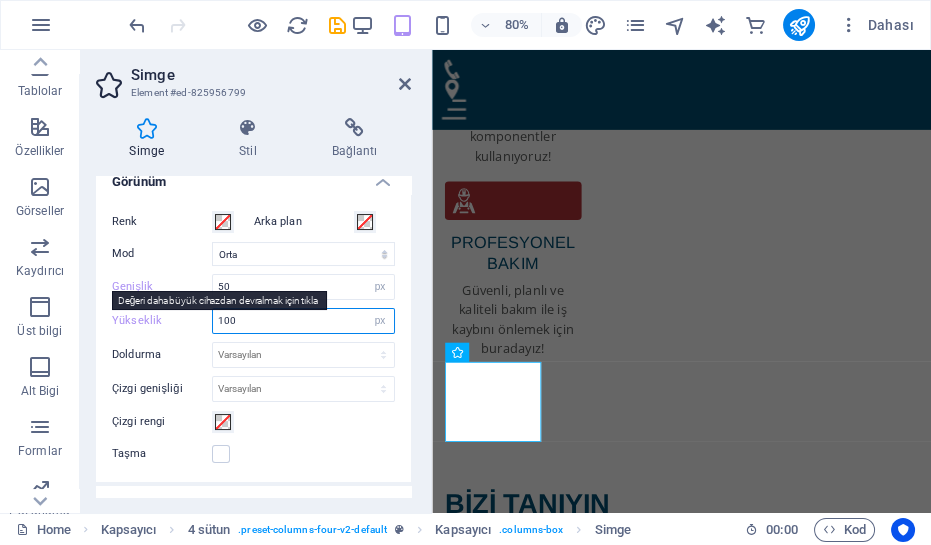 drag, startPoint x: 246, startPoint y: 312, endPoint x: 117, endPoint y: 280, distance: 132.90974 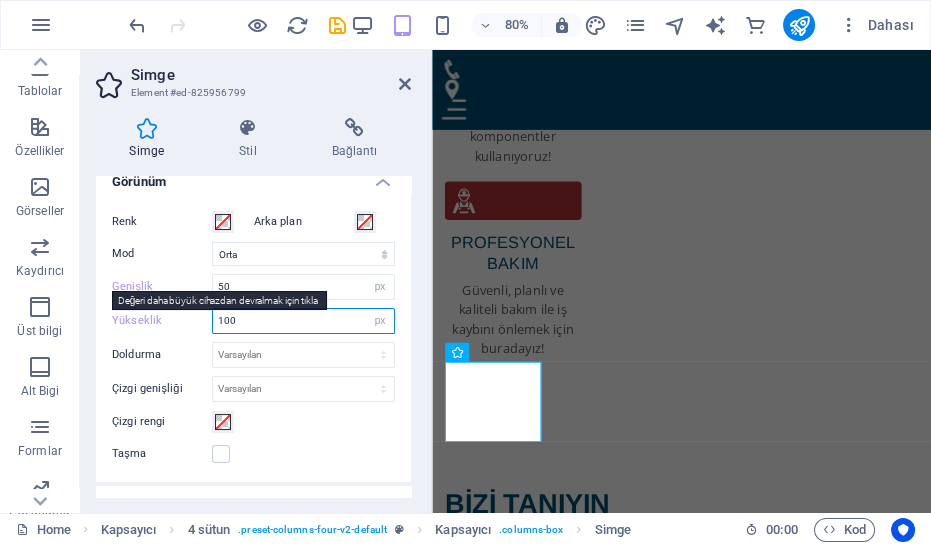 click on "Renk Arka plan Mod Ölçek Sol Orta Sağ Genişlik 50 Varsayılan otomatik px rem % em vh vw Yükseklik 100 Varsayılan otomatik px rem em vh vw Doldurma Varsayılan px rem % em vh vw Çizgi genişliği Varsayılan px rem % em vh vw Çizgi rengi Taşma" at bounding box center (253, 338) 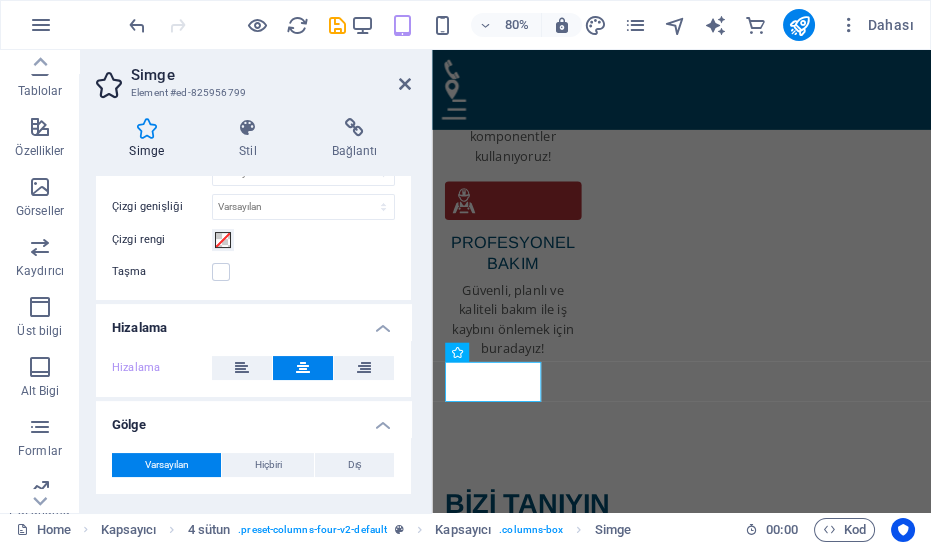 scroll, scrollTop: 727, scrollLeft: 0, axis: vertical 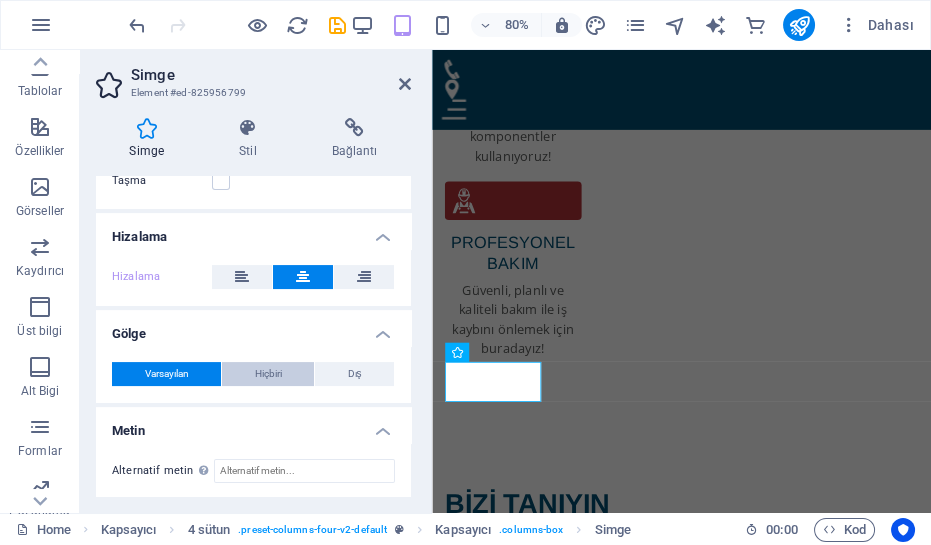 type on "50" 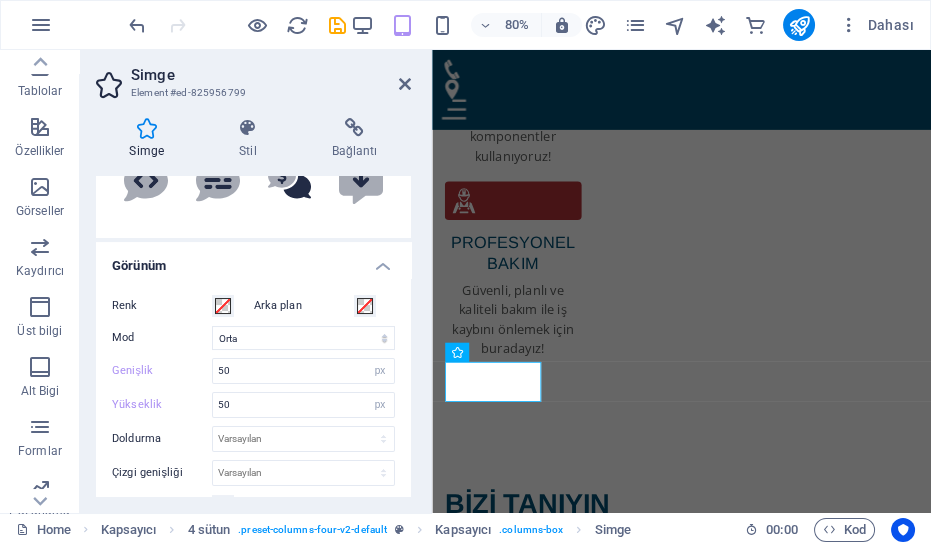 scroll, scrollTop: 364, scrollLeft: 0, axis: vertical 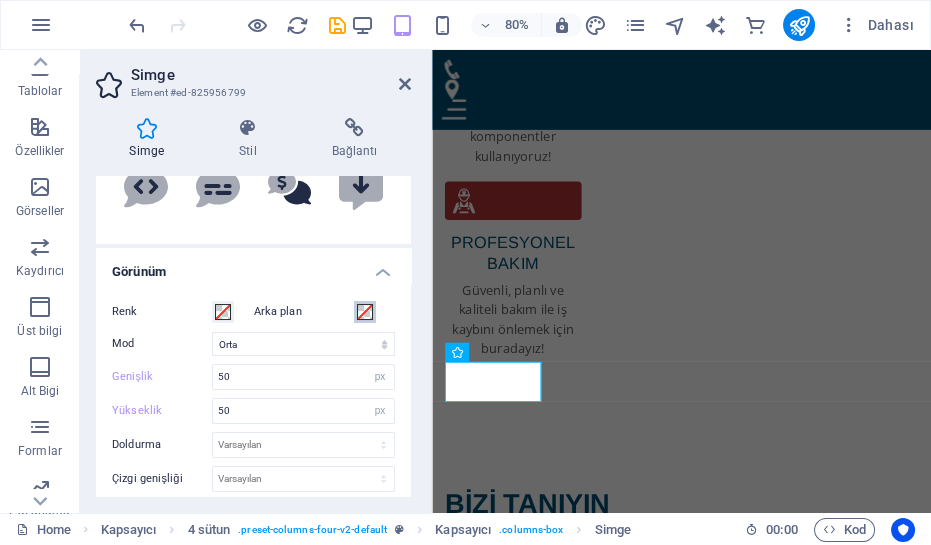 click at bounding box center [365, 312] 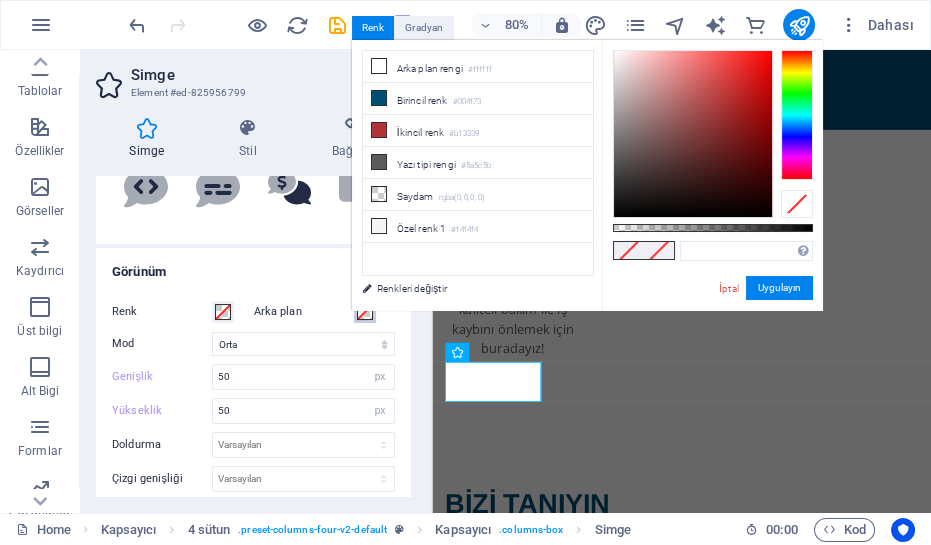 click on "less
Arka plan rengi
#ffffff
Birincil renk
#004f73
İkincil renk
#b13339
Yazı tipi rengi
İptal" at bounding box center (587, 175) 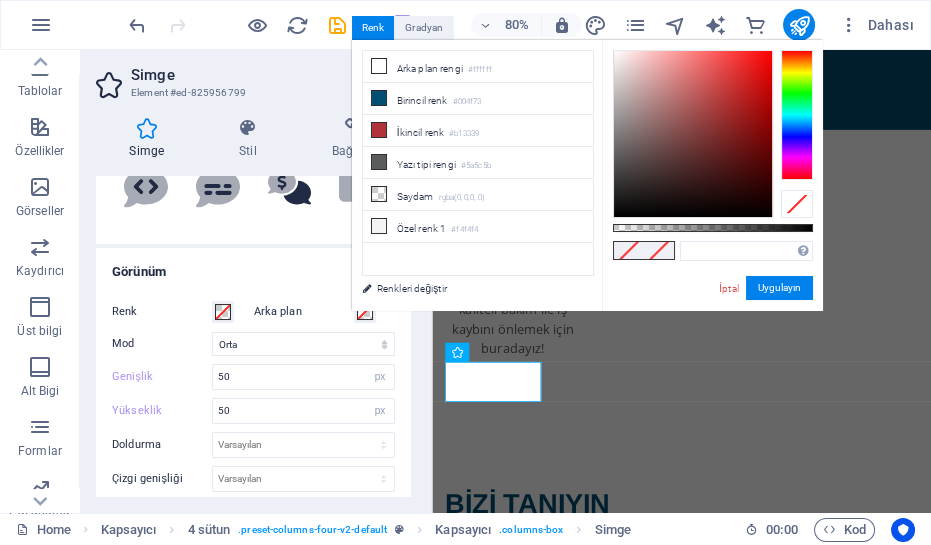 click on "Desteklenen biçimler #0852ed rgb(8, 82, 237) rgba(8, 82, 237, %90) hsv(221,97,93) hsl(221, %93, %48) İptal Uygulayın" at bounding box center (712, 320) 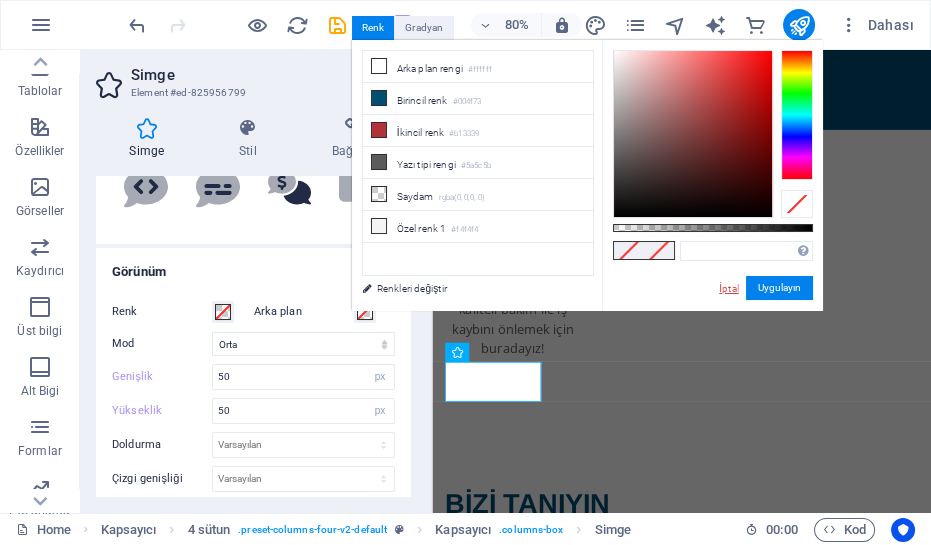 click on "İptal" at bounding box center [728, 288] 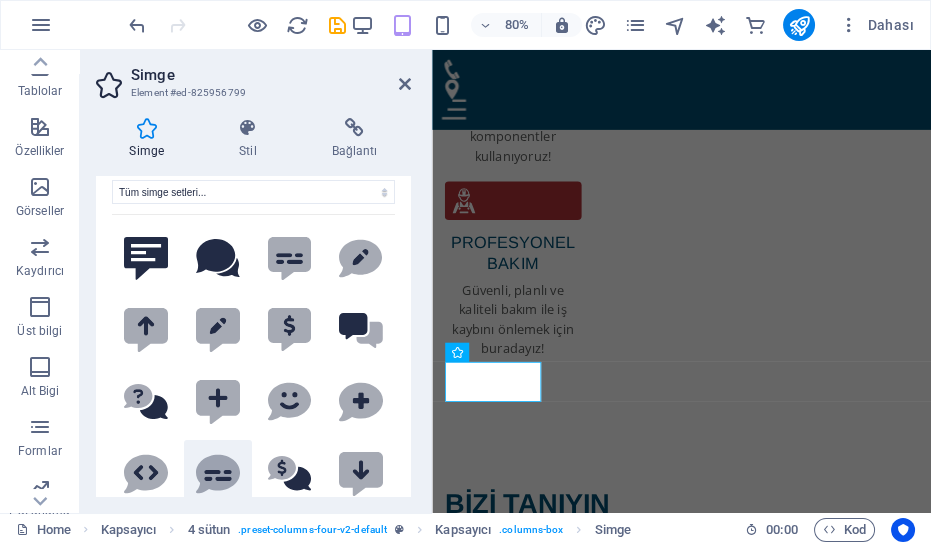 scroll, scrollTop: 0, scrollLeft: 0, axis: both 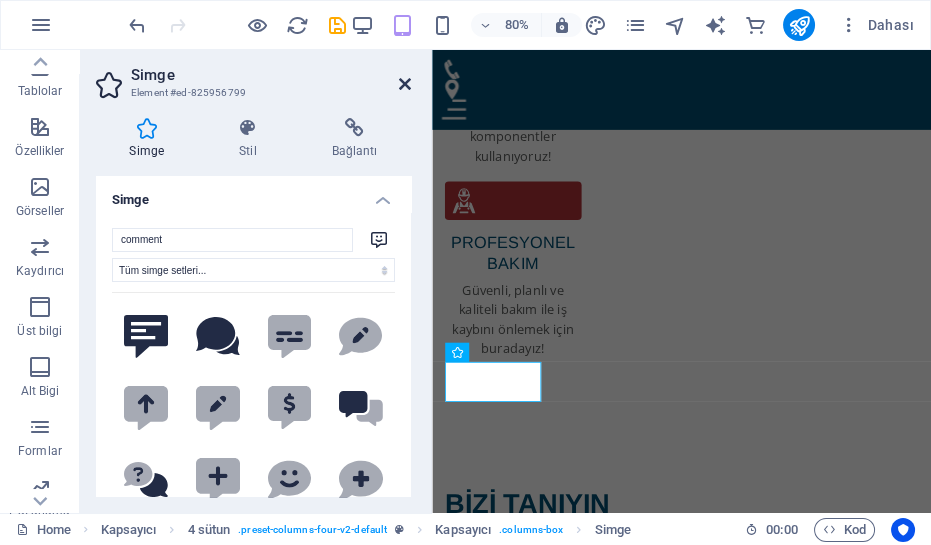 click at bounding box center [405, 84] 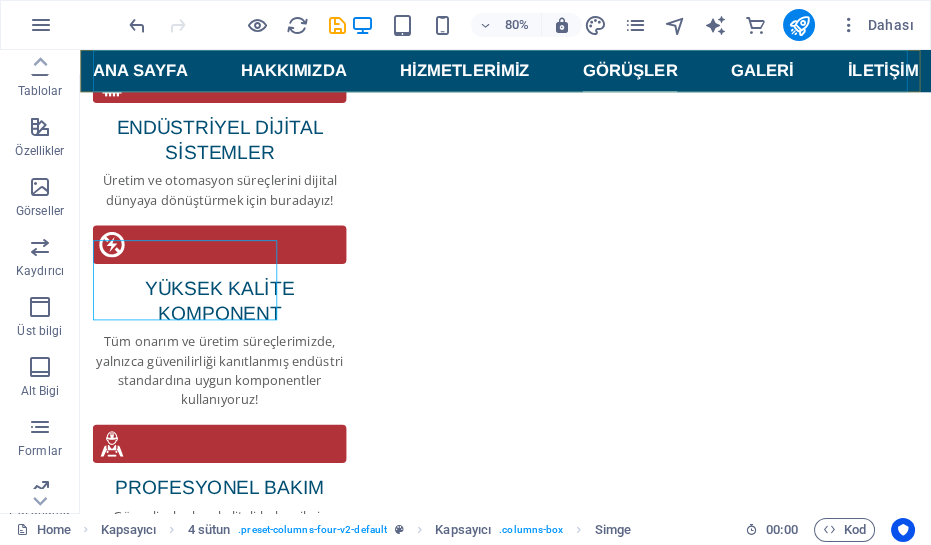 scroll, scrollTop: 3218, scrollLeft: 0, axis: vertical 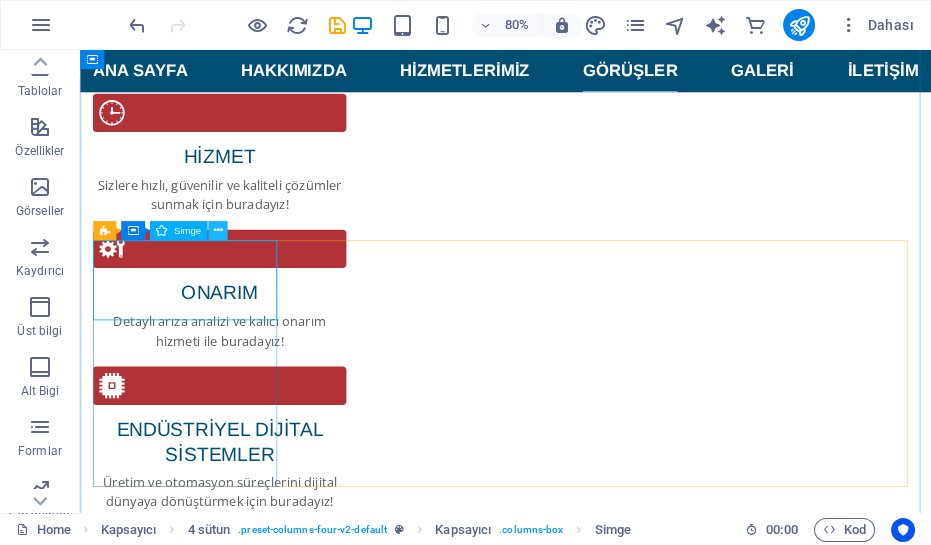 click at bounding box center [217, 230] 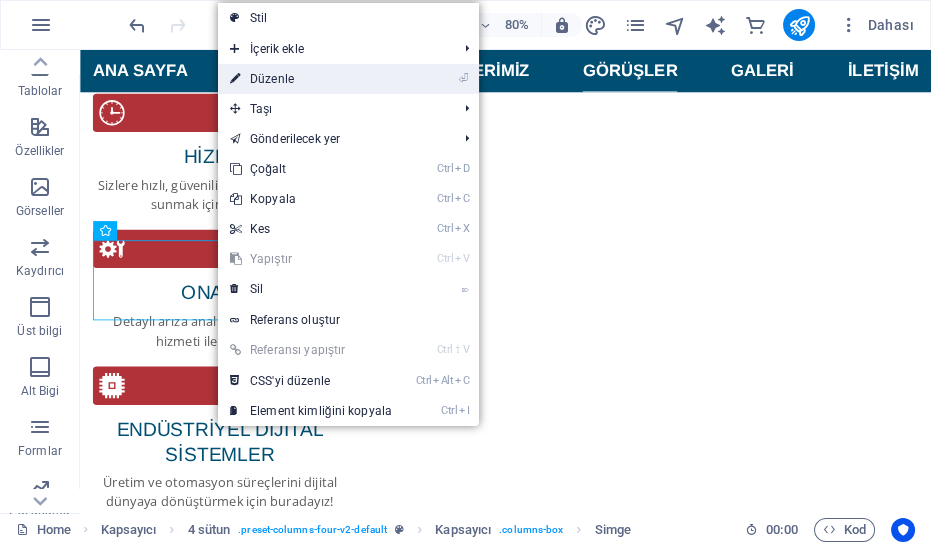 click on "⏎  Düzenle" at bounding box center (311, 79) 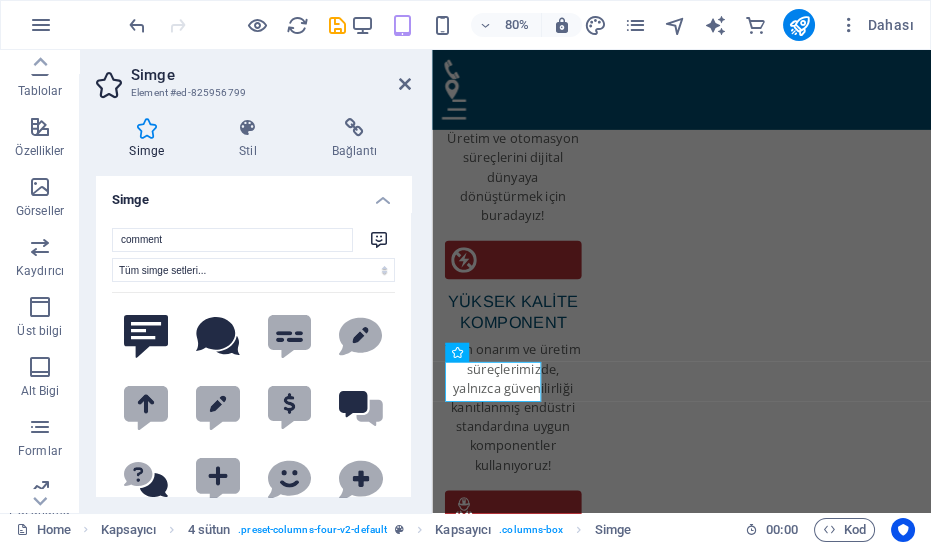 scroll, scrollTop: 3604, scrollLeft: 0, axis: vertical 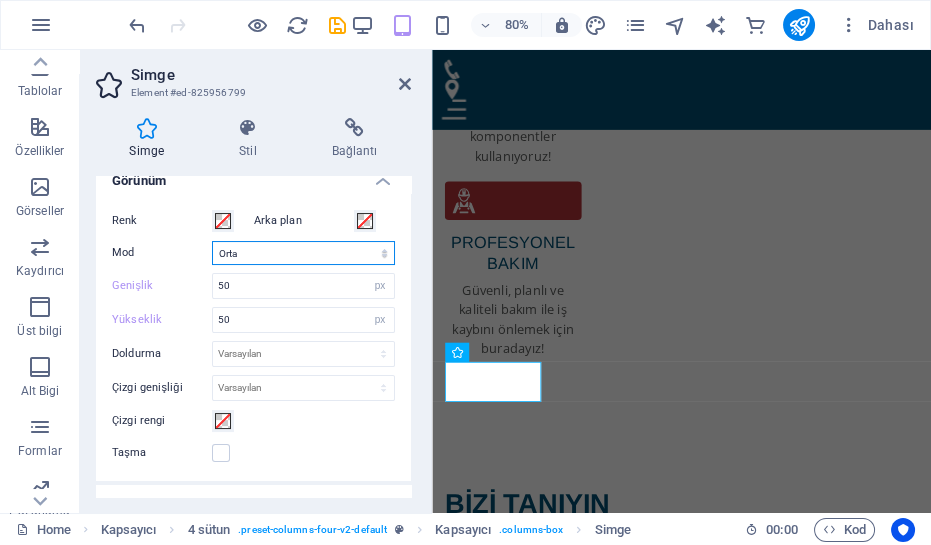 click on "Ölçek Sol Orta Sağ" at bounding box center [303, 253] 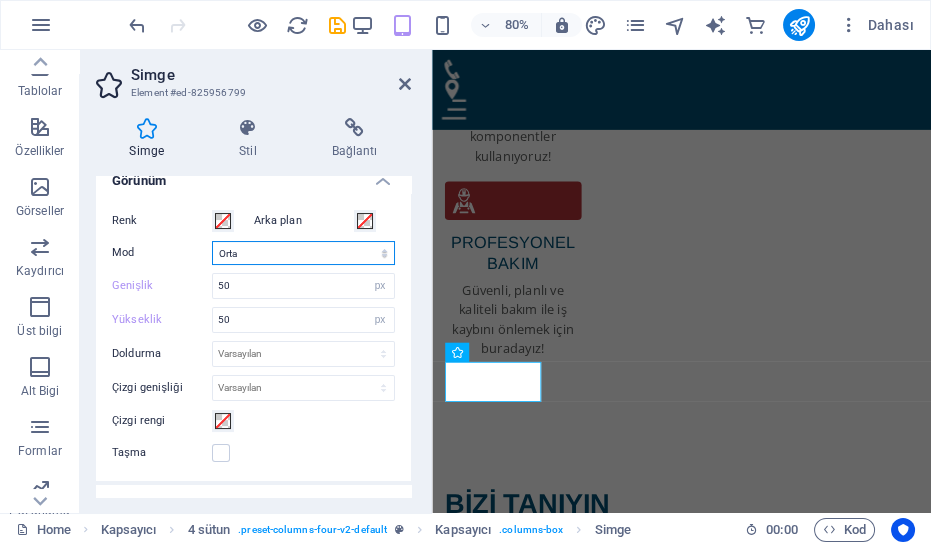 select on "xMaxYMid" 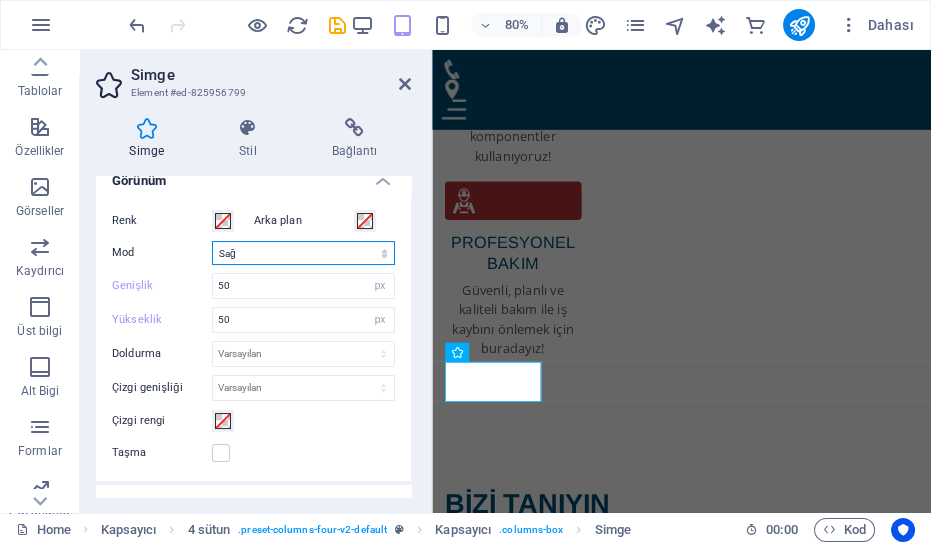 click on "Ölçek Sol Orta Sağ" at bounding box center [303, 253] 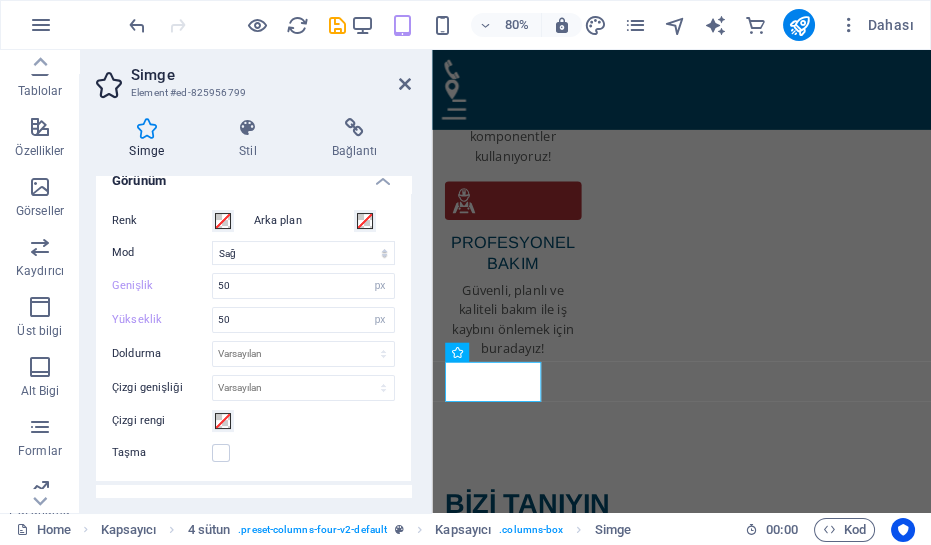 click on "Simge Element #ed-825956799 Simge Stil Bağlantı Simge comment Tüm simge setleri... IcoFont Ionicons FontAwesome Brands FontAwesome Duotone FontAwesome Solid FontAwesome Regular FontAwesome Light FontAwesome Thin FontAwesome Sharp Solid FontAwesome Sharp Regular FontAwesome Sharp Light FontAwesome Sharp Thin .fa-secondary{opacity:.4} .fa-secondary{opacity:.4} .fa-secondary{opacity:.4} .fa-secondary{opacity:.4} .fa-secondary{opacity:.4} .fa-secondary{opacity:.4} .fa-secondary{opacity:.4} .fa-secondary{opacity:.4} .fa-secondary{opacity:.4} .fa-secondary{opacity:.4} .fa-secondary{opacity:.4} .fa-secondary{opacity:.4} .fa-secondary{opacity:.4} .fa-secondary{opacity:.4} .fa-secondary{opacity:.4} .fa-secondary{opacity:.4} .fa-secondary{opacity:.4} .fa-secondary{opacity:.4} .fa-secondary{opacity:.4} .fa-secondary{opacity:.4} .fa-secondary{opacity:.4} .fa-secondary{opacity:.4} .fa-secondary{opacity:.4} .fa-secondary{opacity:.4} .fa-secondary{opacity:.4} .fa-secondary{opacity:.4} .fa-secondary{opacity:.4} Görünüm" at bounding box center (256, 281) 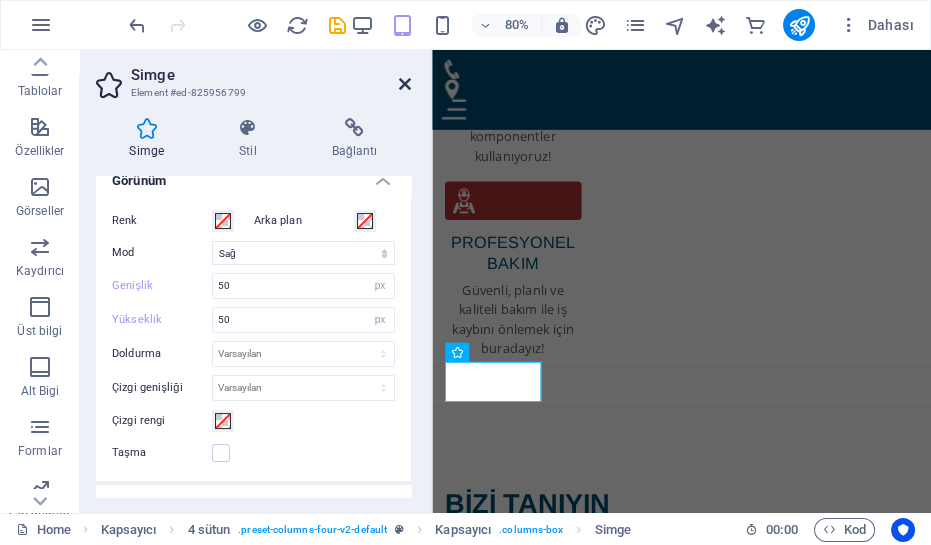 click at bounding box center (405, 84) 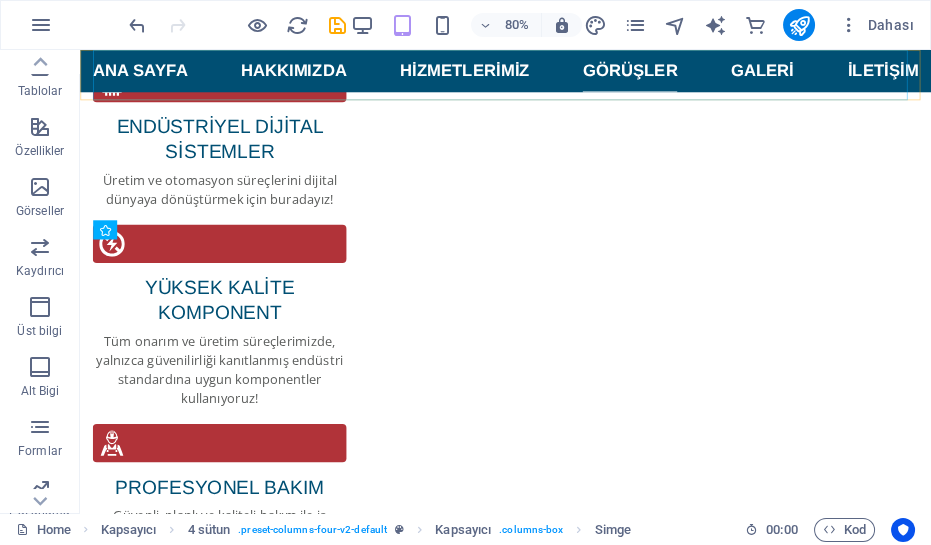 scroll, scrollTop: 3218, scrollLeft: 0, axis: vertical 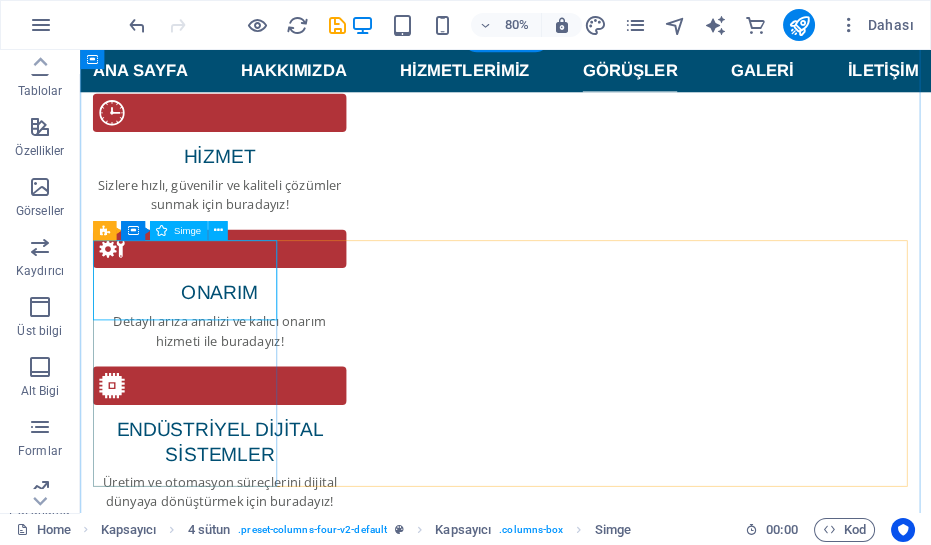 click at bounding box center (213, 5318) 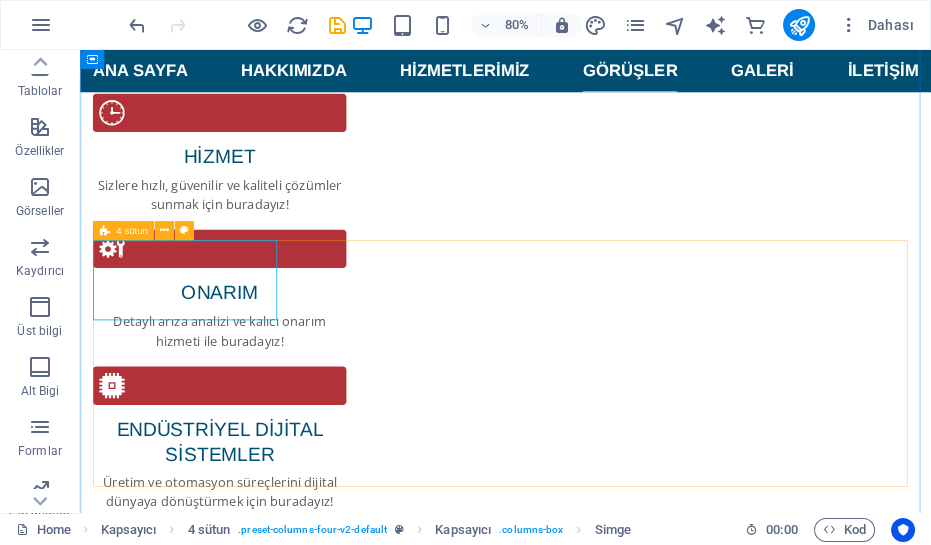 click on "4 sütun" at bounding box center [132, 231] 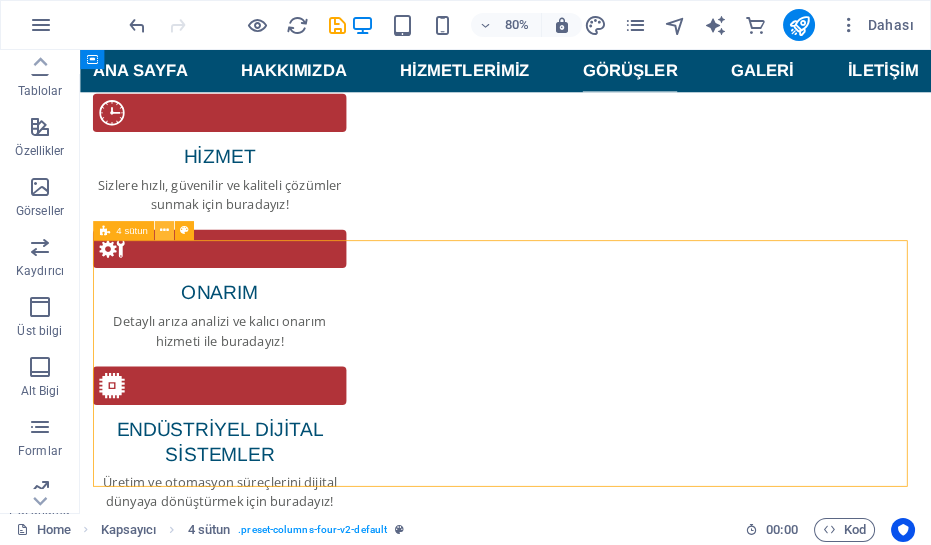 click at bounding box center (164, 230) 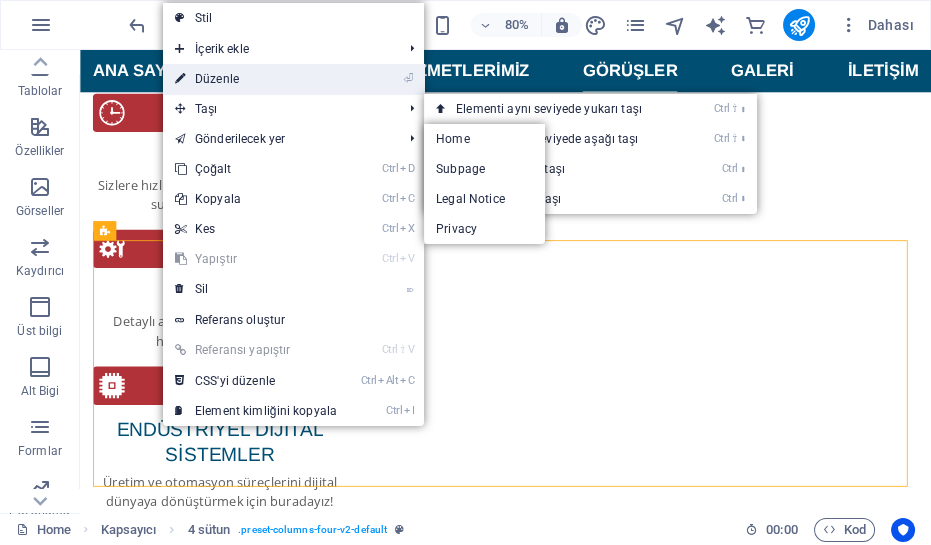 click on "⏎  Düzenle" at bounding box center [256, 79] 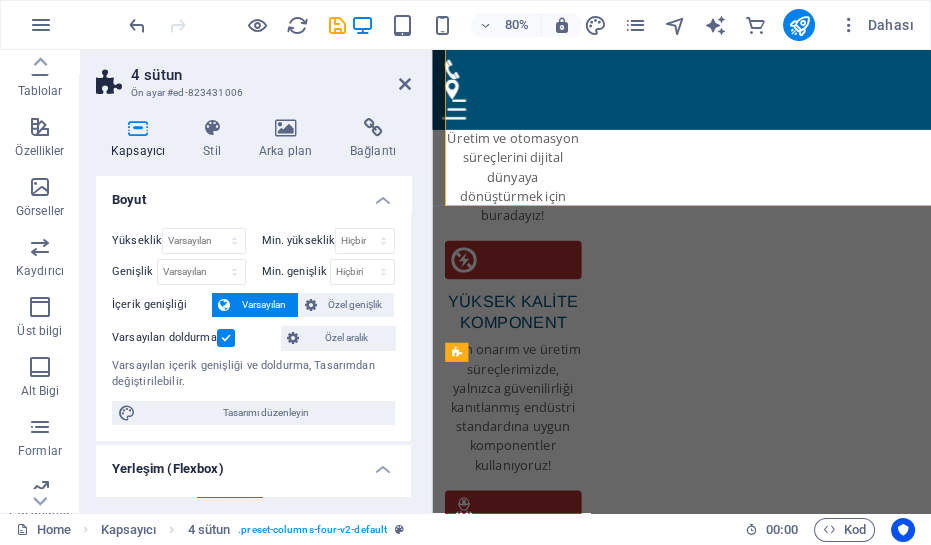 scroll, scrollTop: 3604, scrollLeft: 0, axis: vertical 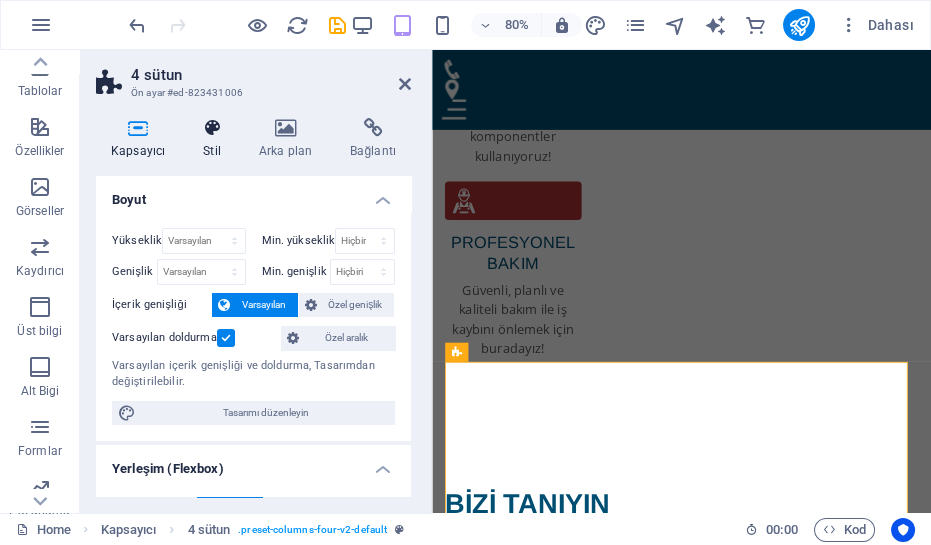 click at bounding box center (212, 128) 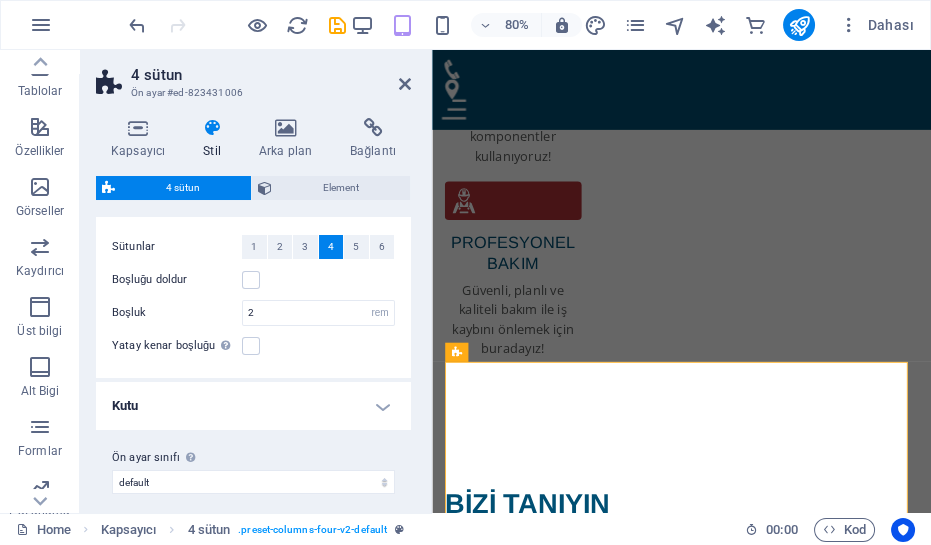 scroll, scrollTop: 50, scrollLeft: 0, axis: vertical 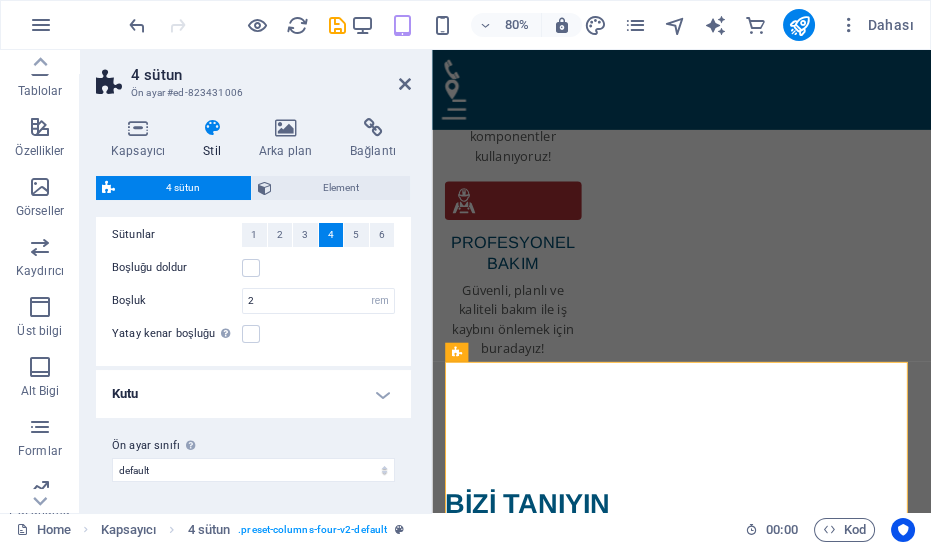 click on "Kutu" at bounding box center (253, 394) 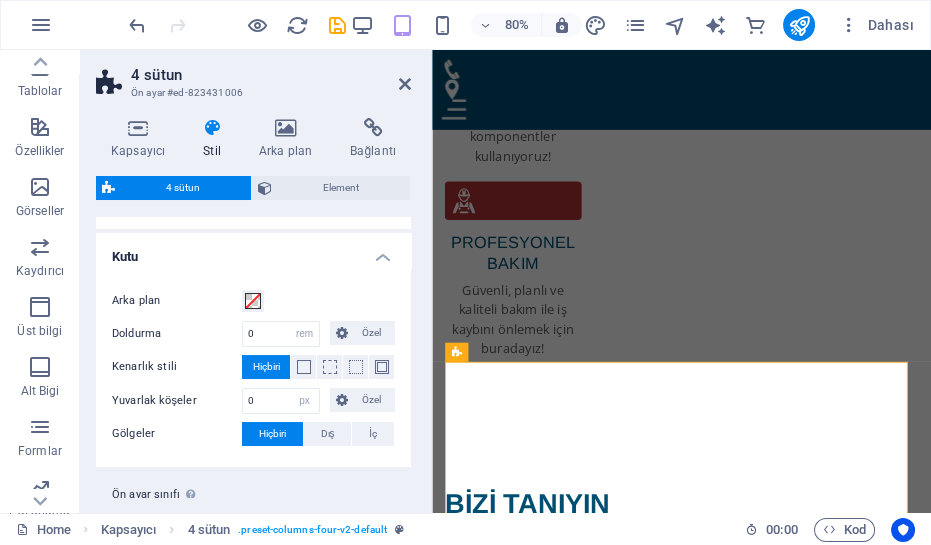 scroll, scrollTop: 236, scrollLeft: 0, axis: vertical 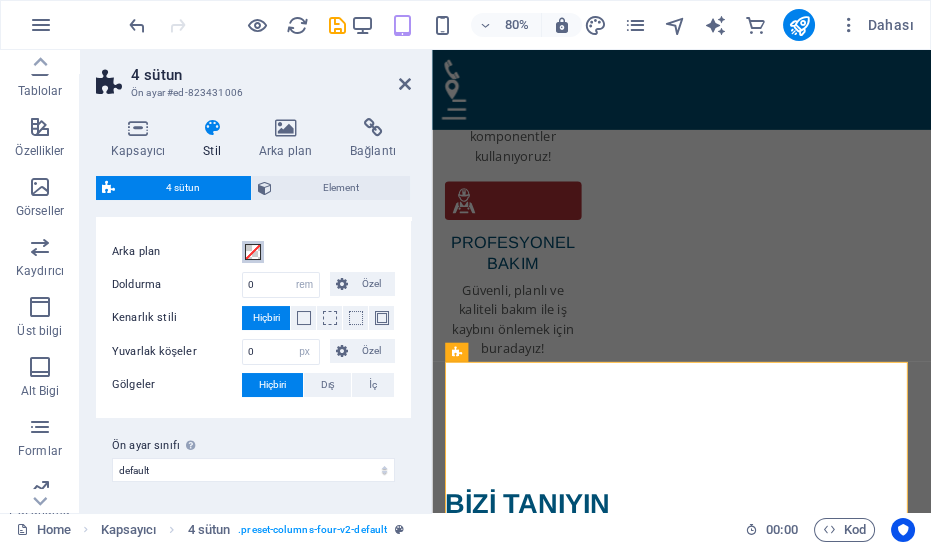 click at bounding box center (253, 252) 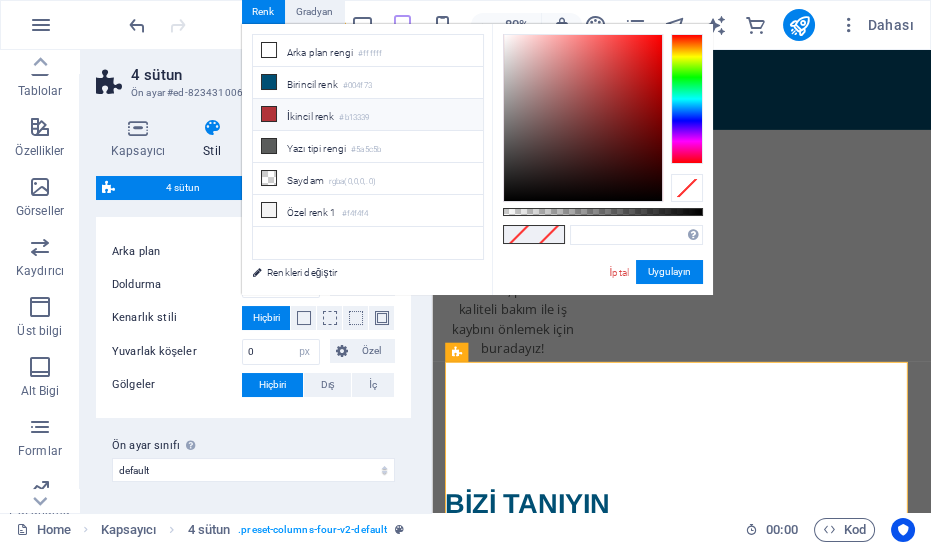 click at bounding box center [269, 114] 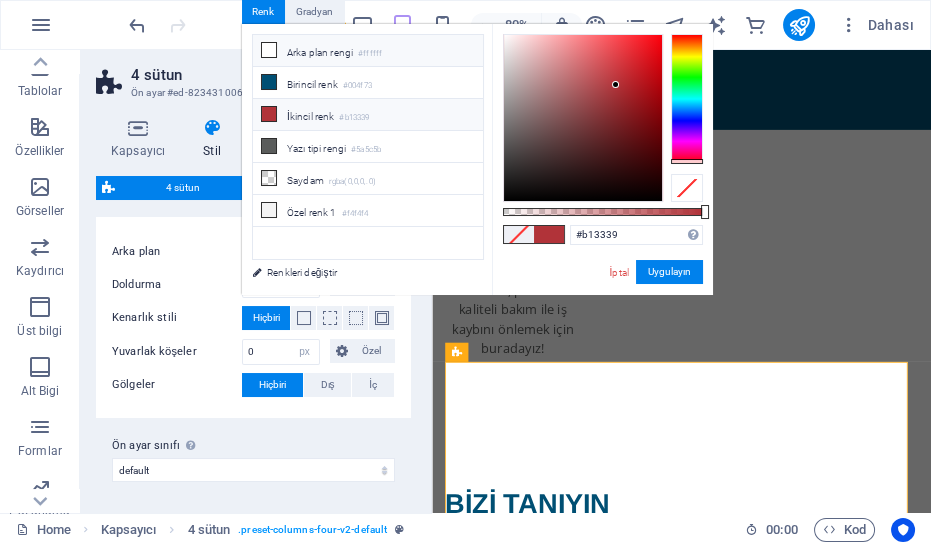 click on "Arka plan rengi
#ffffff" at bounding box center (368, 51) 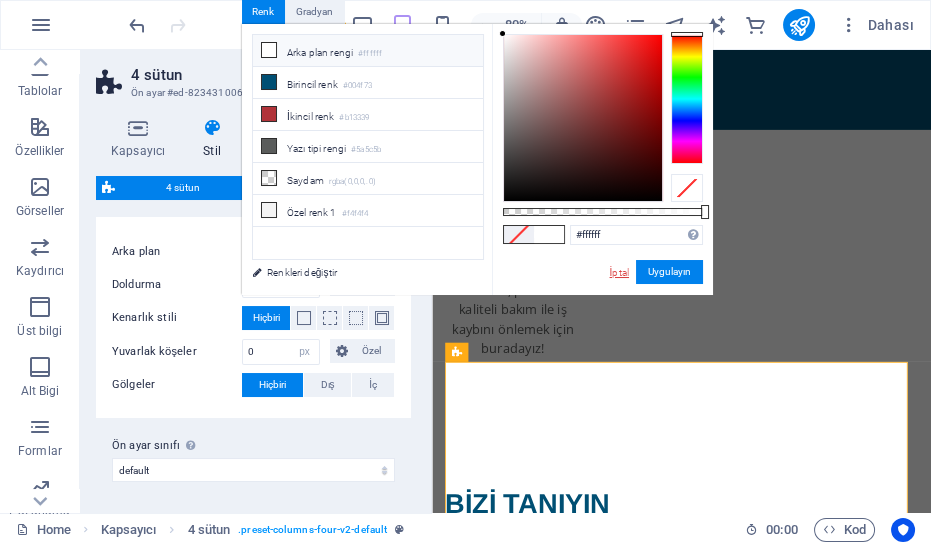 click on "İptal" at bounding box center (619, 272) 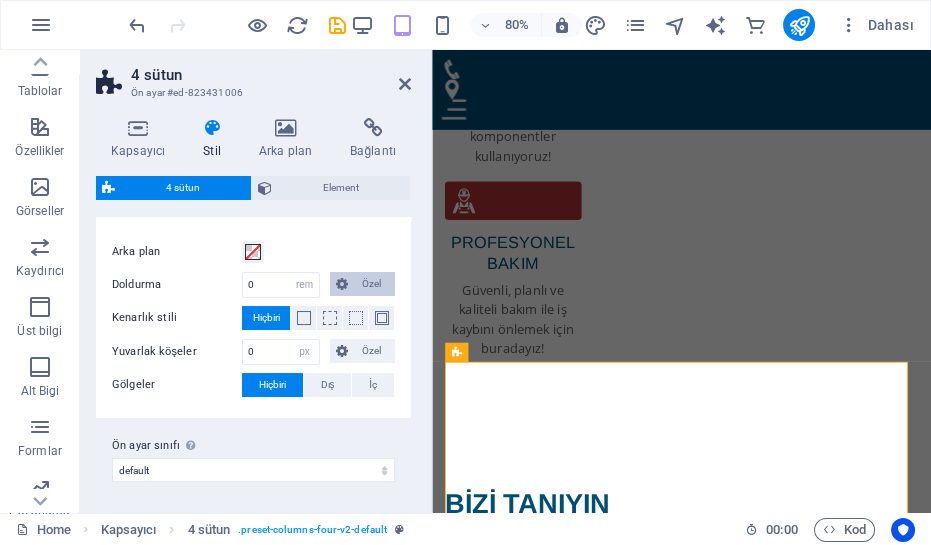 click on "Özel" at bounding box center (372, 284) 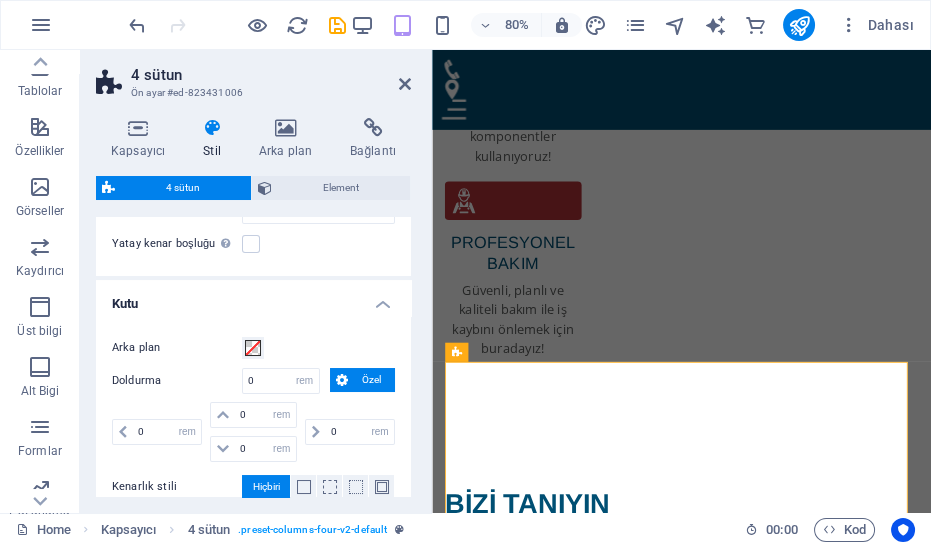 scroll, scrollTop: 0, scrollLeft: 0, axis: both 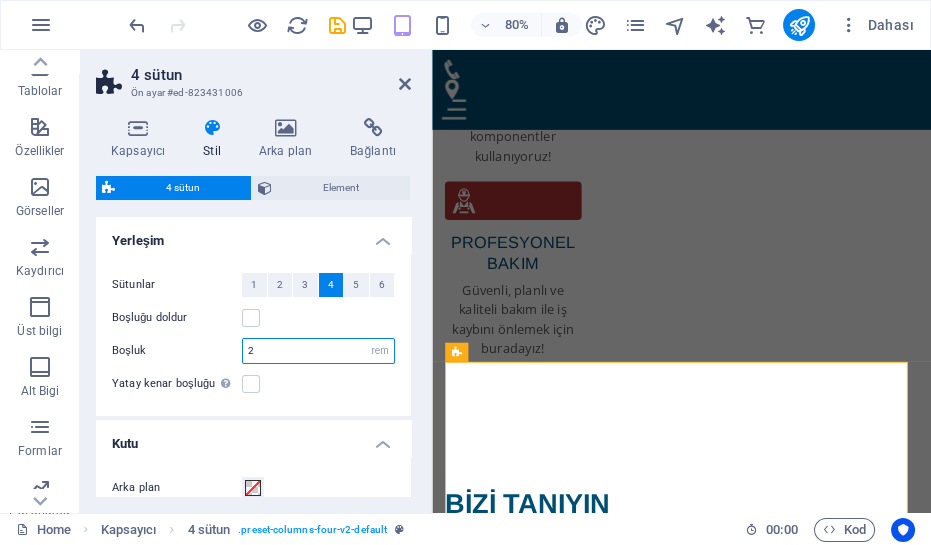 click on "2" at bounding box center (318, 351) 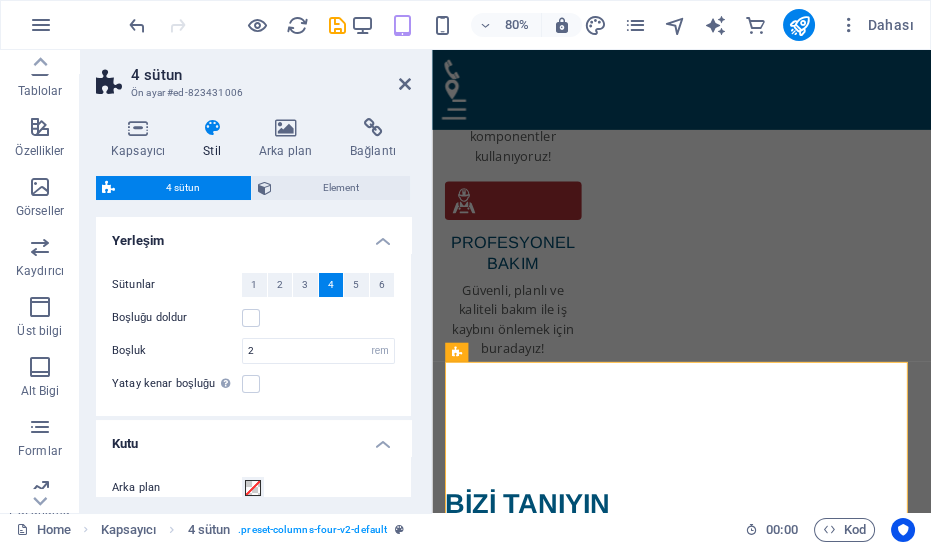click on "4 sütun" at bounding box center [271, 75] 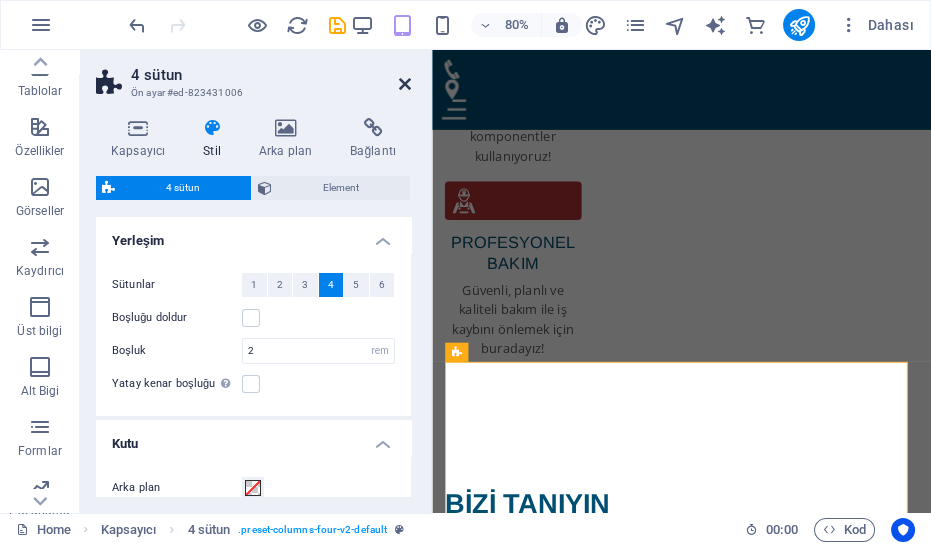 click at bounding box center [405, 84] 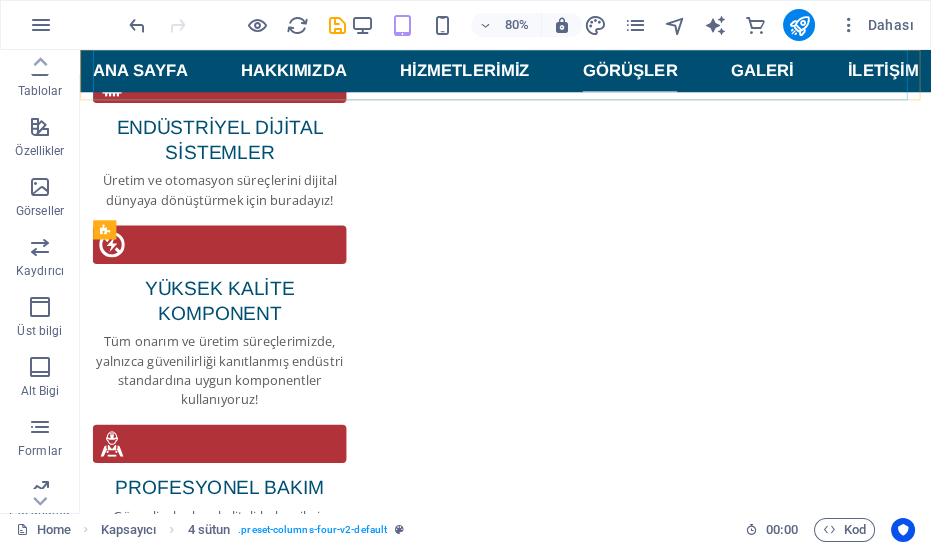 scroll, scrollTop: 3218, scrollLeft: 0, axis: vertical 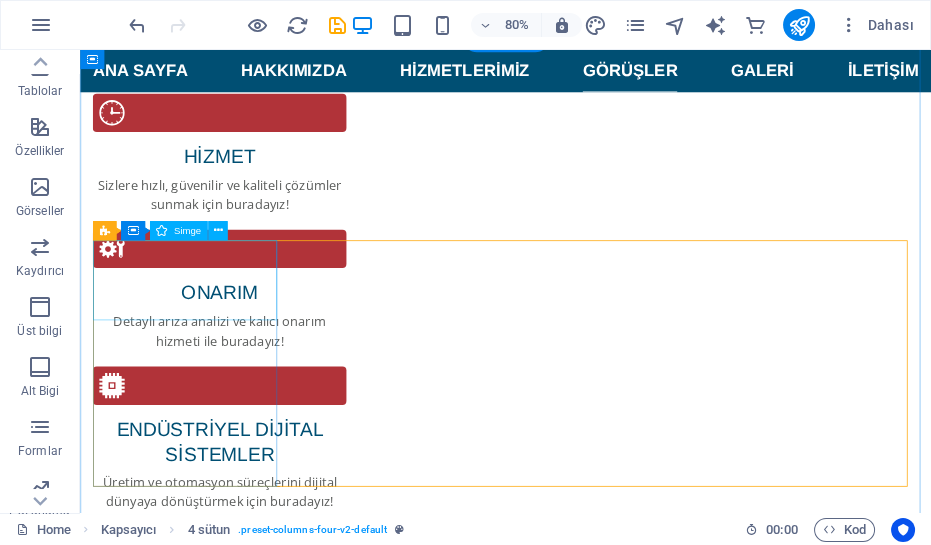 click at bounding box center (213, 5318) 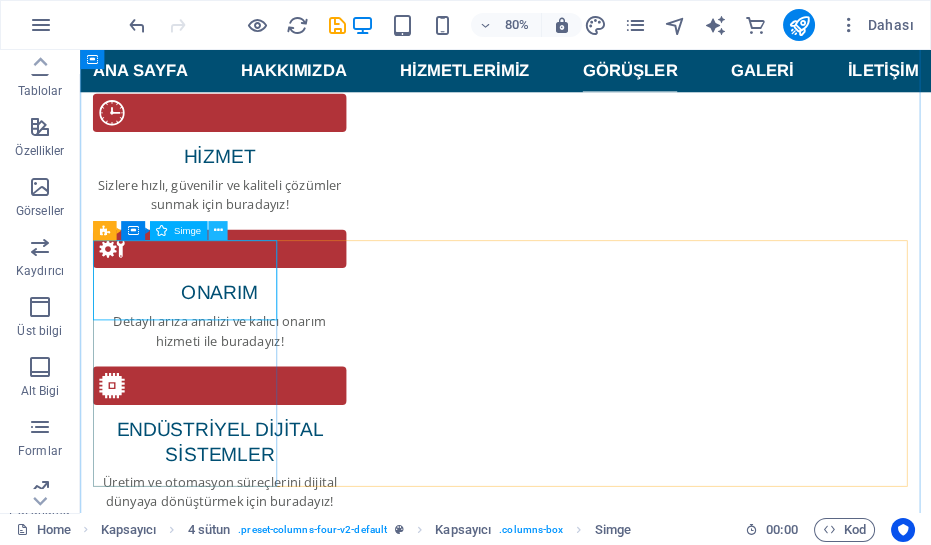 click at bounding box center (217, 230) 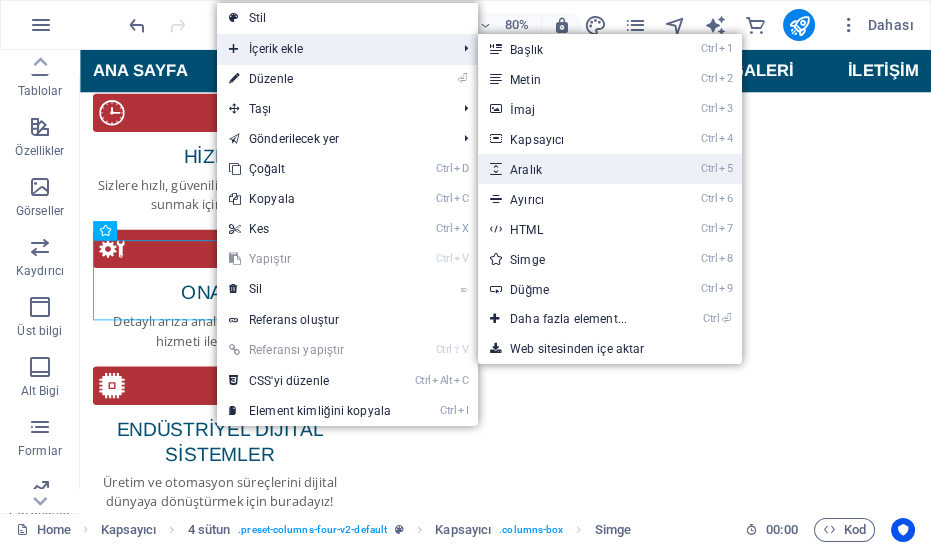click on "Ctrl 5  Aralık" at bounding box center (572, 169) 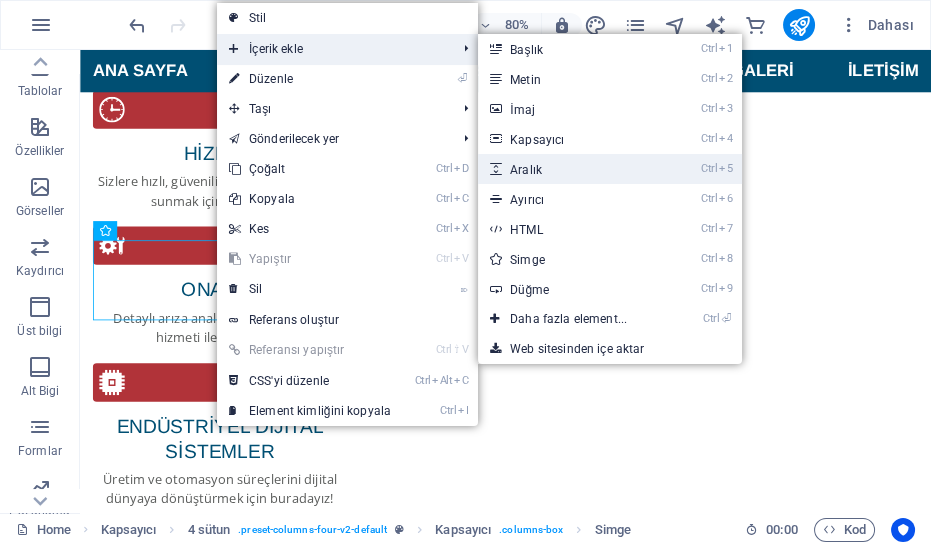 select on "px" 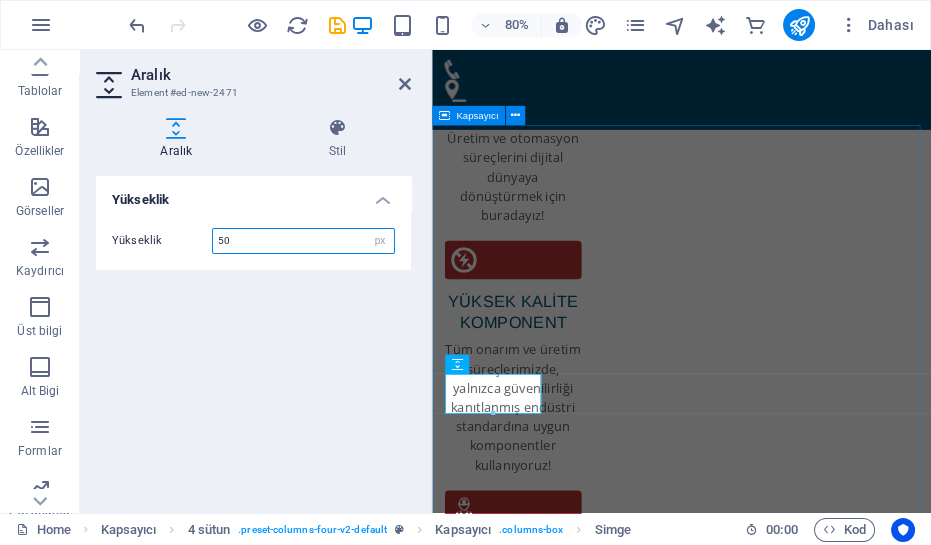 scroll, scrollTop: 3604, scrollLeft: 0, axis: vertical 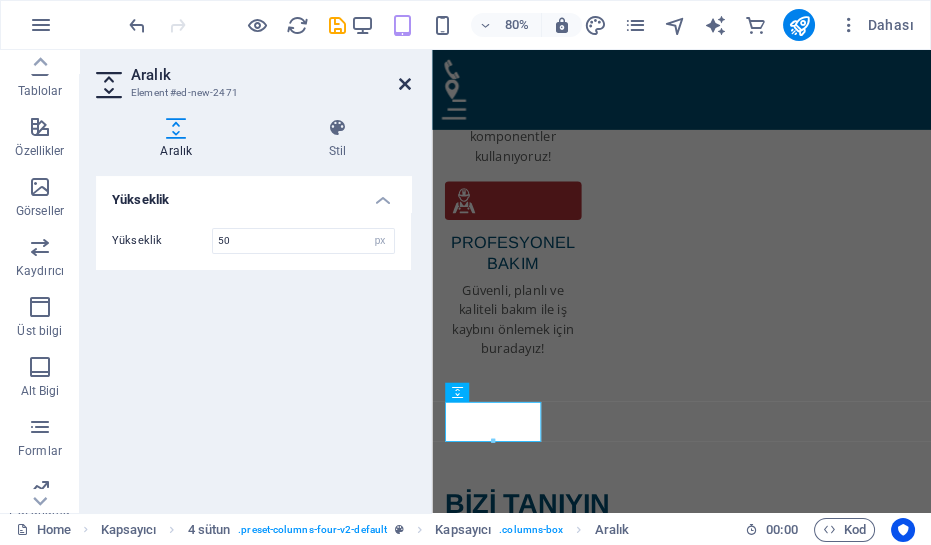click at bounding box center [405, 84] 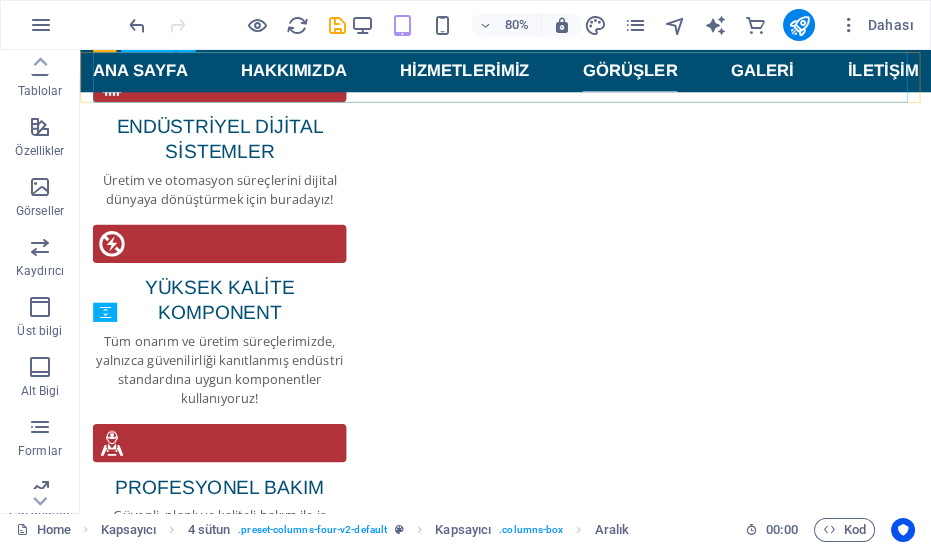 scroll, scrollTop: 3218, scrollLeft: 0, axis: vertical 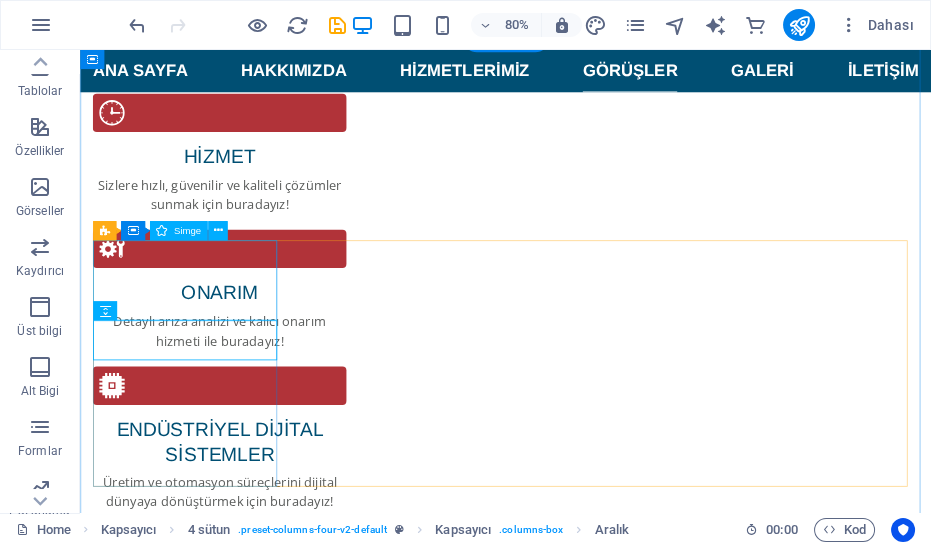 click at bounding box center (213, 5318) 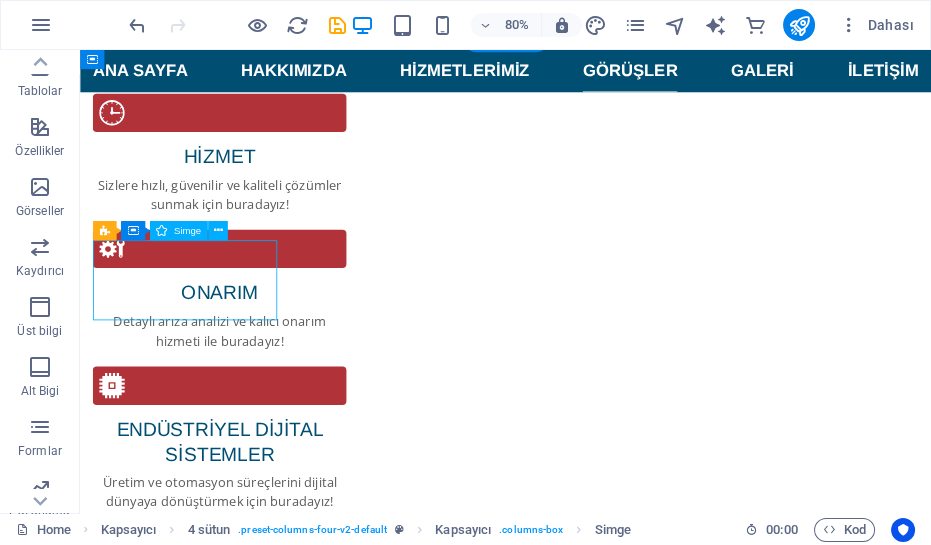 click at bounding box center [213, 5318] 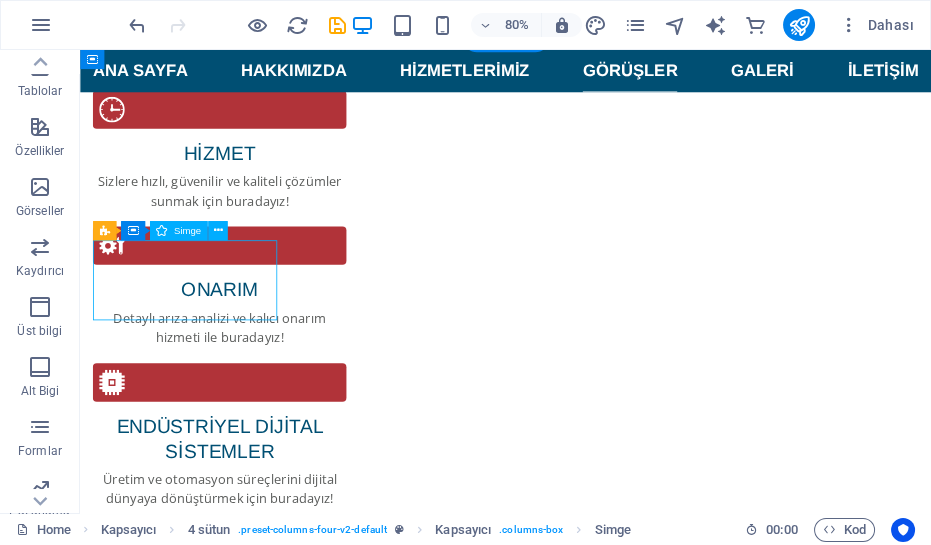 select on "xMaxYMid" 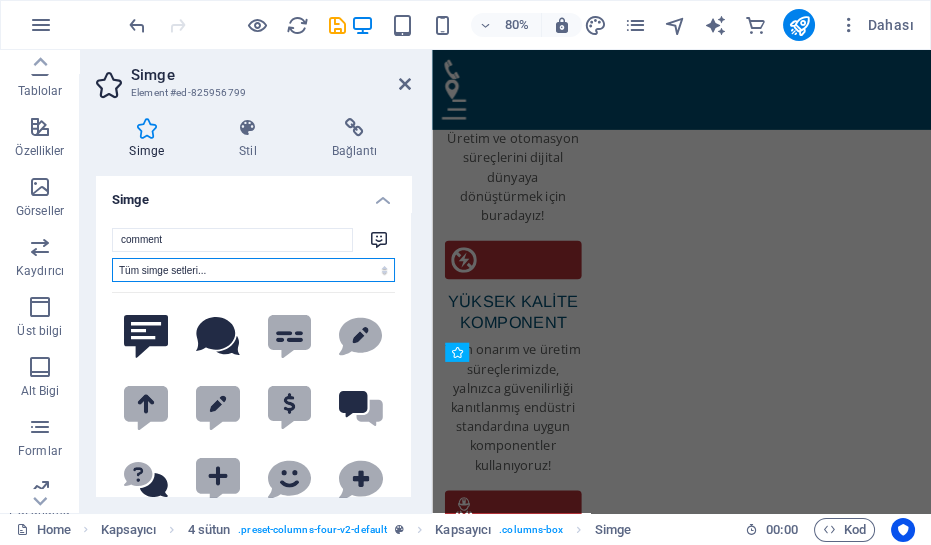 scroll, scrollTop: 3604, scrollLeft: 0, axis: vertical 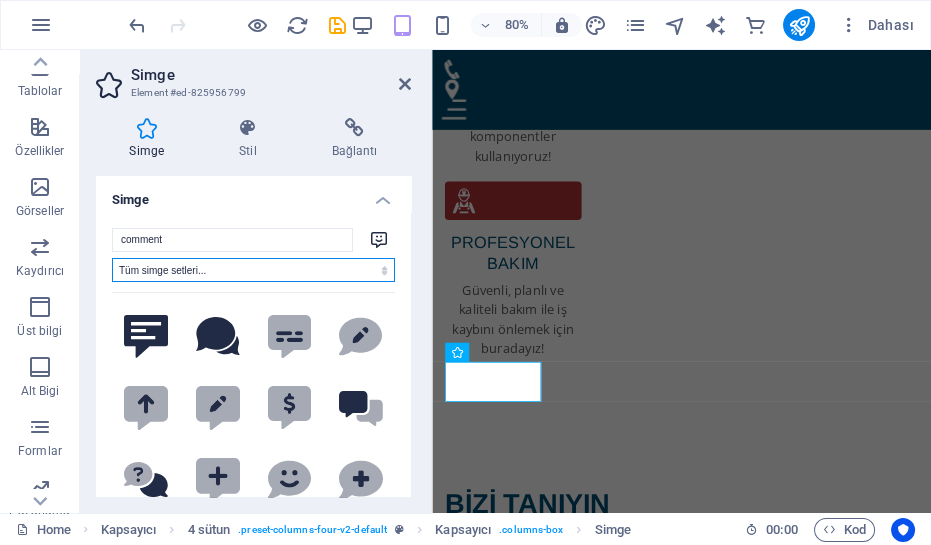 click on "Tüm simge setleri... IcoFont Ionicons FontAwesome Brands FontAwesome Duotone FontAwesome Solid FontAwesome Regular FontAwesome Light FontAwesome Thin FontAwesome Sharp Solid FontAwesome Sharp Regular FontAwesome Sharp Light FontAwesome Sharp Thin" at bounding box center [253, 270] 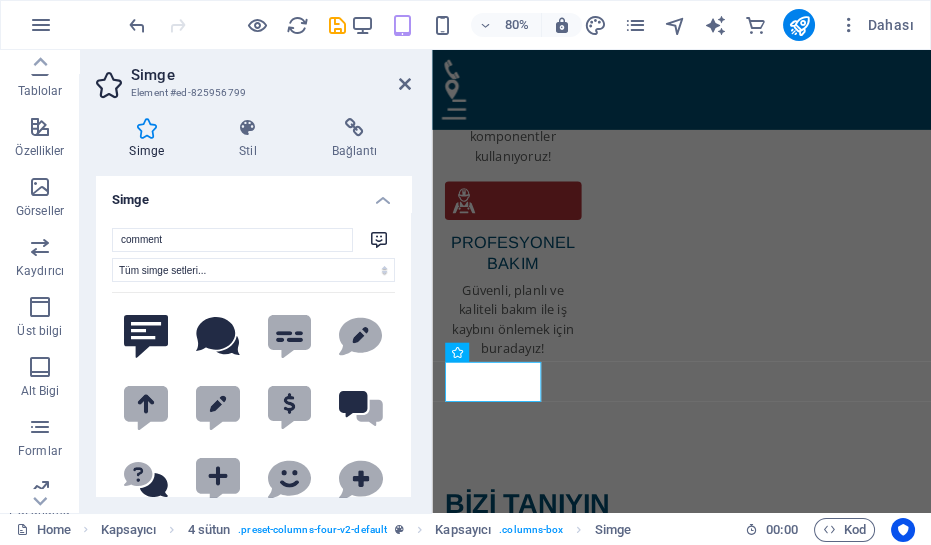click on "comment Tüm simge setleri... IcoFont Ionicons FontAwesome Brands FontAwesome Duotone FontAwesome Solid FontAwesome Regular FontAwesome Light FontAwesome Thin FontAwesome Sharp Solid FontAwesome Sharp Regular FontAwesome Sharp Light FontAwesome Sharp Thin .fa-secondary{opacity:.4} .fa-secondary{opacity:.4} .fa-secondary{opacity:.4} .fa-secondary{opacity:.4} .fa-secondary{opacity:.4} .fa-secondary{opacity:.4} .fa-secondary{opacity:.4} .fa-secondary{opacity:.4} .fa-secondary{opacity:.4} .fa-secondary{opacity:.4} .fa-secondary{opacity:.4} .fa-secondary{opacity:.4} .fa-secondary{opacity:.4} .fa-secondary{opacity:.4} .fa-secondary{opacity:.4} .fa-secondary{opacity:.4} .fa-secondary{opacity:.4} .fa-secondary{opacity:.4} .fa-secondary{opacity:.4} .fa-secondary{opacity:.4} .fa-secondary{opacity:.4} .fa-secondary{opacity:.4} .fa-secondary{opacity:.4} .fa-secondary{opacity:.4} .fa-secondary{opacity:.4} .fa-secondary{opacity:.4} .fa-secondary{opacity:.4} .fa-secondary{opacity:.4} .fa-secondary{opacity:.4}" at bounding box center [253, 410] 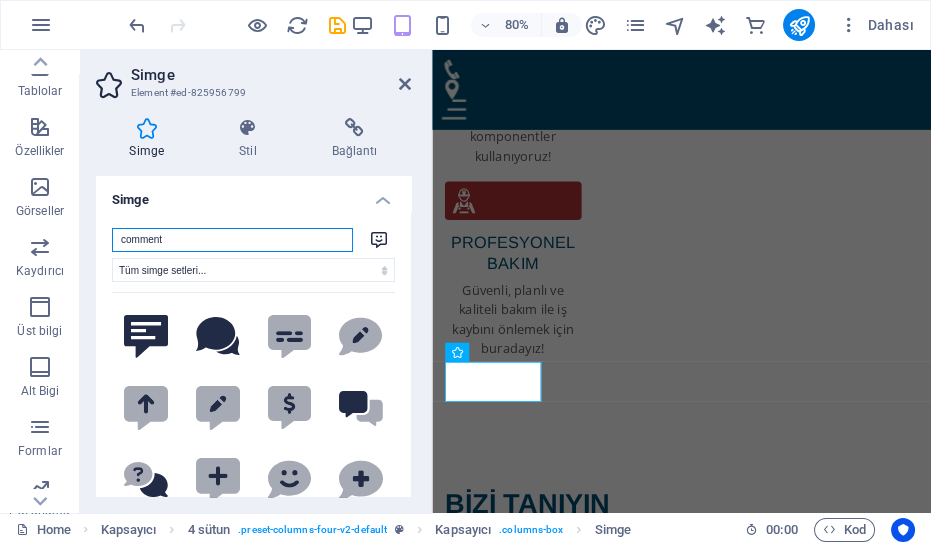 click on "comment" at bounding box center [232, 240] 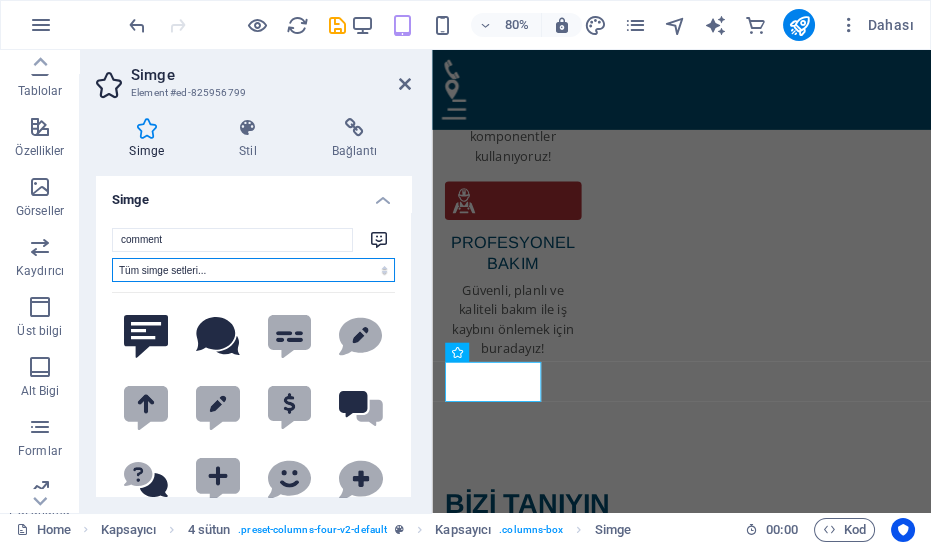 click on "Tüm simge setleri... IcoFont Ionicons FontAwesome Brands FontAwesome Duotone FontAwesome Solid FontAwesome Regular FontAwesome Light FontAwesome Thin FontAwesome Sharp Solid FontAwesome Sharp Regular FontAwesome Sharp Light FontAwesome Sharp Thin" at bounding box center [253, 270] 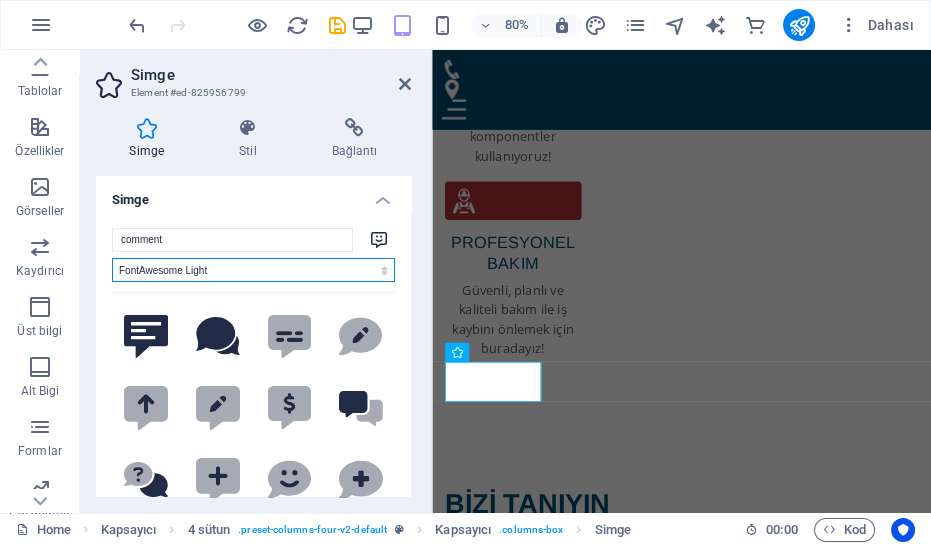 click on "Tüm simge setleri... IcoFont Ionicons FontAwesome Brands FontAwesome Duotone FontAwesome Solid FontAwesome Regular FontAwesome Light FontAwesome Thin FontAwesome Sharp Solid FontAwesome Sharp Regular FontAwesome Sharp Light FontAwesome Sharp Thin" at bounding box center [253, 270] 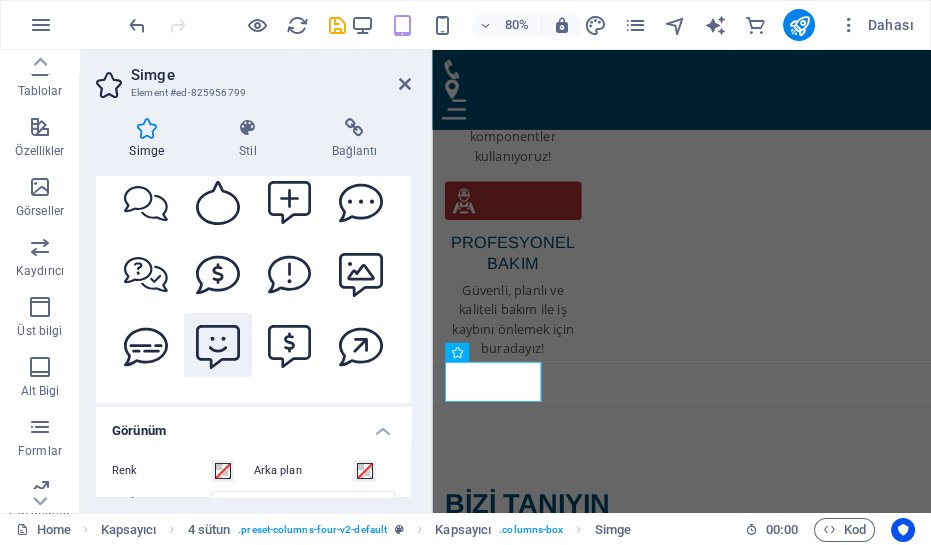 scroll, scrollTop: 272, scrollLeft: 0, axis: vertical 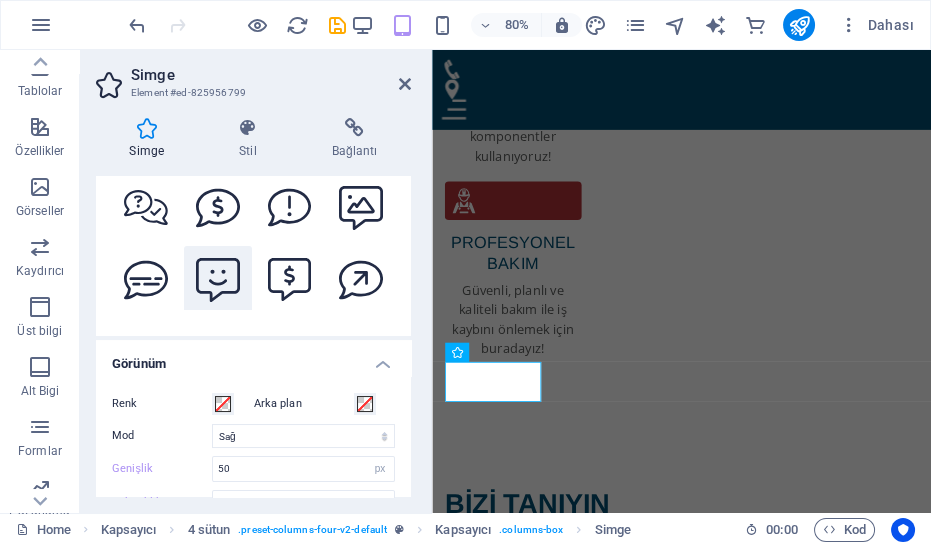 click 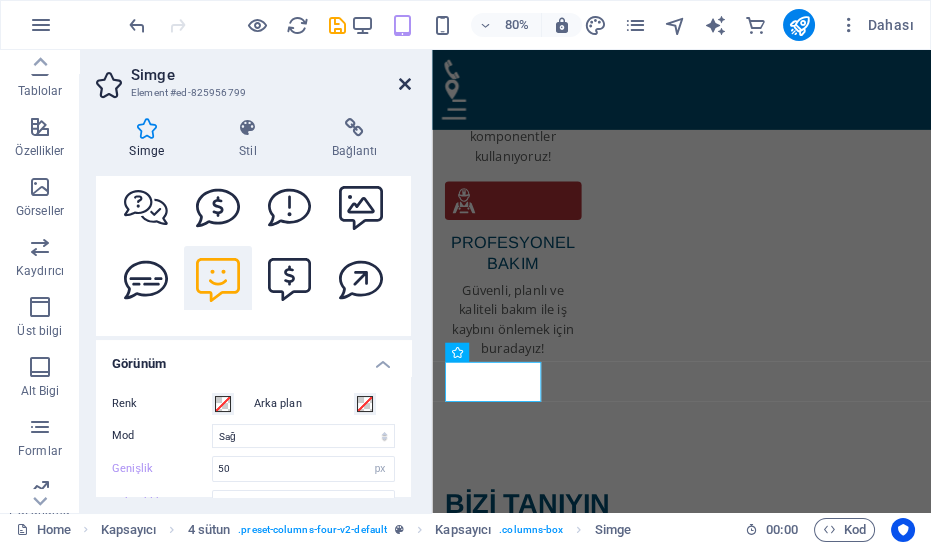click at bounding box center (405, 84) 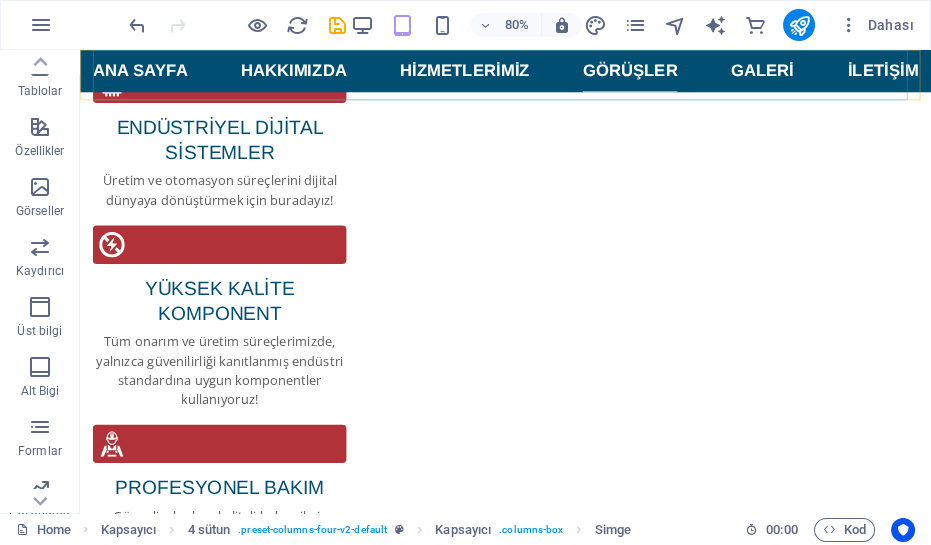 scroll, scrollTop: 3218, scrollLeft: 0, axis: vertical 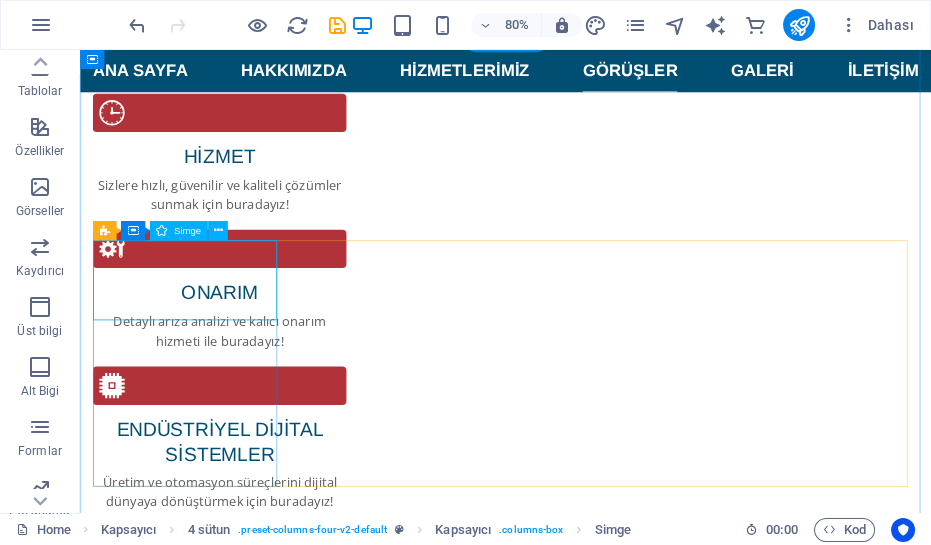 click at bounding box center (213, 5318) 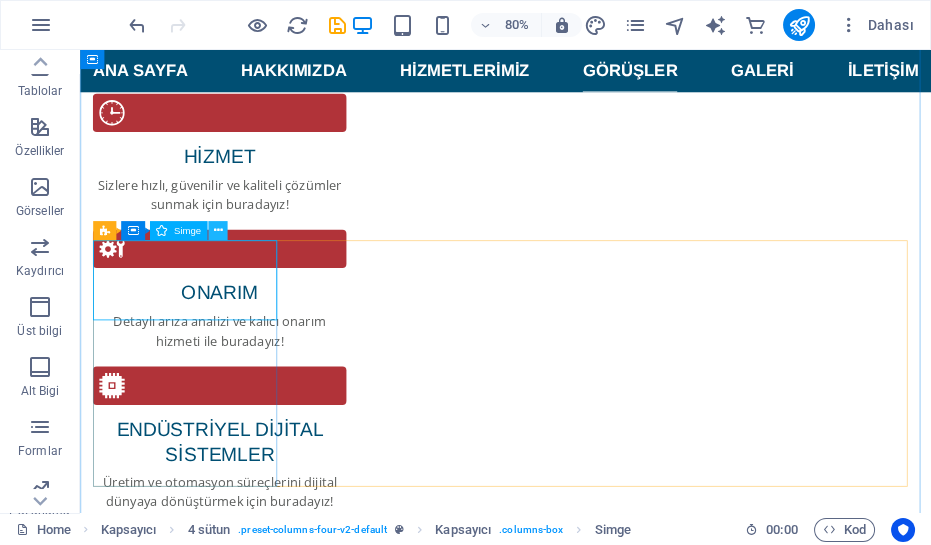 click at bounding box center (217, 230) 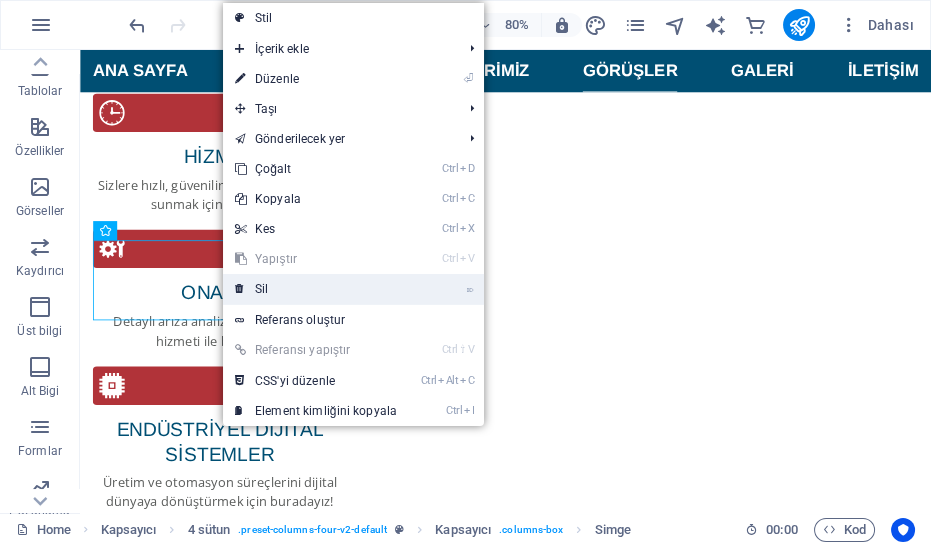 click on "⌦  Sil" at bounding box center (316, 289) 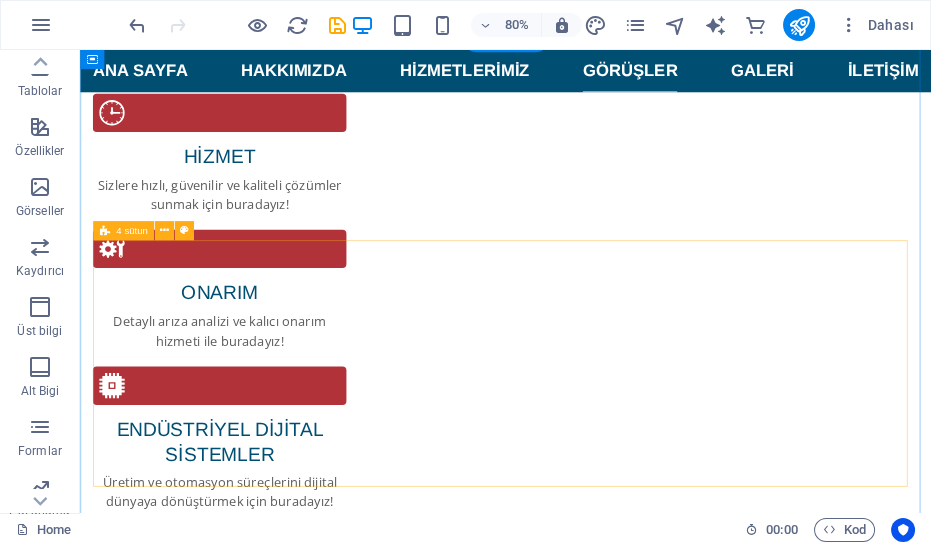click on "Sakarya’nın en güler yüzlü esnafı, hiç şüphe etmeden, gönül rahatlığı ile işinizi teslim edebilirsiniz. OGÜN ÖZDİN Hem insan olarak hem iş ahlakı olarak çok iyi ve düzgün birisi. İşinin ehli ve fiyat politikası da oldukça uygun. Allah böyle güzel insanların sayısını arttırsın inşallah. Kendisine teşekkürü borç bilirim GÖKHAN İşinin ehli güler yüzlü tam bir esnaf... Tommatec akıllı inverter imin arızasını çok kısa bir sürede çözdük. Teşekkür ediyorum. ADEM GÜNEY Sakarya'da Kimsenin yapmaya cesaret edemediği elektrikli bisiklet motorunun kablo bağlantıları tek tek revize edip piyasanın yarı fiyatına iş yapan bir işletme kesinlikle tavsiye ediyorum emeğine sağlık ŞEREF MEYDAN" at bounding box center (612, 5816) 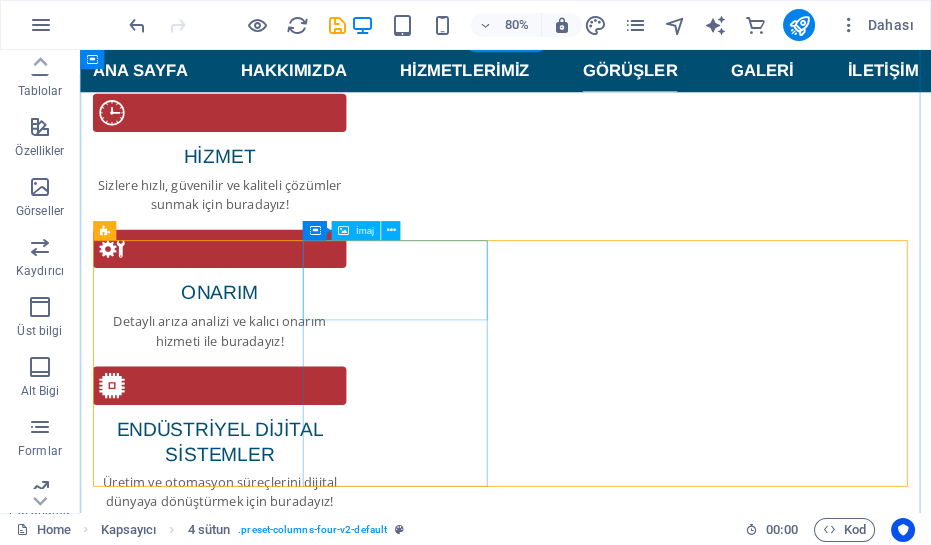 click at bounding box center [213, 5509] 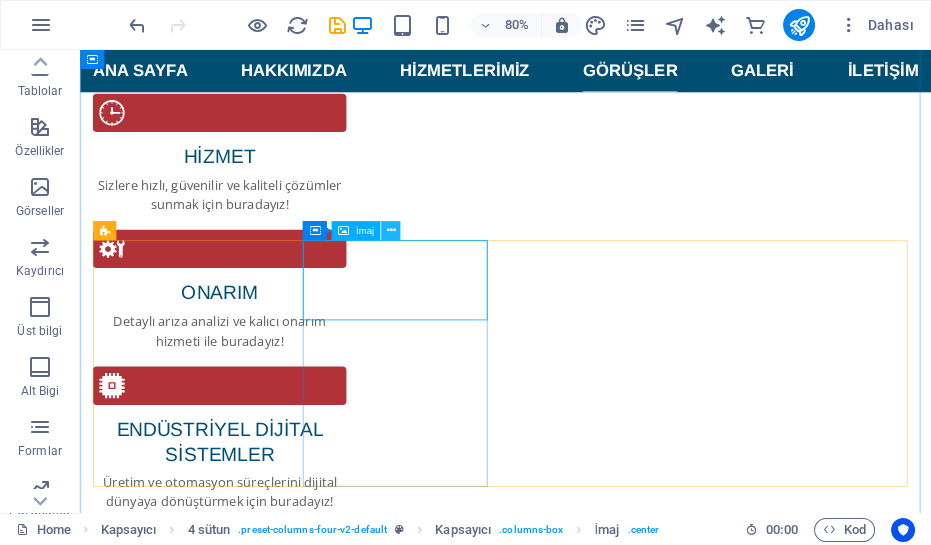 click at bounding box center (390, 230) 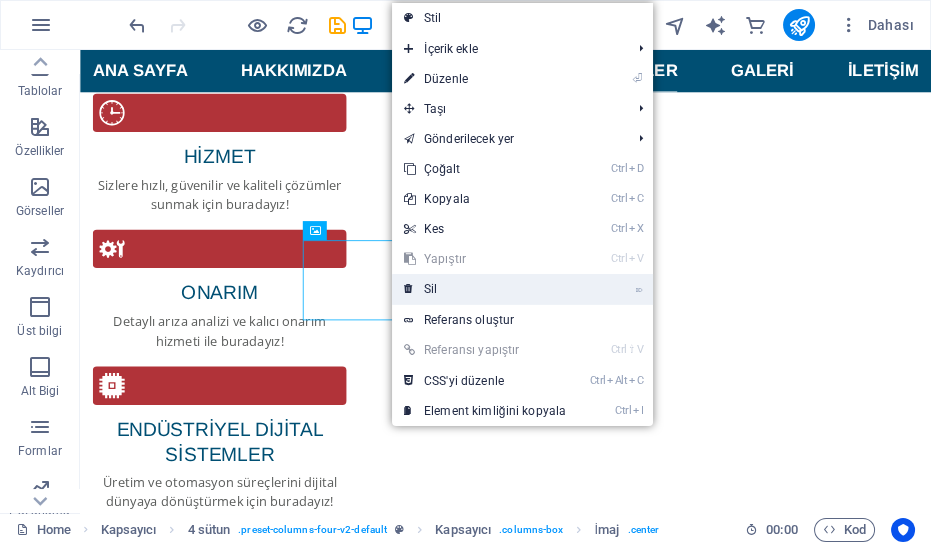 click on "⌦  Sil" at bounding box center (485, 289) 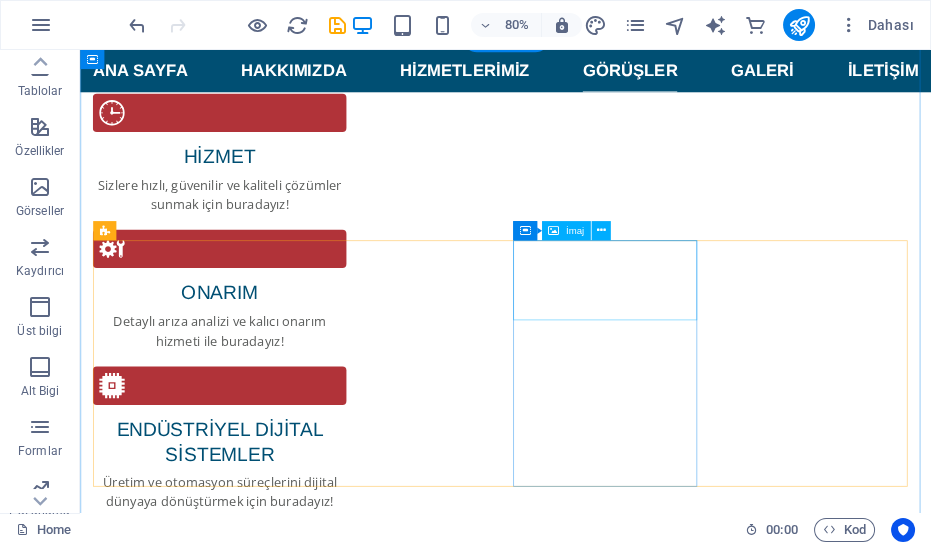 click at bounding box center (213, 5725) 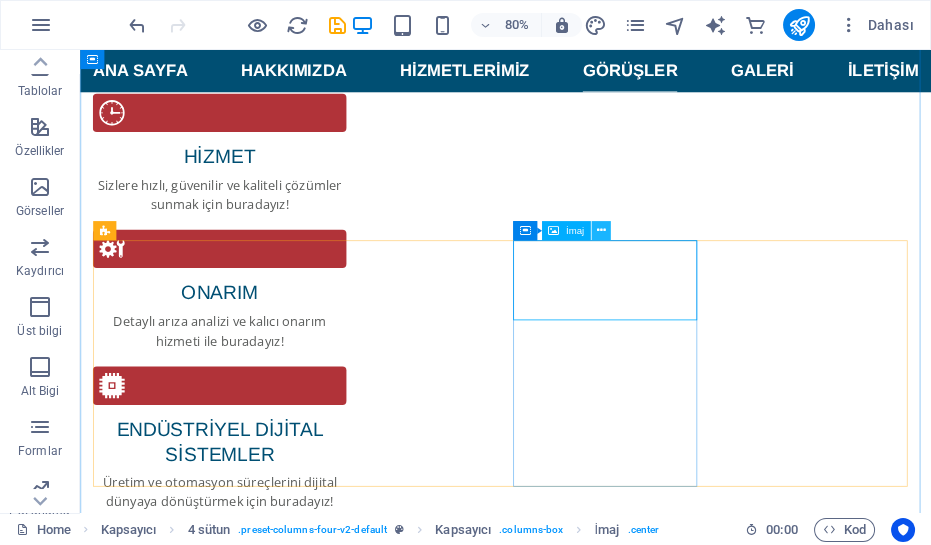 click at bounding box center (600, 230) 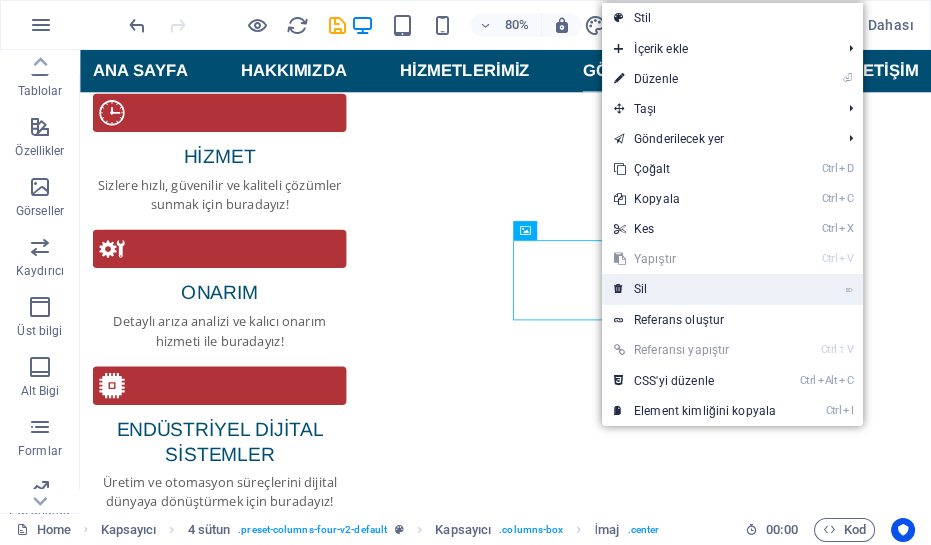 click on "⌦  Sil" at bounding box center [695, 289] 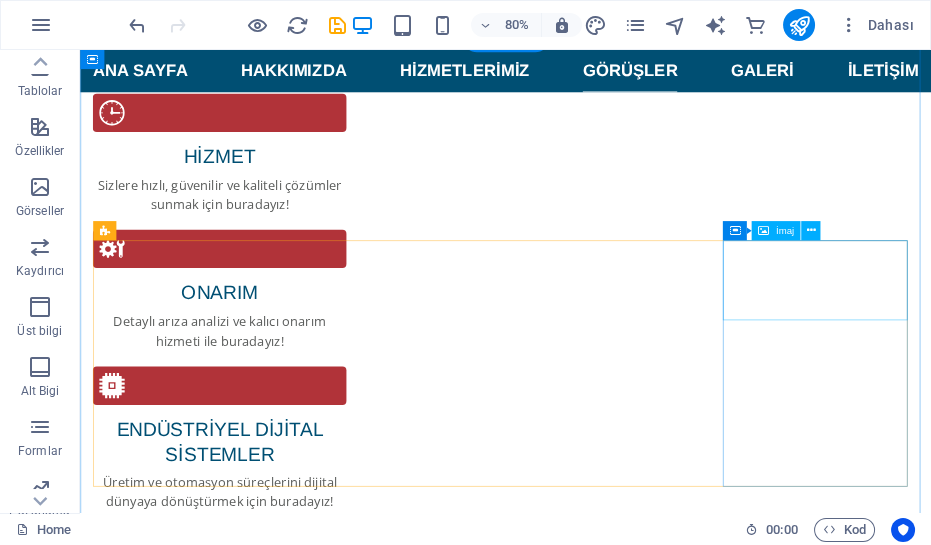 click at bounding box center (213, 5917) 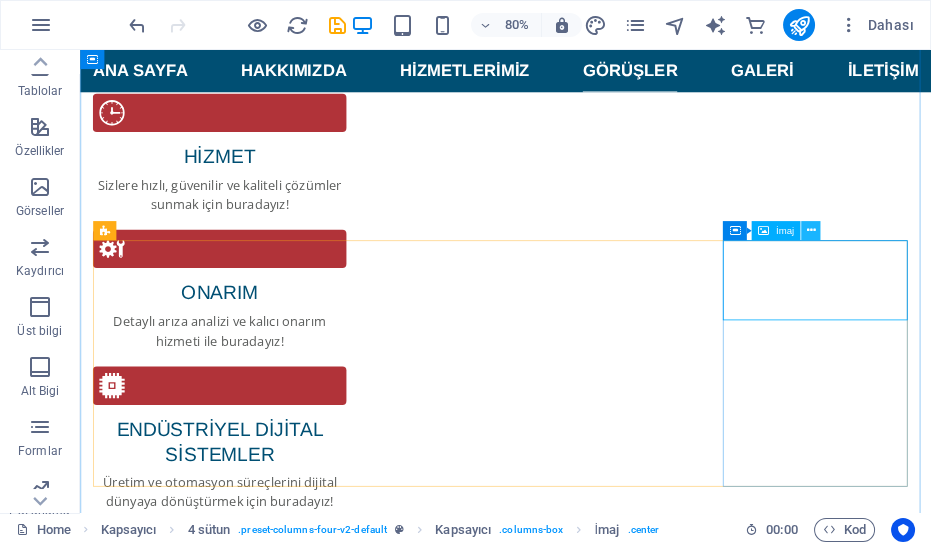 click at bounding box center (810, 230) 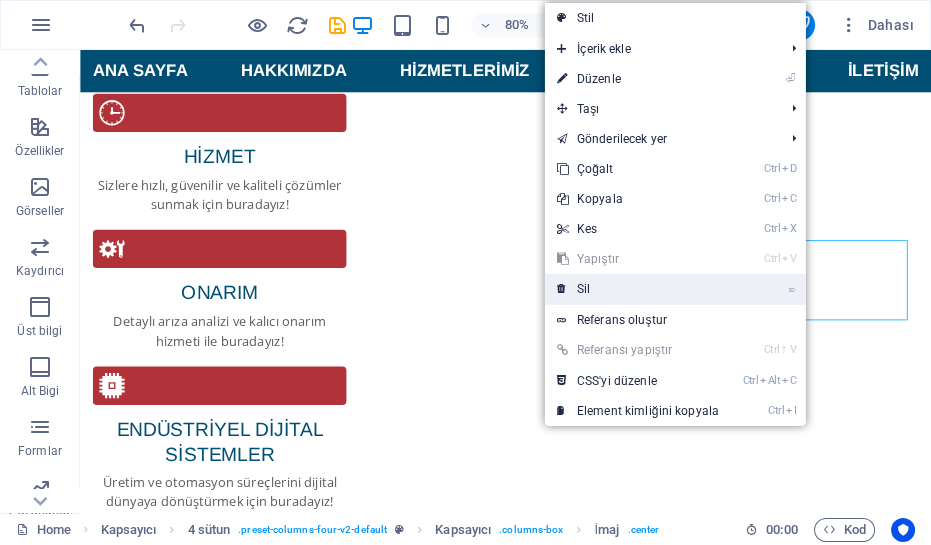 click on "⌦  Sil" at bounding box center [638, 289] 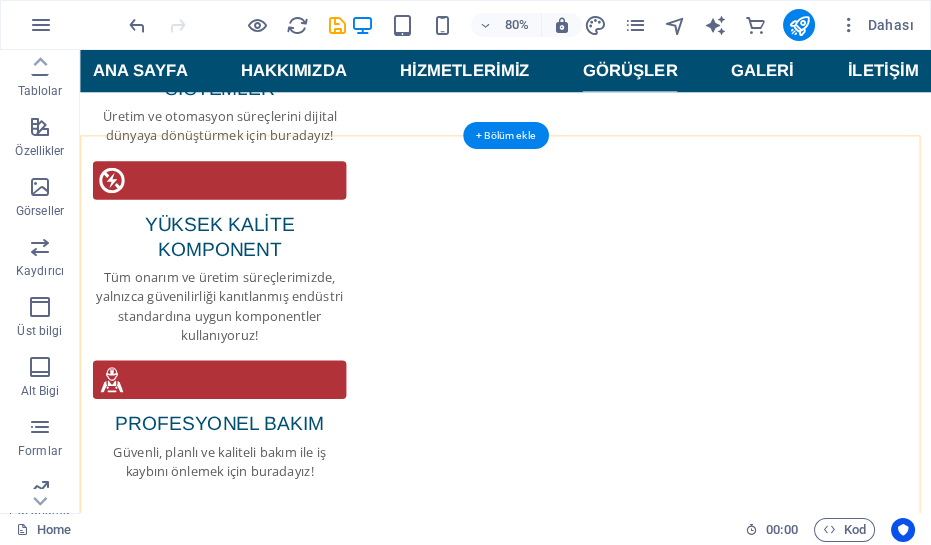 scroll, scrollTop: 3626, scrollLeft: 0, axis: vertical 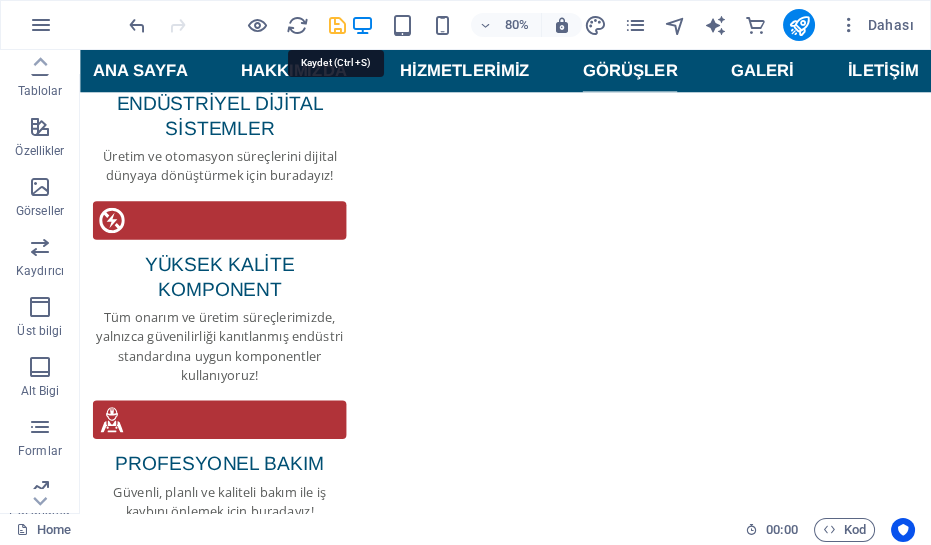 click at bounding box center [337, 25] 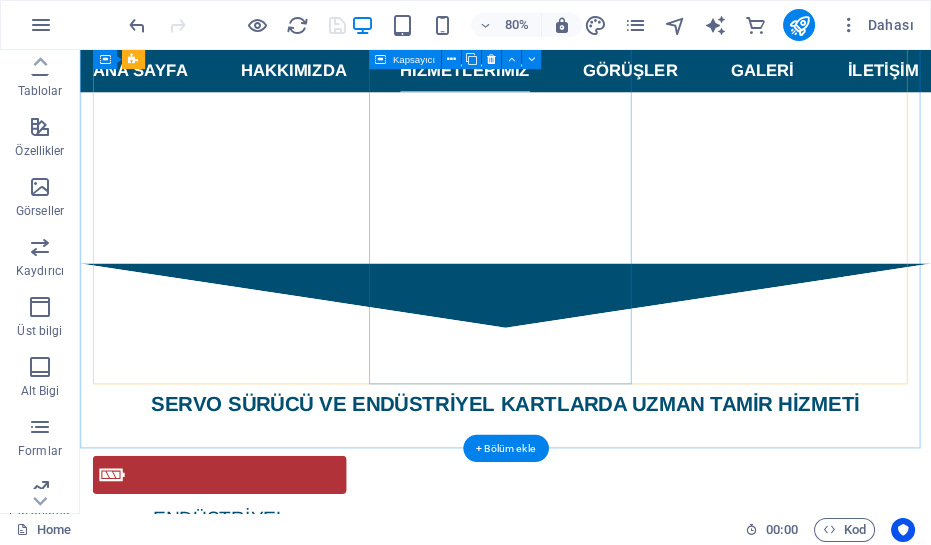 scroll, scrollTop: 2717, scrollLeft: 0, axis: vertical 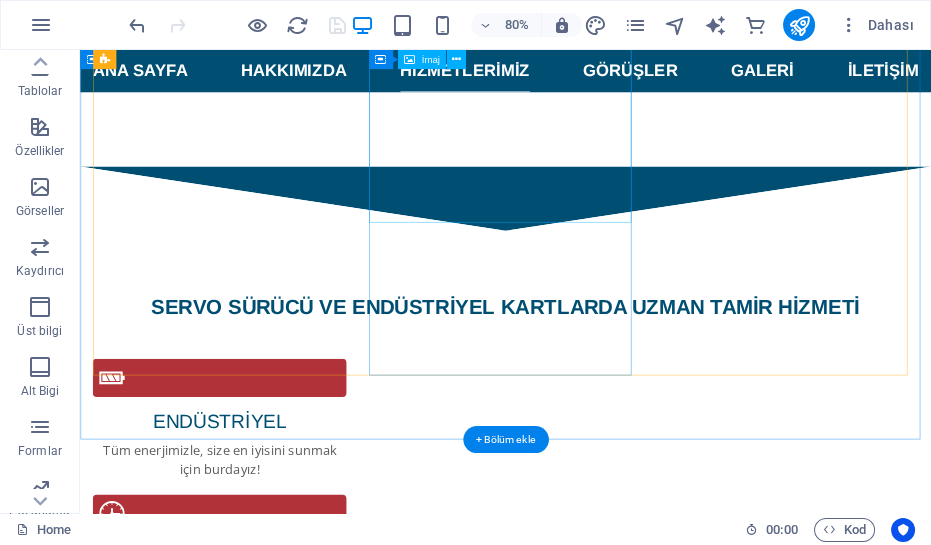 click at bounding box center (262, 4794) 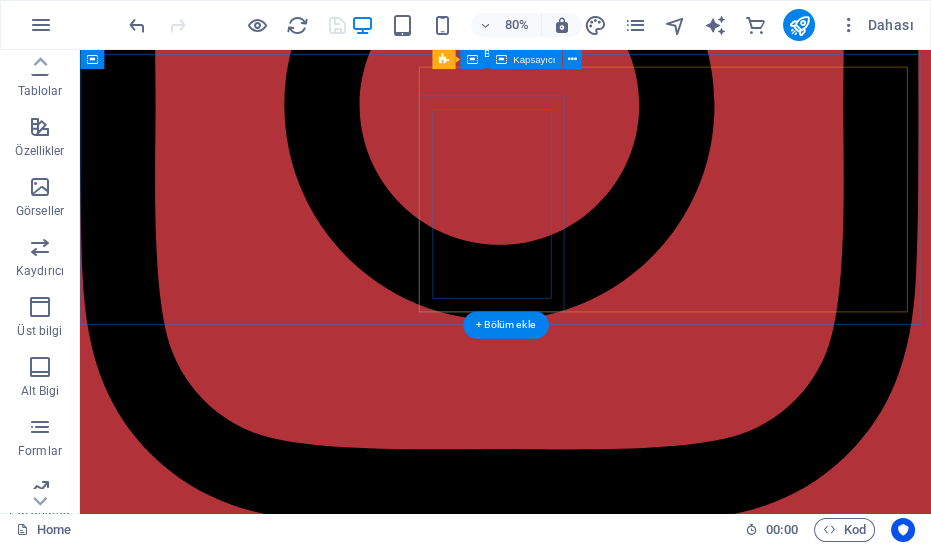 scroll, scrollTop: 0, scrollLeft: 0, axis: both 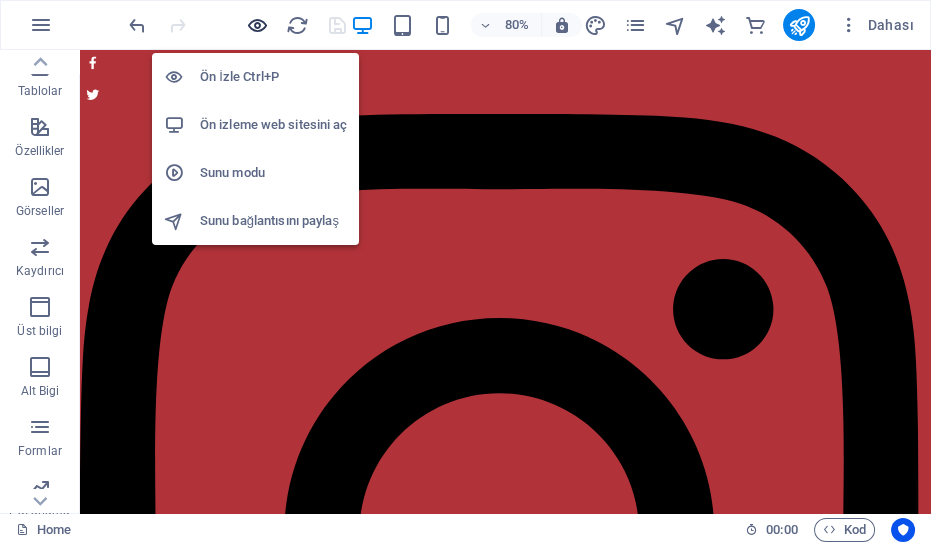 click at bounding box center [257, 25] 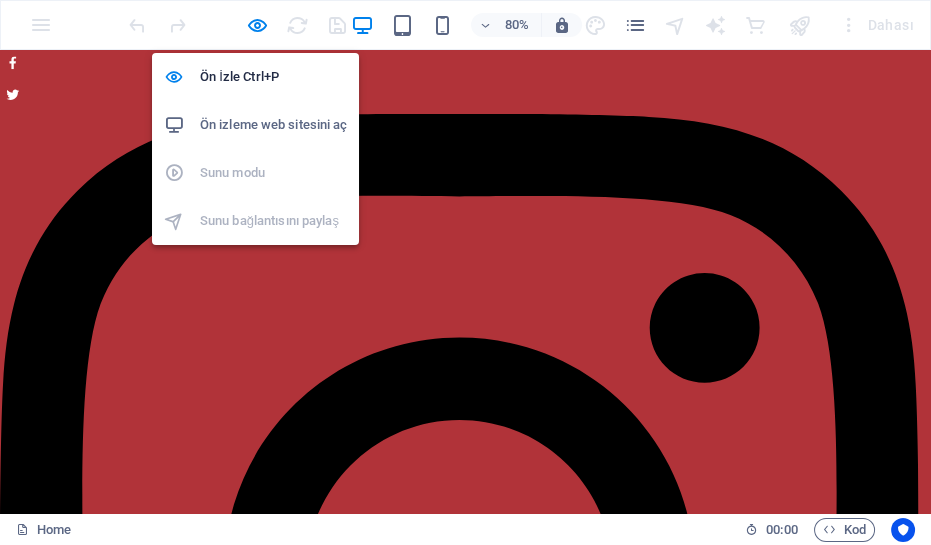 click on "Ön izleme web sitesini aç" at bounding box center (273, 125) 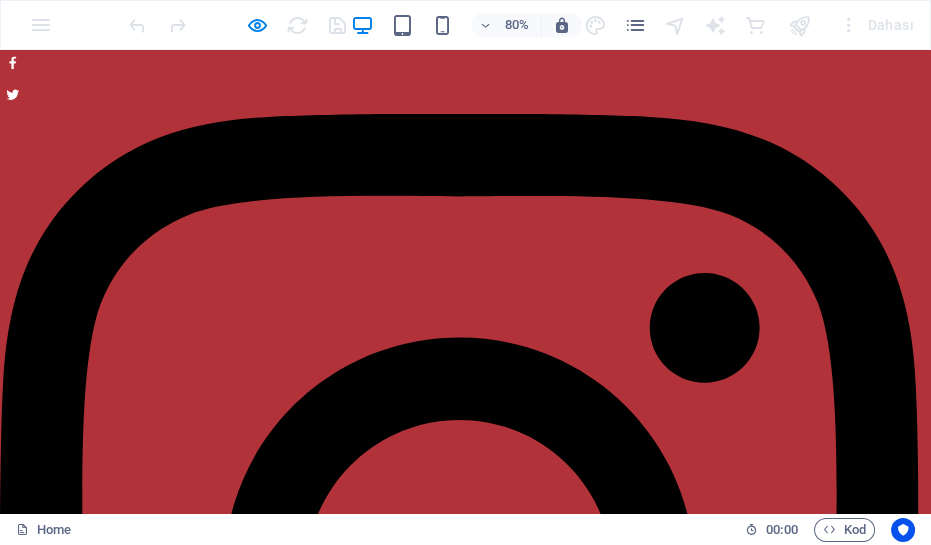 click on "ADRES Fatih Mah. Atatürk Cad. Keskin İş Merkezi No:118/9 Arifiye  /   SAKARYA" at bounding box center [204, 1793] 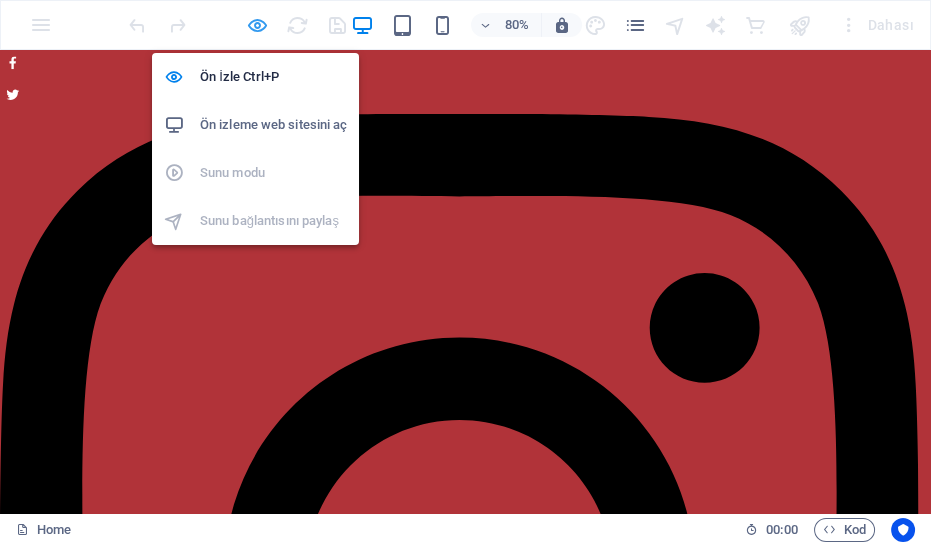 click at bounding box center [257, 25] 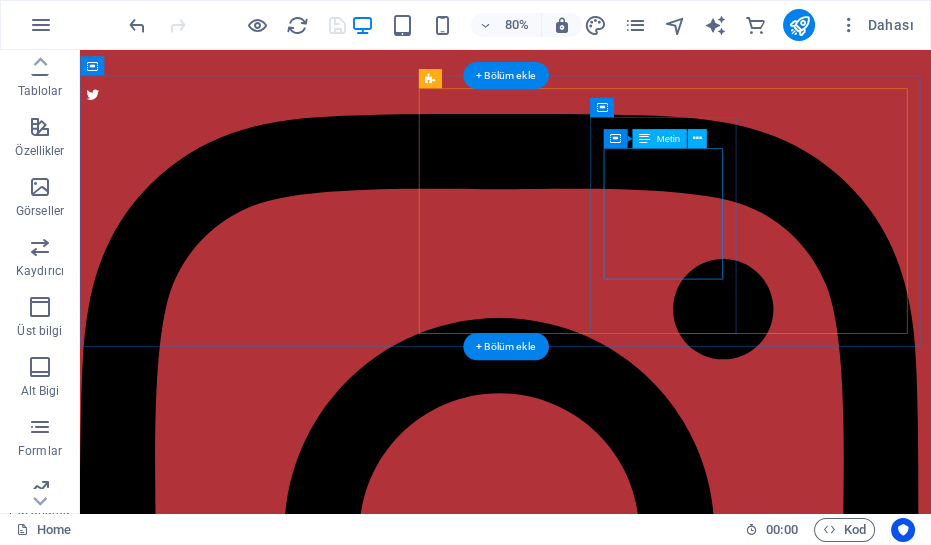 click on "ADRES Fatih Mah. Atatürk Cad. Keskin İş Merkezi No:118/9 Arifiye  /   SAKARYA" at bounding box center [268, 1871] 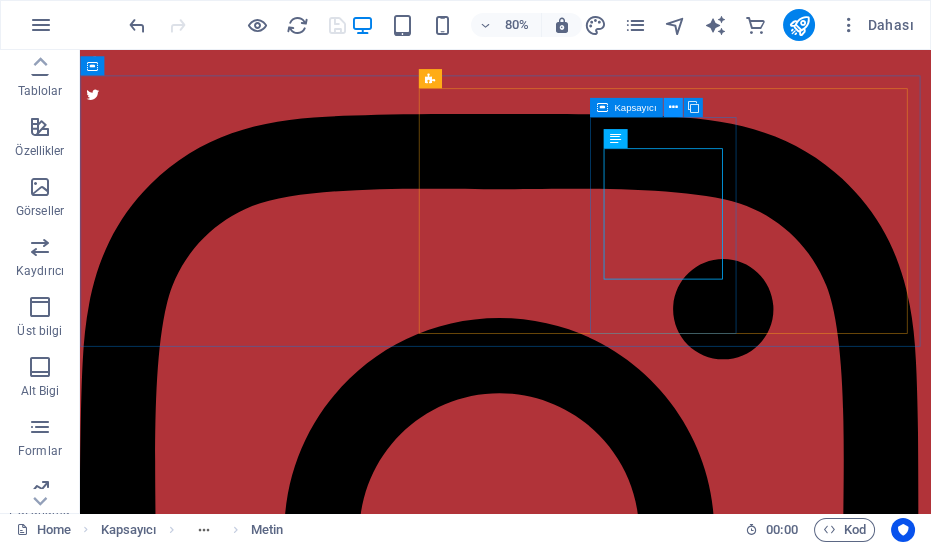 click at bounding box center (673, 107) 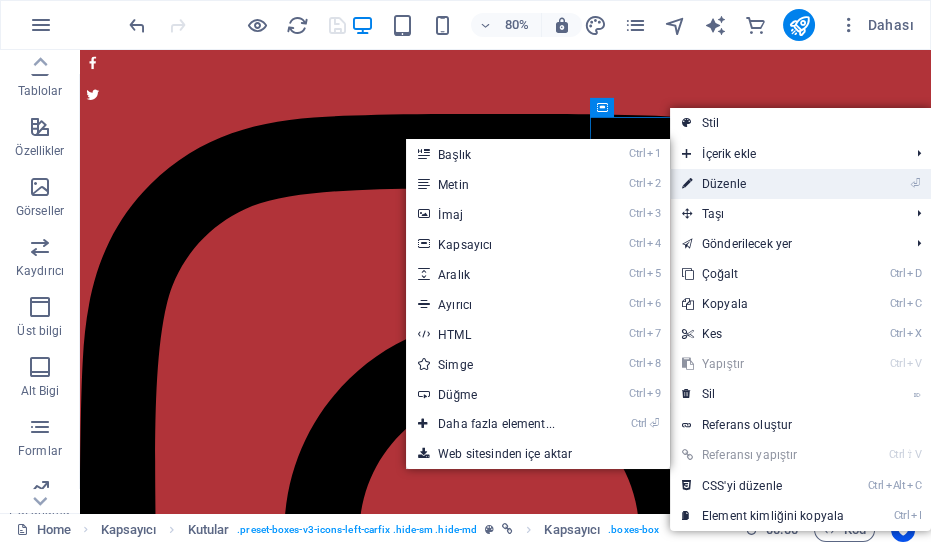 click on "⏎  Düzenle" at bounding box center (763, 184) 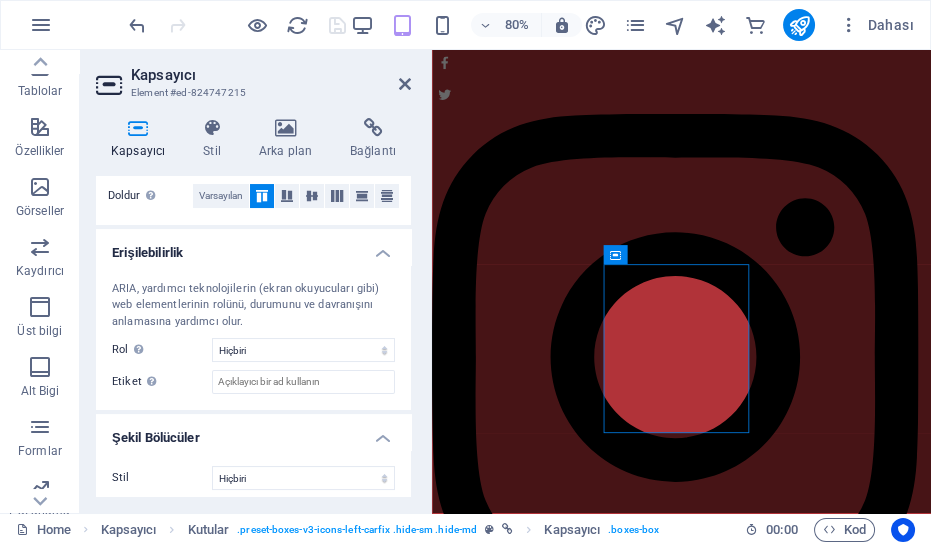 scroll, scrollTop: 488, scrollLeft: 0, axis: vertical 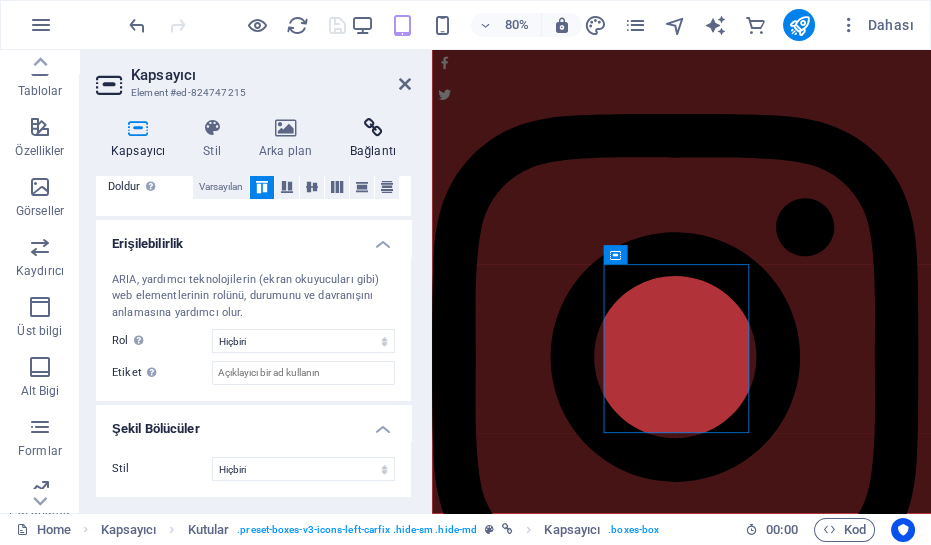 click at bounding box center [373, 128] 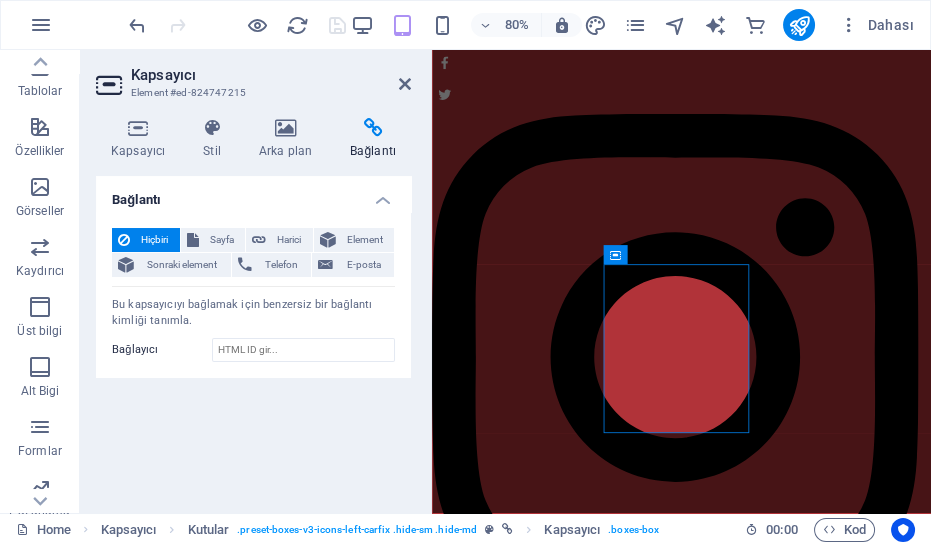 click on "Kapsayıcı Element #ed-824747215
Kapsayıcı Stil Arka plan Bağlantı Boyut Yükseklik Varsayılan px rem % vh vw Min. yükseklik Hiçbiri px rem % vh vw Genişlik Varsayılan px rem % em vh vw Min. genişlik Hiçbiri px rem % vh vw İçerik genişliği Varsayılan Özel genişlik Genişlik Varsayılan px rem % em vh vw Min. genişlik Hiçbiri px rem % vh vw Varsayılan doldurma Özel aralık Varsayılan içerik genişliği ve doldurma, Tasarımdan değiştirilebilir. Tasarımı düzenleyin Yerleşim (Flexbox) Hizalama Esnek yönü belirler. Varsayılan Ana eksen Elementlerin bu kapsayıcının içindeki ana eksen boyunca nasıl davranması gerektiğini belirle (içeriği doğrula). Varsayılan Yan eksen Kapsayıcının içindeki elementin dikey yönünü kontrol et (öğeleri hizala). Varsayılan Sığdırma Varsayılan Açık Kapalı Doldur Birkaç satır boyunca y ekseni üzerindeki elementlerin mesafelerini ve yönünü kontrol eder (içeriği hizala). Varsayılan Erişilebilirlik Rol ." at bounding box center (256, 281) 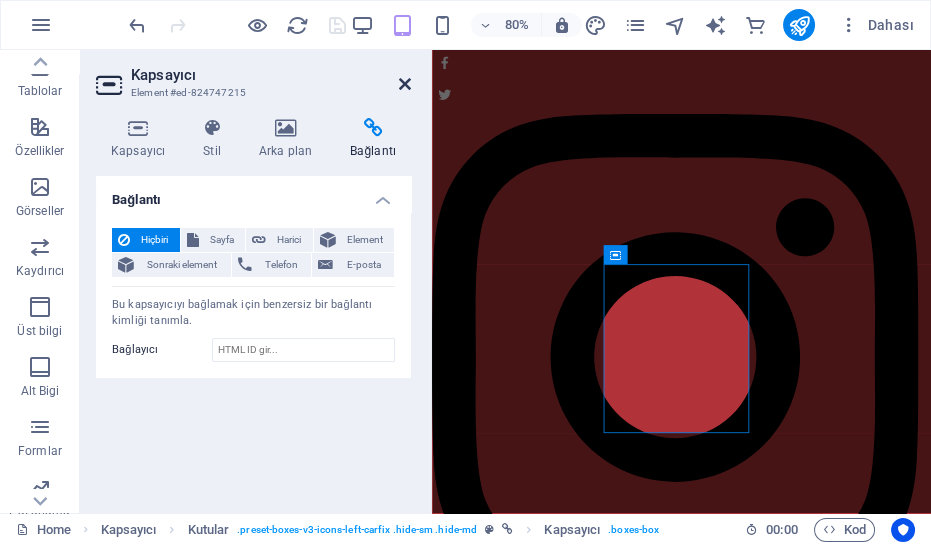 click at bounding box center (405, 84) 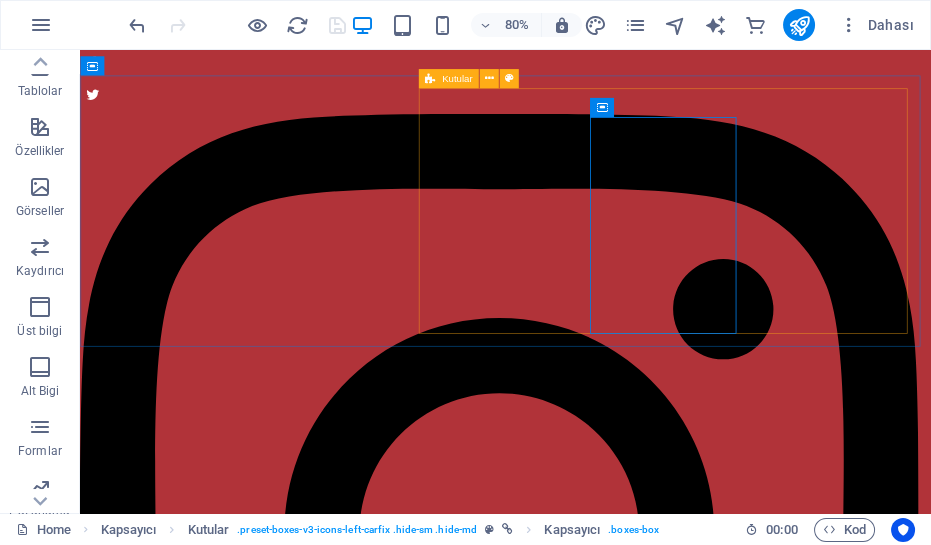 click on "Kutular" at bounding box center (457, 79) 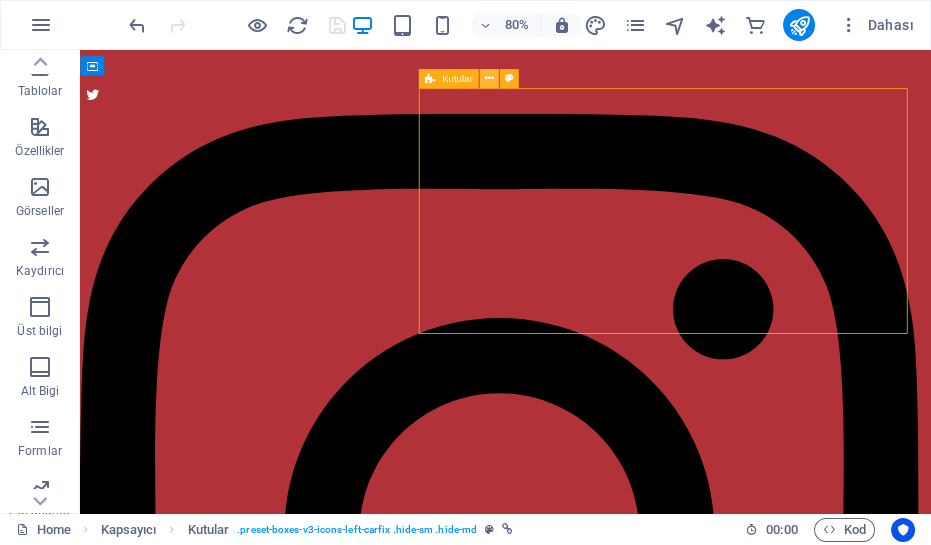 click at bounding box center (488, 78) 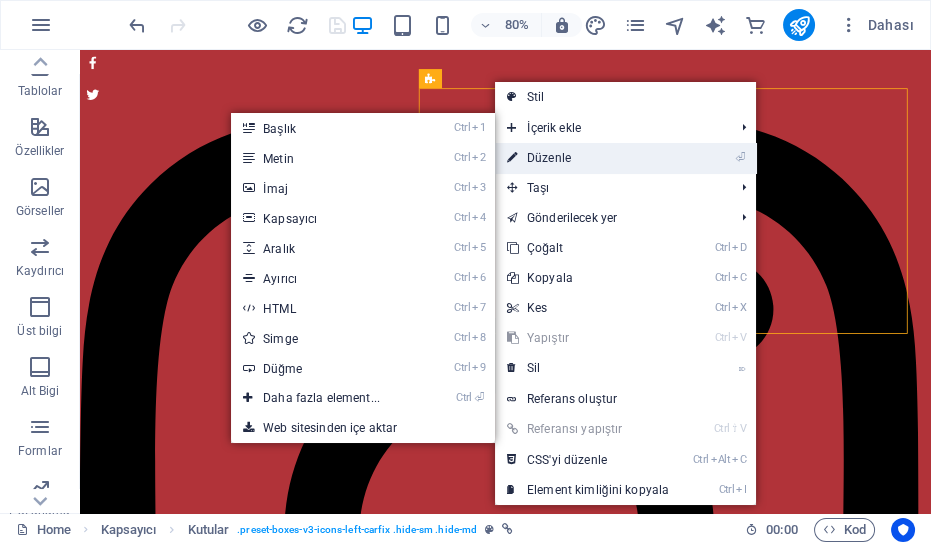 click on "⏎  Düzenle" at bounding box center (588, 158) 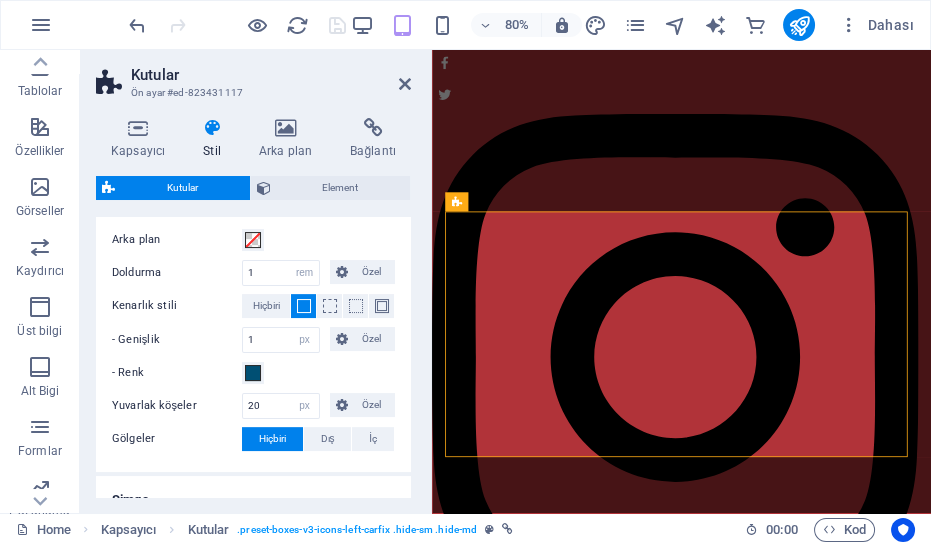 scroll, scrollTop: 636, scrollLeft: 0, axis: vertical 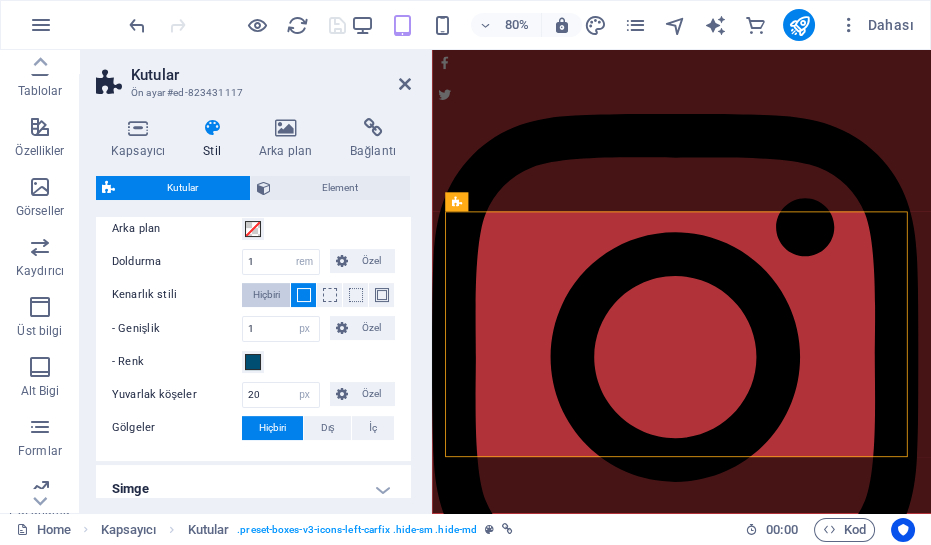 click on "Hiçbiri" at bounding box center [266, 295] 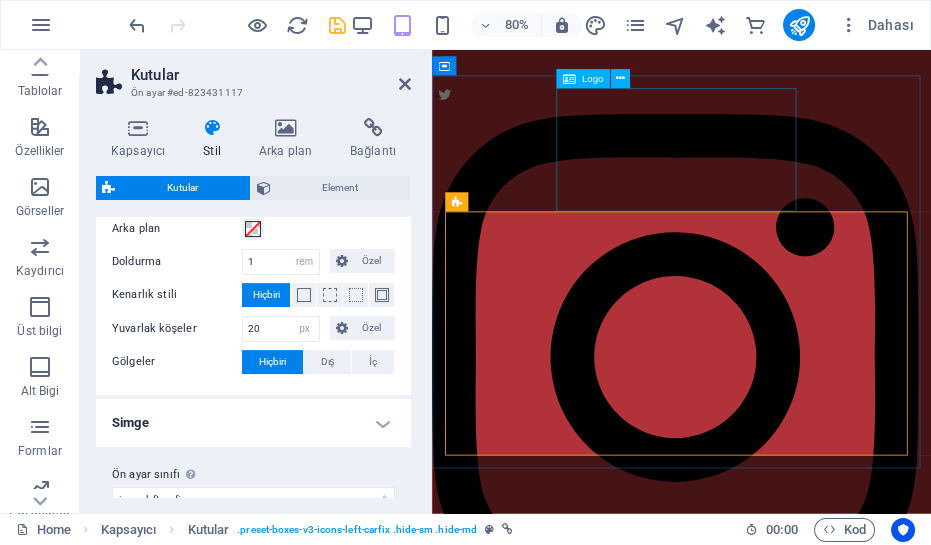 click at bounding box center (744, 917) 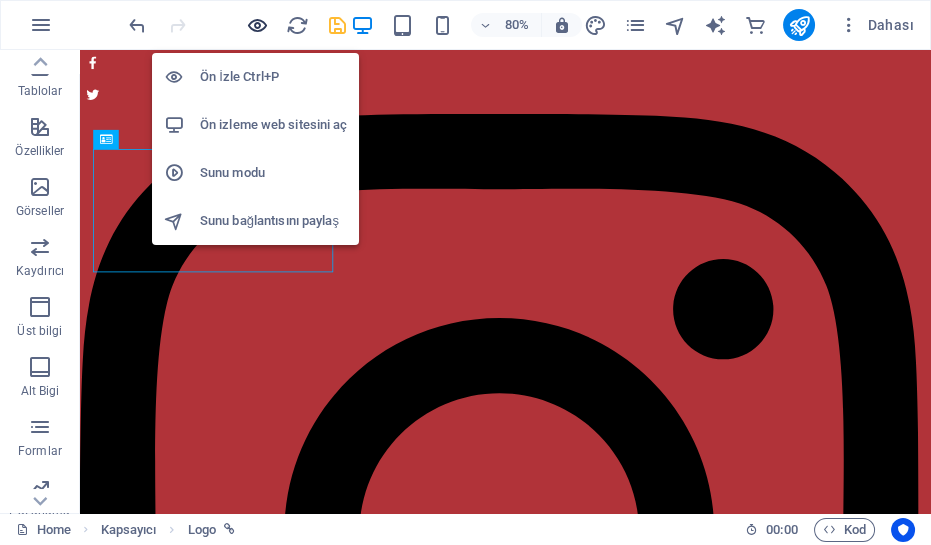click at bounding box center [257, 25] 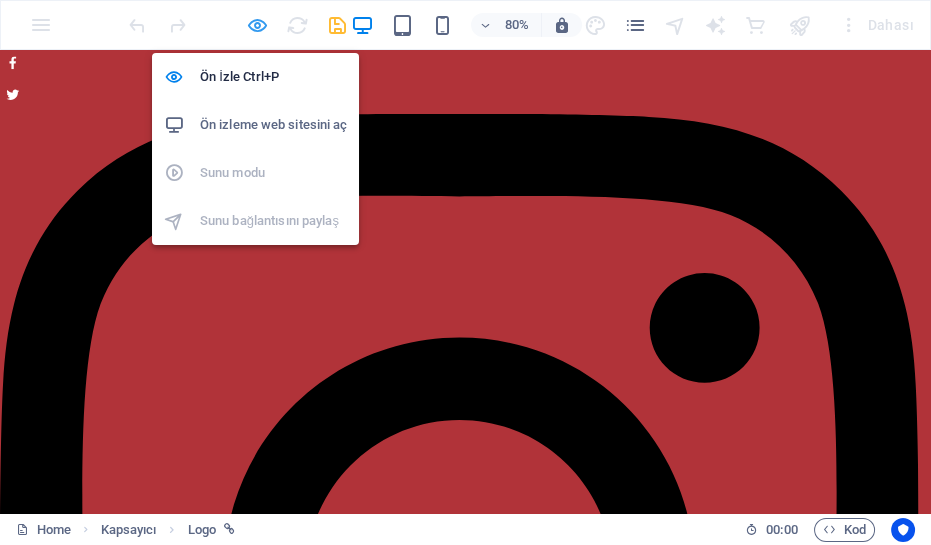 click at bounding box center (257, 25) 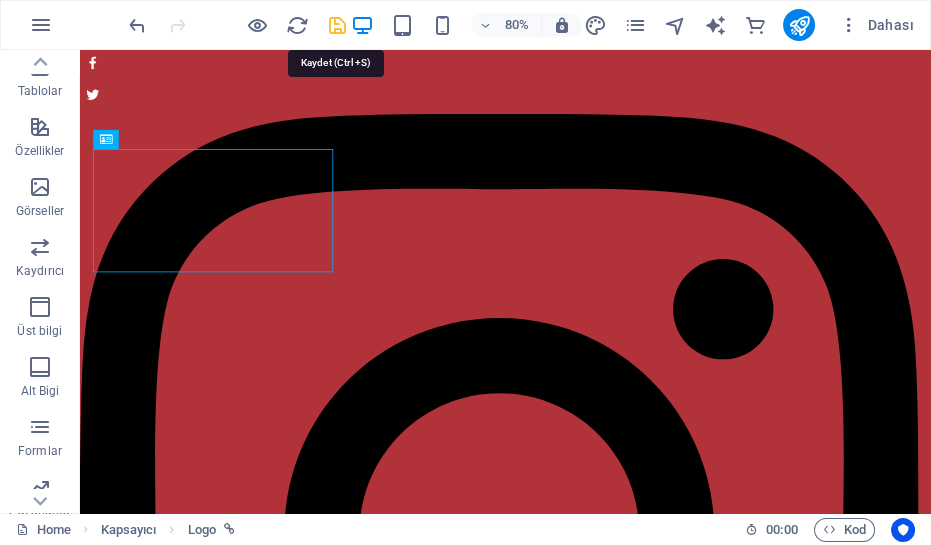 click at bounding box center (337, 25) 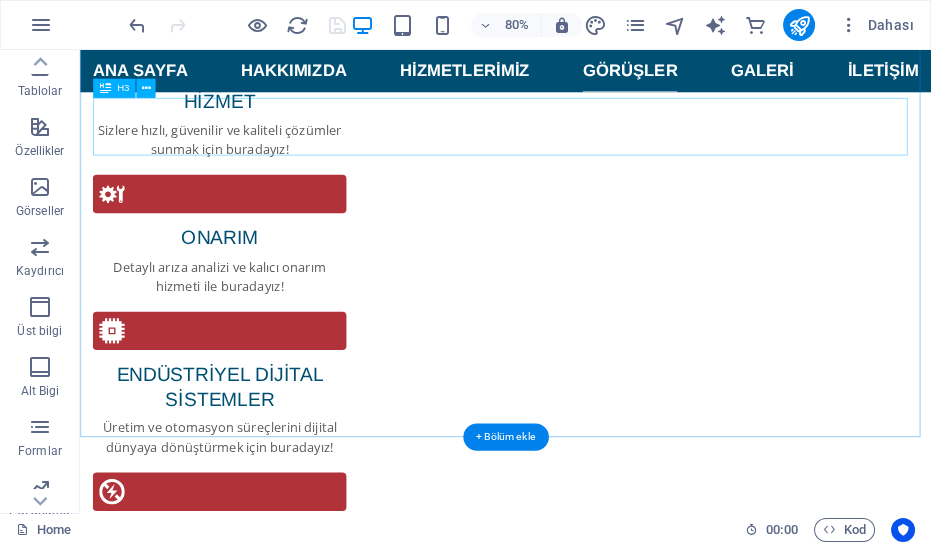 scroll, scrollTop: 3181, scrollLeft: 0, axis: vertical 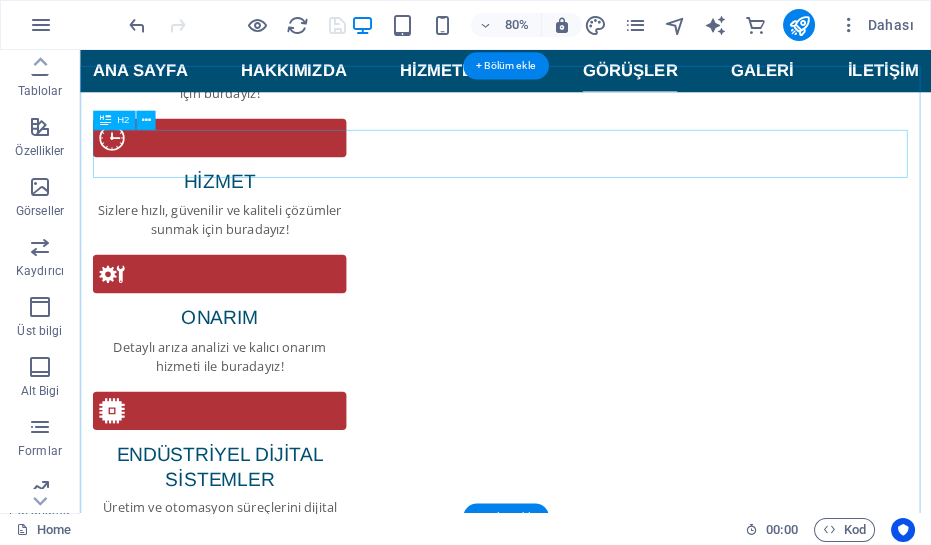 click on "müşterilerimiz" at bounding box center (612, 5150) 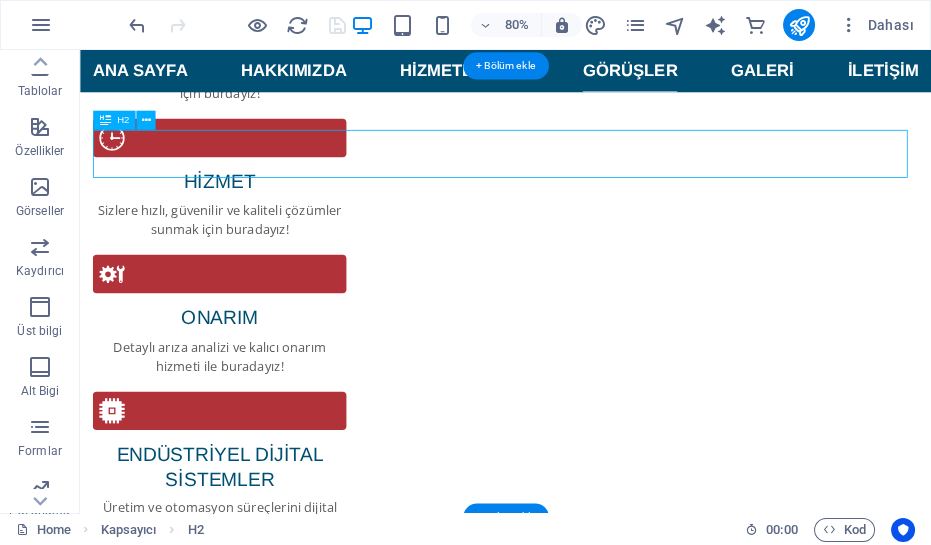 click on "müşterilerimiz" at bounding box center (612, 5150) 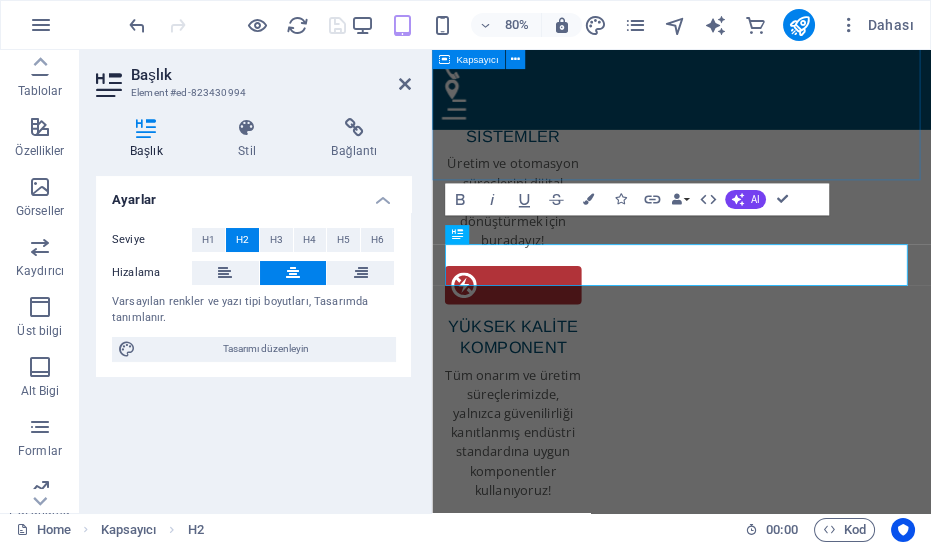 scroll, scrollTop: 3569, scrollLeft: 0, axis: vertical 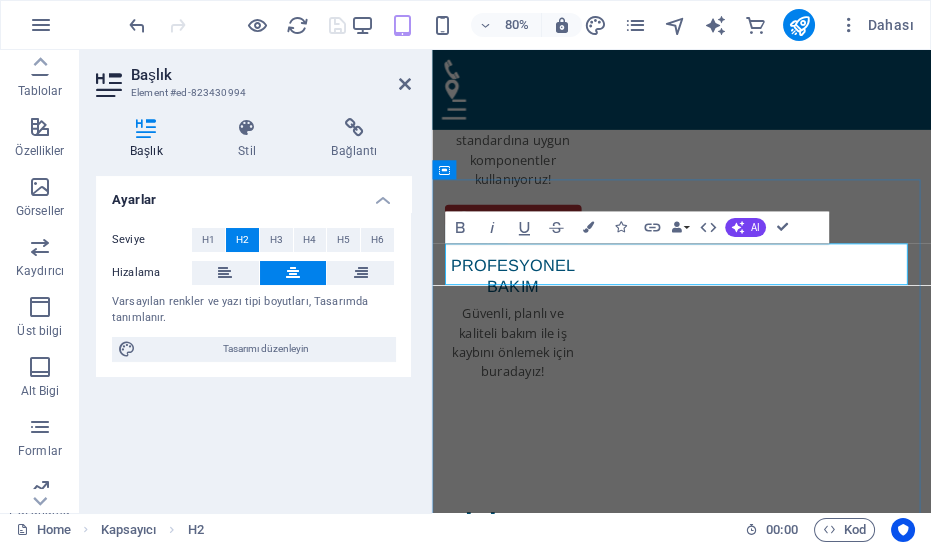 type 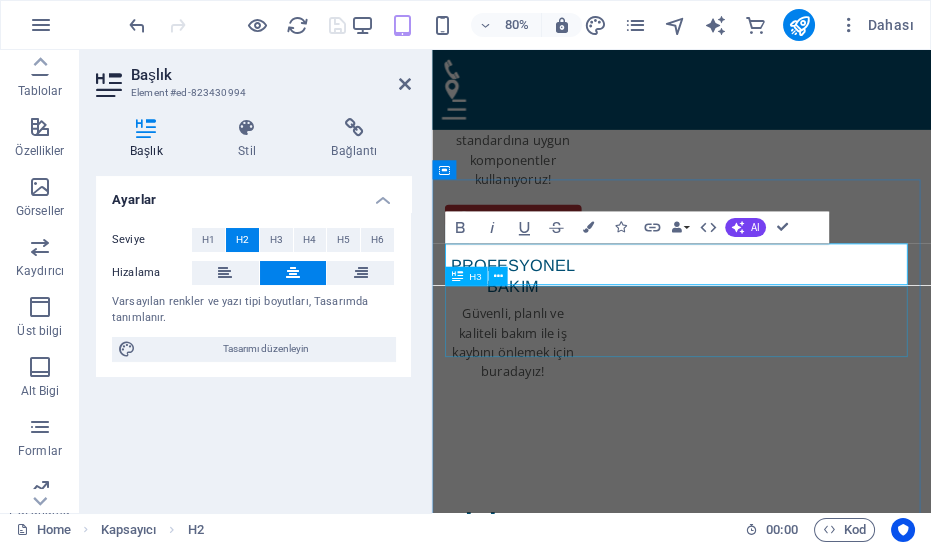 click on "Lorem ipsum dolor sit amet, consetetur sadipscing elitr, sed diam nonumy eirmod tempor invidunt ut labore" at bounding box center [744, 4428] 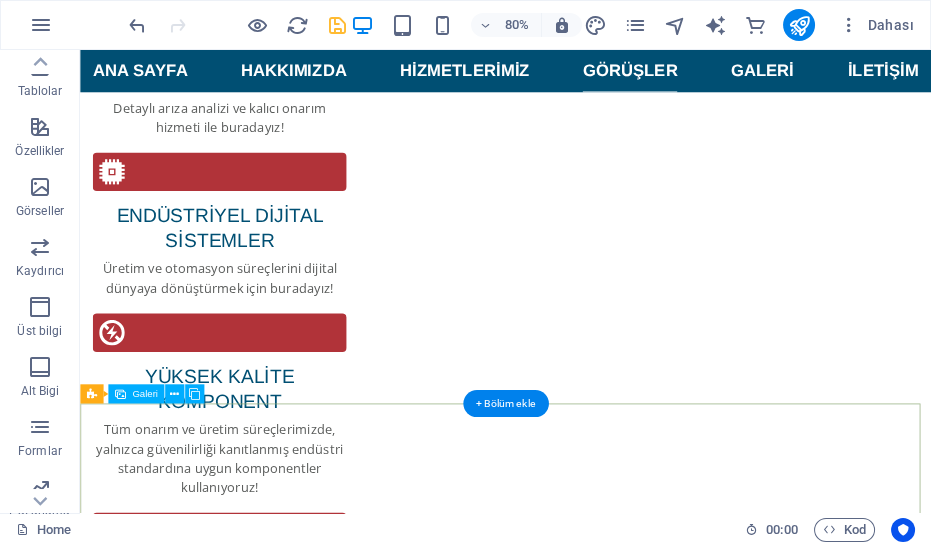 scroll, scrollTop: 3208, scrollLeft: 0, axis: vertical 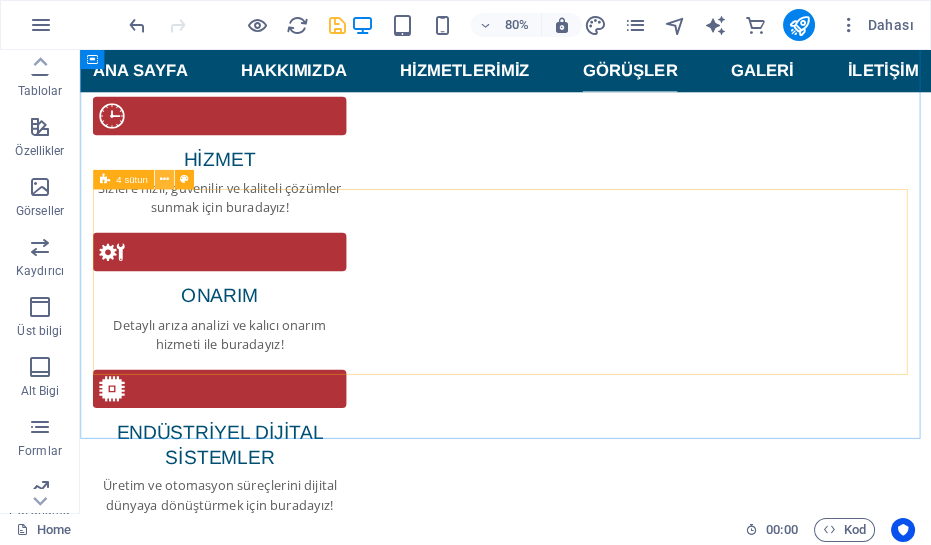 click at bounding box center [164, 179] 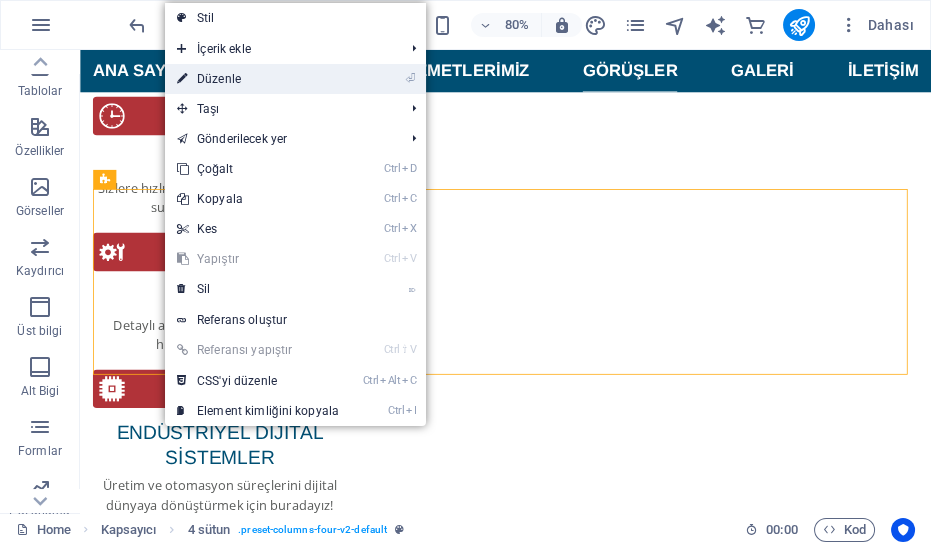 click on "⏎  Düzenle" at bounding box center (258, 79) 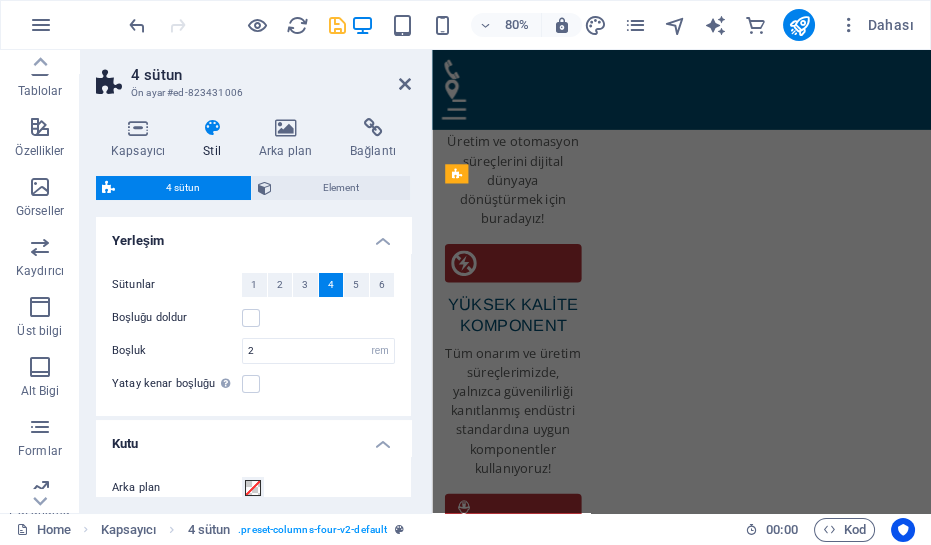 scroll, scrollTop: 3737, scrollLeft: 0, axis: vertical 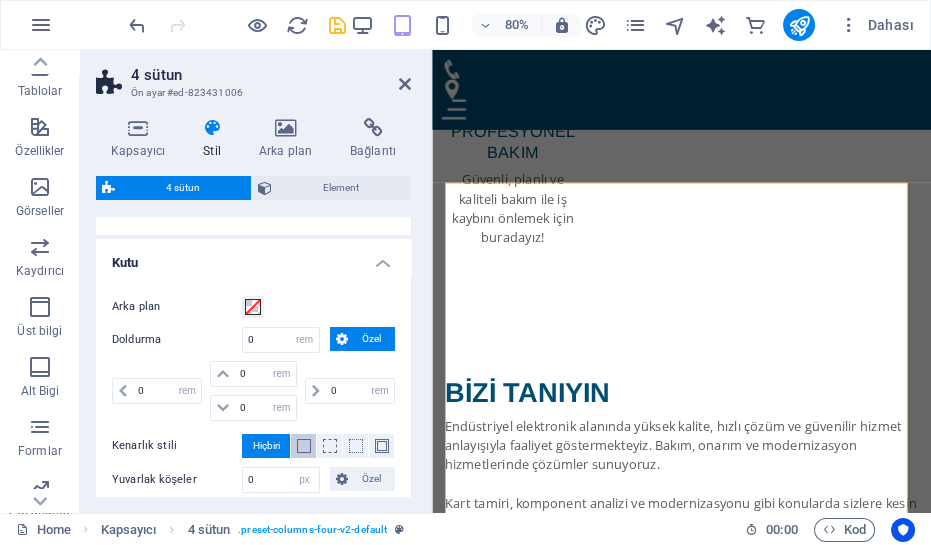 click at bounding box center [304, 446] 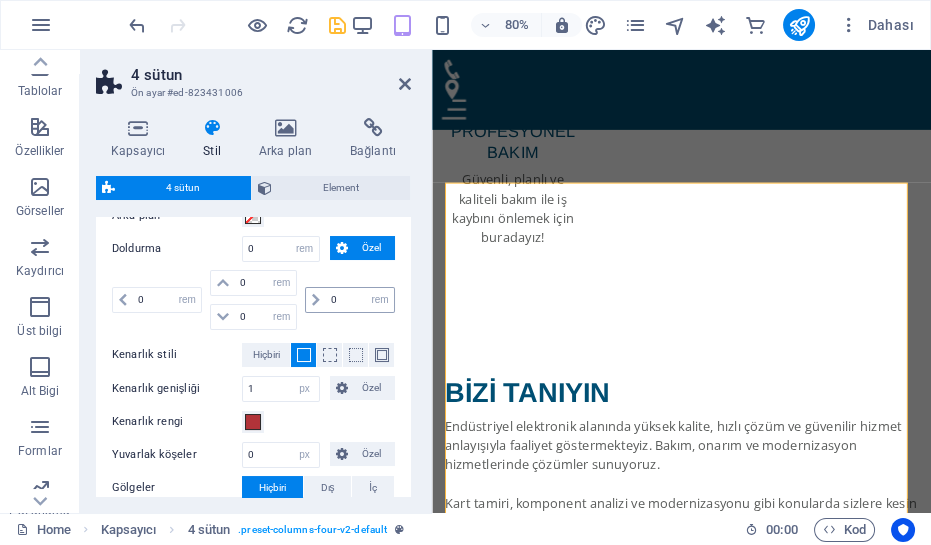 scroll, scrollTop: 363, scrollLeft: 0, axis: vertical 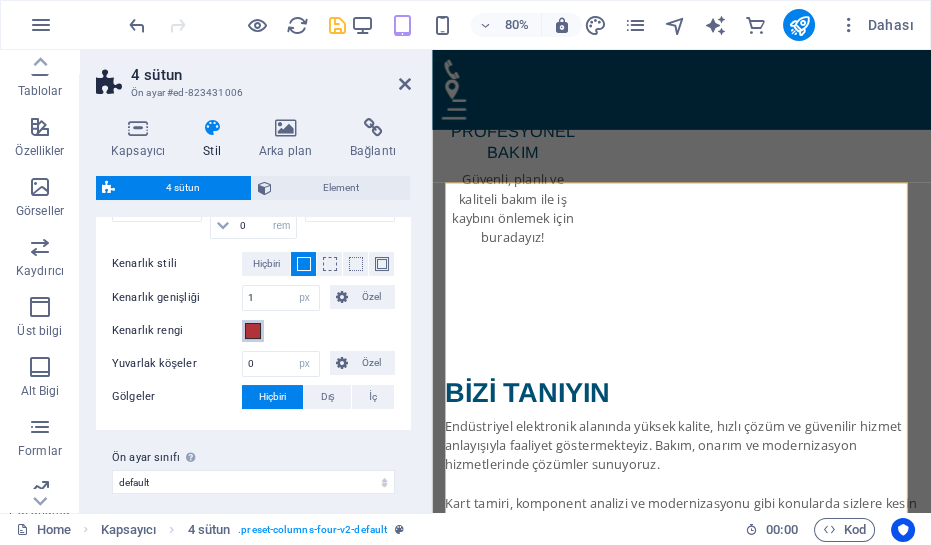 click at bounding box center [253, 331] 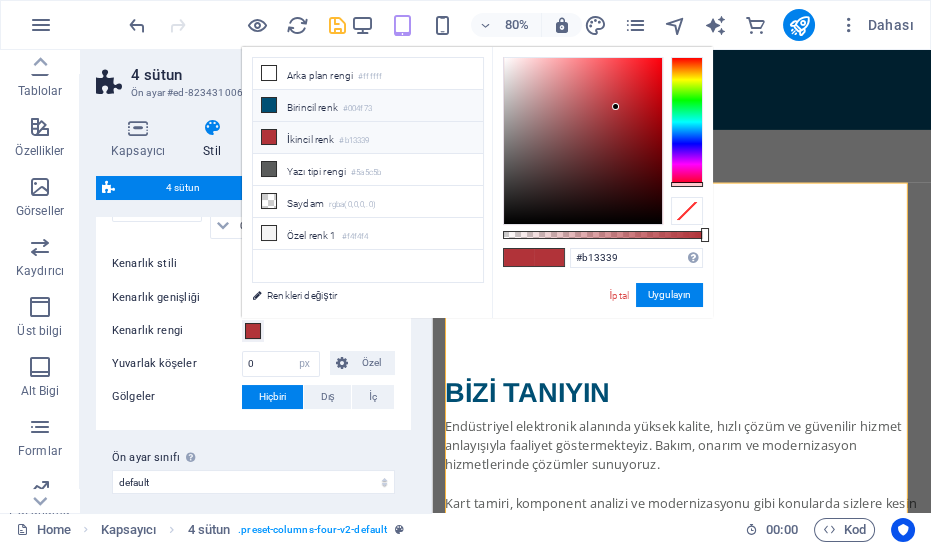 click on "Birincil renk
#004f73" at bounding box center (368, 106) 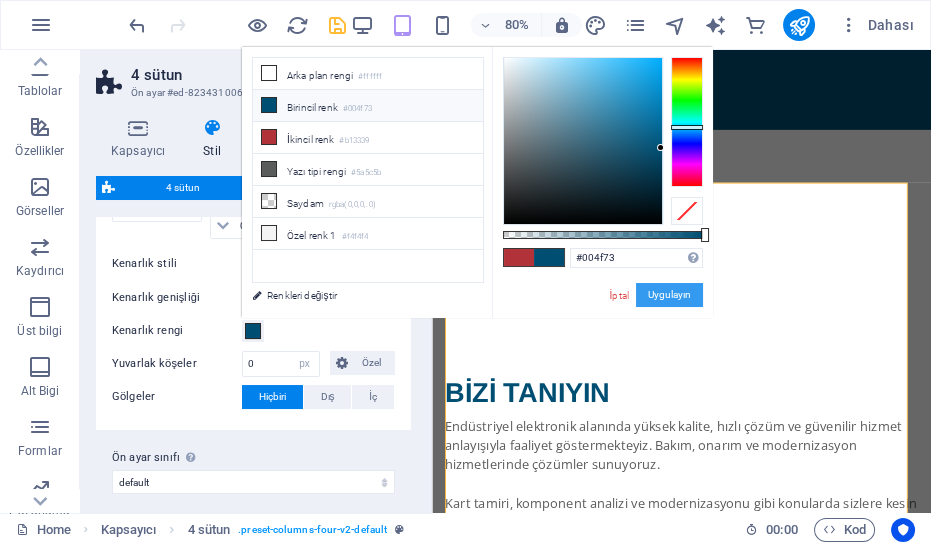 click on "Uygulayın" at bounding box center (669, 295) 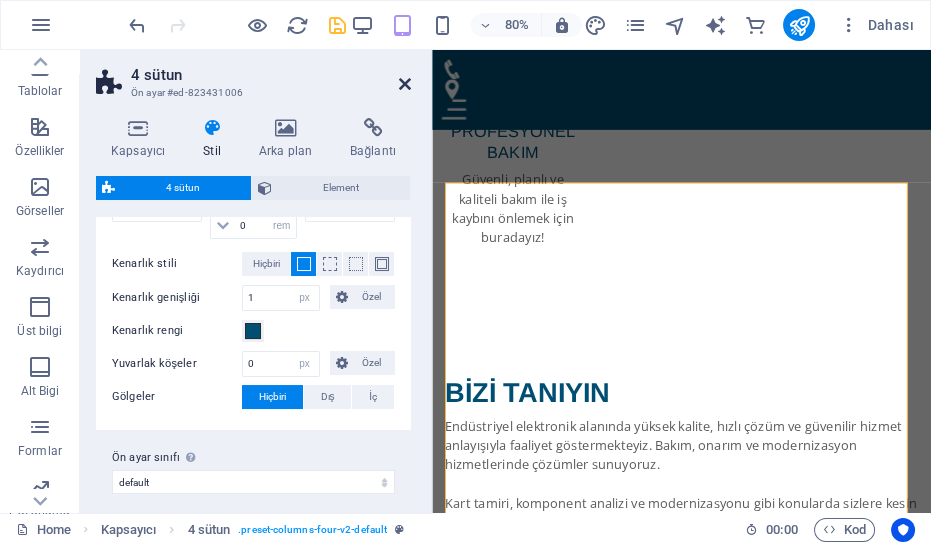 click at bounding box center [405, 84] 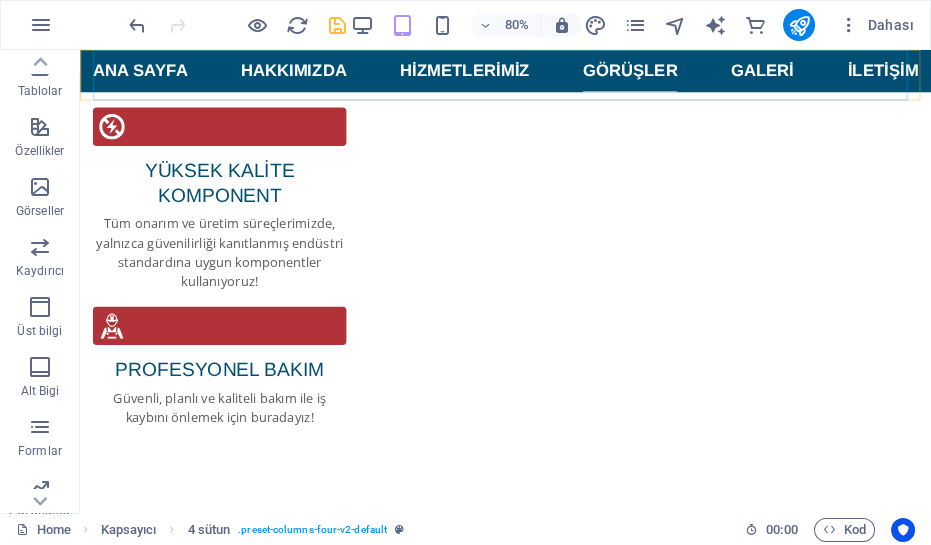 scroll, scrollTop: 3208, scrollLeft: 0, axis: vertical 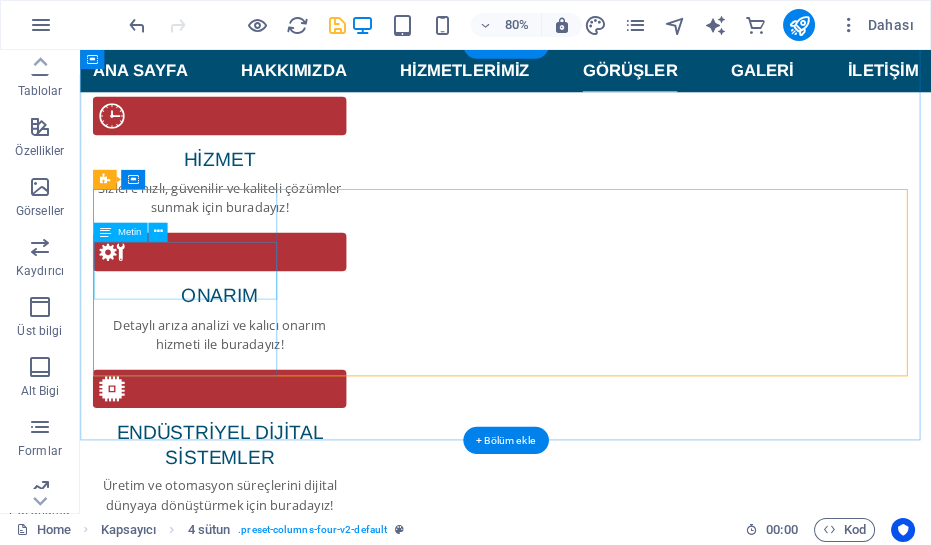 click on "Sakarya’nın en güler yüzlü esnafı, hiç şüphe etmeden, gönül rahatlığı ile işinizi teslim edebilirsiniz." at bounding box center [213, 5299] 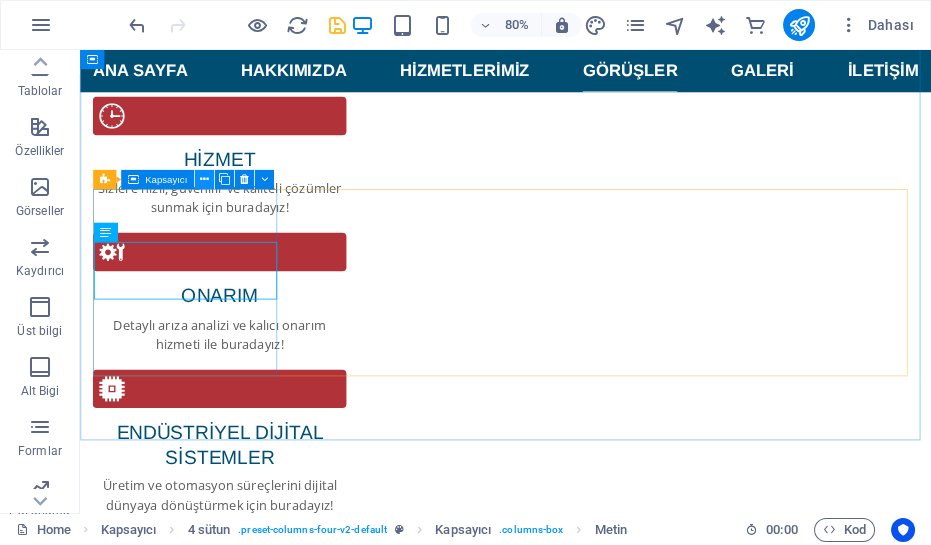 click at bounding box center [203, 179] 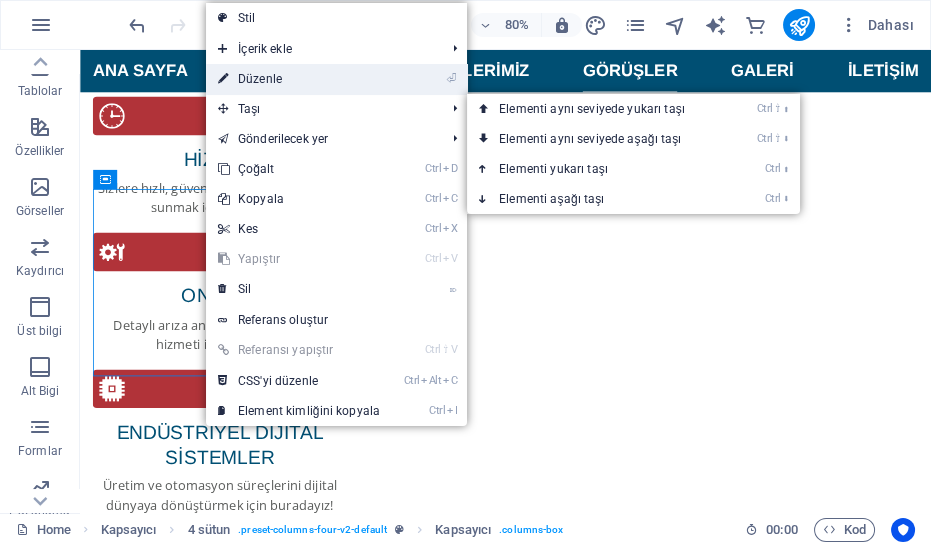 click on "⏎  Düzenle" at bounding box center [299, 79] 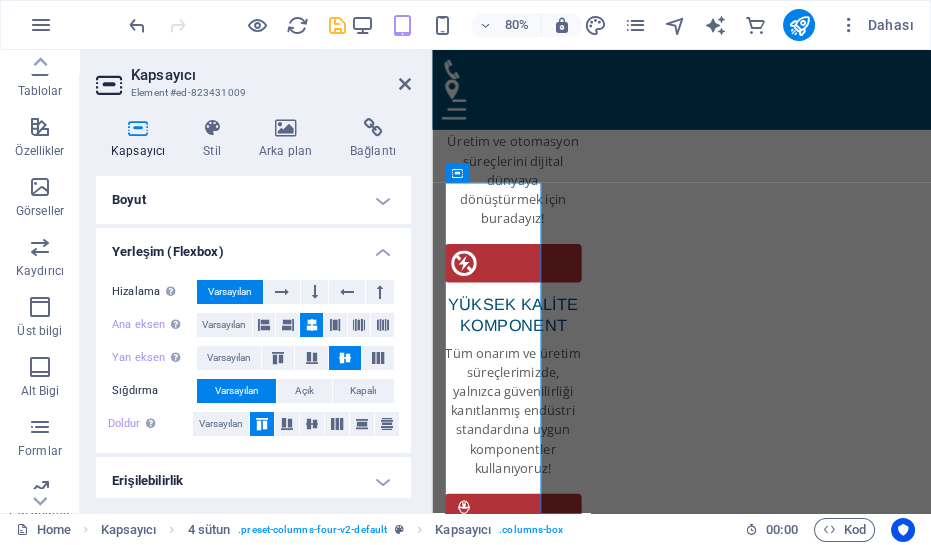 scroll, scrollTop: 3737, scrollLeft: 0, axis: vertical 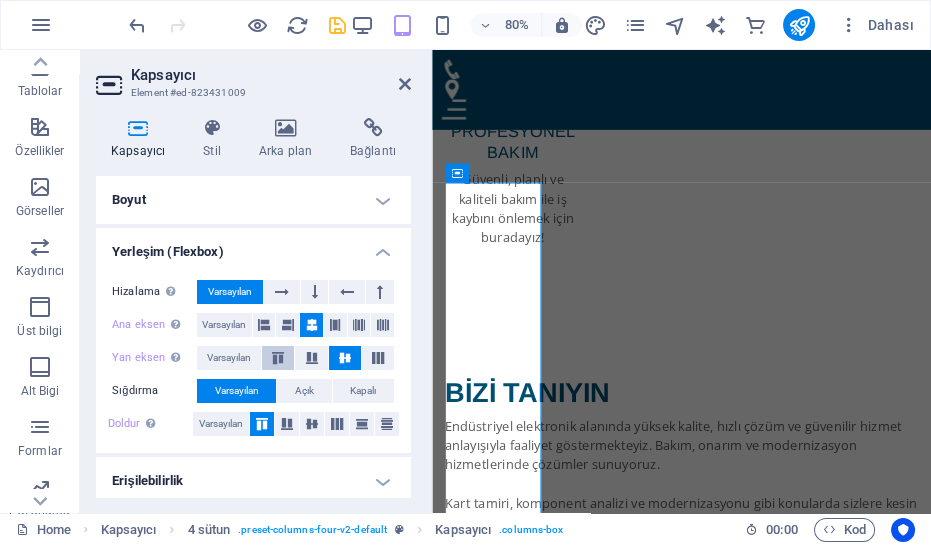 click at bounding box center (278, 358) 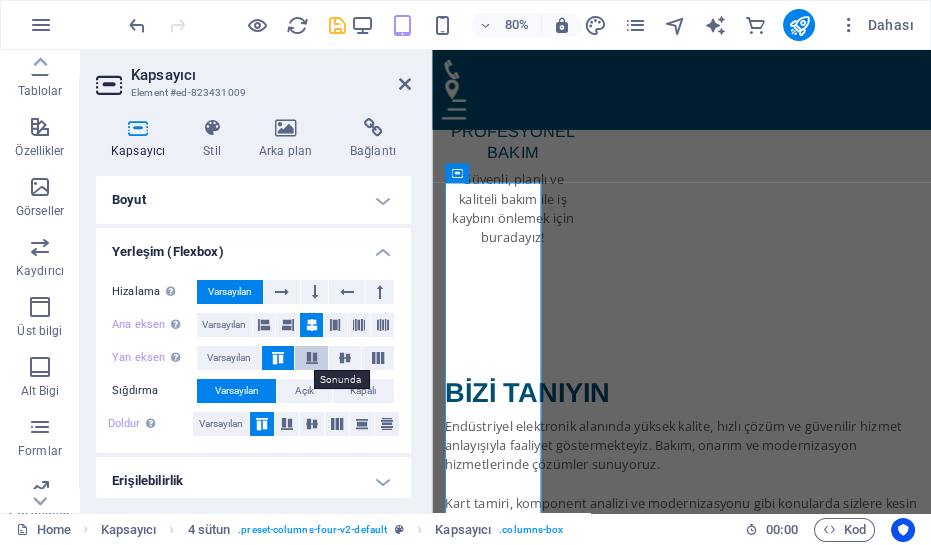 click at bounding box center (312, 358) 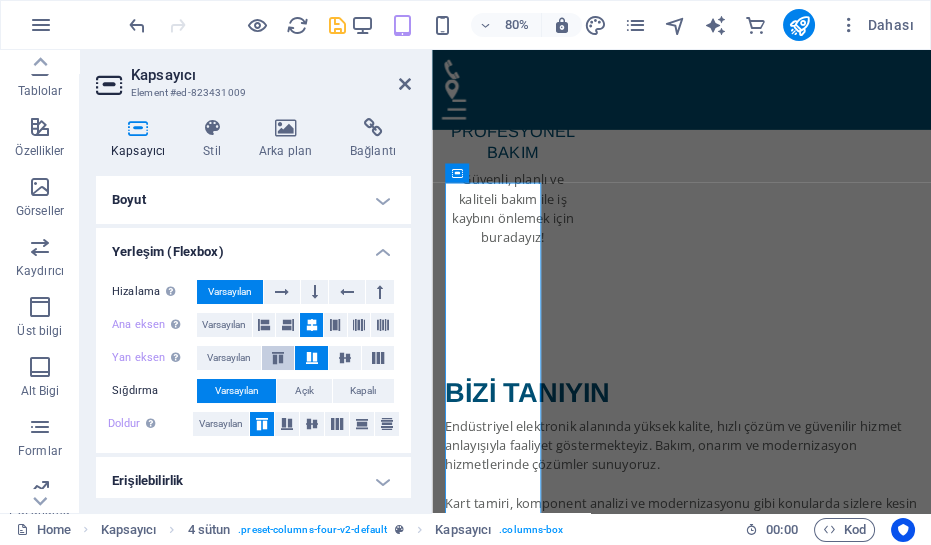 click at bounding box center (278, 358) 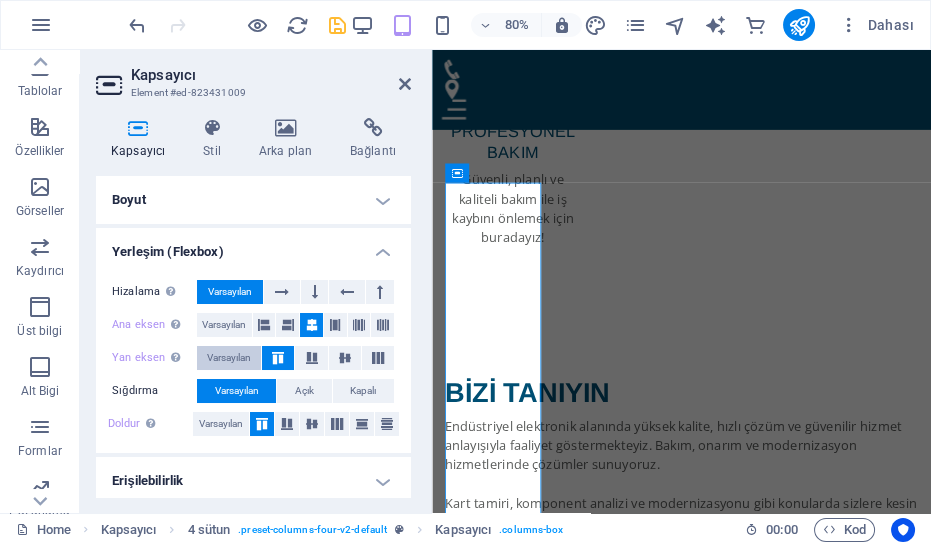 click on "Varsayılan" at bounding box center [229, 358] 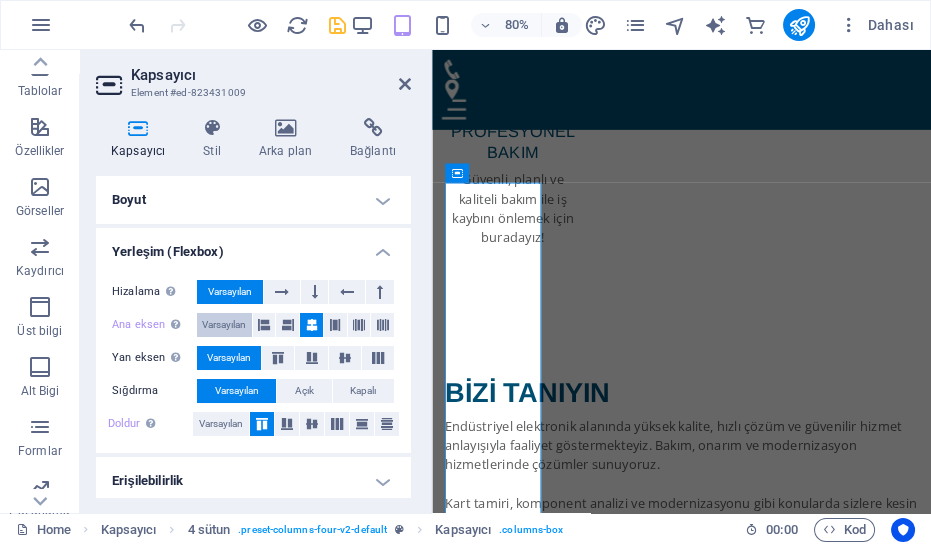 click on "Varsayılan" at bounding box center [224, 325] 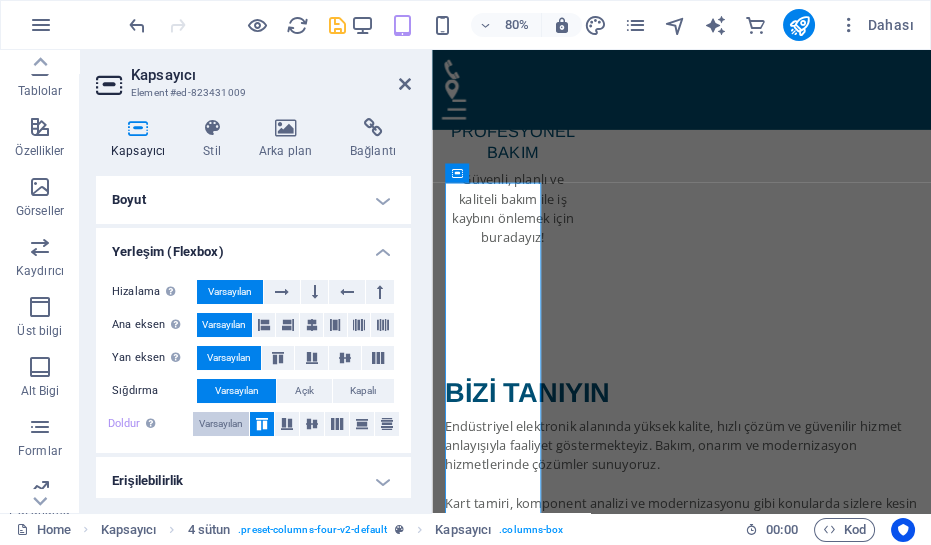click on "Varsayılan" at bounding box center [221, 424] 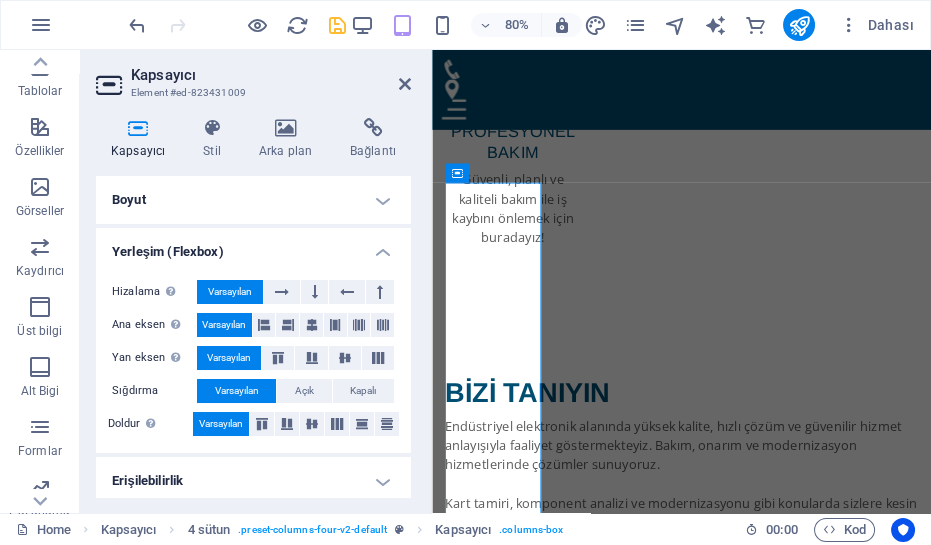 click on "Boyut" at bounding box center [253, 200] 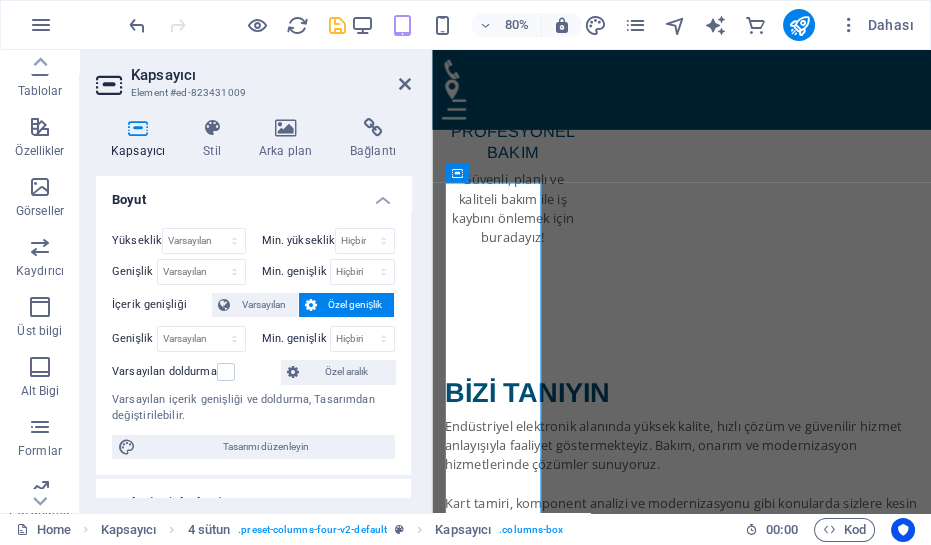 click on "Boyut" at bounding box center [253, 194] 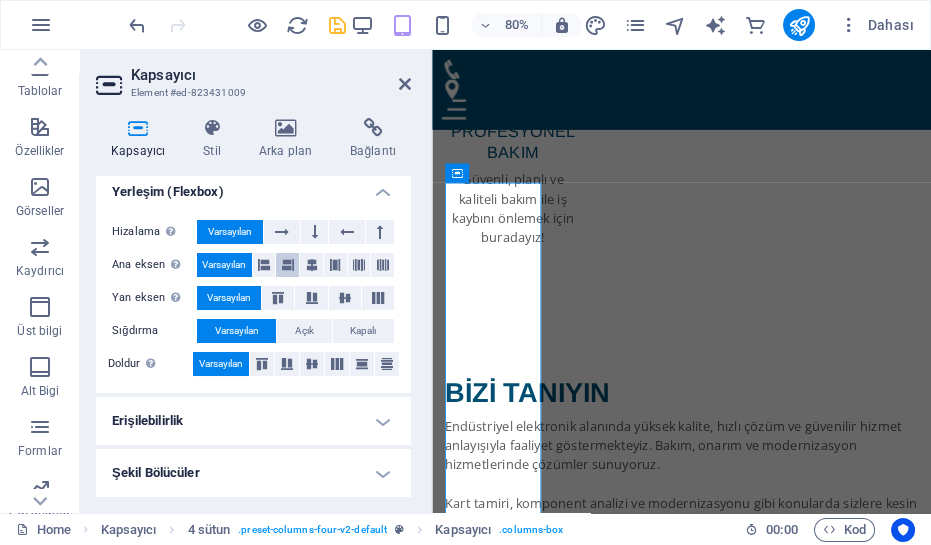 scroll, scrollTop: 0, scrollLeft: 0, axis: both 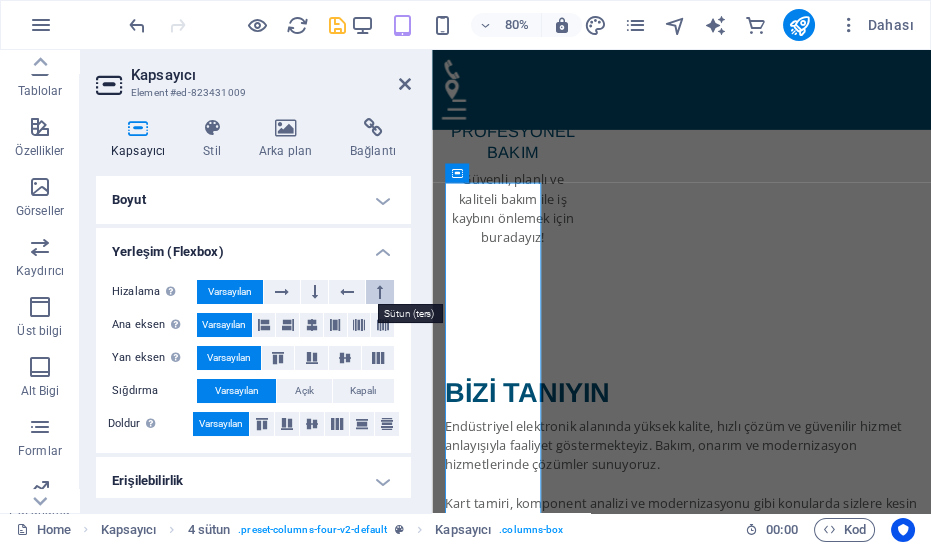 click at bounding box center [380, 292] 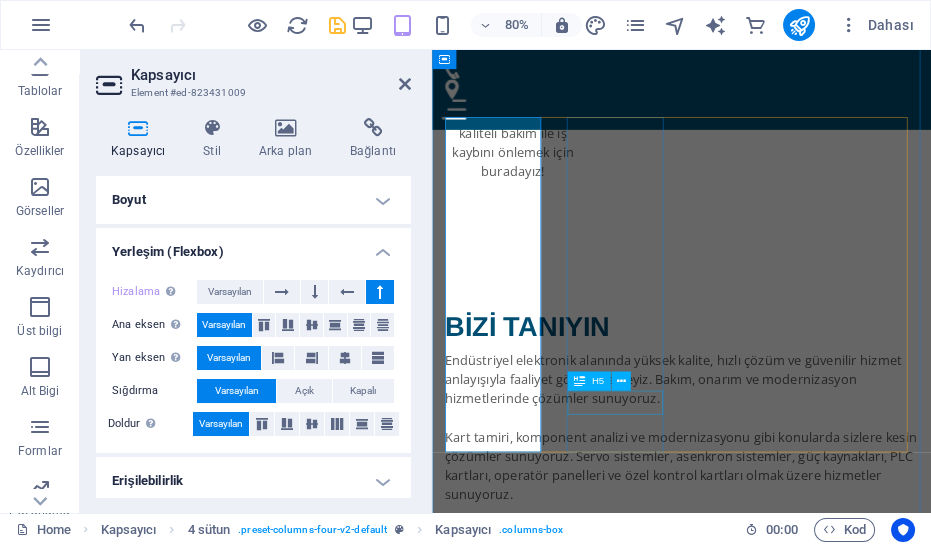 scroll, scrollTop: 3828, scrollLeft: 0, axis: vertical 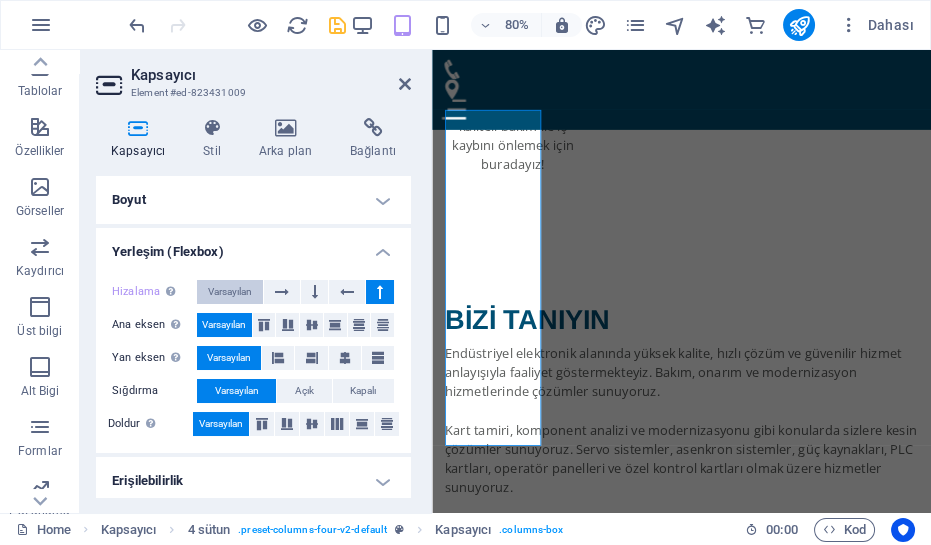 click on "Varsayılan" at bounding box center [230, 292] 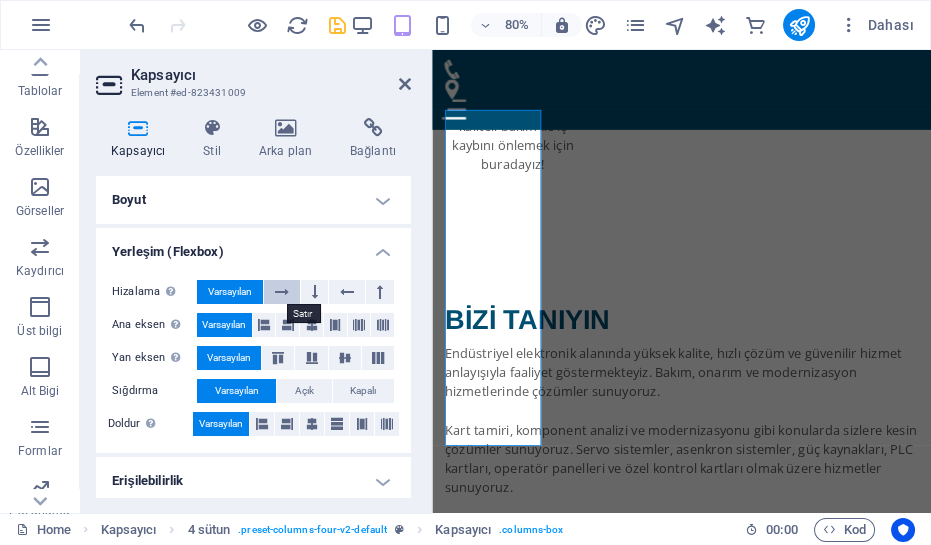 click at bounding box center (282, 292) 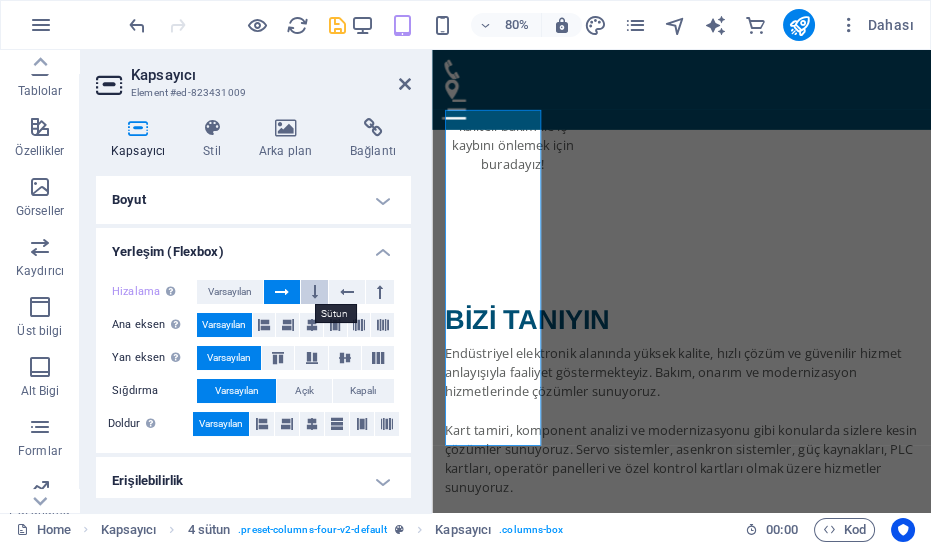 click at bounding box center (314, 292) 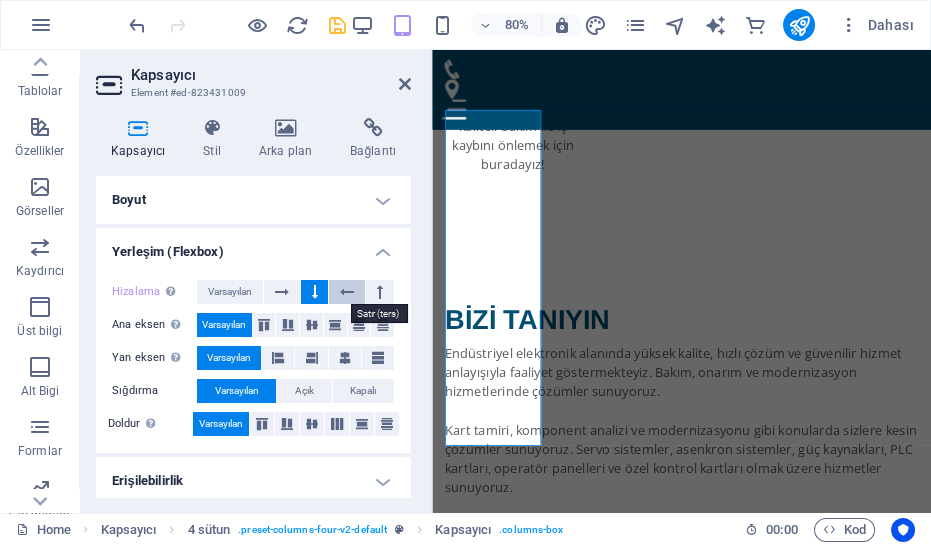 click at bounding box center (347, 292) 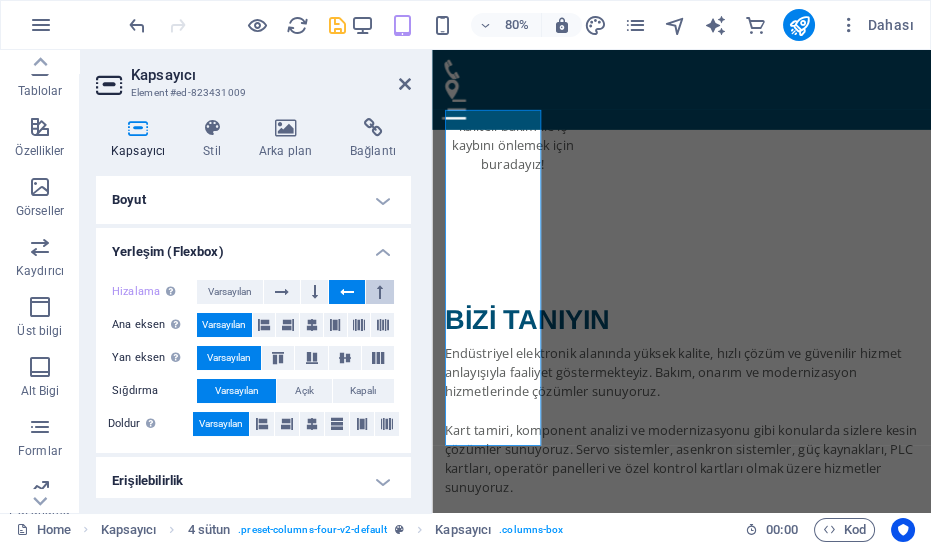 click at bounding box center [380, 292] 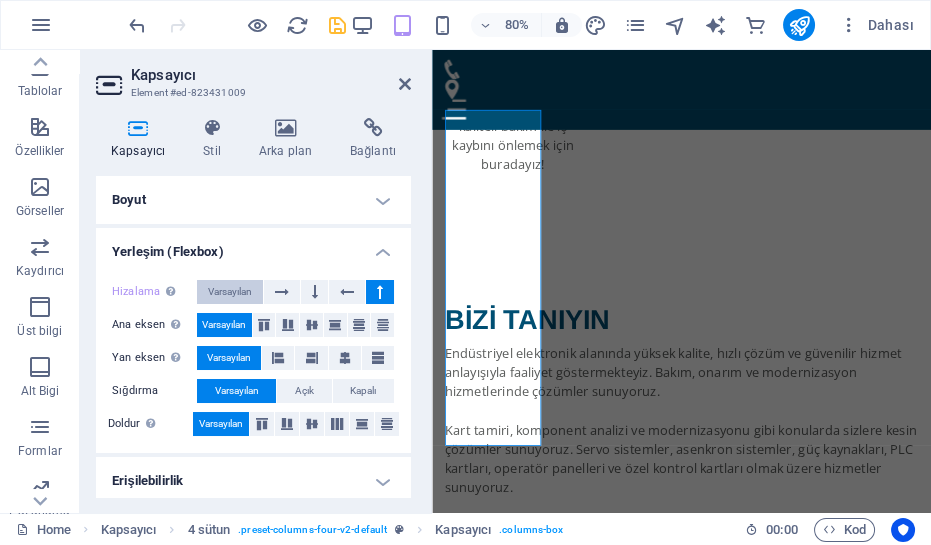click on "Varsayılan" at bounding box center [230, 292] 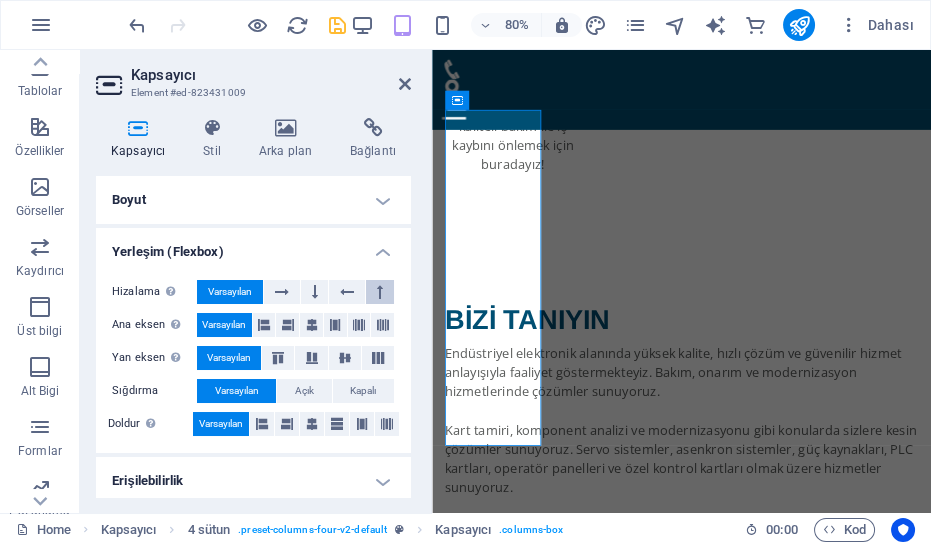 click at bounding box center (380, 292) 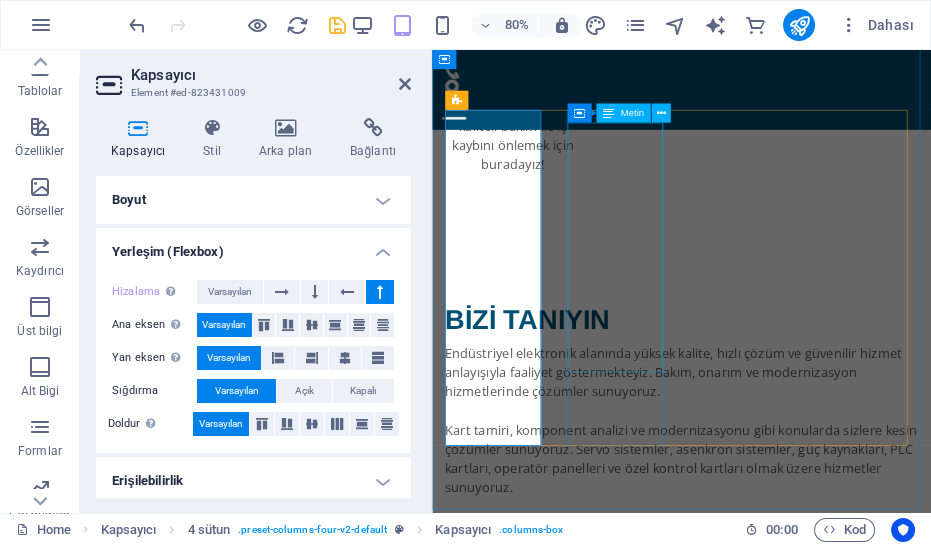 click on "Hem insan olarak hem iş ahlakı olarak çok iyi ve düzgün birisi. İşinin ehli ve fiyat politikası da oldukça uygun. Allah böyle güzel insanların sayısını arttırsın inşallah. Kendisine teşekkürü borç bilirim" at bounding box center (510, 4612) 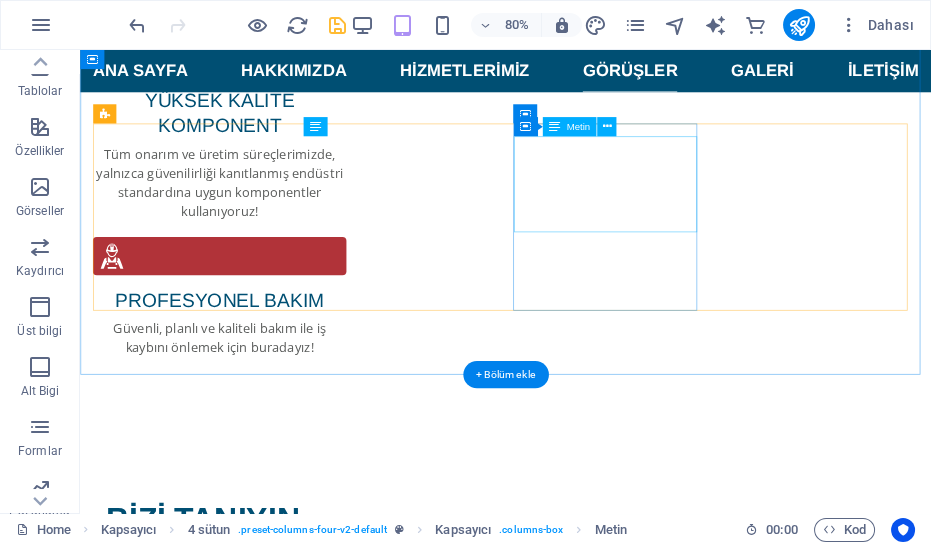 scroll, scrollTop: 3299, scrollLeft: 0, axis: vertical 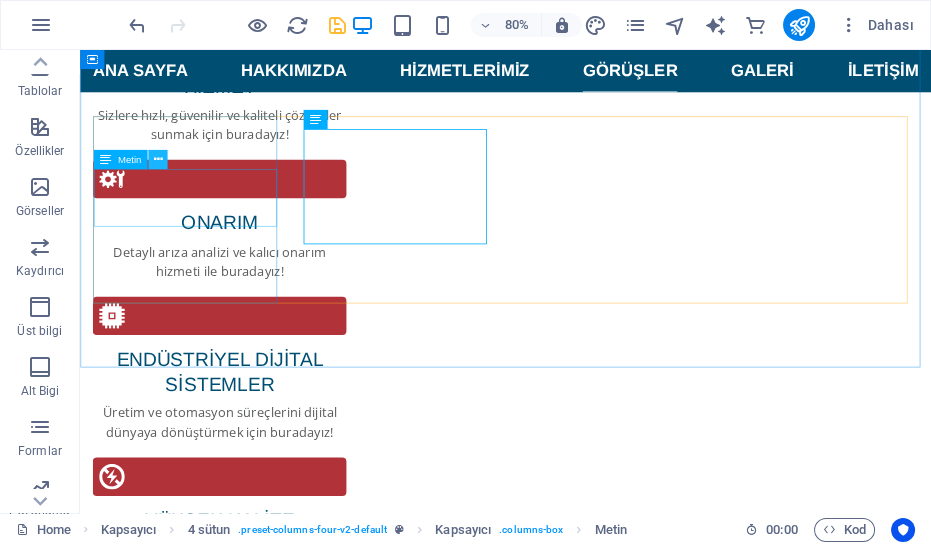 click at bounding box center [157, 159] 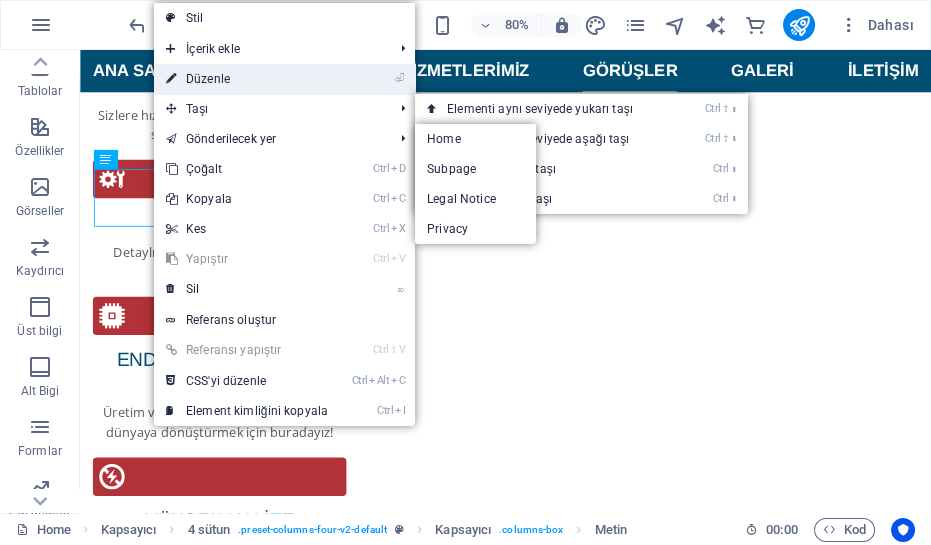 click on "⏎  Düzenle" at bounding box center (247, 79) 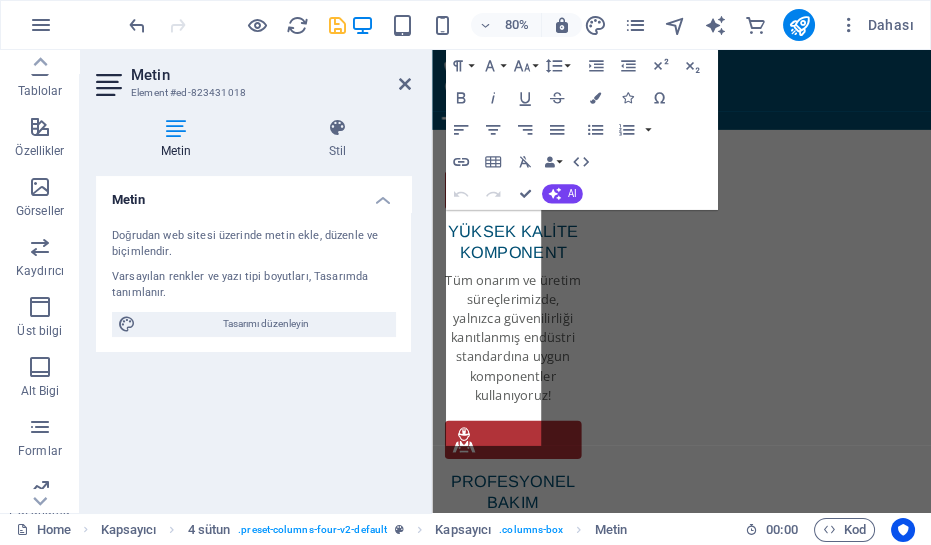 scroll, scrollTop: 3828, scrollLeft: 0, axis: vertical 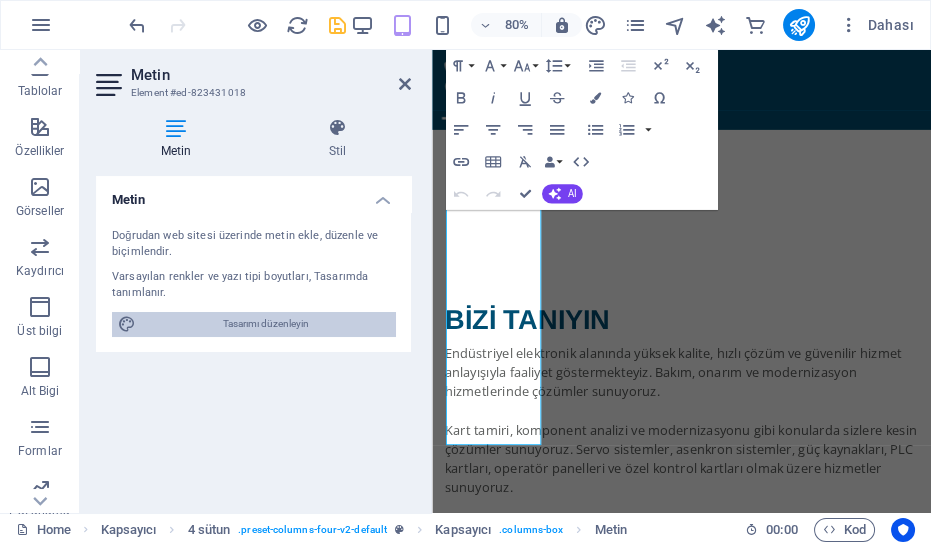 click on "Tasarımı düzenleyin" at bounding box center (265, 324) 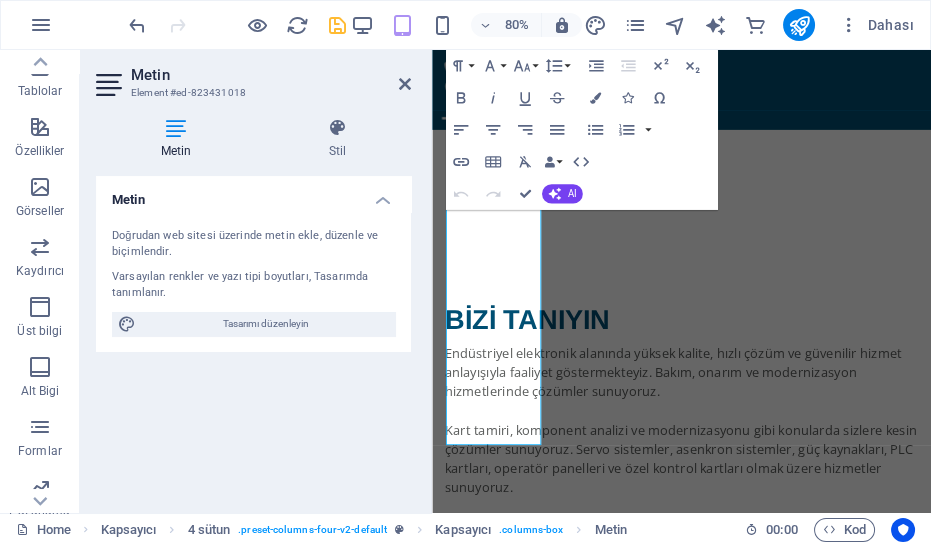 select on "px" 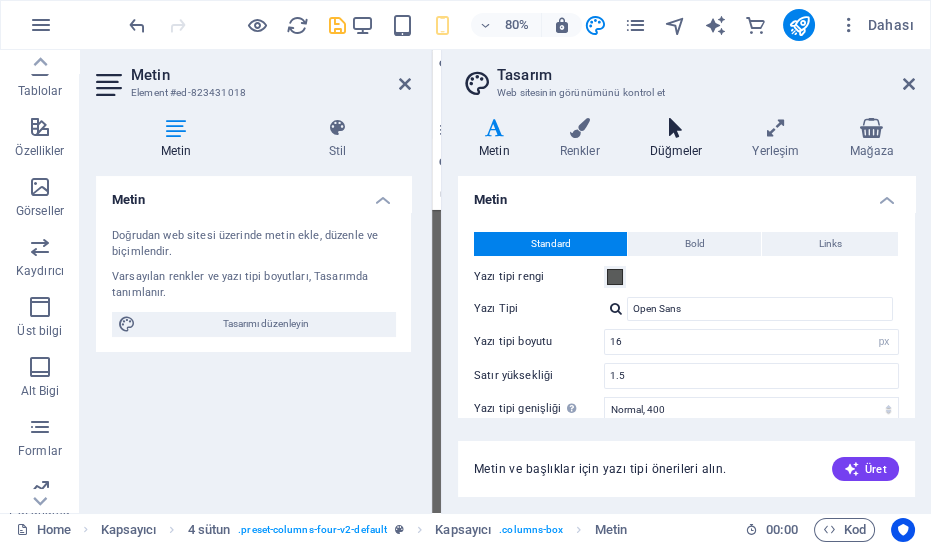 scroll, scrollTop: 10598, scrollLeft: 0, axis: vertical 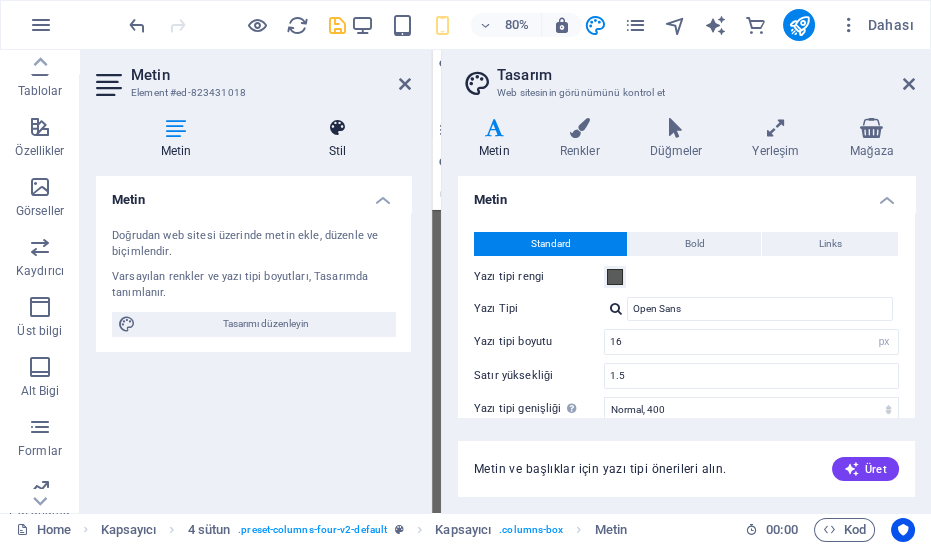 click on "Stil" at bounding box center [337, 139] 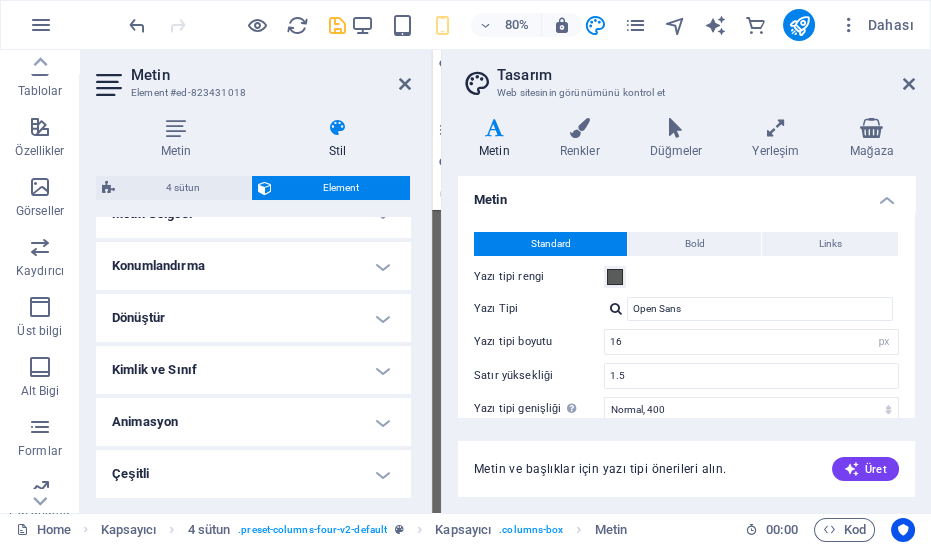scroll, scrollTop: 309, scrollLeft: 0, axis: vertical 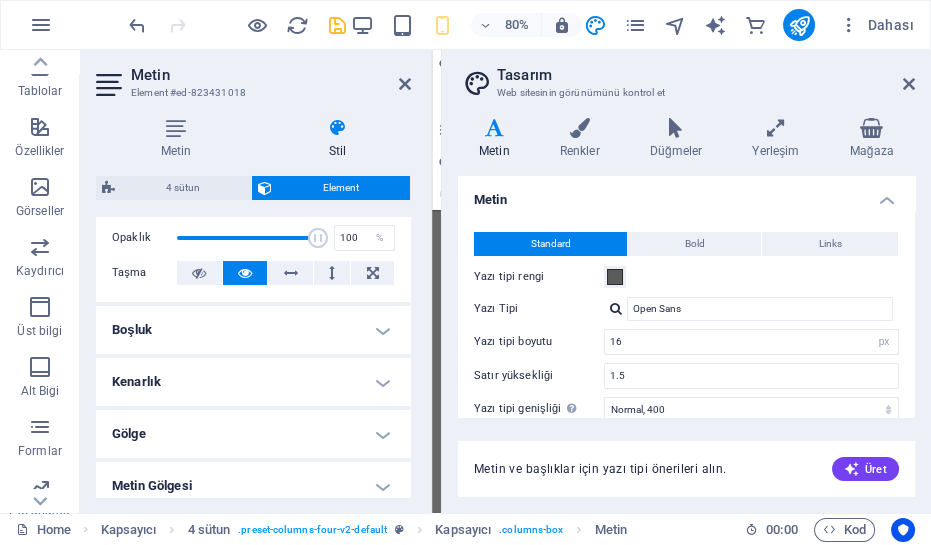 click on "Metin Element #ed-823431018 Metin Stil Metin Doğrudan web sitesi üzerinde metin ekle, düzenle ve biçimlendir. Varsayılan renkler ve yazı tipi boyutları, Tasarımda tanımlanır. Tasarımı düzenleyin Hizalama Sola hizalı Ortalandı Sağa hizalı 4 sütun Element Yerleşim Bu elementin yerleşim içinde nasıl genişlediği (Flexbox). Boyut Varsayılan otomatik px % 1/1 1/2 1/3 1/4 1/5 1/6 1/7 1/8 1/9 1/10 Büyüt Küçült Sipariş Kapsayıcı yerleşimi Görünür Görünür Opaklık 100 % Taşma Boşluk Kenar boşluğu Varsayılan otomatik px % rem vw vh Özel Özel otomatik px % rem vw vh otomatik px % rem vw vh otomatik px % rem vw vh otomatik px % rem vw vh Doldurma Varsayılan px rem % vh vw Özel Özel px rem % vh vw px rem % vh vw px rem % vh vw px rem % vh vw Kenarlık Stil              - Genişlik 1 otomatik px rem % vh vw Özel Özel 1 otomatik px rem % vh vw 1 otomatik px rem % vh vw 1 otomatik px rem % vh vw 1 otomatik px rem % vh vw  - Renk Yuvarlak köşeler Varsayılan px %" at bounding box center [256, 281] 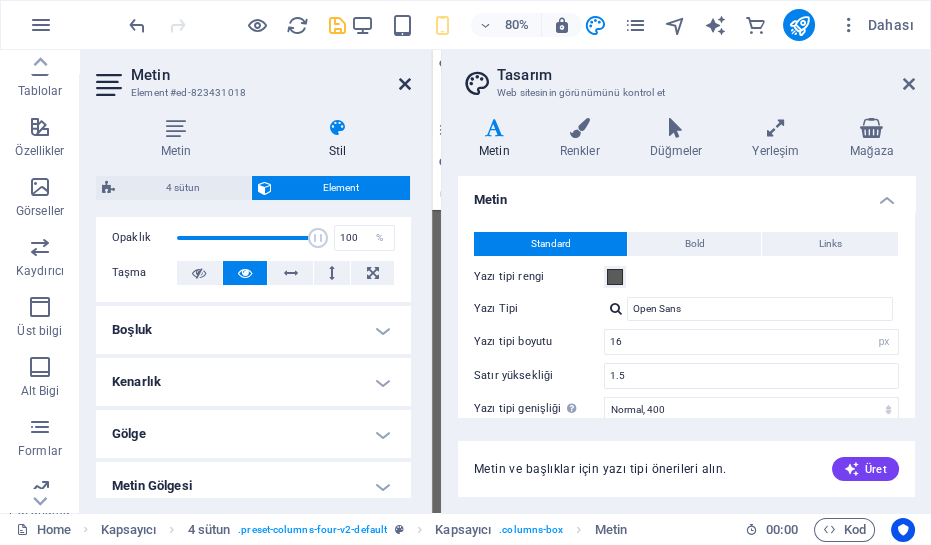 click at bounding box center [405, 84] 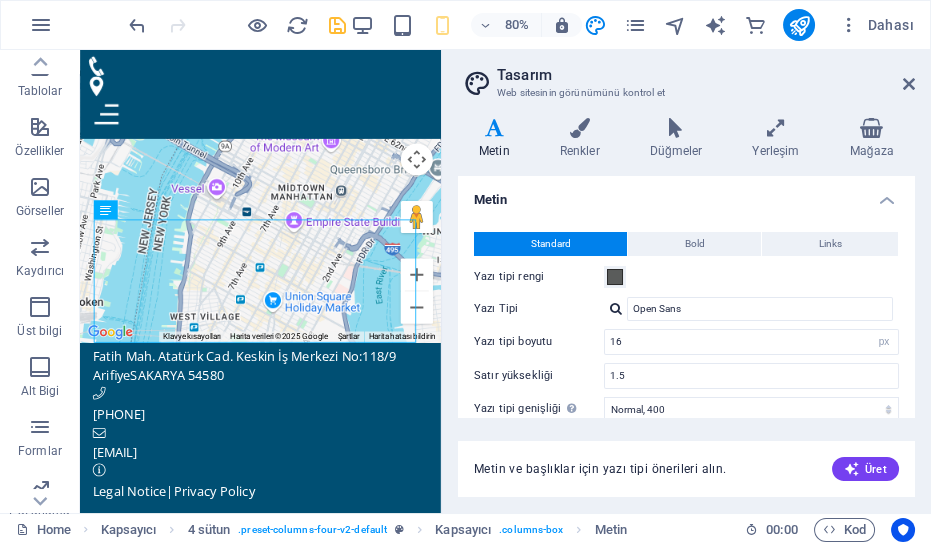 scroll, scrollTop: 6004, scrollLeft: 0, axis: vertical 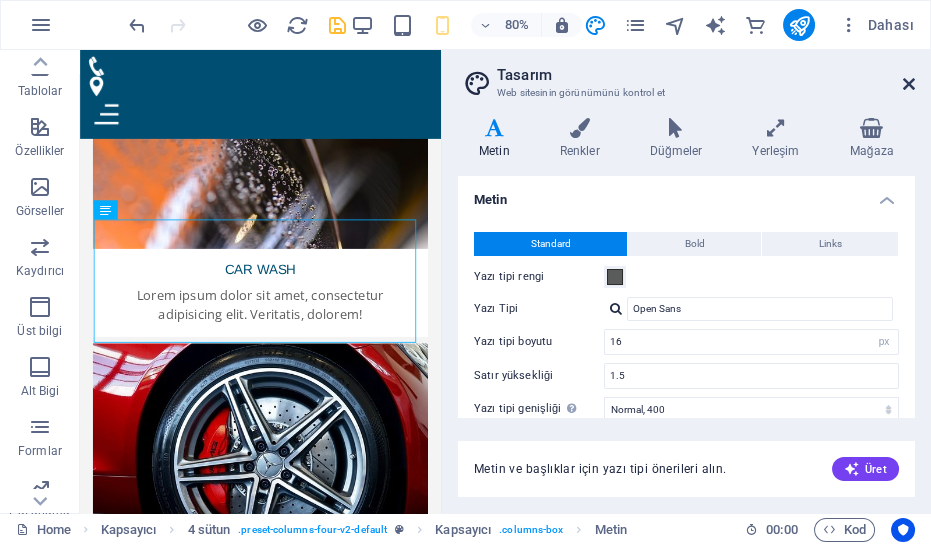 click at bounding box center (909, 84) 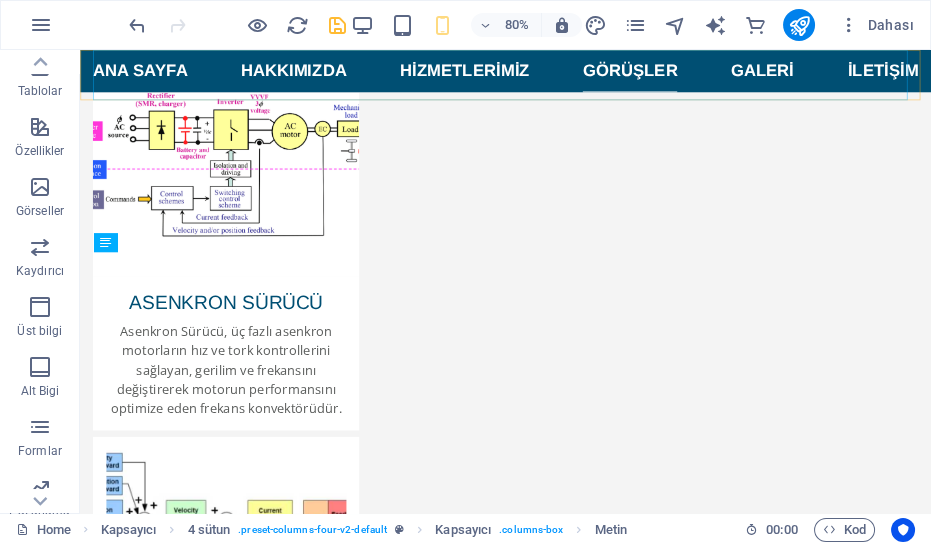 scroll, scrollTop: 3194, scrollLeft: 0, axis: vertical 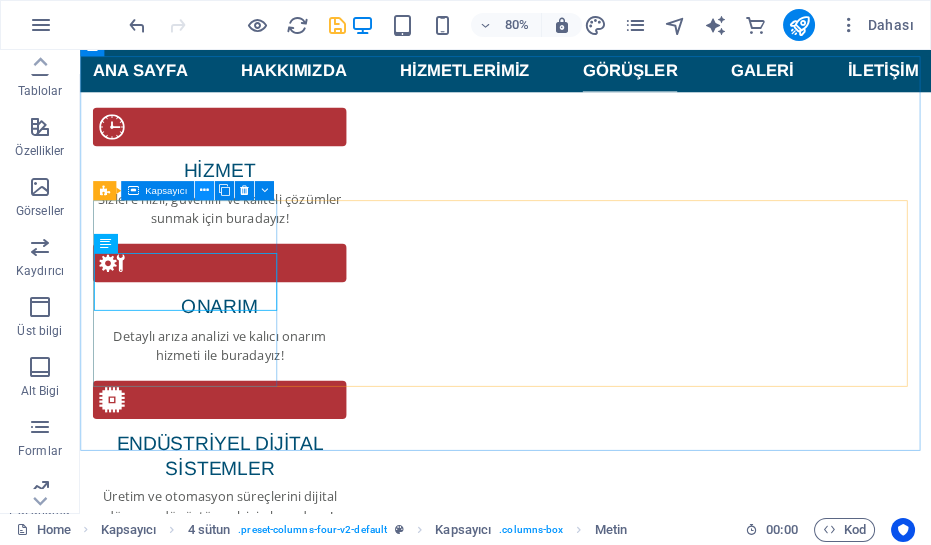 click at bounding box center (203, 190) 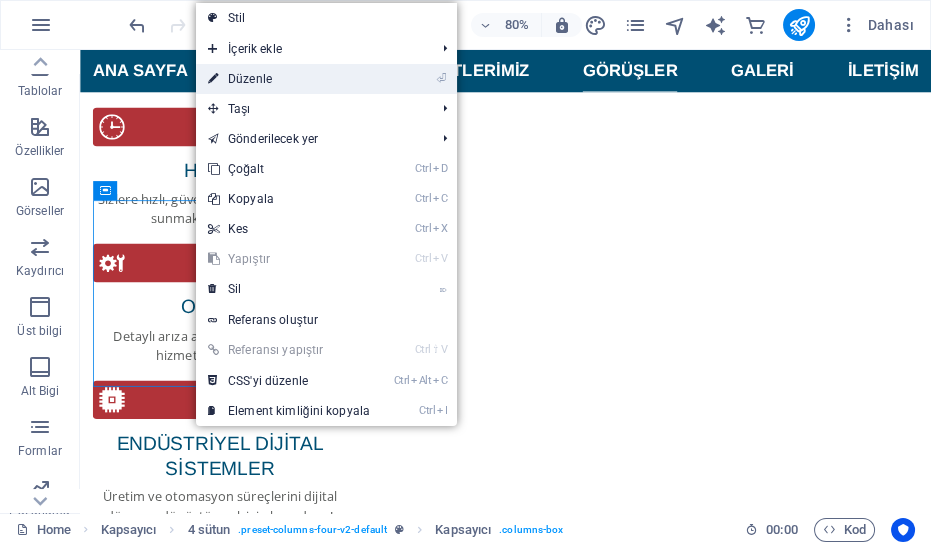 click on "⏎  Düzenle" at bounding box center [289, 79] 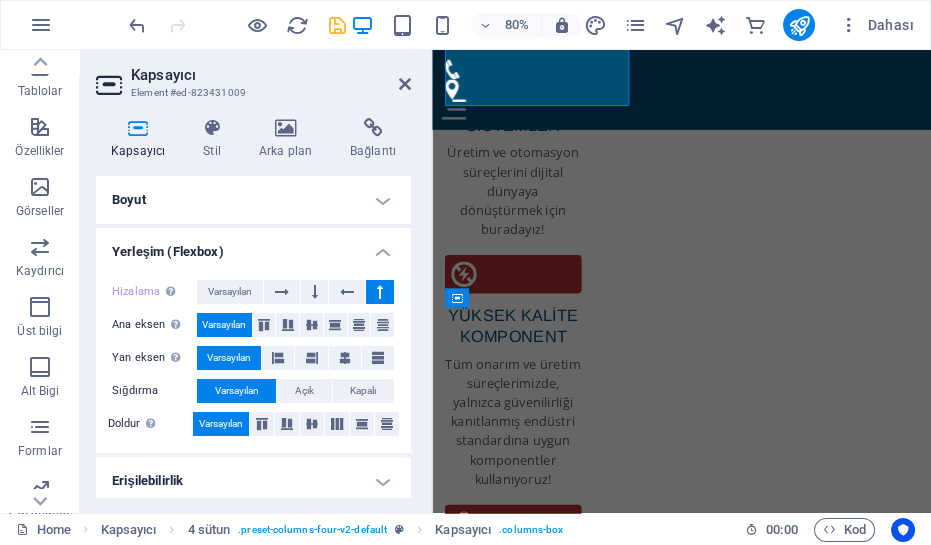 scroll, scrollTop: 3580, scrollLeft: 0, axis: vertical 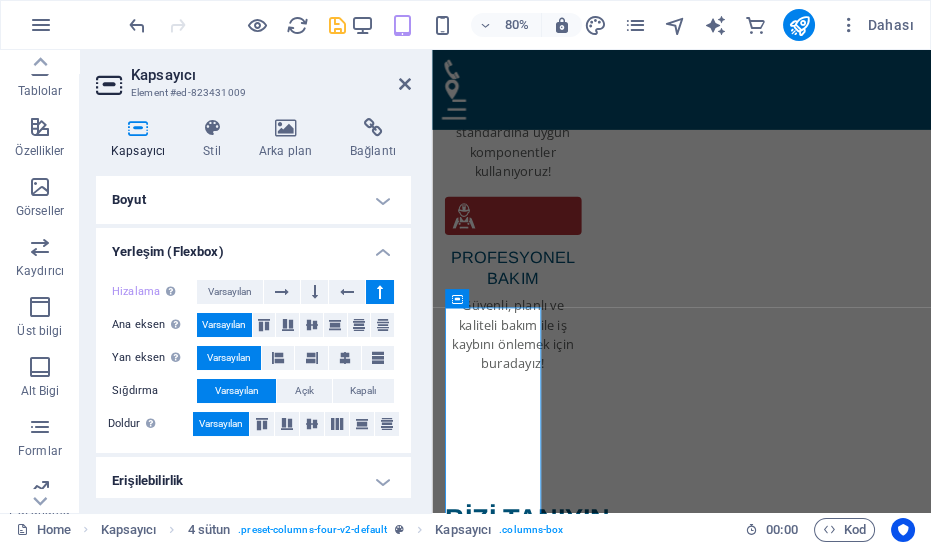 click on "Element #ed-823431009" at bounding box center [251, 93] 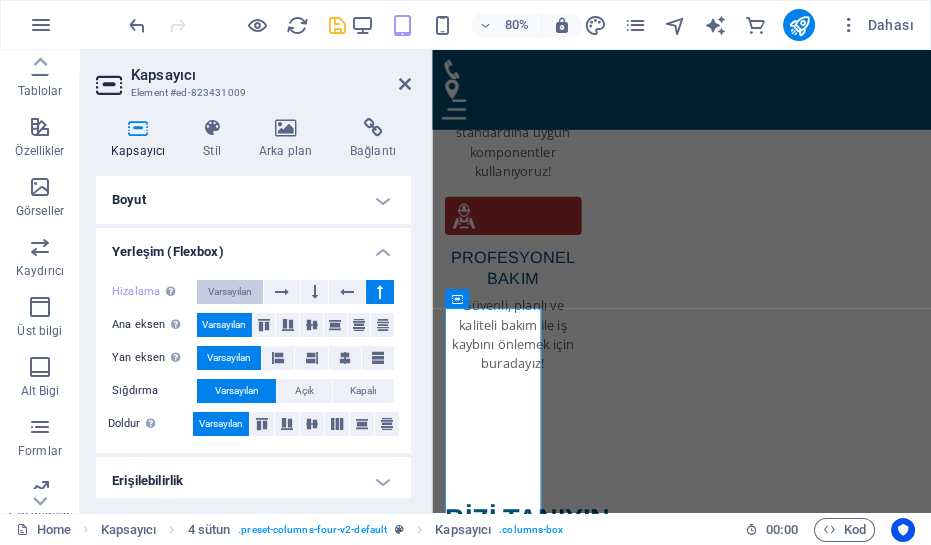 click on "Varsayılan" at bounding box center [230, 292] 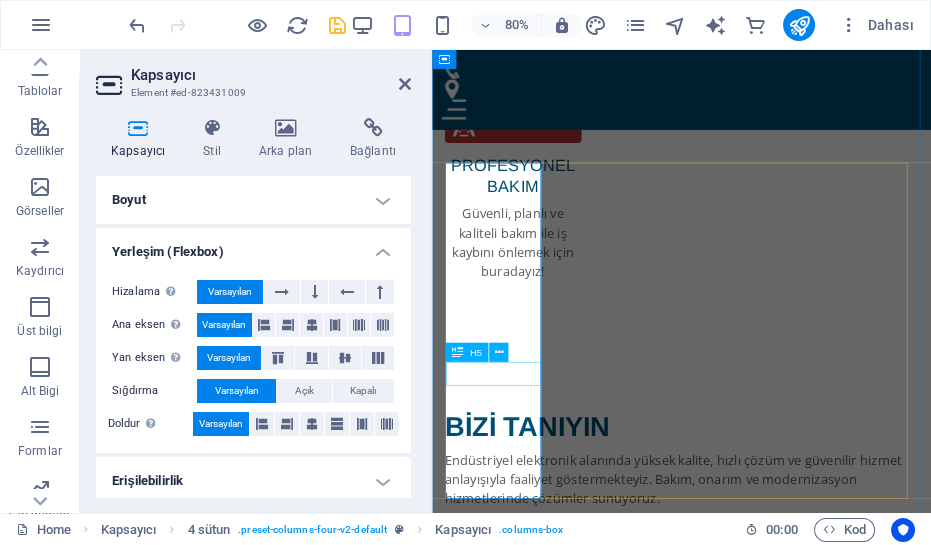 scroll, scrollTop: 3762, scrollLeft: 0, axis: vertical 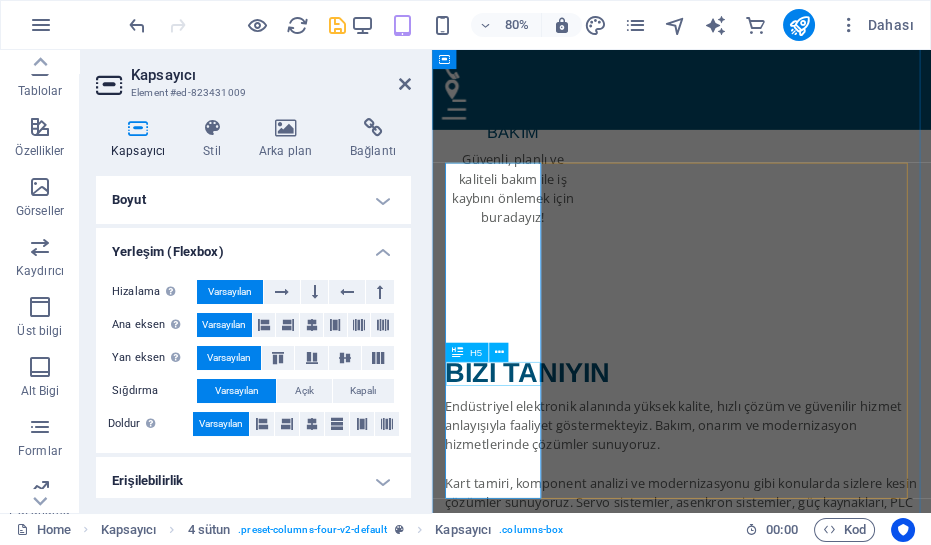 click on "OGÜN ÖZDİN" at bounding box center [510, 4470] 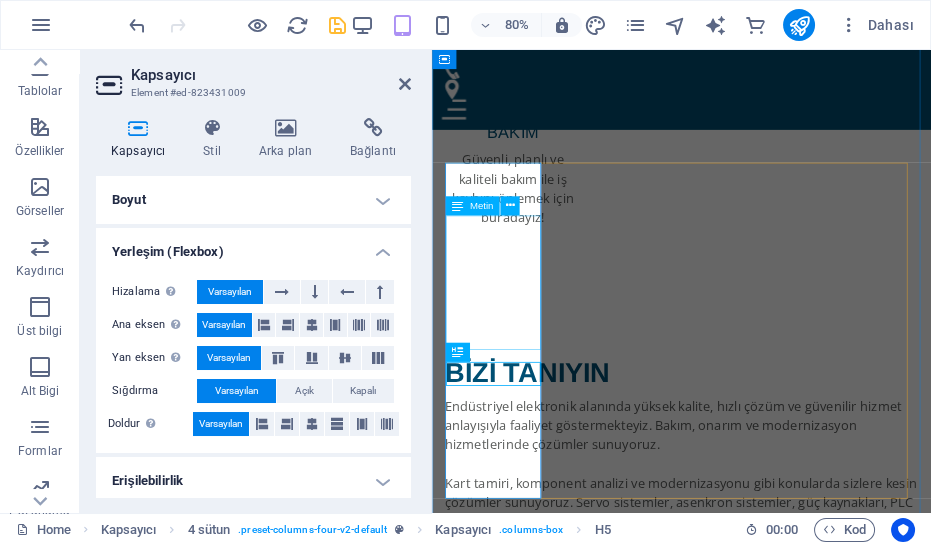 click on "Sakarya’nın en güler yüzlü esnafı, hiç şüphe etmeden, gönül rahatlığı ile işinizi teslim edebilirsiniz." at bounding box center [510, 4372] 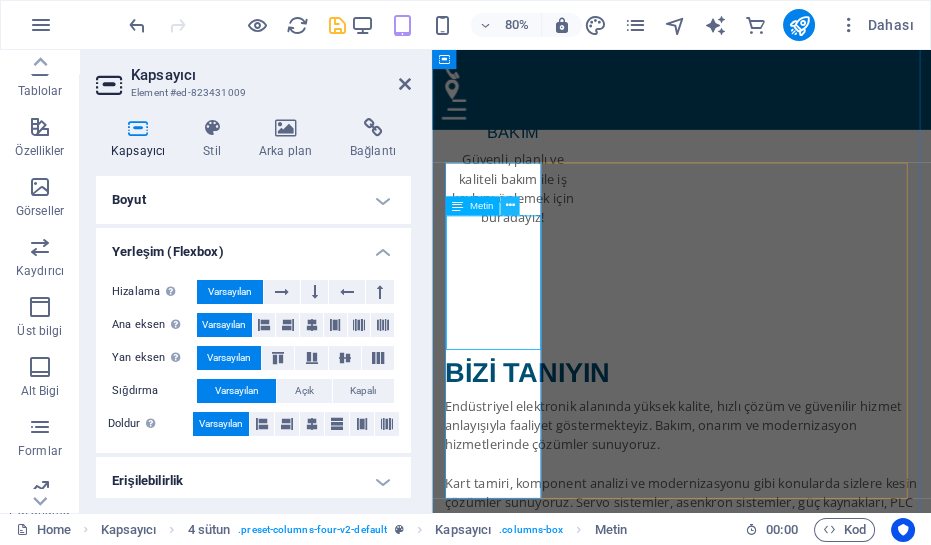 click at bounding box center [509, 205] 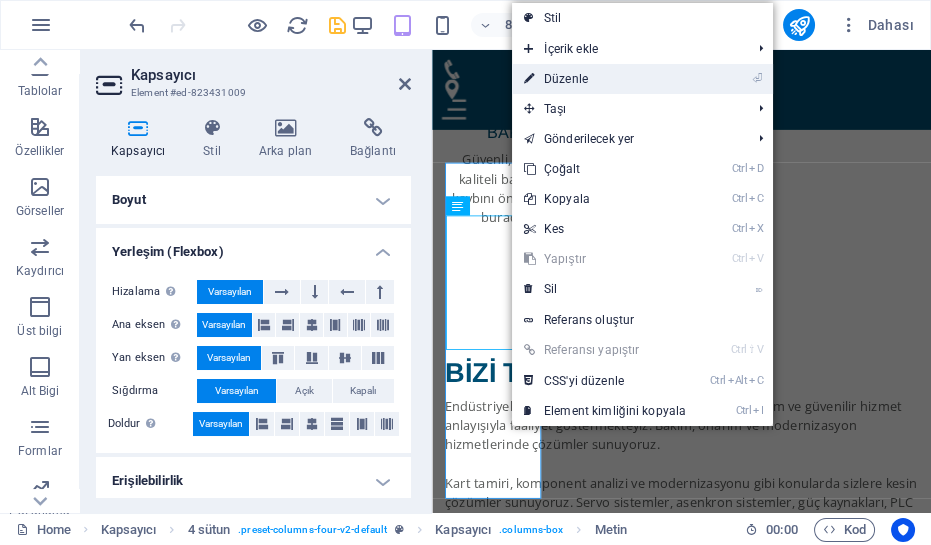 click on "⏎  Düzenle" at bounding box center [605, 79] 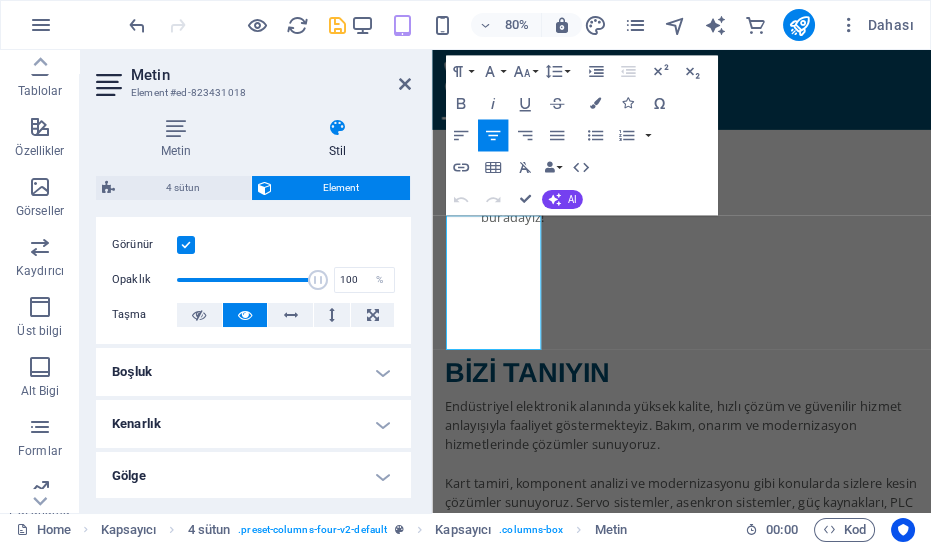 scroll, scrollTop: 363, scrollLeft: 0, axis: vertical 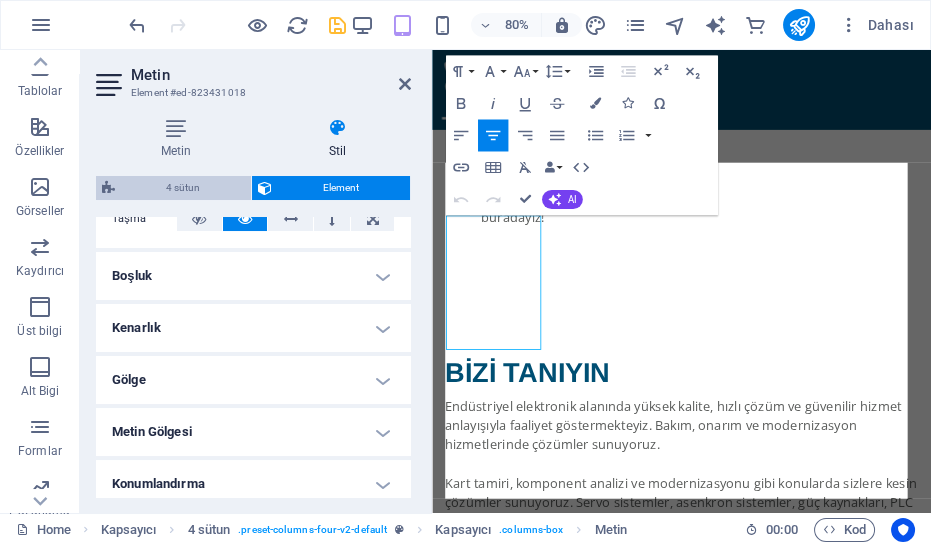 click on "4 sütun" at bounding box center (183, 188) 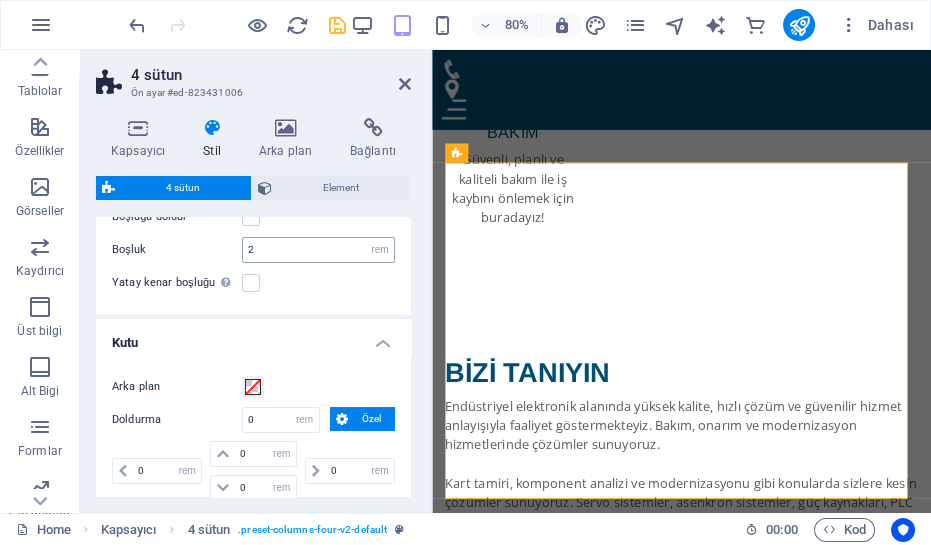 scroll, scrollTop: 0, scrollLeft: 0, axis: both 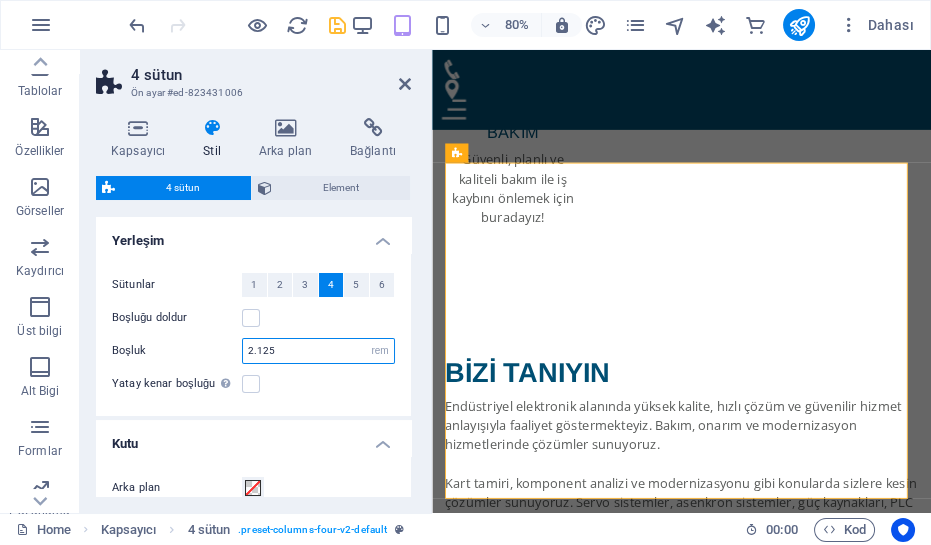 click on "2.125" at bounding box center (318, 351) 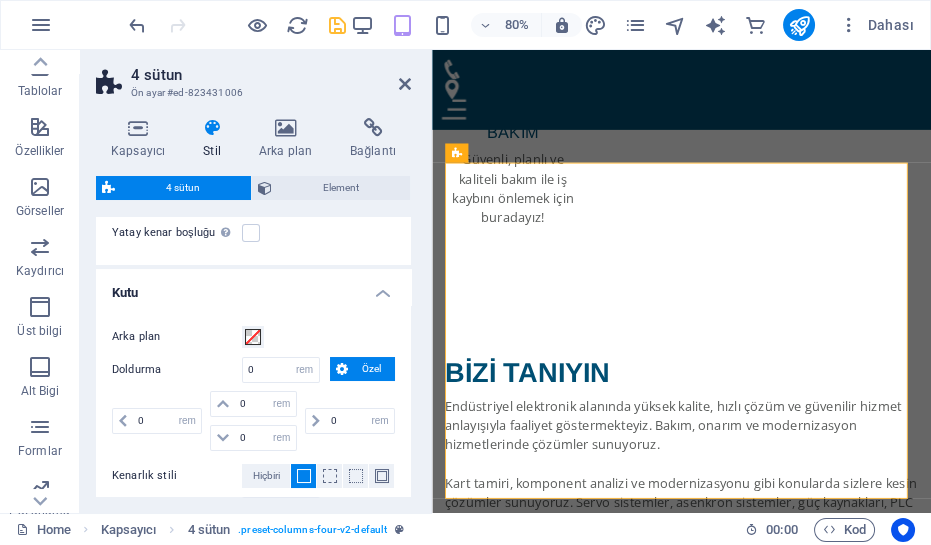 drag, startPoint x: 284, startPoint y: 360, endPoint x: 283, endPoint y: 486, distance: 126.00397 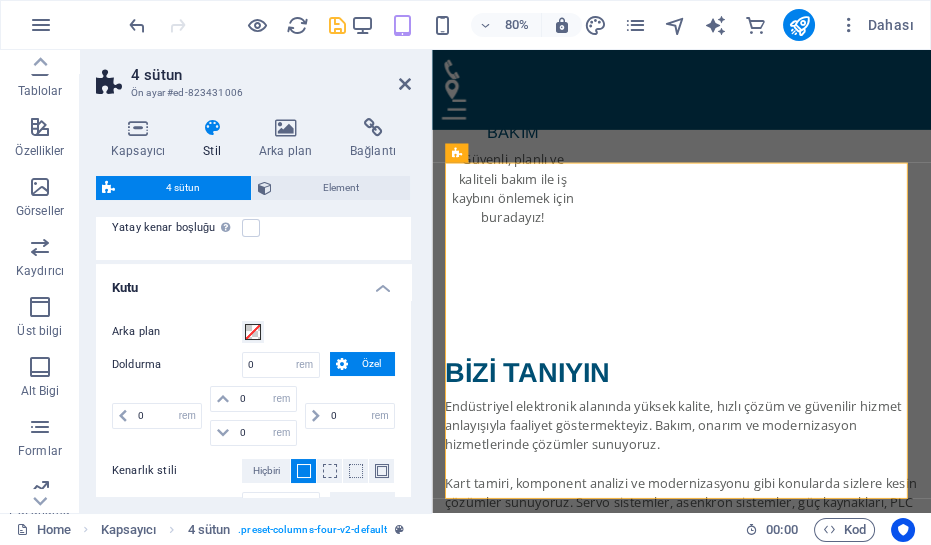 click on "Yerleşim Sütunlar 1 2 3 4 5 6 Boşluğu doldur Boşluk 1.9375 px rem % vw vh Yatay kenar boşluğu Şayet "İçerik genişliği" kapsayıcıları, "Varsayılan" olarak ayarlanmamışsa Kutu Arka plan Doldurma 0 px rem % vw vh Özel Özel 0 px rem % vw vh 0 px rem % vw vh 0 px rem % vw vh 0 px rem % vw vh Kenarlık stili Hiçbiri             Kenarlık genişliği 1 px rem vw vh Özel Özel 1 px rem vw vh 1 px rem vw vh 1 px rem vw vh 1 px rem vw vh Kenarlık rengi Yuvarlak köşeler 0 px rem % vh vw Özel Özel 0 px rem % vh vw 0 px rem % vh vw 0 px rem % vh vw 0 px rem % vh vw Gölgeler Hiçbiri Dış İç Renk X uzaklığı 0 px rem vh vw Y uzaklığı 0 px rem vh vw Bulanıklaştırma 0 px rem % vh vw Yayma 0 px rem vh vw" at bounding box center (253, 349) 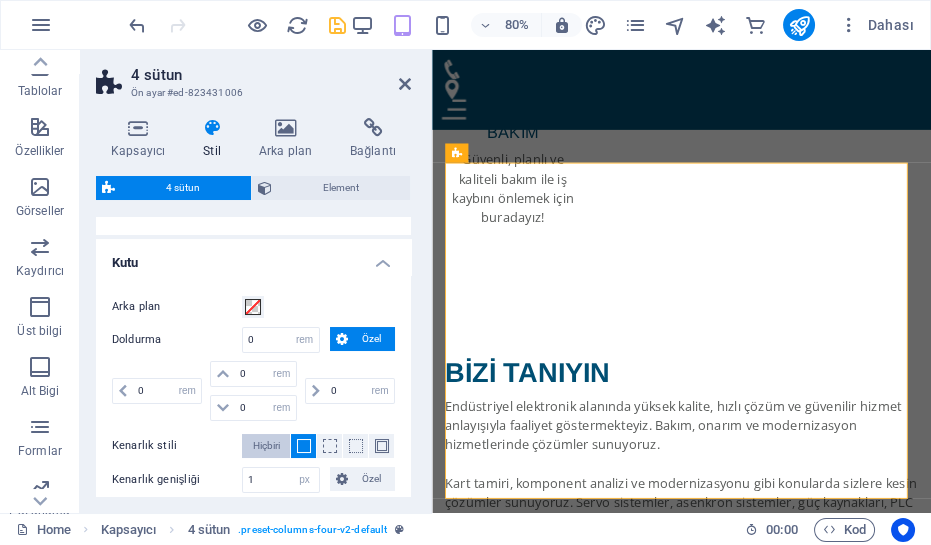type on "1.9375" 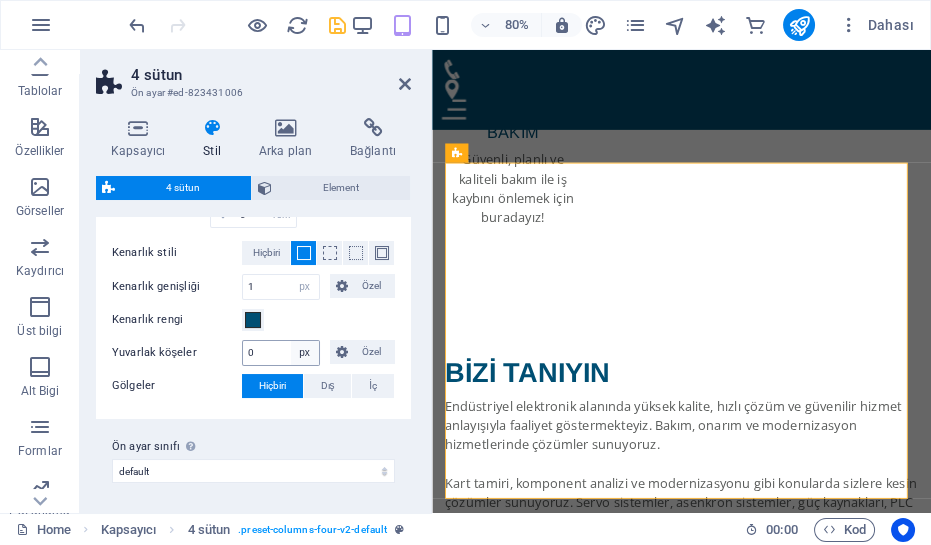 drag, startPoint x: 282, startPoint y: 444, endPoint x: 314, endPoint y: 346, distance: 103.09219 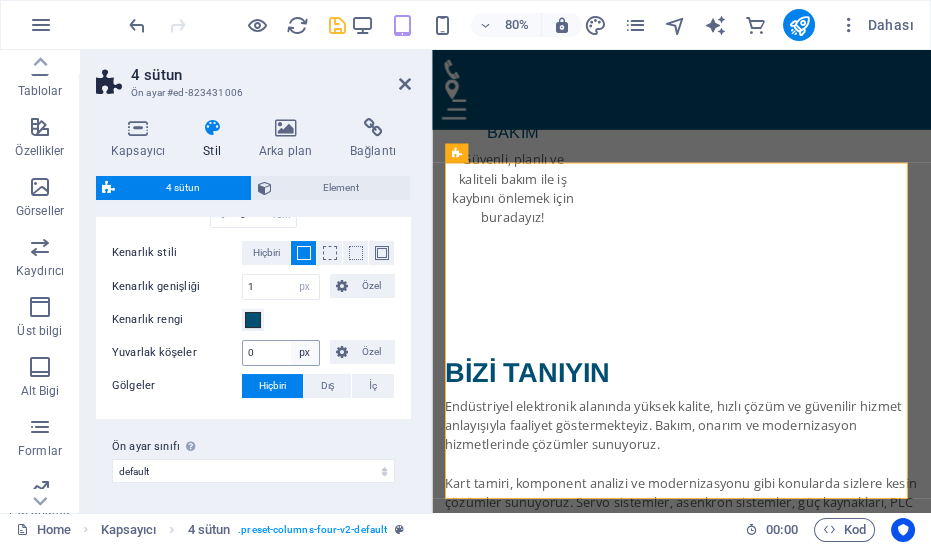click on "Arka plan Doldurma 0 px rem % vw vh Özel Özel 0 px rem % vw vh 0 px rem % vw vh 0 px rem % vw vh 0 px rem % vw vh Kenarlık stili Hiçbiri             Kenarlık genişliği 1 px rem vw vh Özel Özel 1 px rem vw vh 1 px rem vw vh 1 px rem vw vh 1 px rem vw vh Kenarlık rengi Yuvarlak köşeler 0 px rem % vh vw Özel Özel 0 px rem % vh vw 0 px rem % vh vw 0 px rem % vh vw 0 px rem % vh vw Gölgeler Hiçbiri Dış İç Renk X uzaklığı 0 px rem vh vw Y uzaklığı 0 px rem vh vw Bulanıklaştırma 0 px rem % vh vw Yayma 0 px rem vh vw" at bounding box center [253, 250] 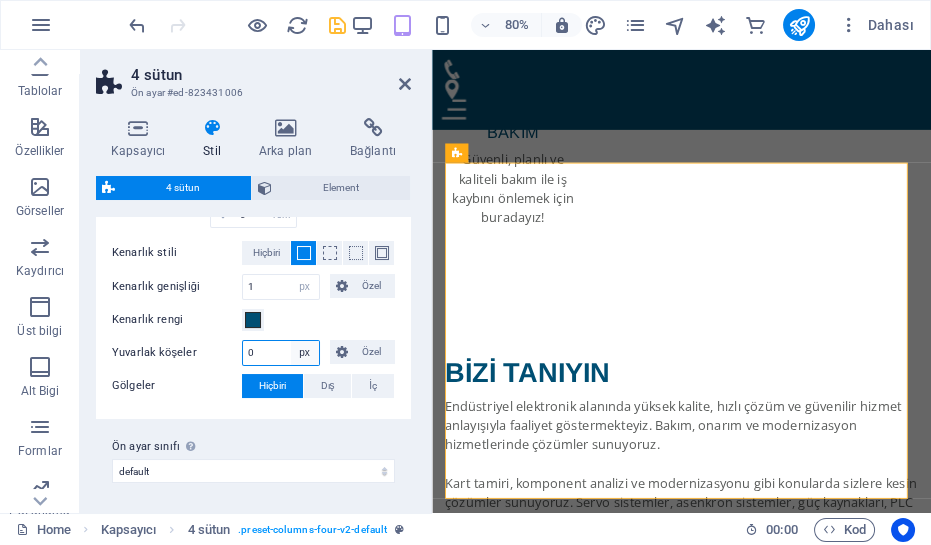 click on "px rem % vh vw Özel" at bounding box center (305, 353) 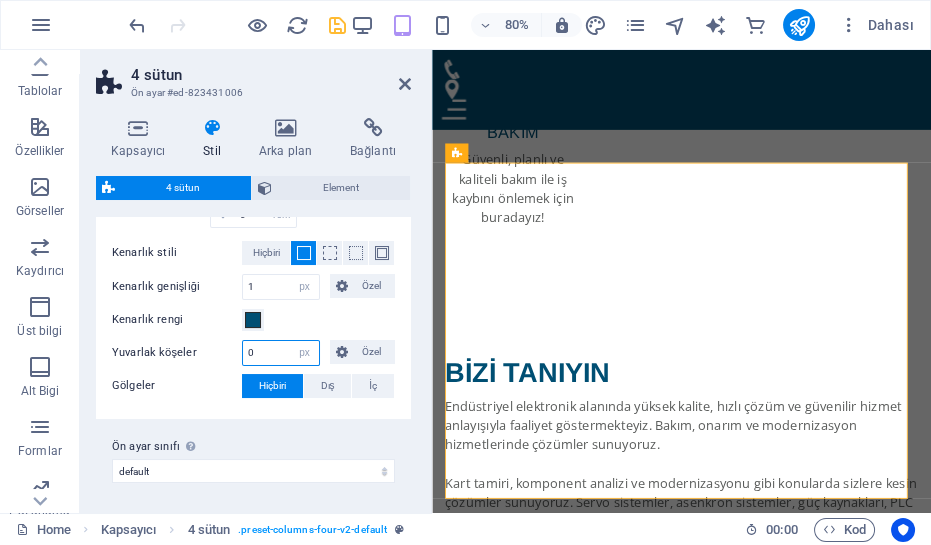 drag, startPoint x: 314, startPoint y: 346, endPoint x: 405, endPoint y: 230, distance: 147.43474 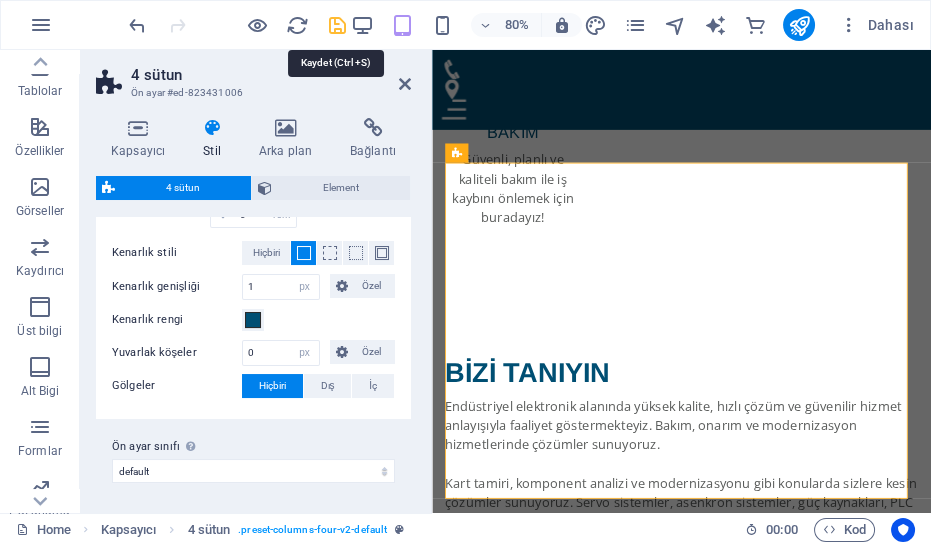click at bounding box center [337, 25] 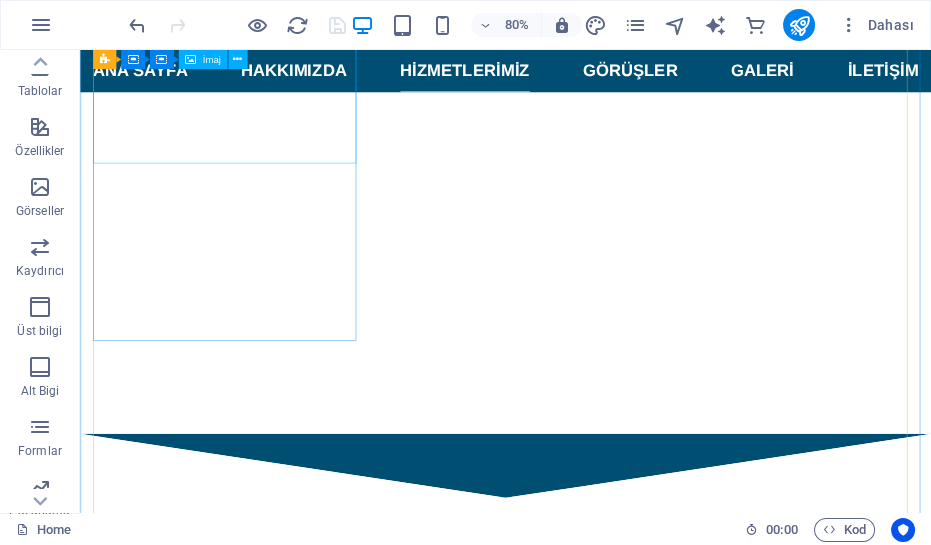 scroll, scrollTop: 2323, scrollLeft: 0, axis: vertical 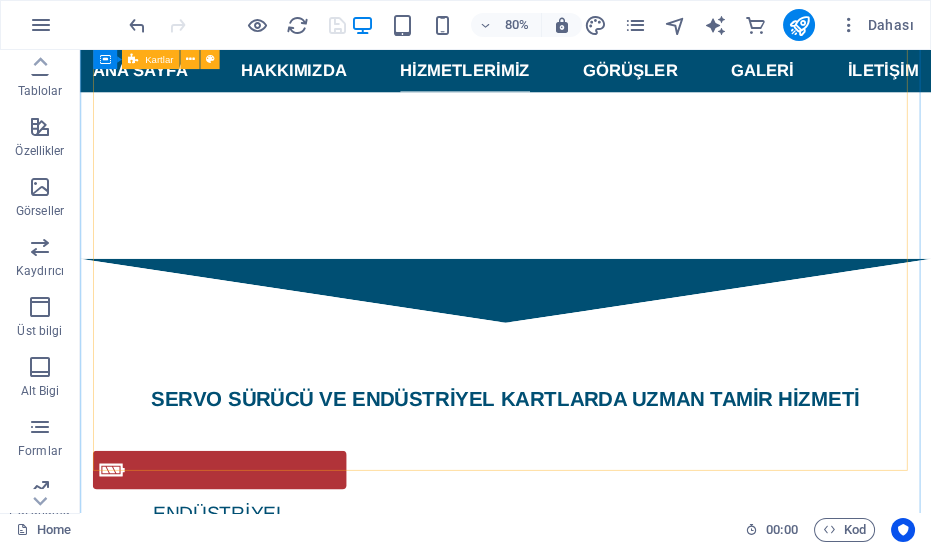 drag, startPoint x: 418, startPoint y: 155, endPoint x: 430, endPoint y: 160, distance: 13 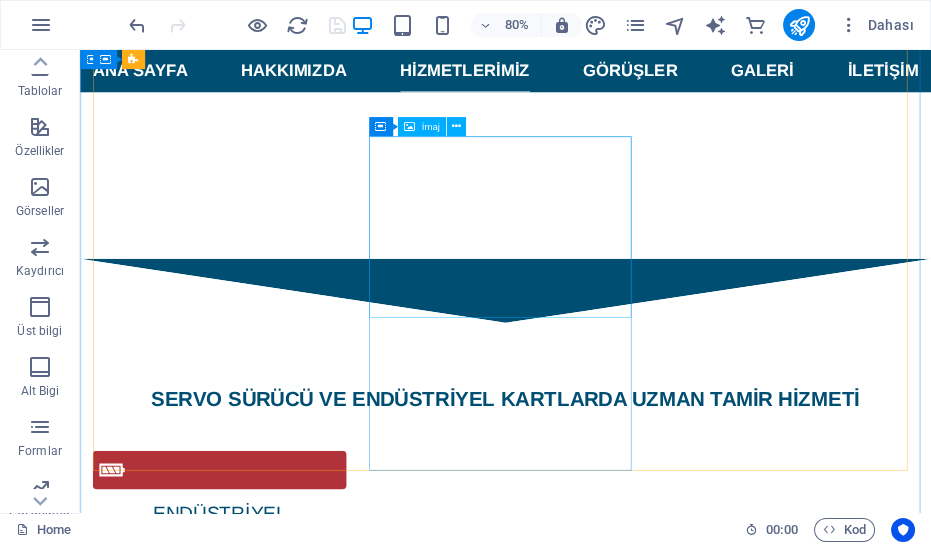 click at bounding box center [262, 4909] 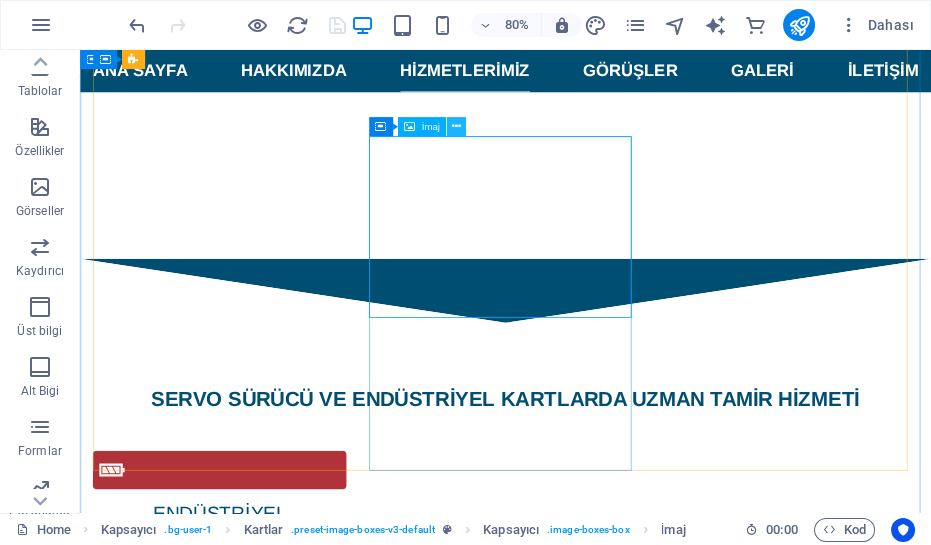 click at bounding box center (456, 126) 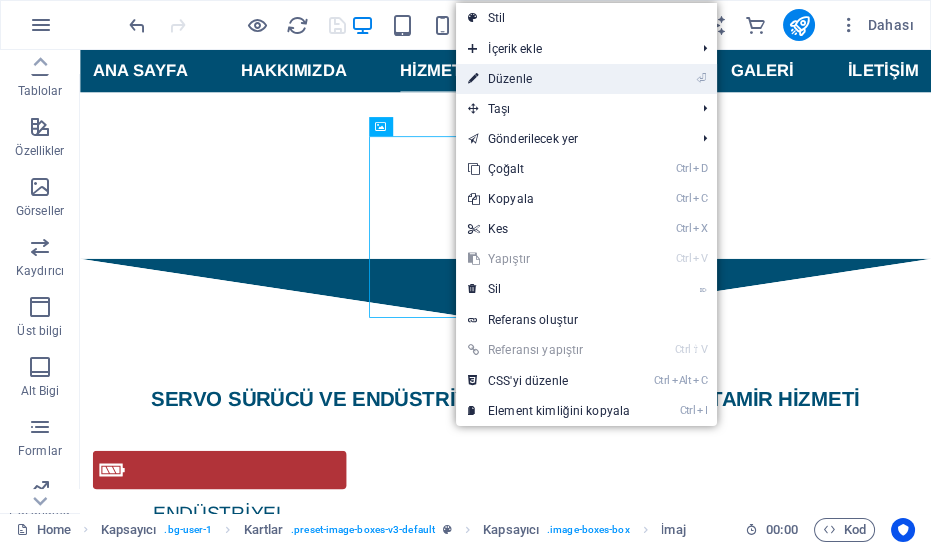 click on "⏎  Düzenle" at bounding box center [549, 79] 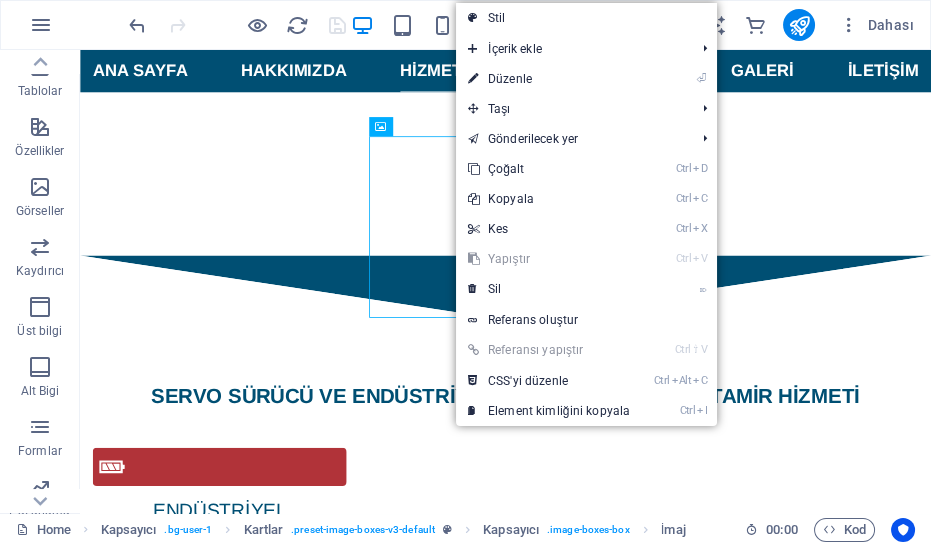 select on "%" 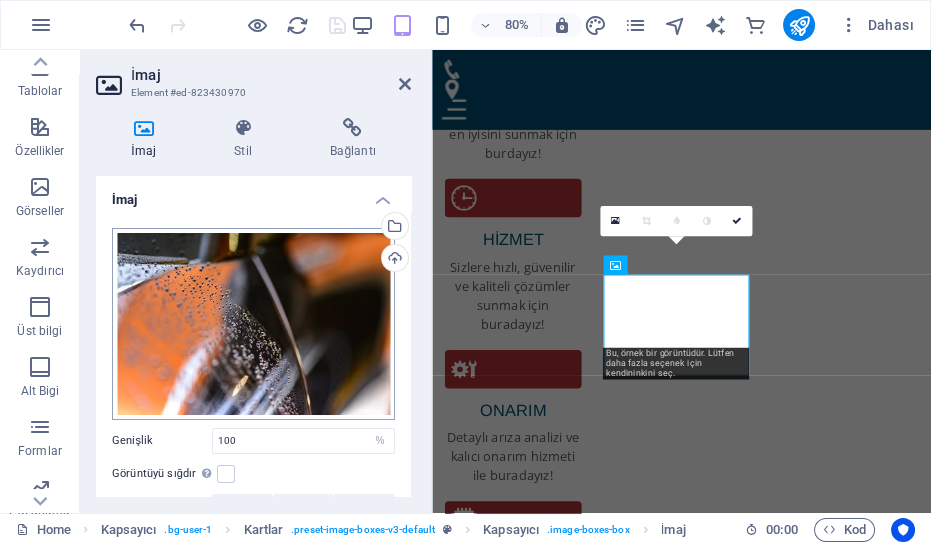 scroll, scrollTop: 2890, scrollLeft: 0, axis: vertical 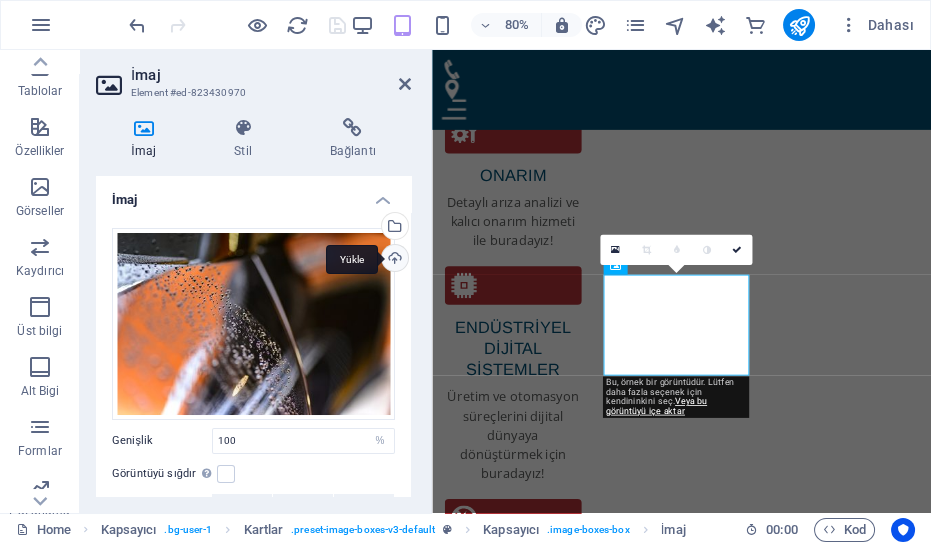 click on "Yükle" at bounding box center (393, 260) 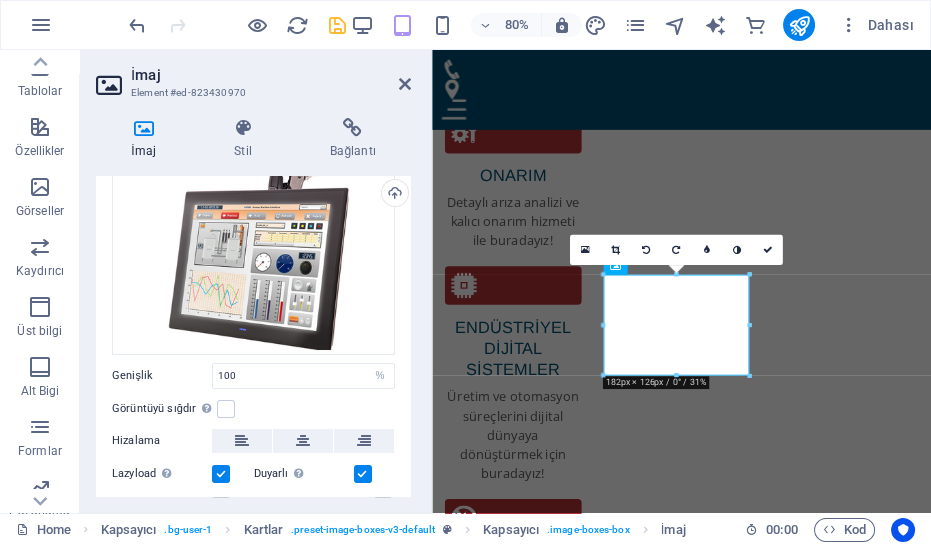 scroll, scrollTop: 90, scrollLeft: 0, axis: vertical 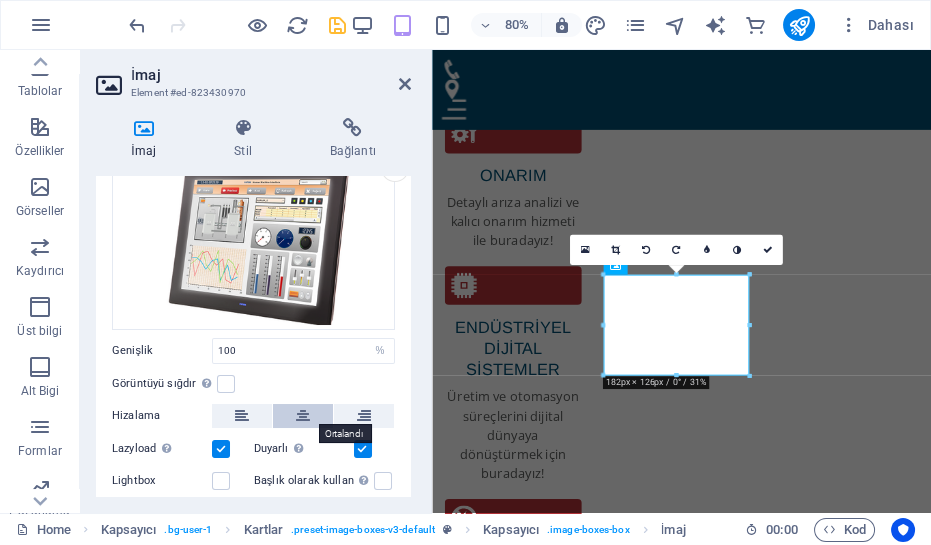 click at bounding box center (303, 416) 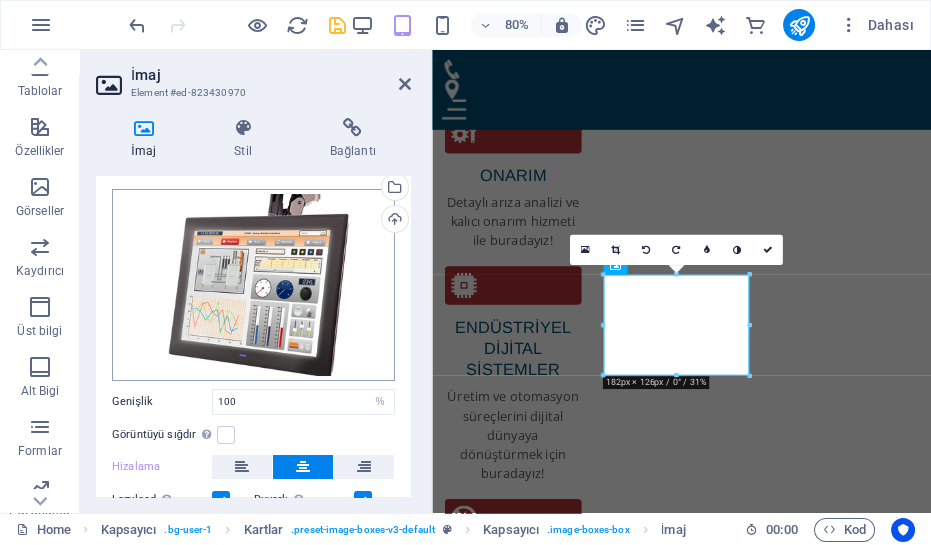 scroll, scrollTop: 0, scrollLeft: 0, axis: both 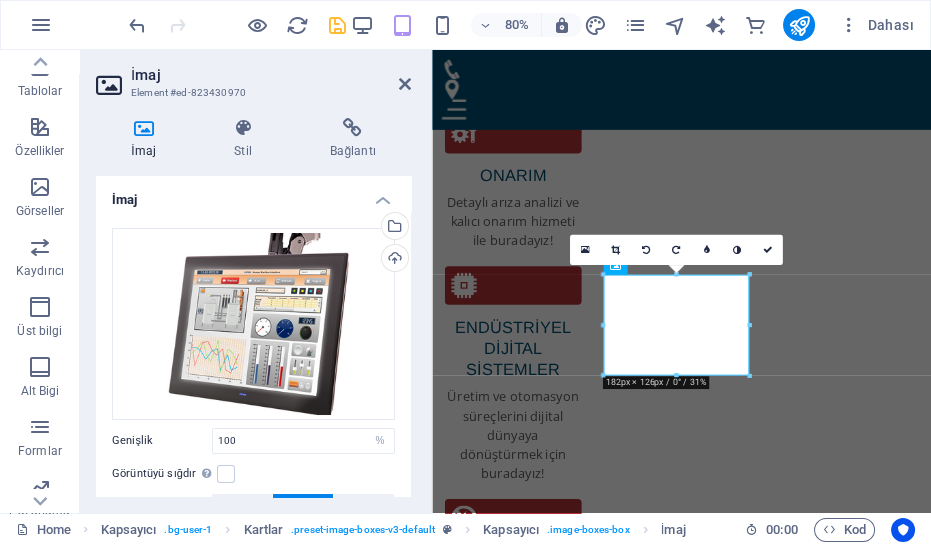 click on "İmaj Element #ed-823430970" at bounding box center [253, 76] 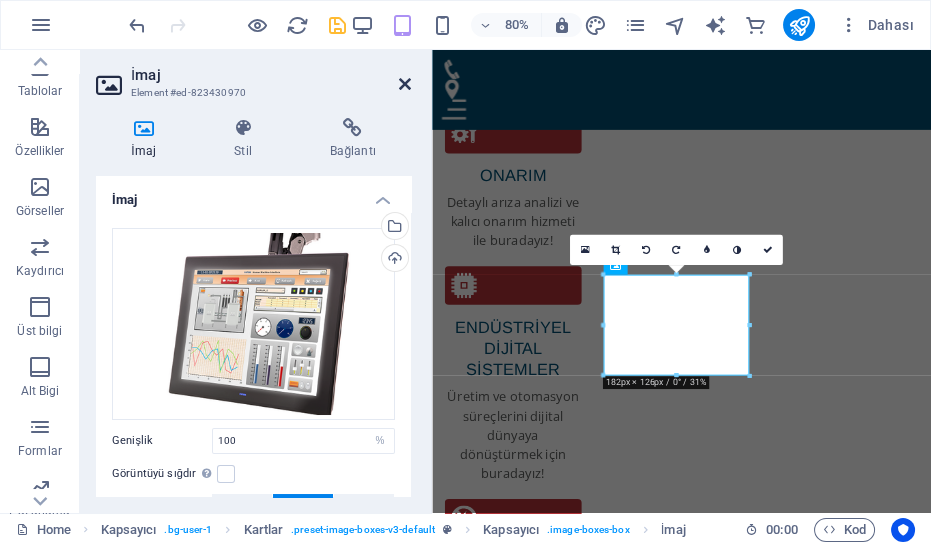 click at bounding box center [405, 84] 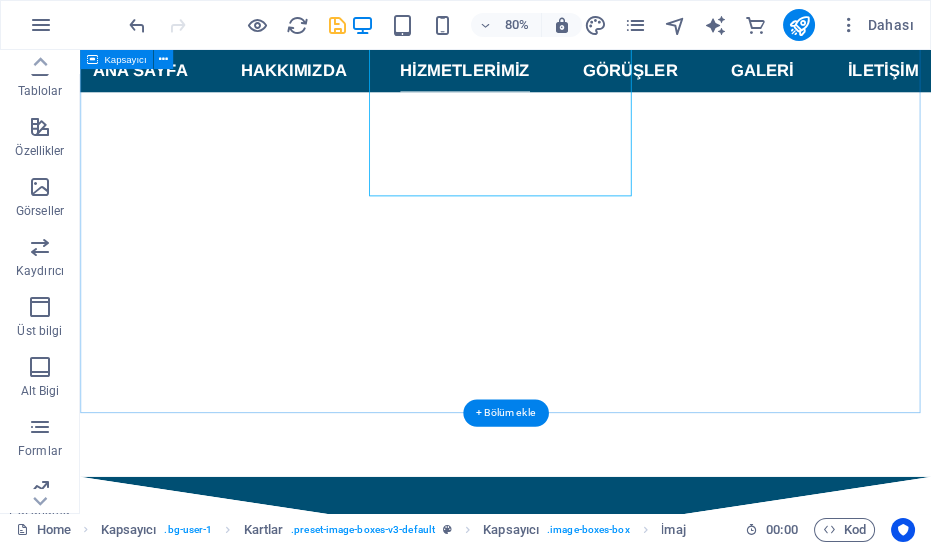 scroll, scrollTop: 2778, scrollLeft: 0, axis: vertical 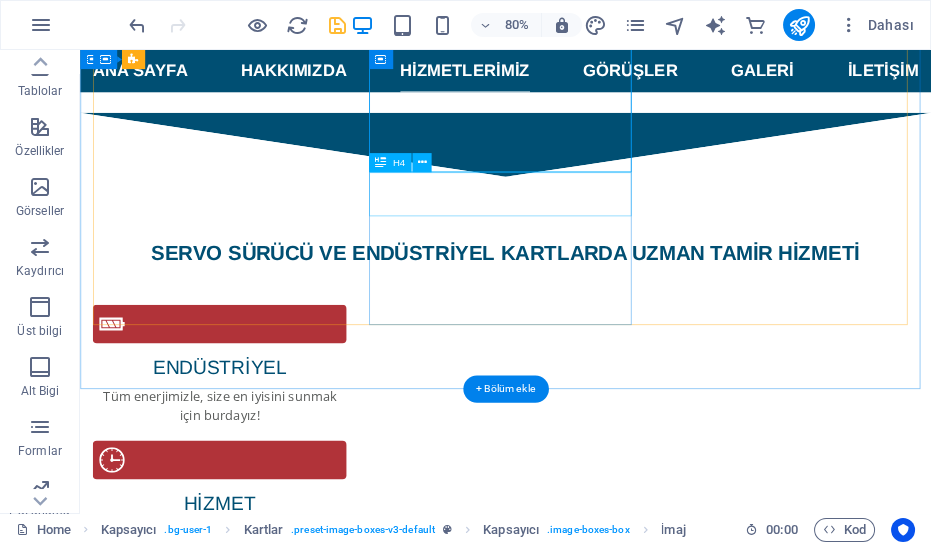 click on "CAR WASH" at bounding box center [262, 4866] 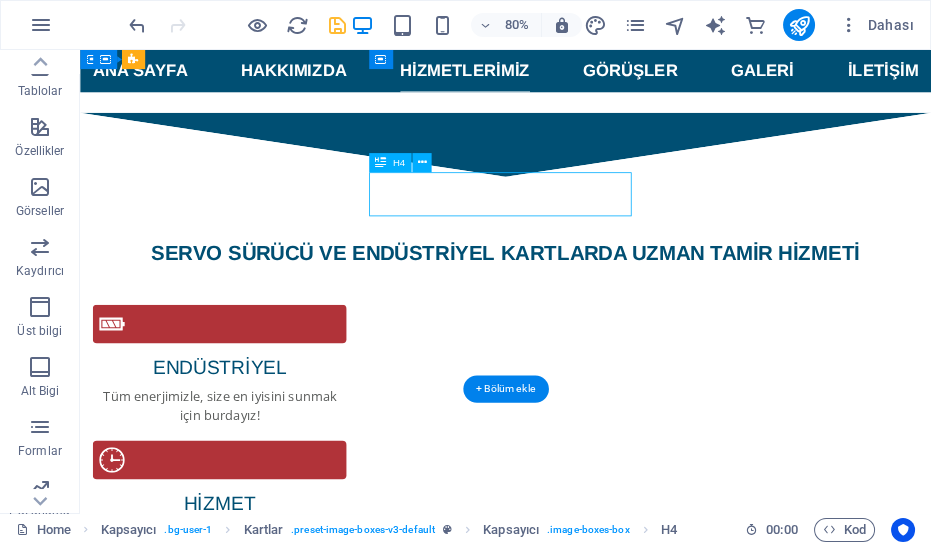 click on "CAR WASH" at bounding box center (262, 4866) 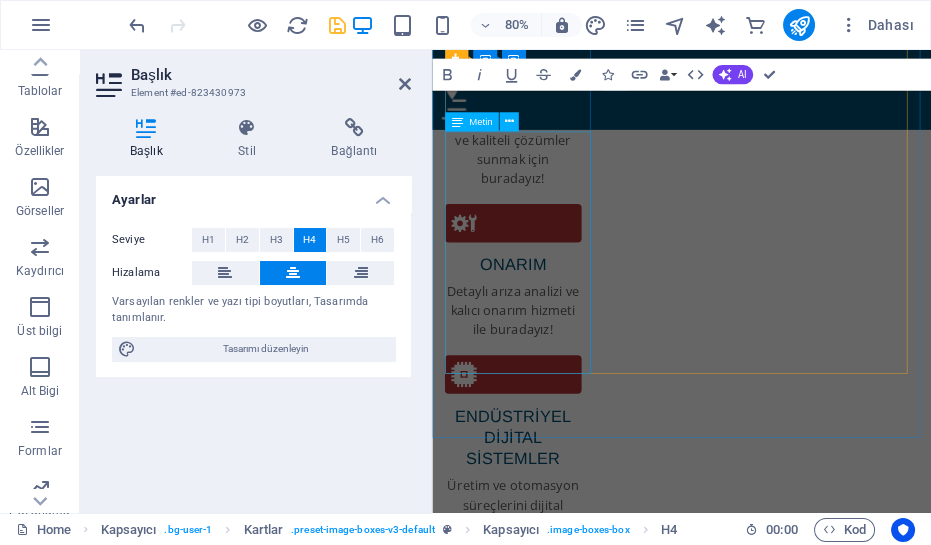 scroll, scrollTop: 3245, scrollLeft: 0, axis: vertical 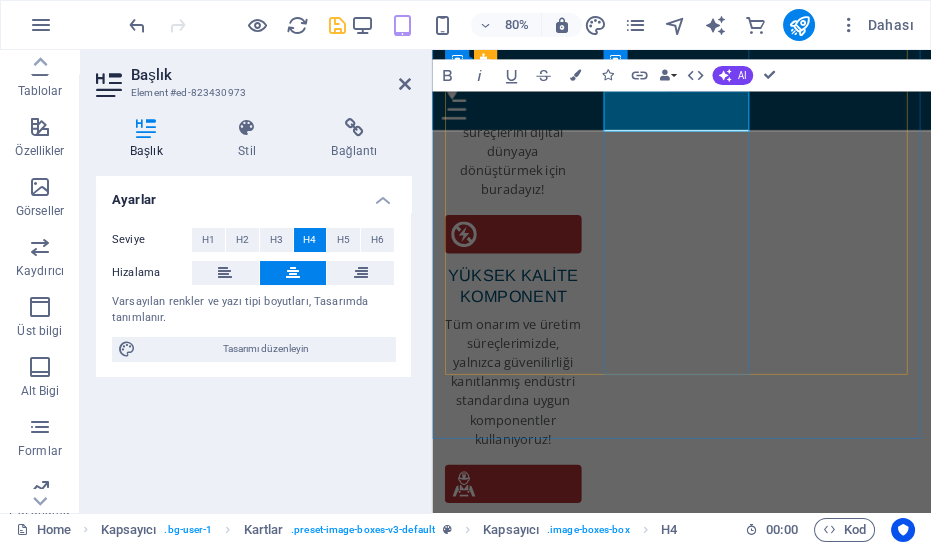 type 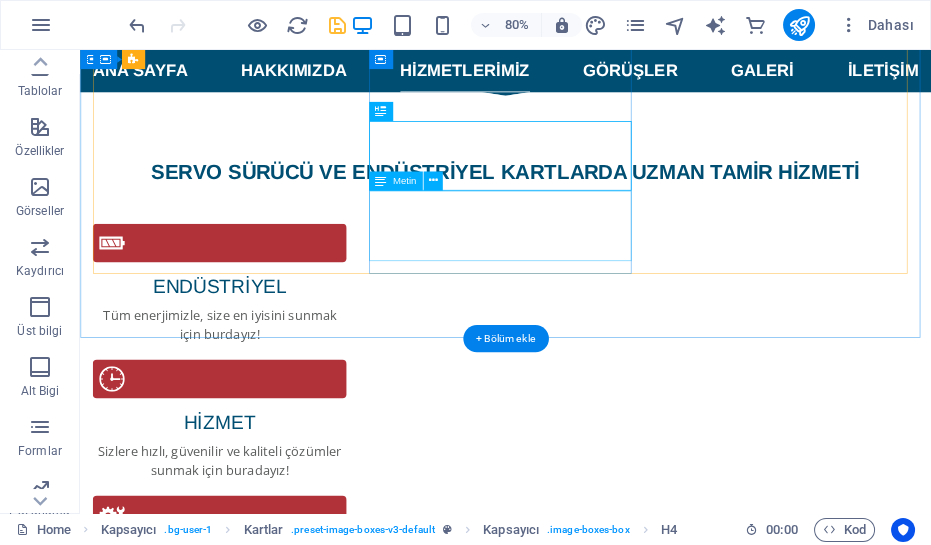 scroll, scrollTop: 2788, scrollLeft: 0, axis: vertical 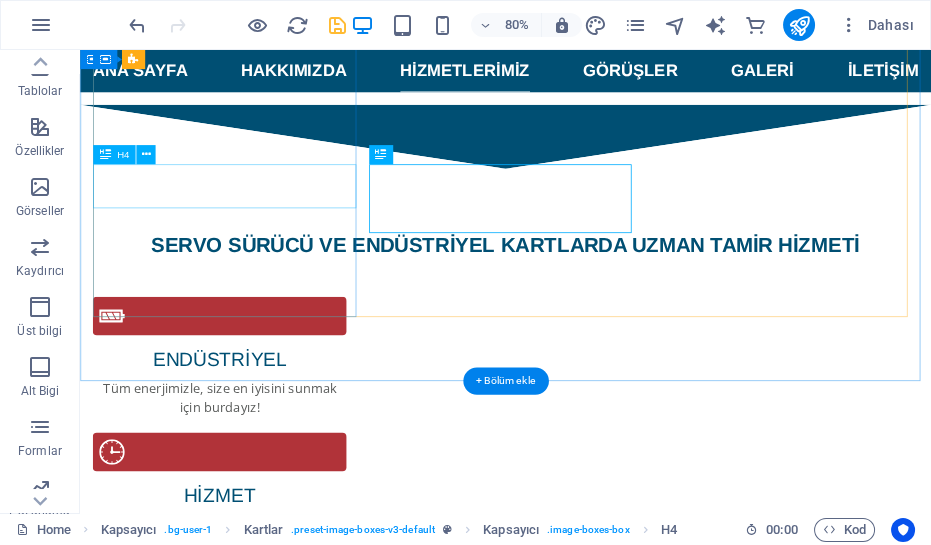 click on "plc tamiri" at bounding box center [262, 4426] 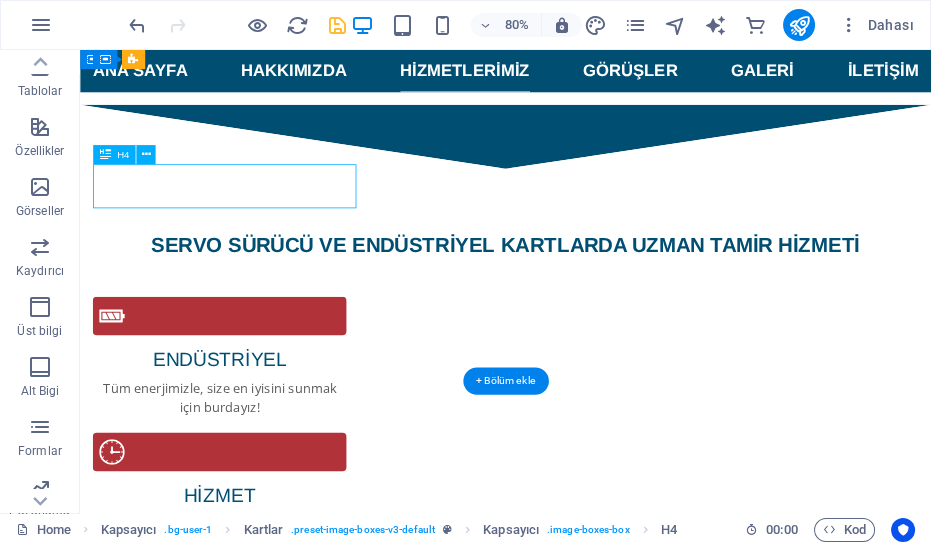 click on "plc tamiri" at bounding box center [262, 4426] 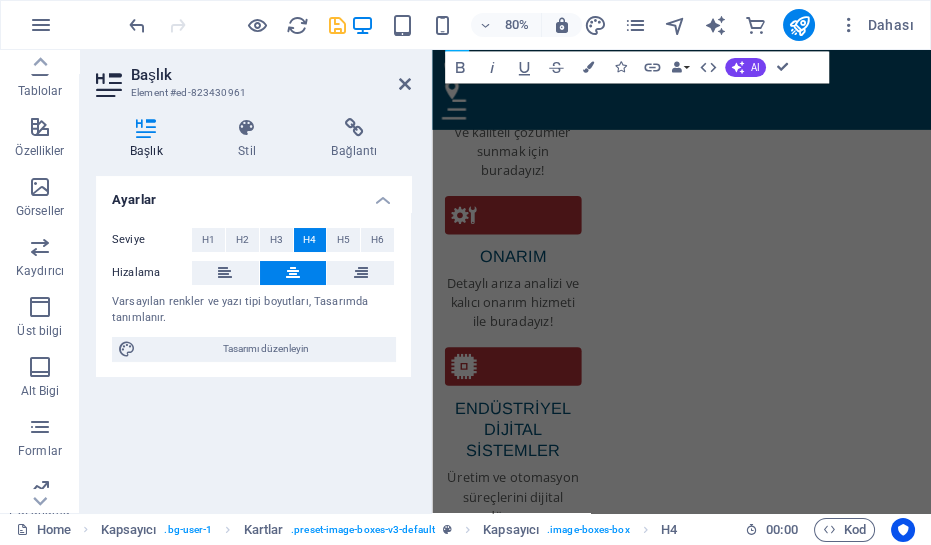 scroll, scrollTop: 3255, scrollLeft: 0, axis: vertical 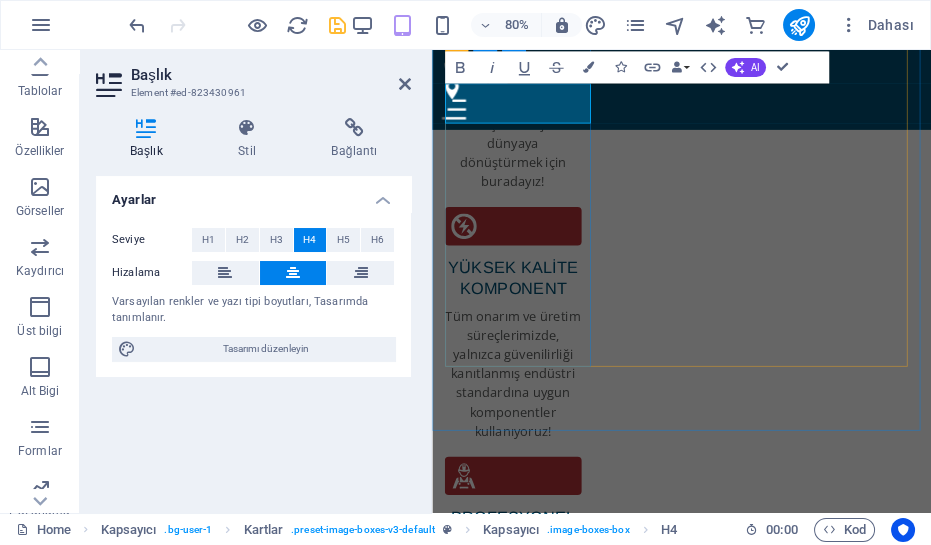 click on "plc tamiri" at bounding box center [541, 3541] 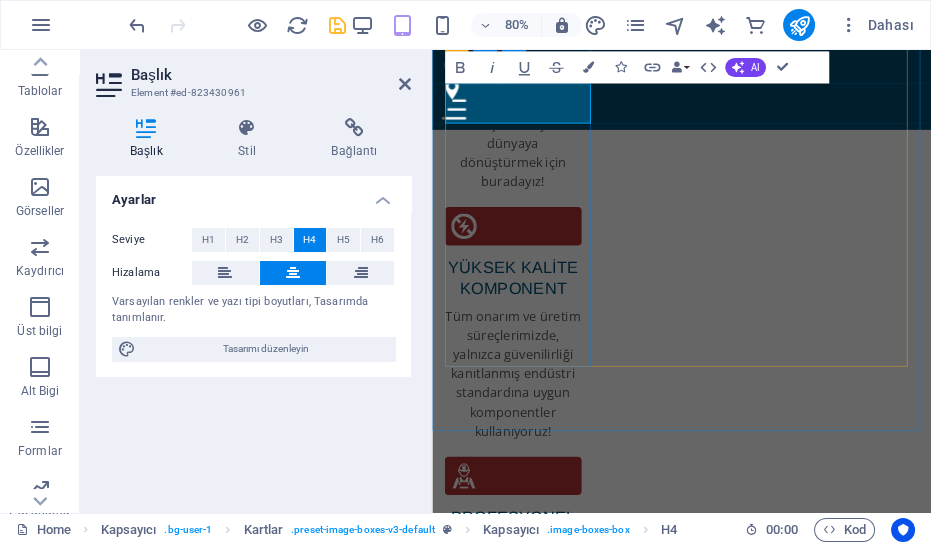 type 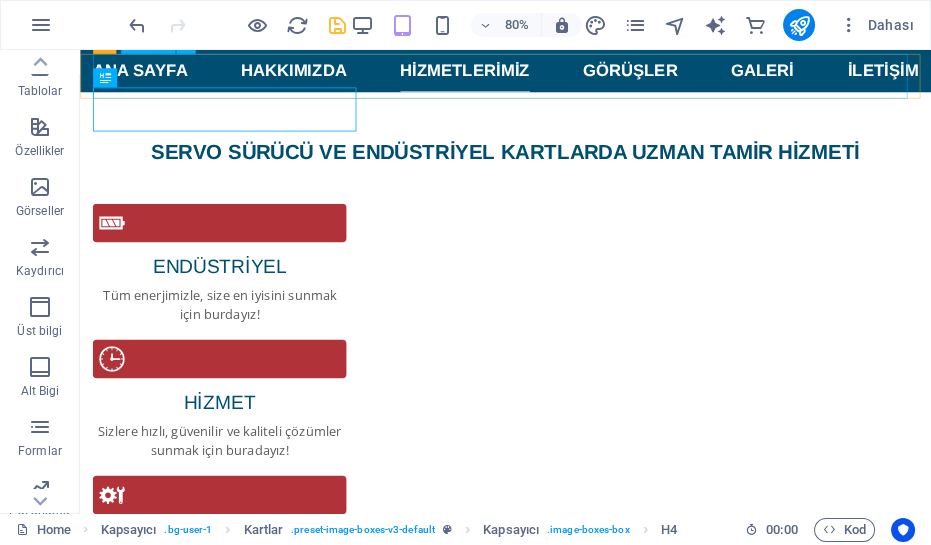 scroll, scrollTop: 2889, scrollLeft: 0, axis: vertical 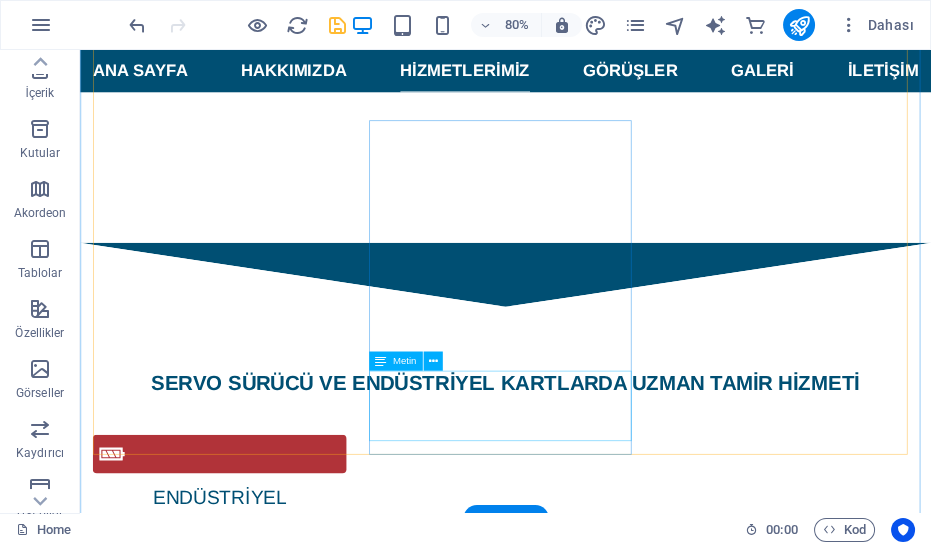 click on "Lorem ipsum dolor sit amet, consectetur adipisicing elit. Veritatis, dolorem!" at bounding box center [262, 5135] 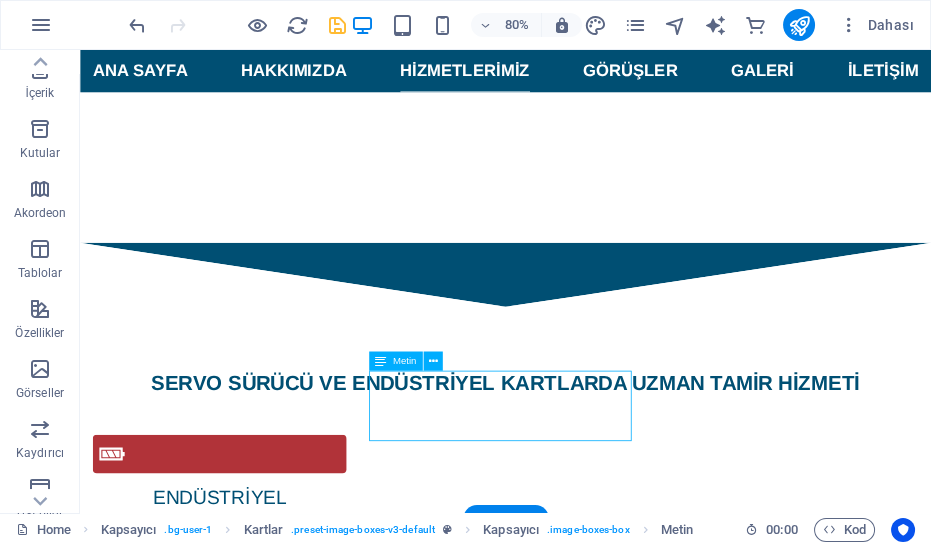 click on "Lorem ipsum dolor sit amet, consectetur adipisicing elit. Veritatis, dolorem!" at bounding box center [262, 5135] 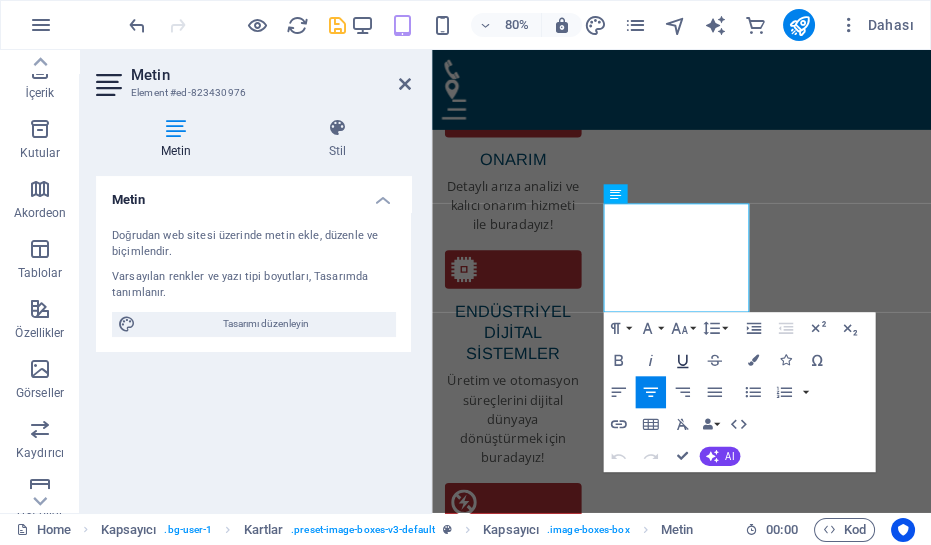 scroll, scrollTop: 3181, scrollLeft: 0, axis: vertical 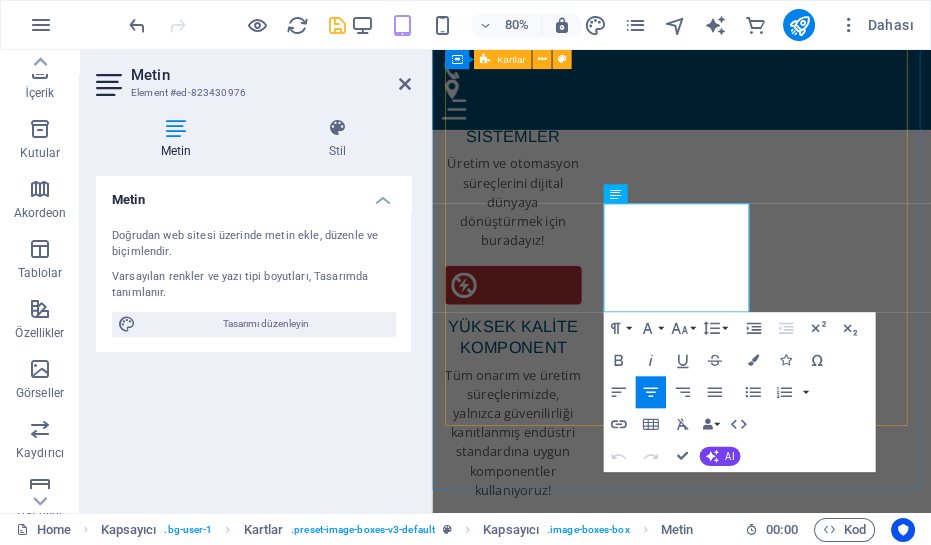 drag, startPoint x: 807, startPoint y: 355, endPoint x: 638, endPoint y: 251, distance: 198.43639 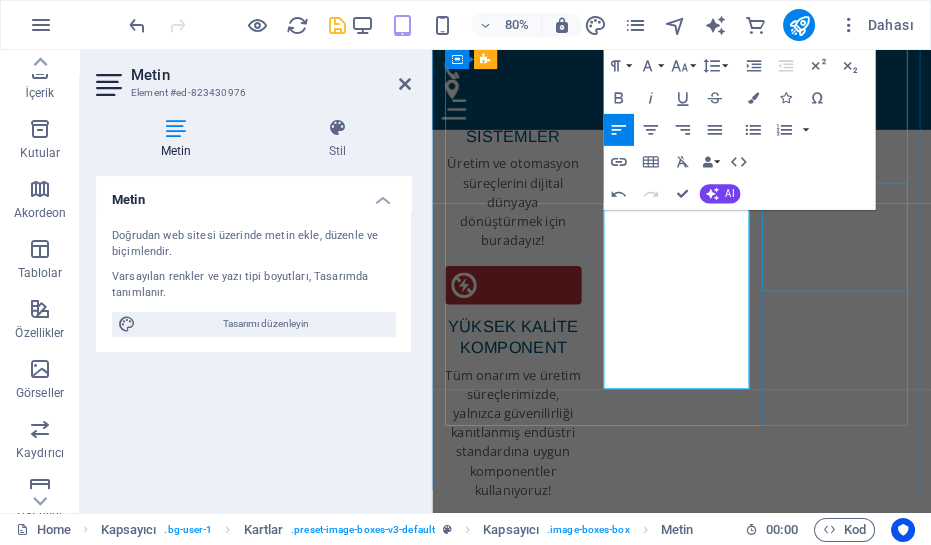 click on "Lorem ipsum dolor sit amet, consectetur adipisicing elit. Veritatis, dolorem!" at bounding box center (541, 4618) 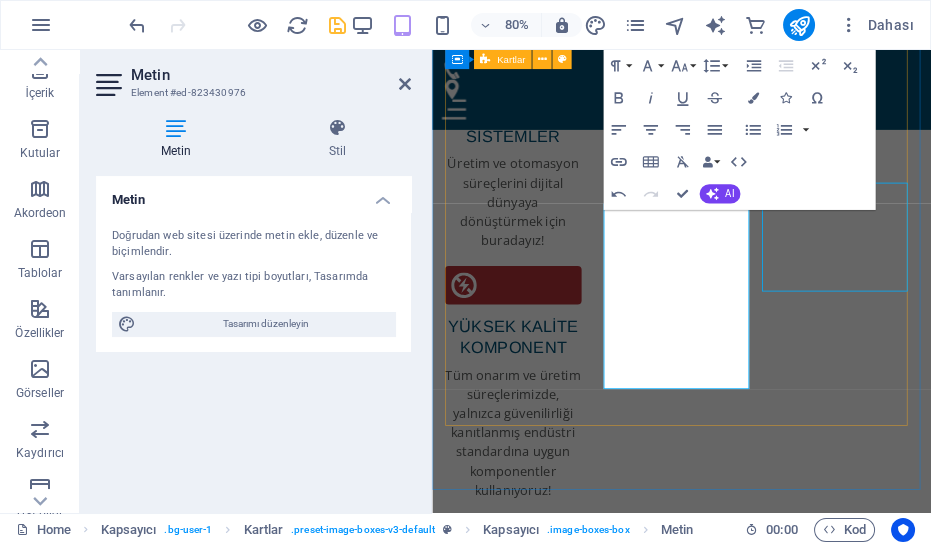 scroll, scrollTop: 2714, scrollLeft: 0, axis: vertical 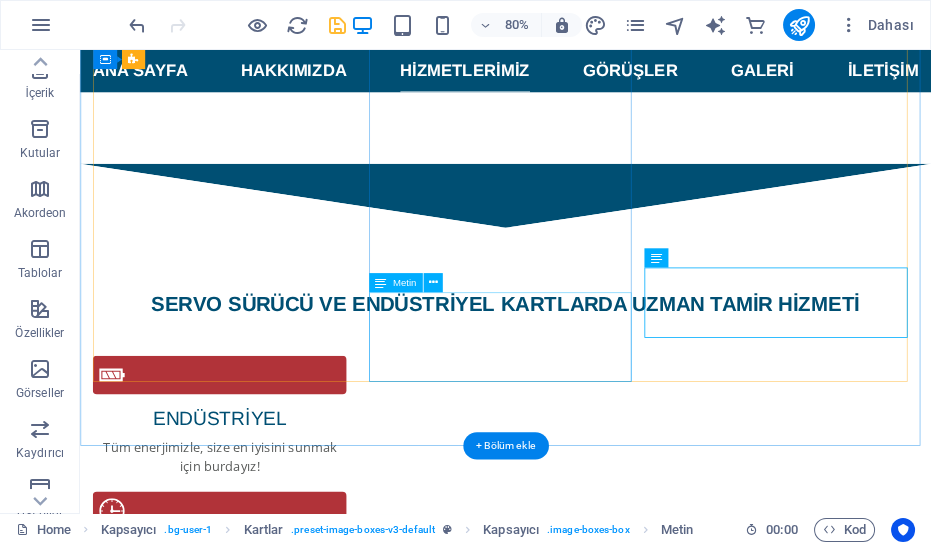 click on "Operatör panellerinde oluşan ekran bozulması, dokunmatik arızası, haberleşme sorunları ve güç kaynağı problemleri genel HMI arızalarıdır." at bounding box center (262, 5049) 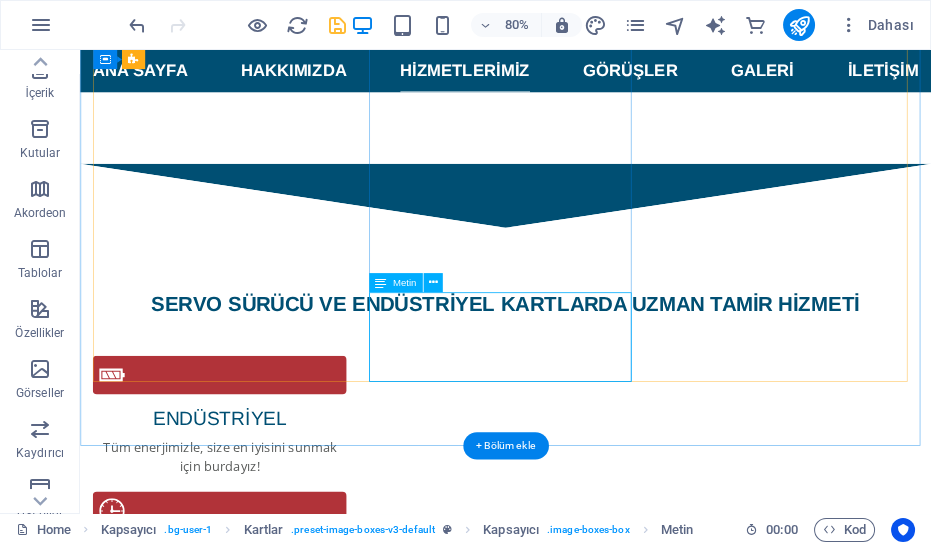 click on "Operatör panellerinde oluşan ekran bozulması, dokunmatik arızası, haberleşme sorunları ve güç kaynağı problemleri genel HMI arızalarıdır." at bounding box center (262, 5049) 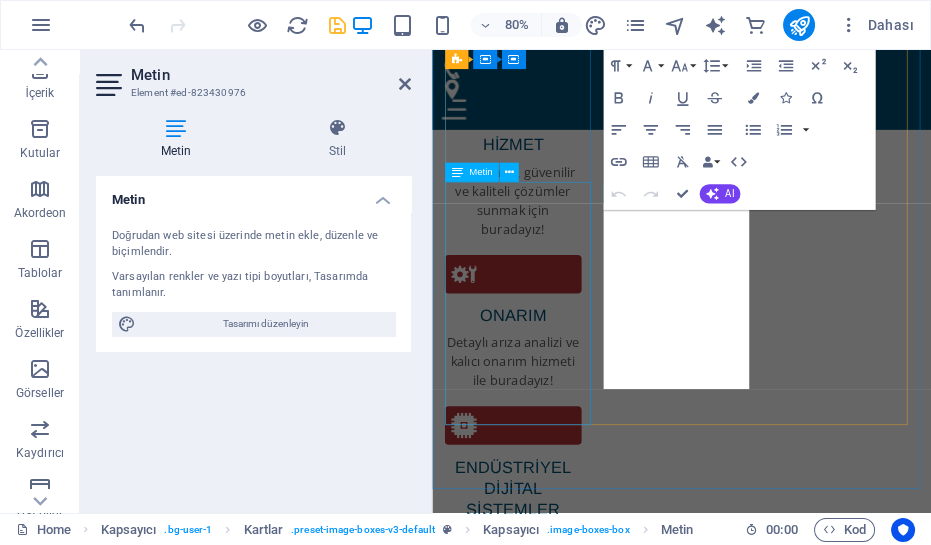 scroll, scrollTop: 3181, scrollLeft: 0, axis: vertical 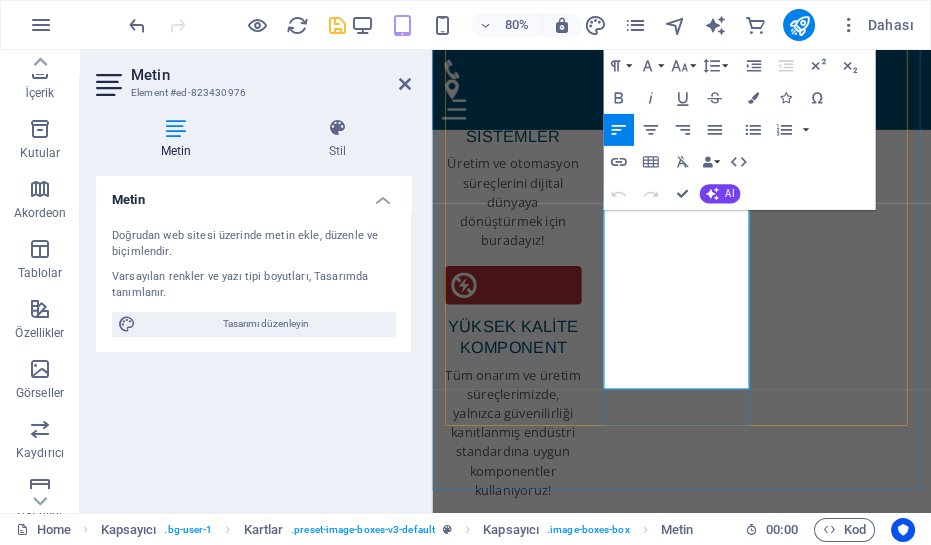 click on "Operatör panellerinde oluşan ekran bozulması, dokunmatik arızası, haberleşme sorunları ve güç kaynağı problemleri genel HMI arızalarıdır." at bounding box center [541, 4238] 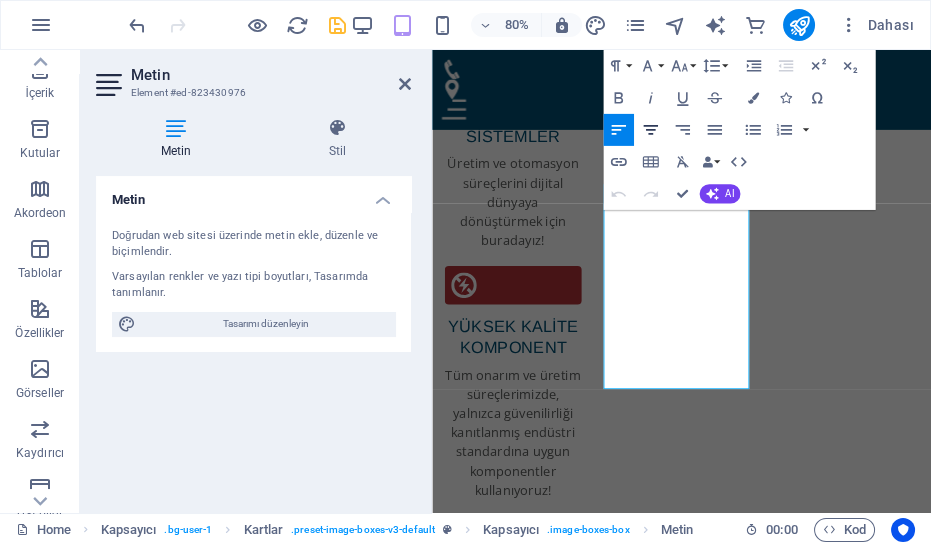 click 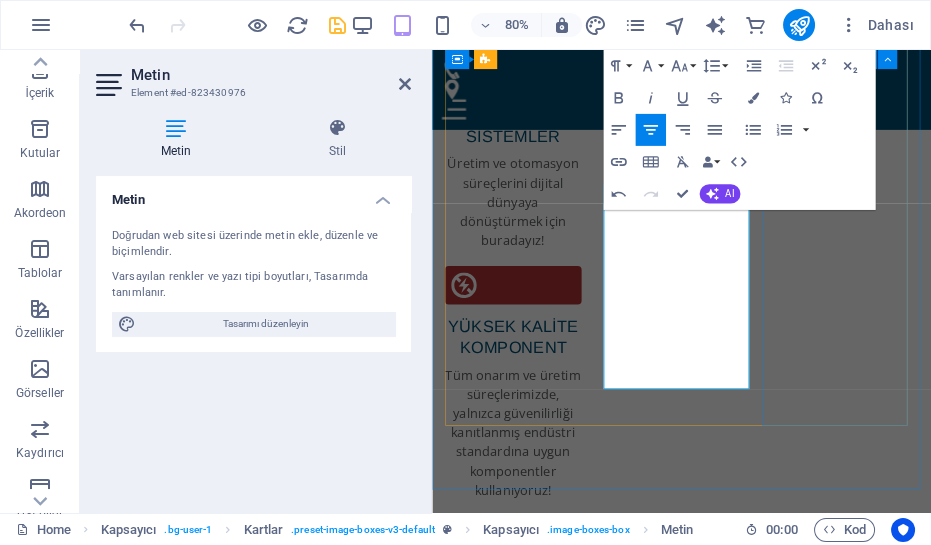 click on "BRAKE REPAIR Lorem ipsum dolor sit amet, consectetur adipisicing elit. Veritatis, dolorem!" at bounding box center [541, 4527] 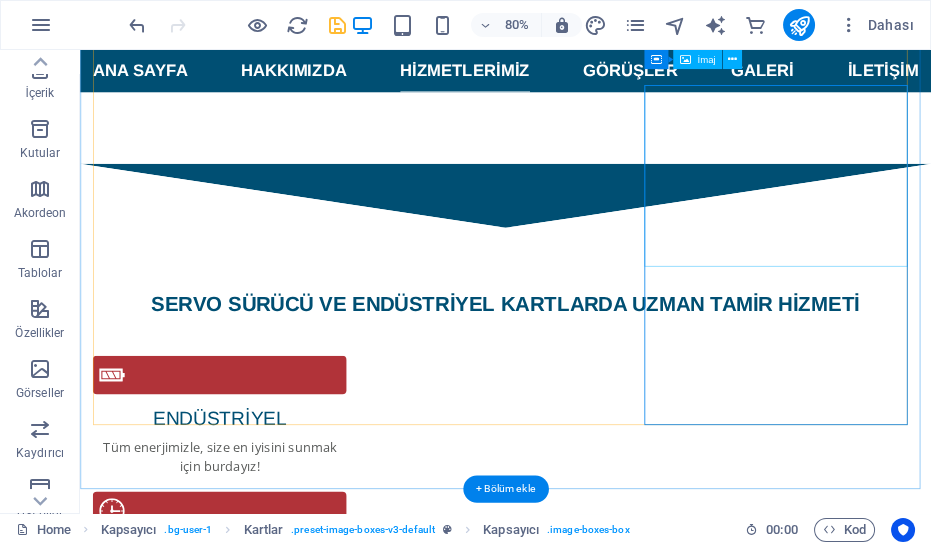 scroll, scrollTop: 2623, scrollLeft: 0, axis: vertical 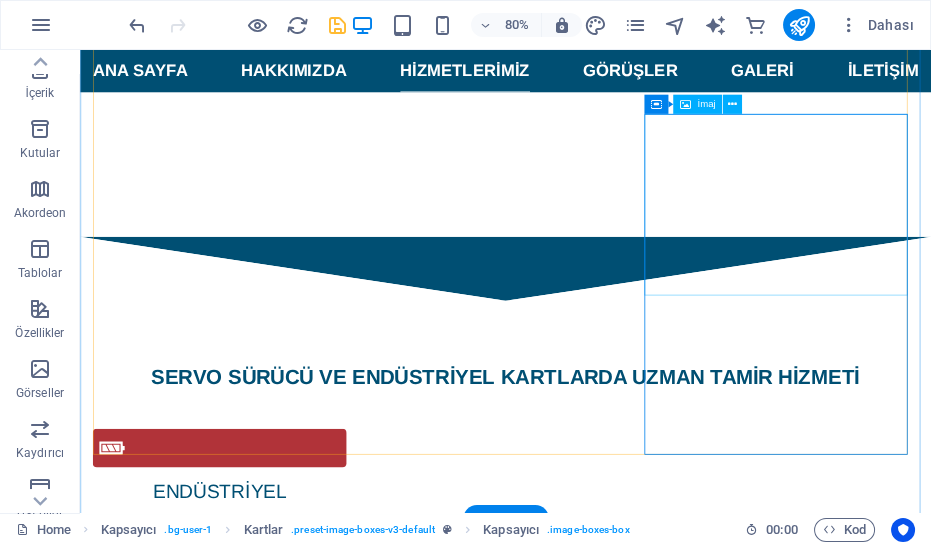 click at bounding box center (262, 5319) 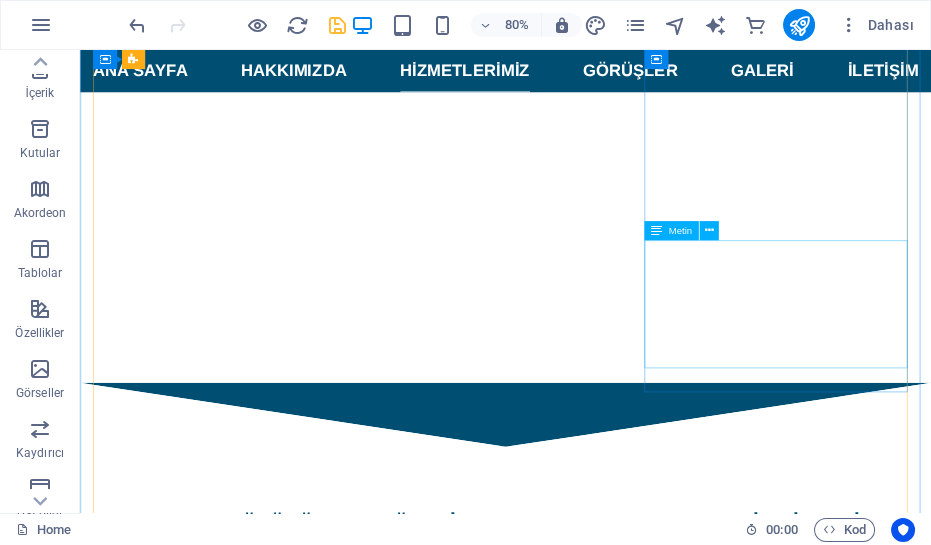 scroll, scrollTop: 2260, scrollLeft: 0, axis: vertical 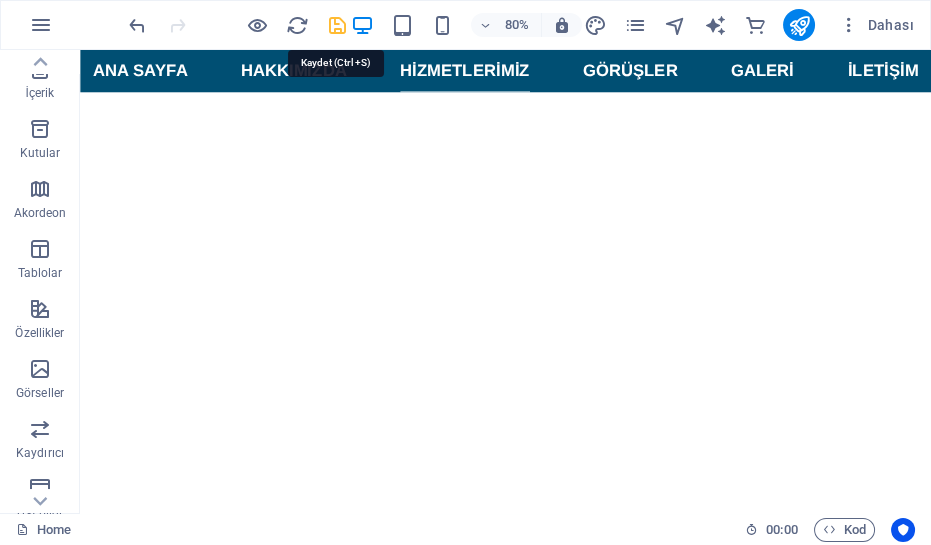 click at bounding box center [337, 25] 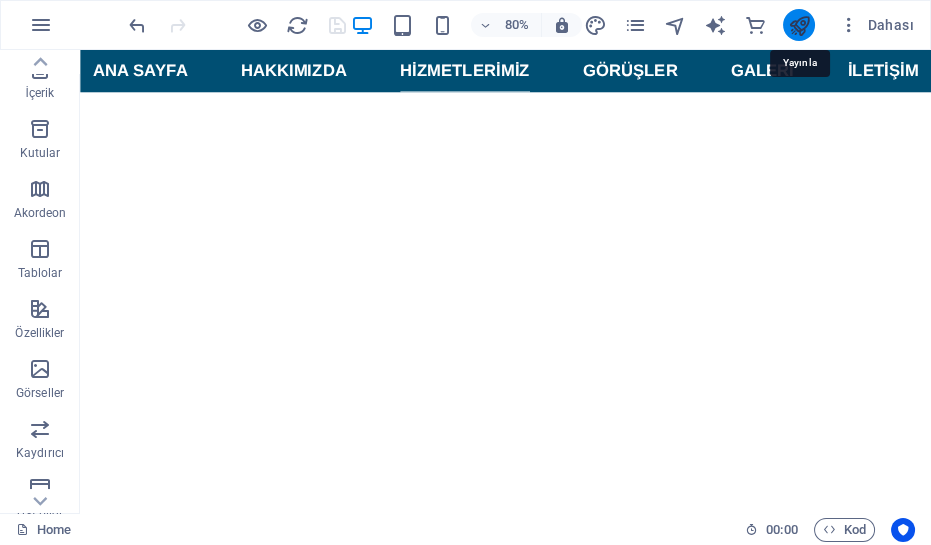 click at bounding box center (799, 25) 